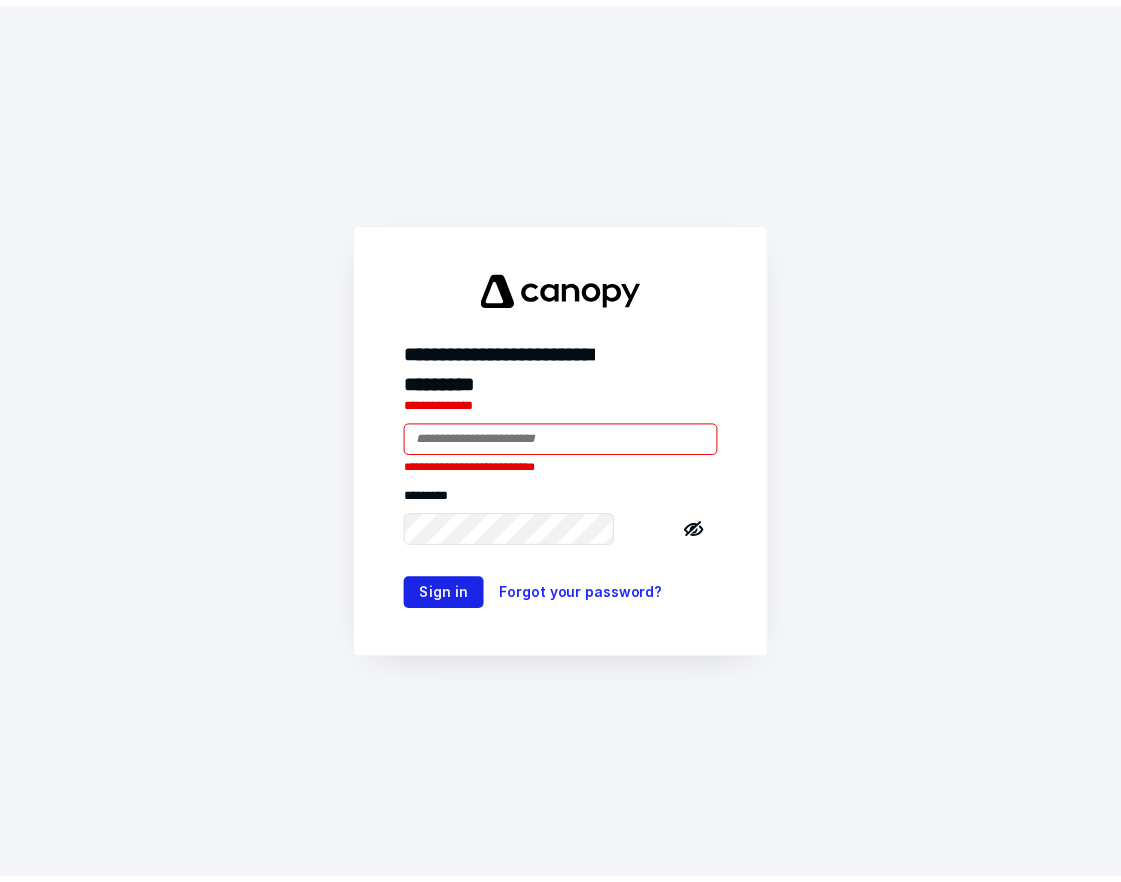 scroll, scrollTop: 0, scrollLeft: 0, axis: both 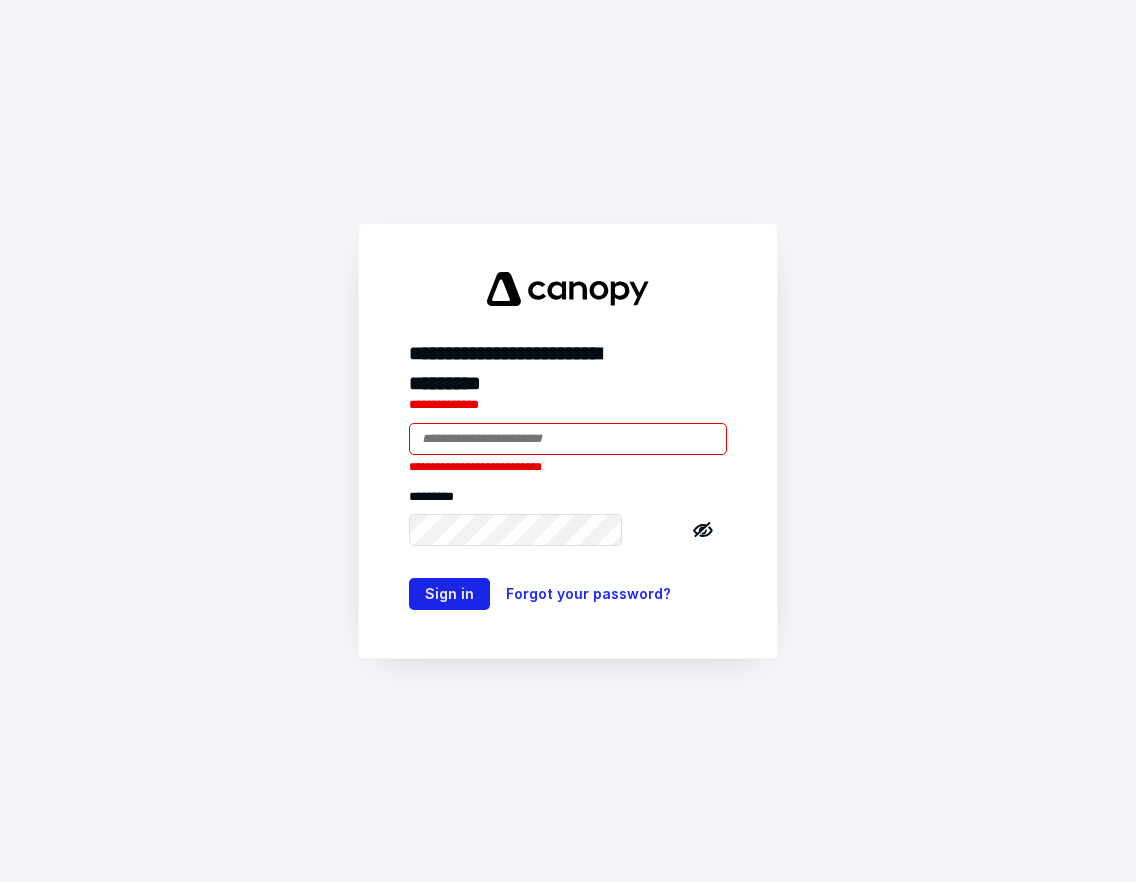 type on "**********" 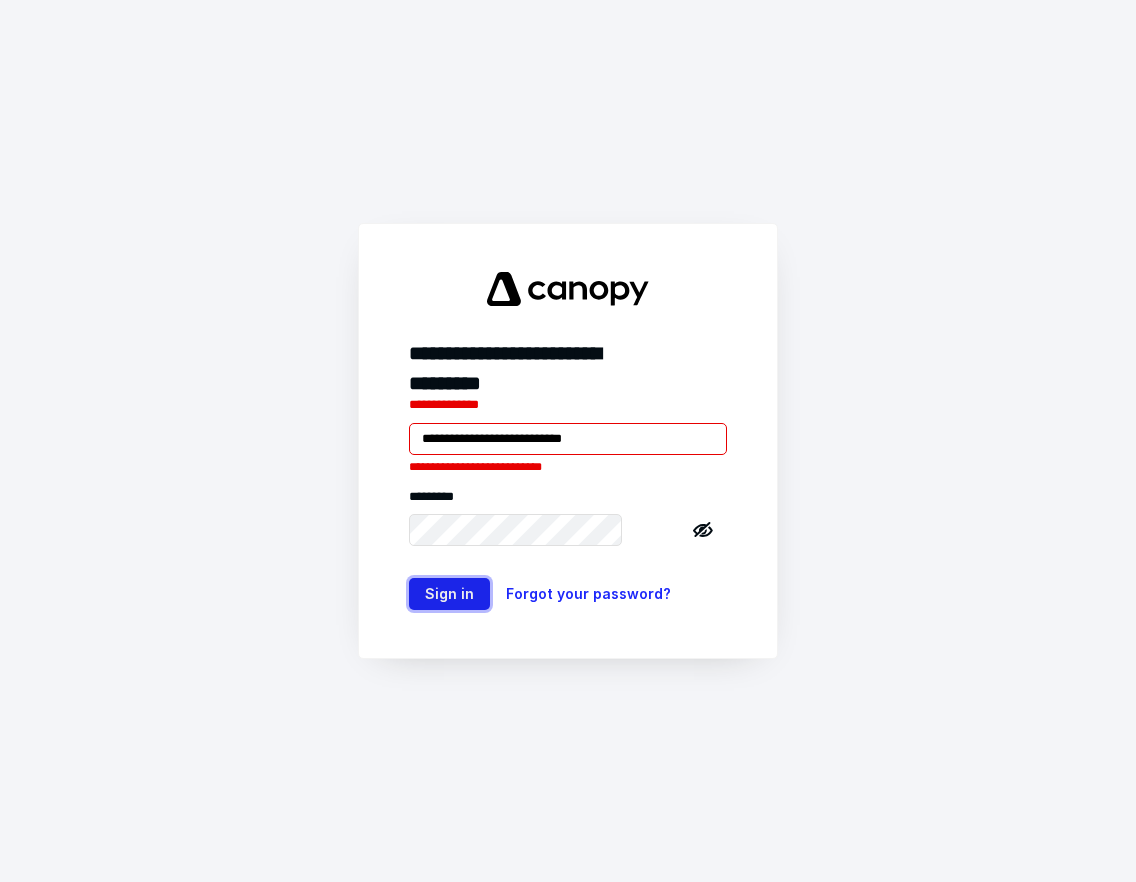 click on "Sign in" at bounding box center [449, 594] 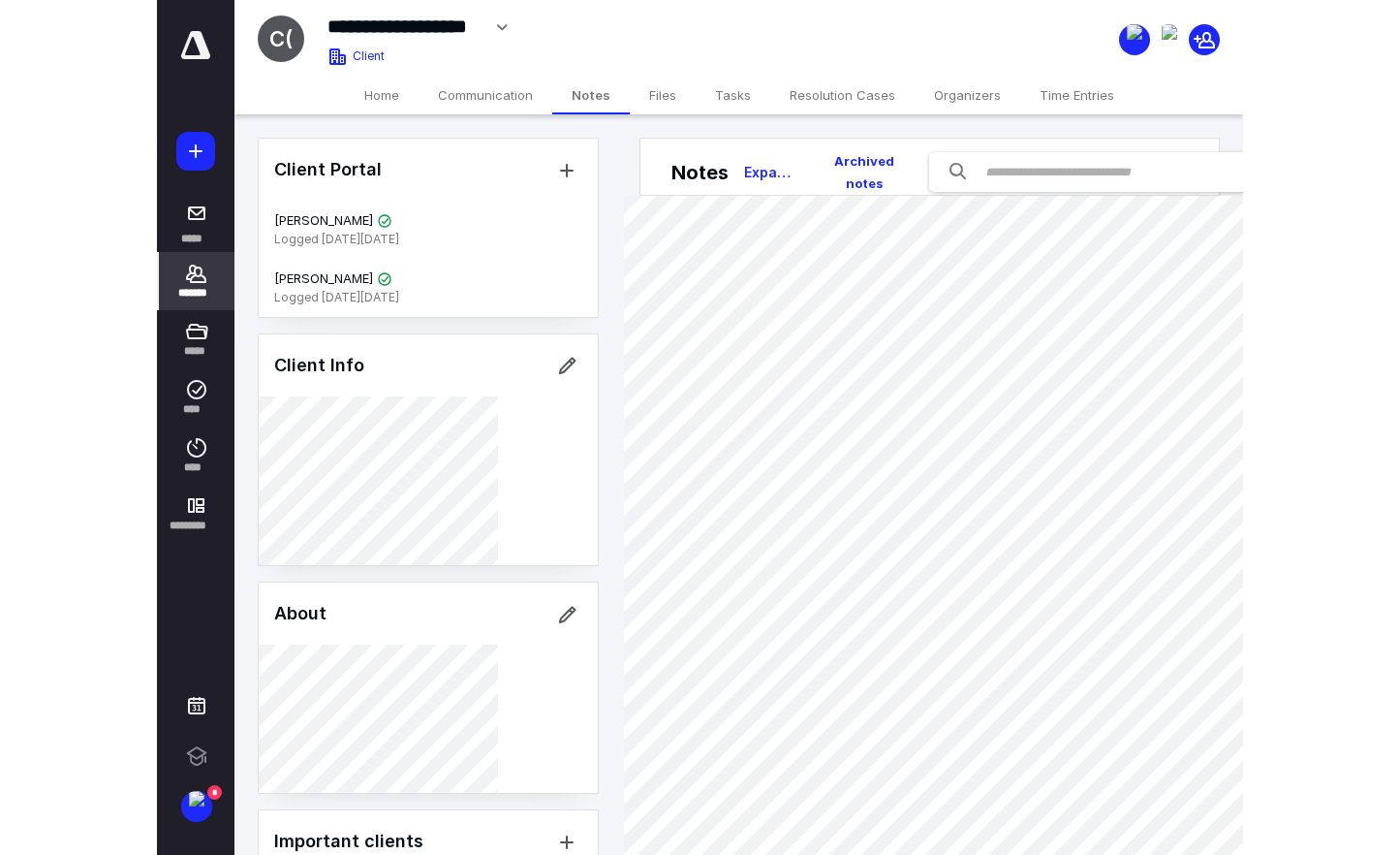 scroll, scrollTop: 0, scrollLeft: 0, axis: both 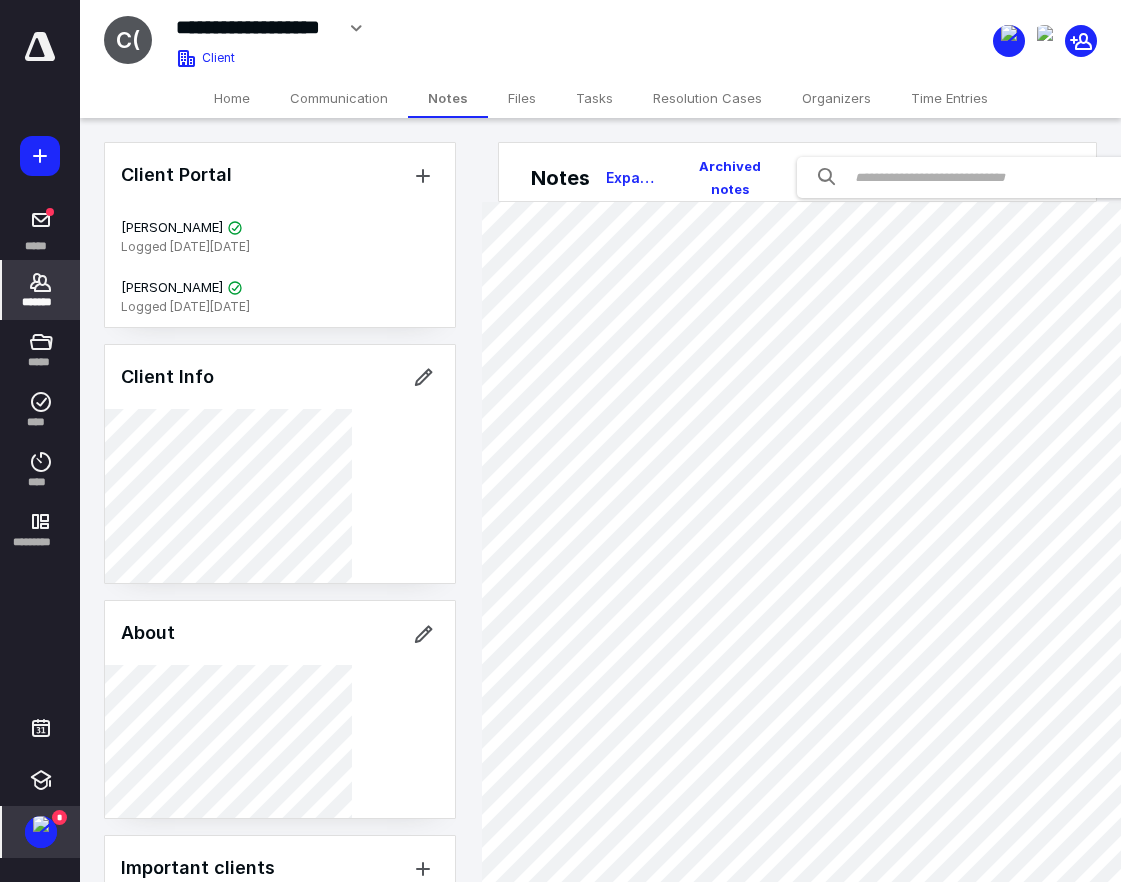 click at bounding box center (41, 824) 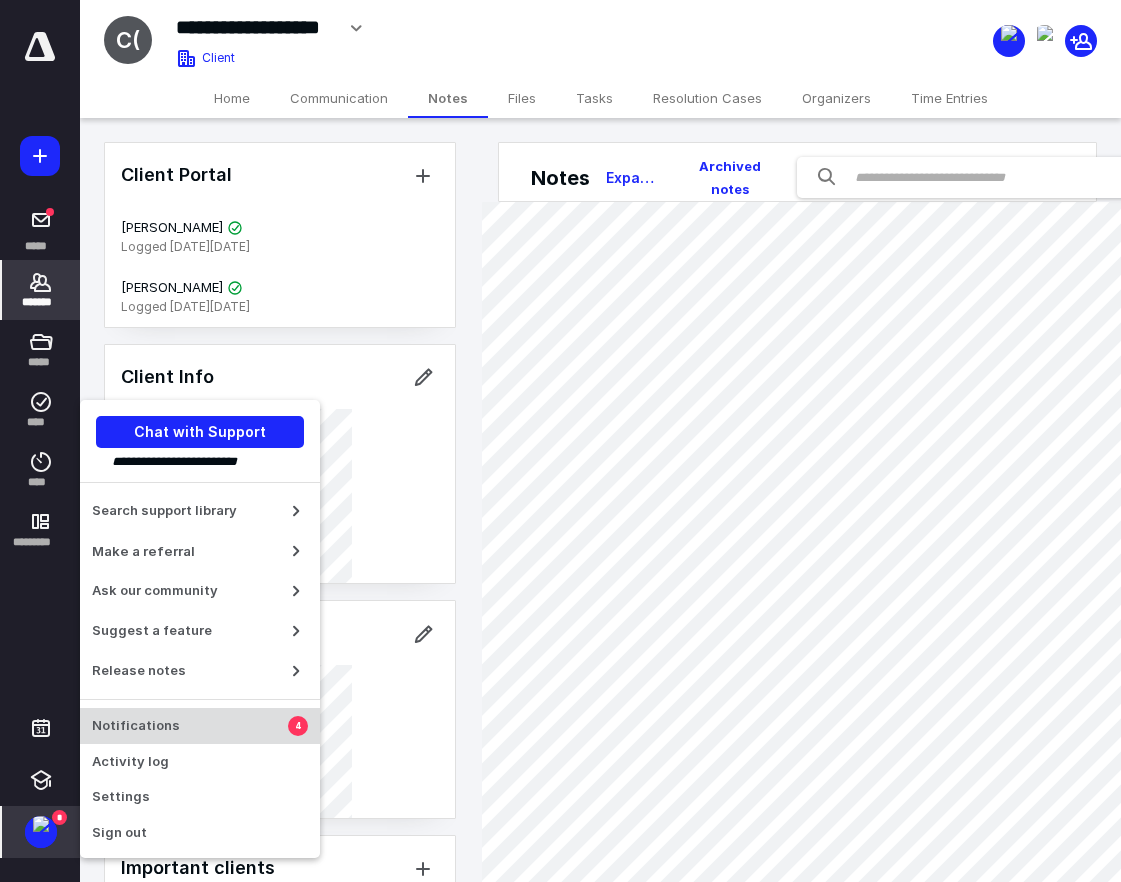 click on "Notifications" at bounding box center (190, 726) 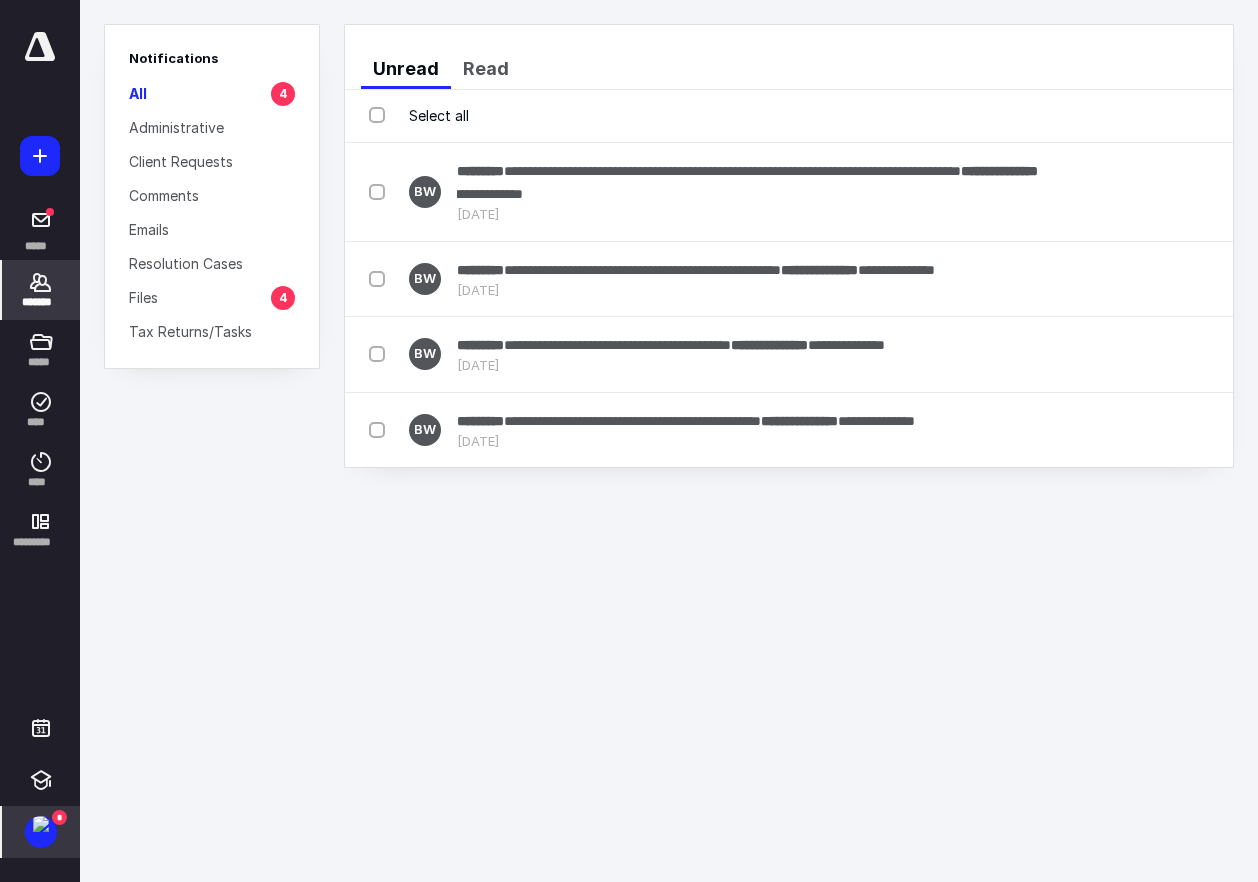 click on "*******" at bounding box center (41, 290) 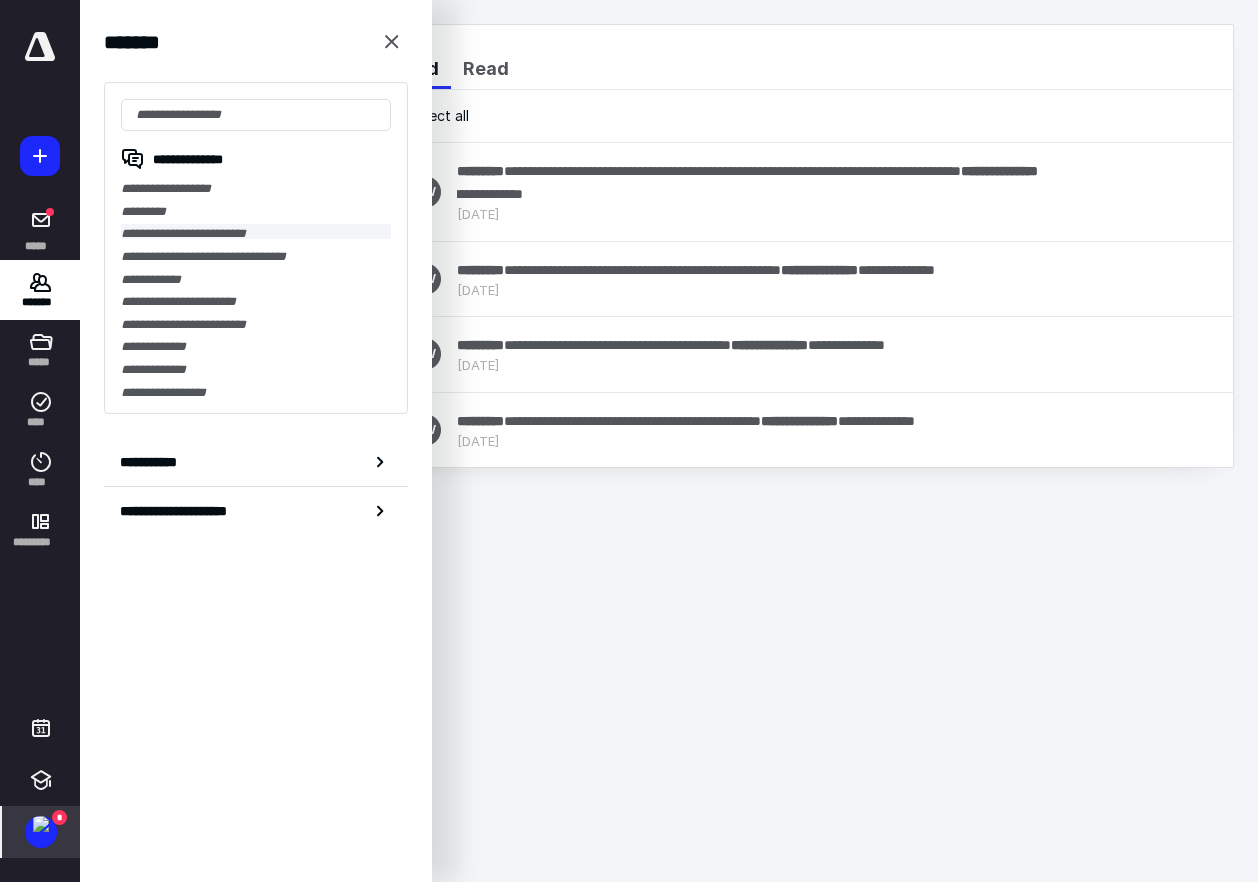click on "**********" at bounding box center [256, 231] 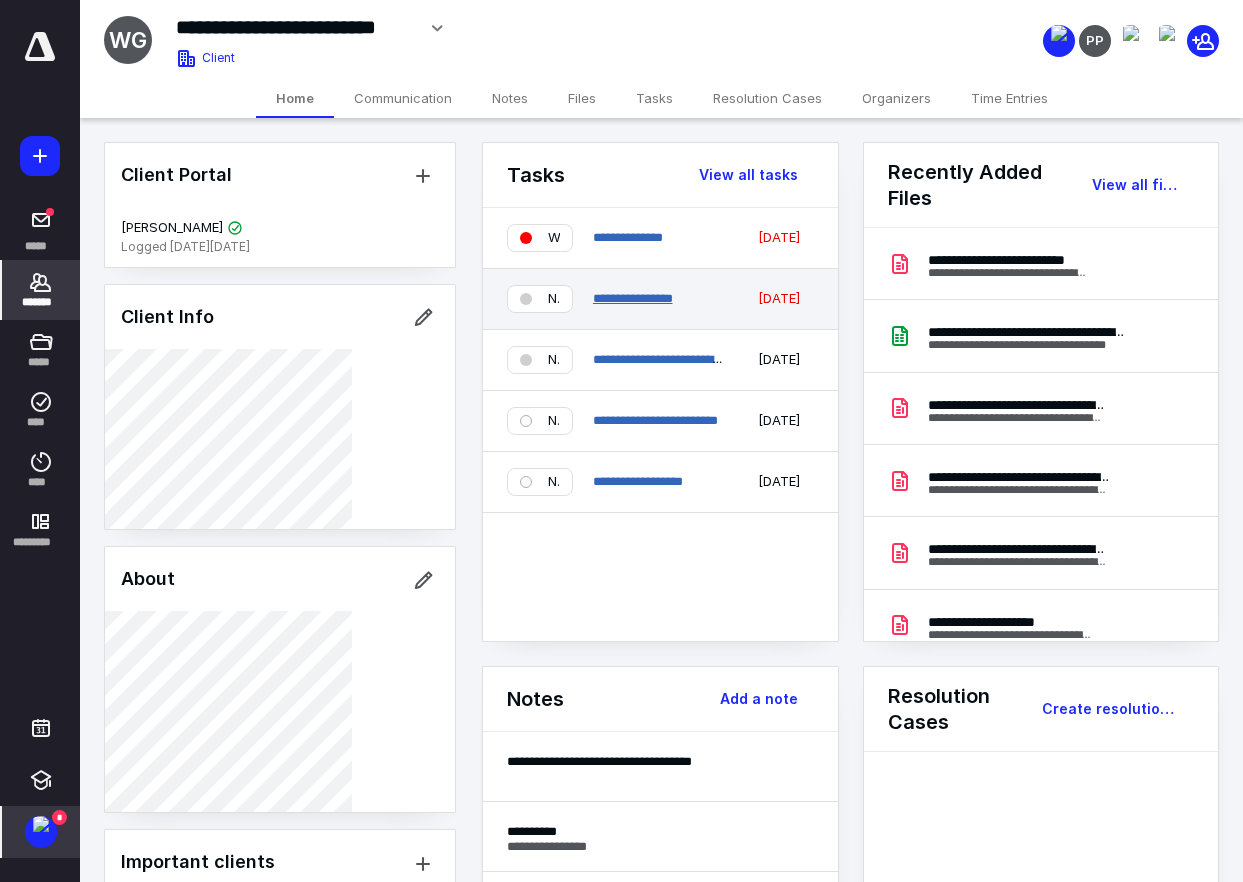 click on "**********" at bounding box center (633, 298) 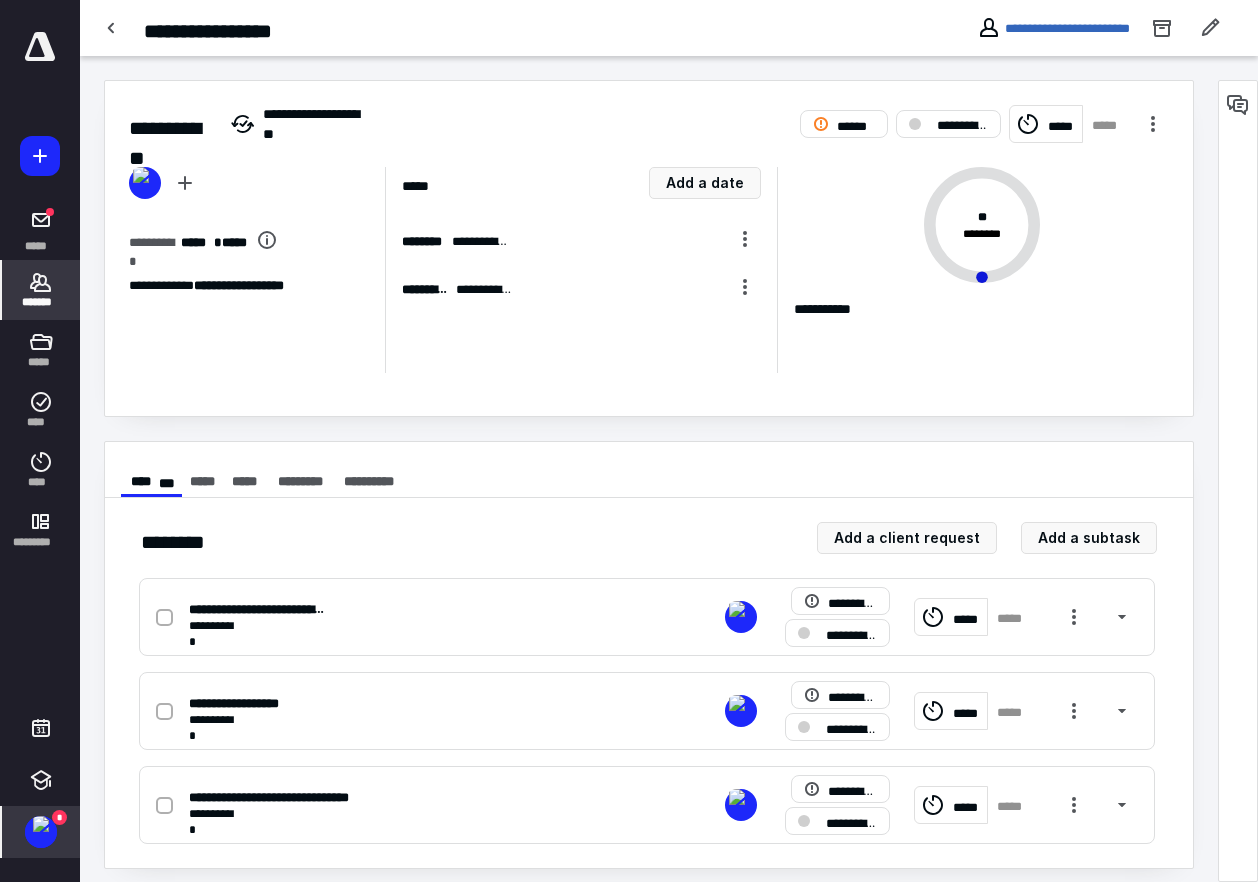 click on "*******" at bounding box center (41, 302) 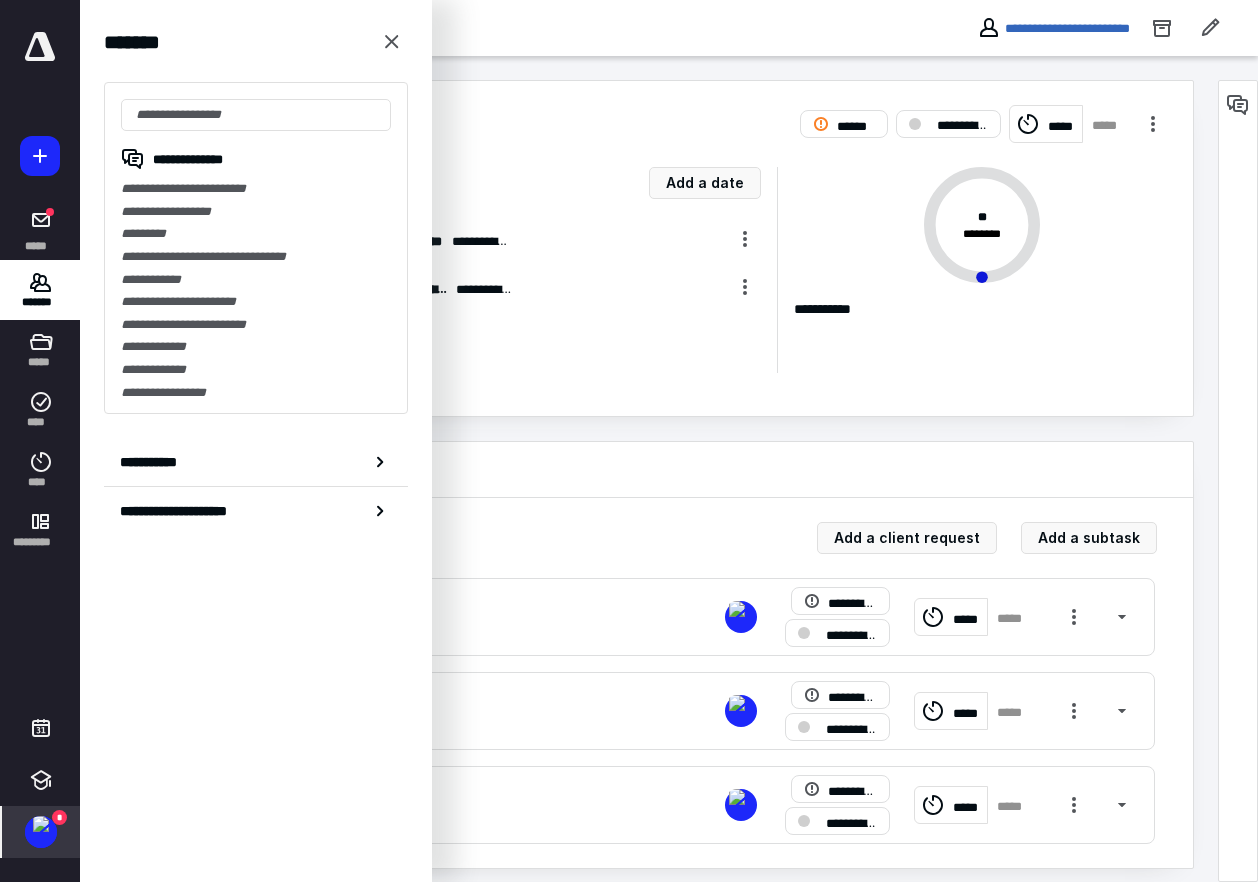 click on "**********" at bounding box center (565, 287) 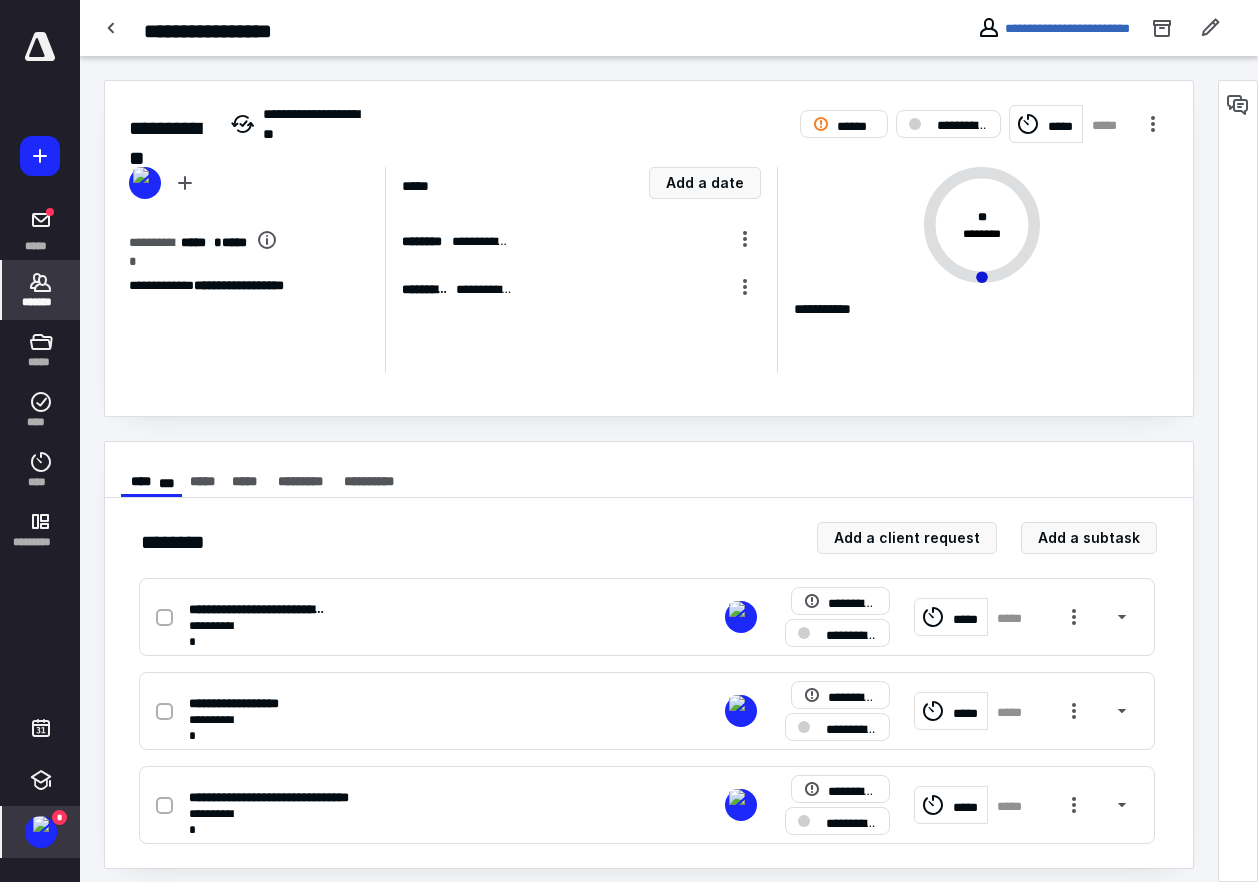 click on "*******" at bounding box center [41, 302] 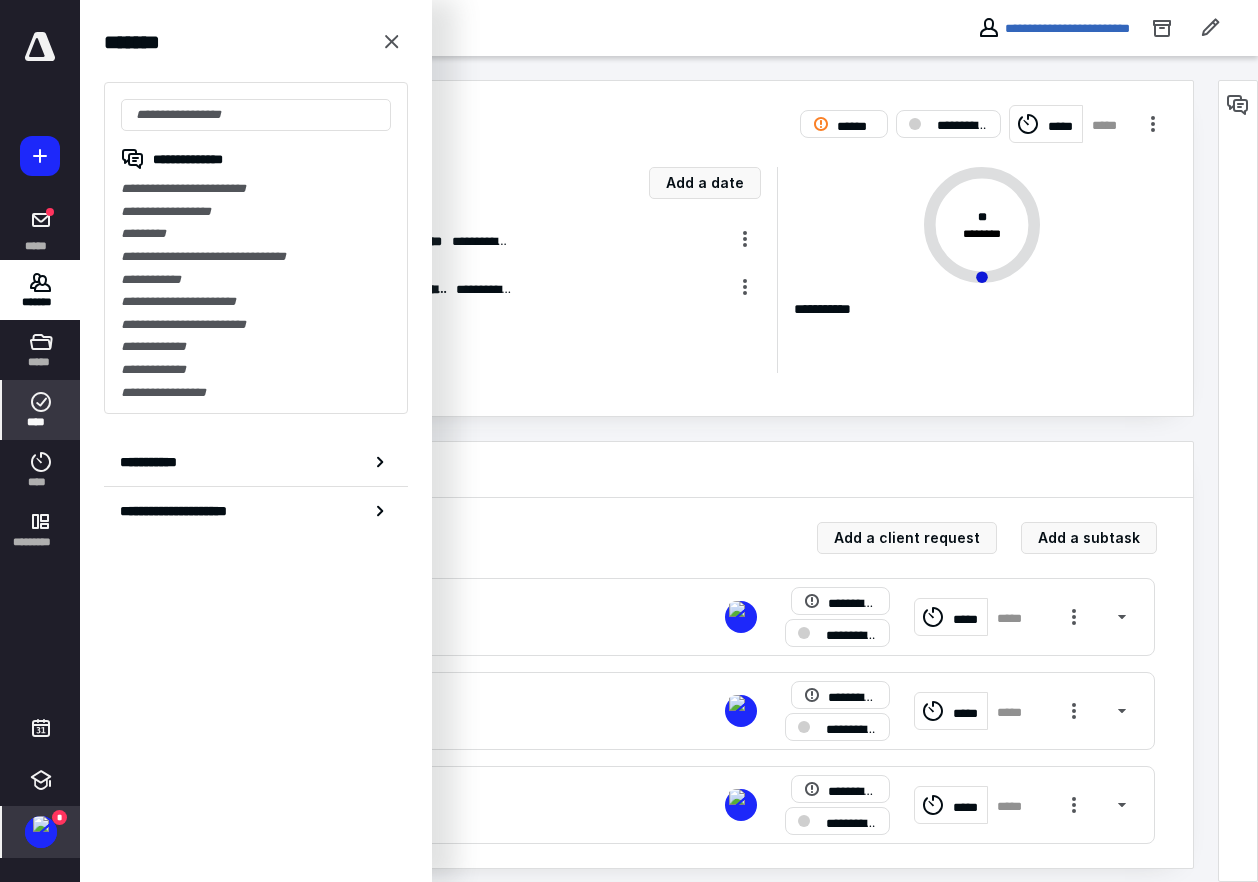 click on "****" at bounding box center [41, 422] 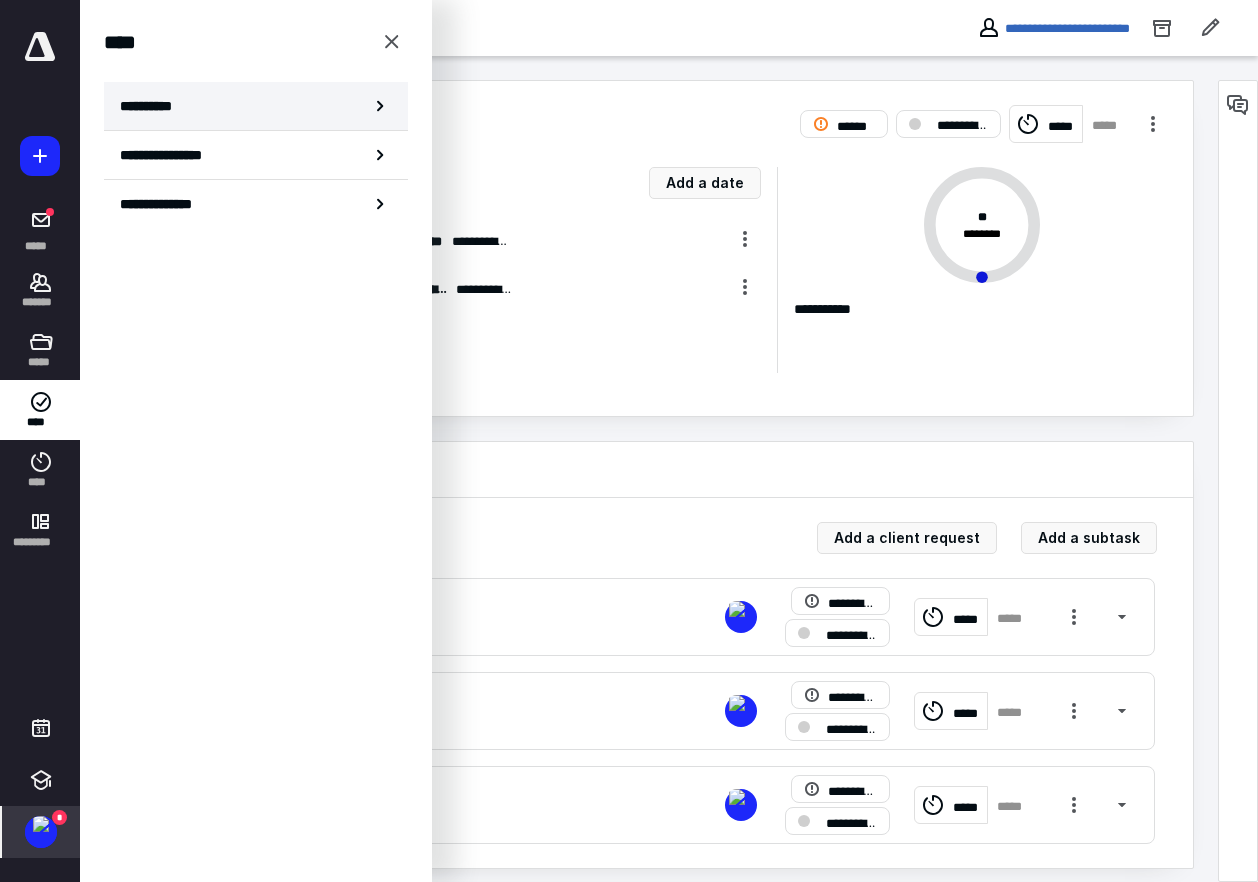 click on "**********" at bounding box center [256, 106] 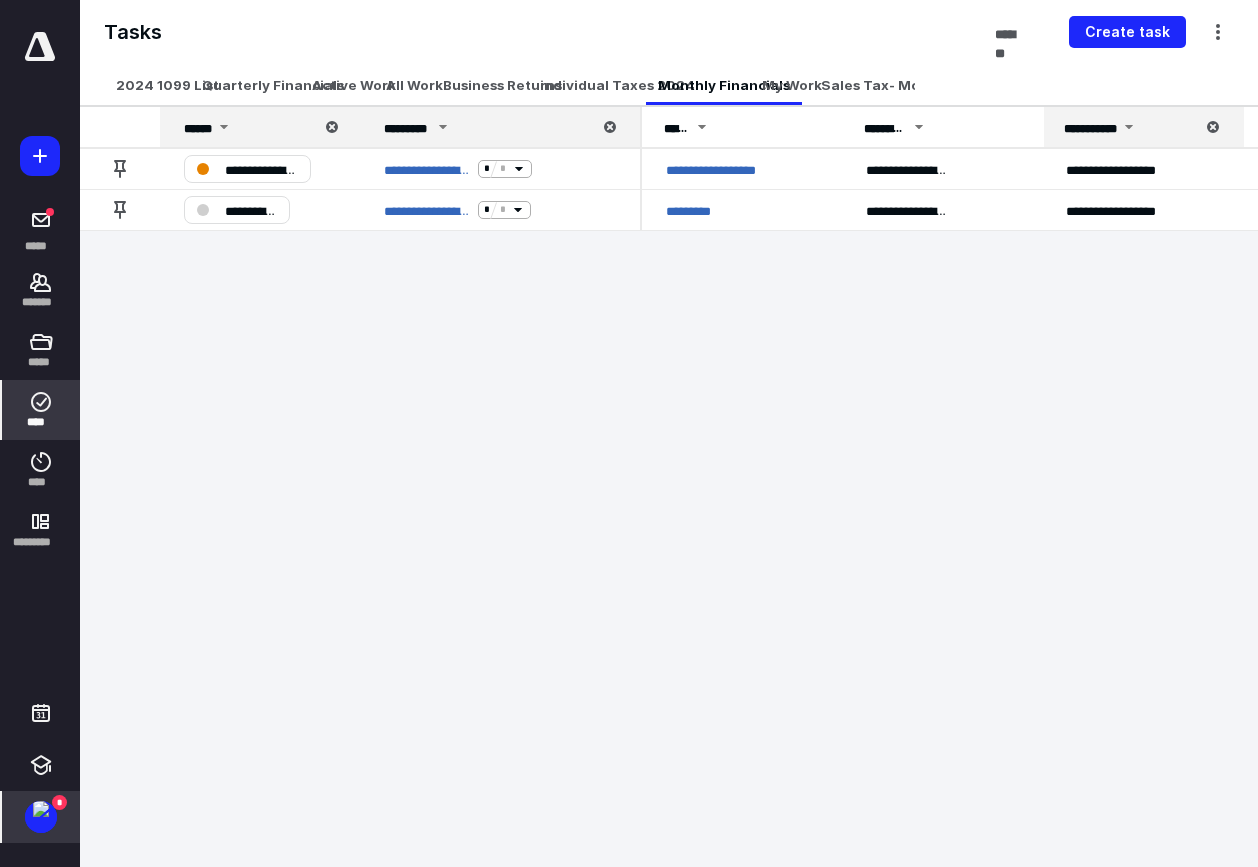click on "*" at bounding box center (41, 817) 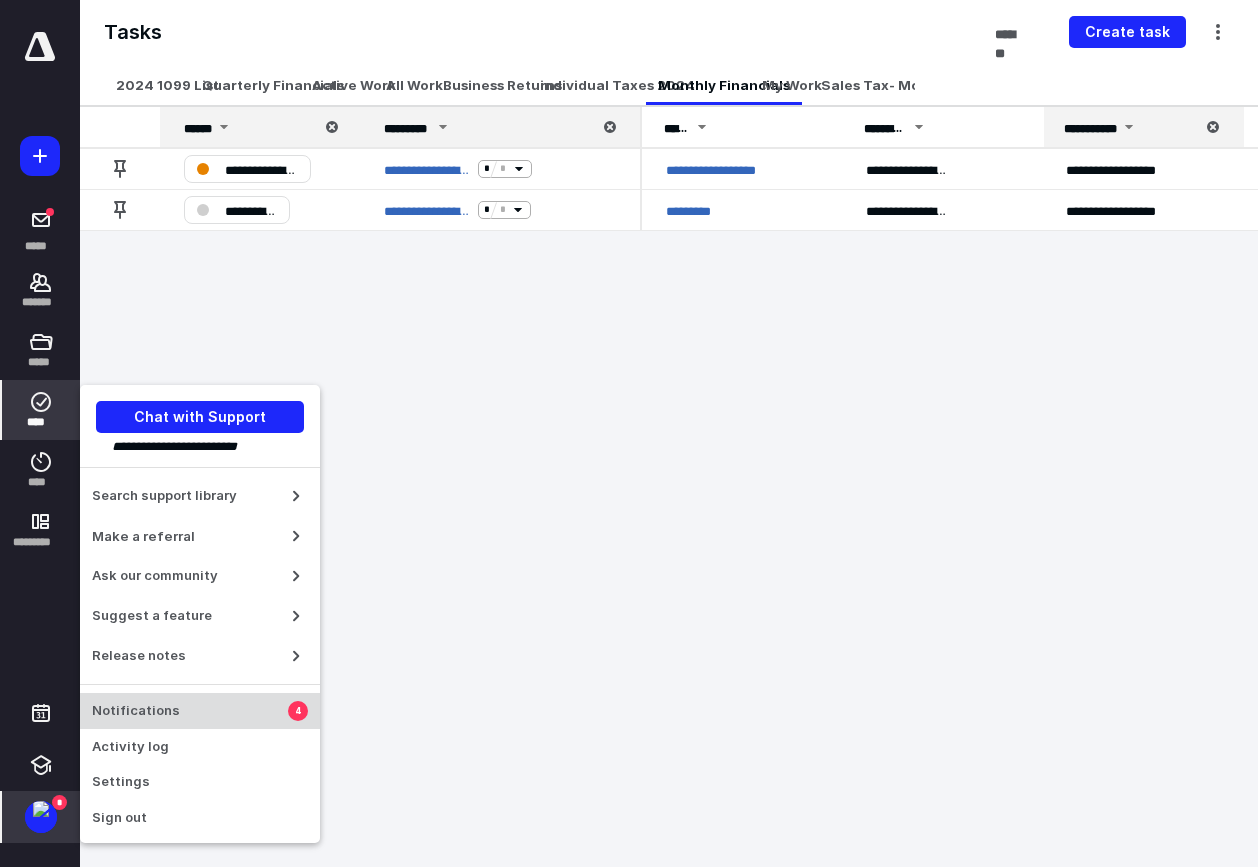 click on "Notifications" at bounding box center (190, 711) 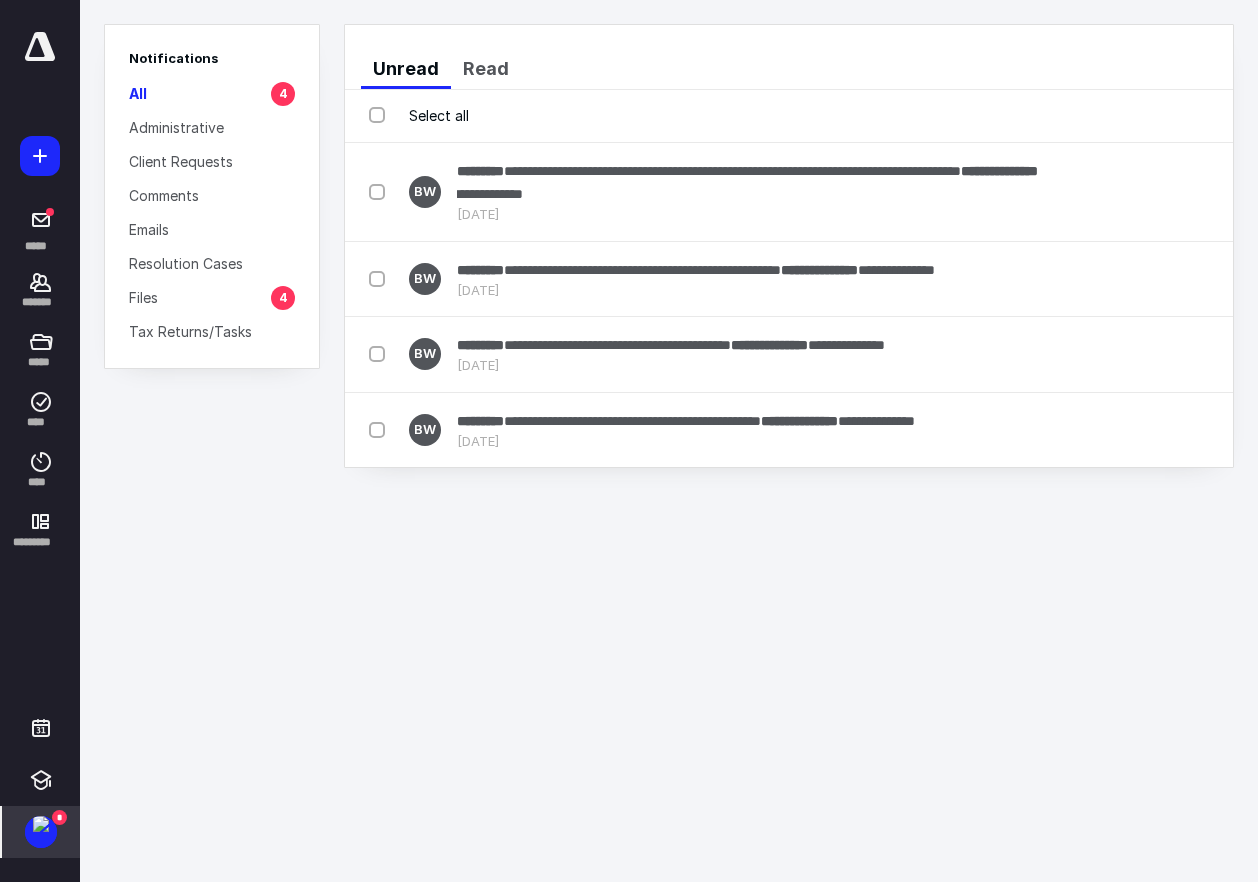 click on "Select all" at bounding box center [419, 115] 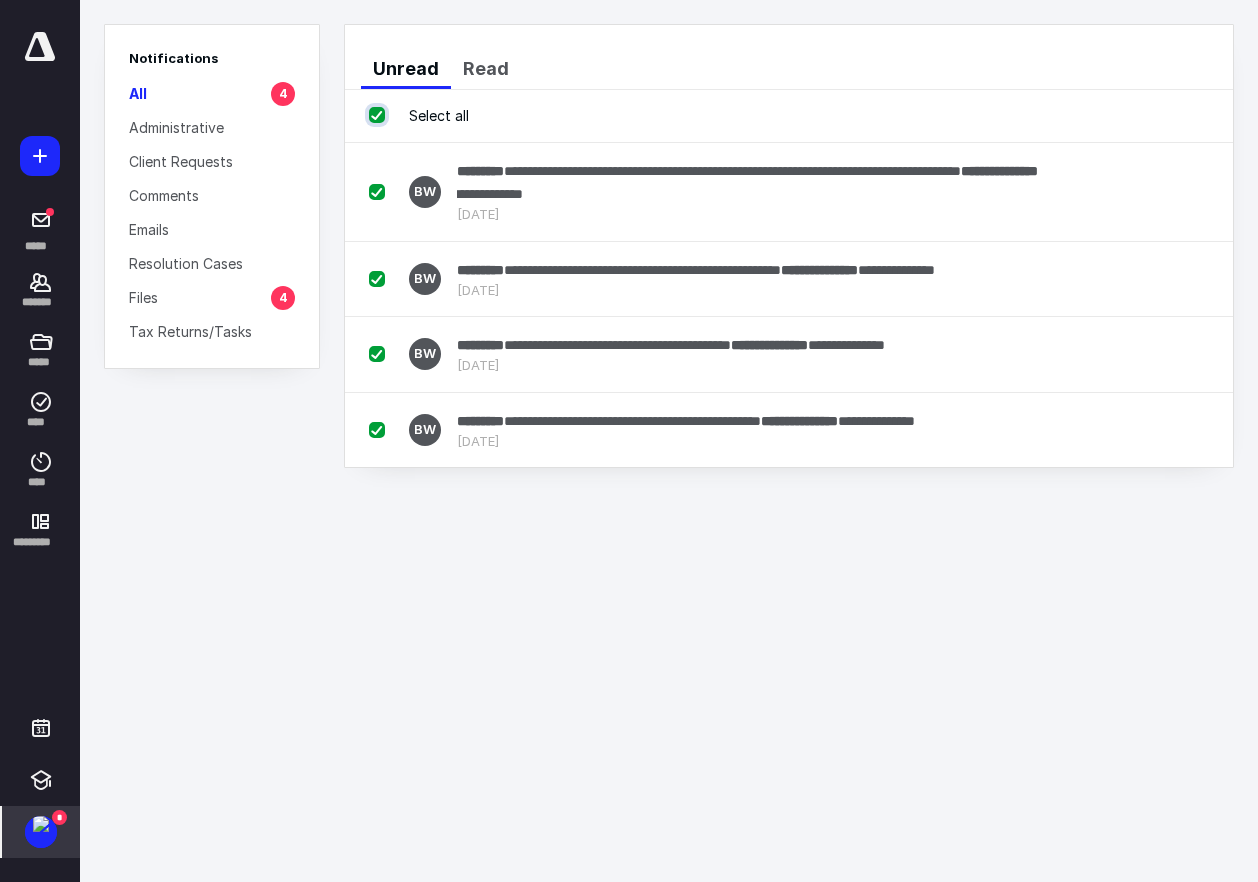 checkbox on "true" 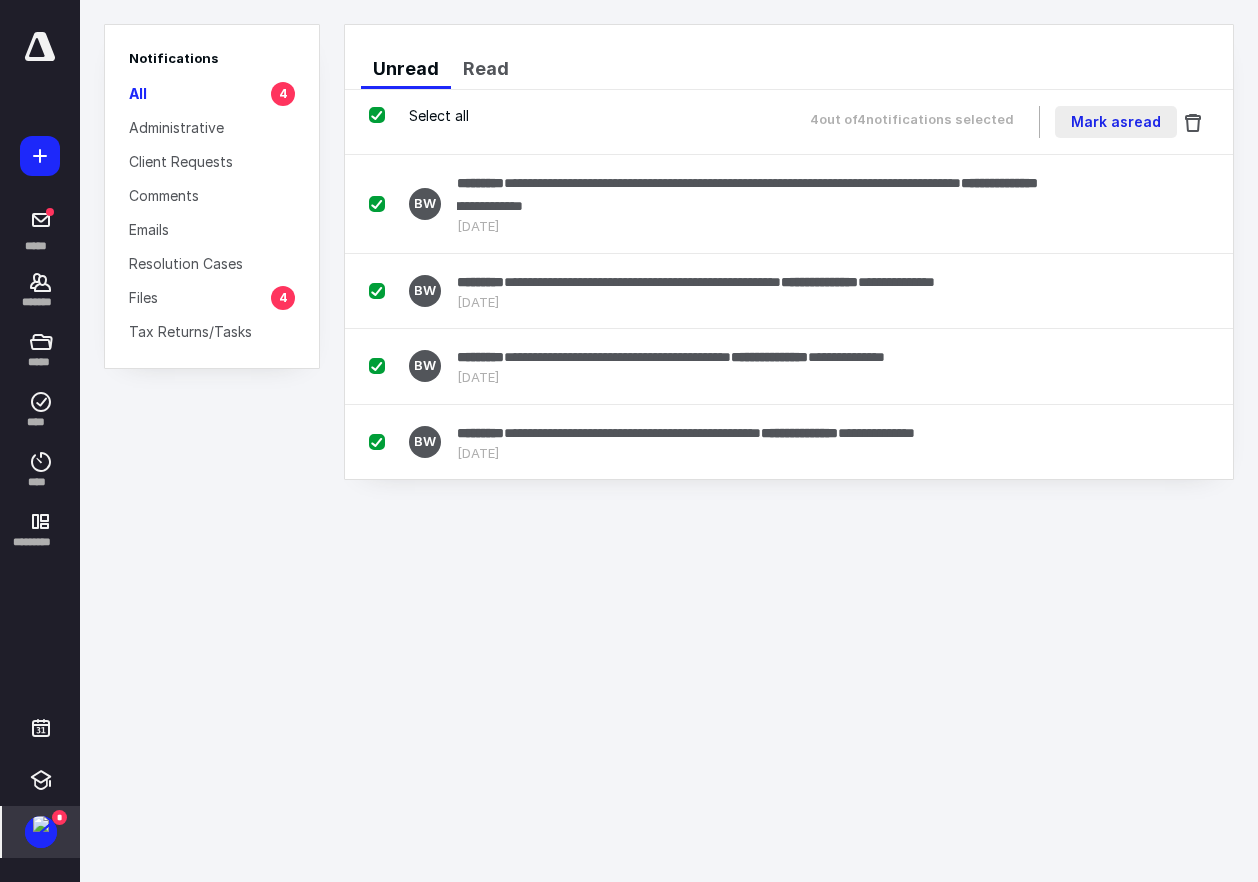 click on "Mark as  read" at bounding box center [1116, 122] 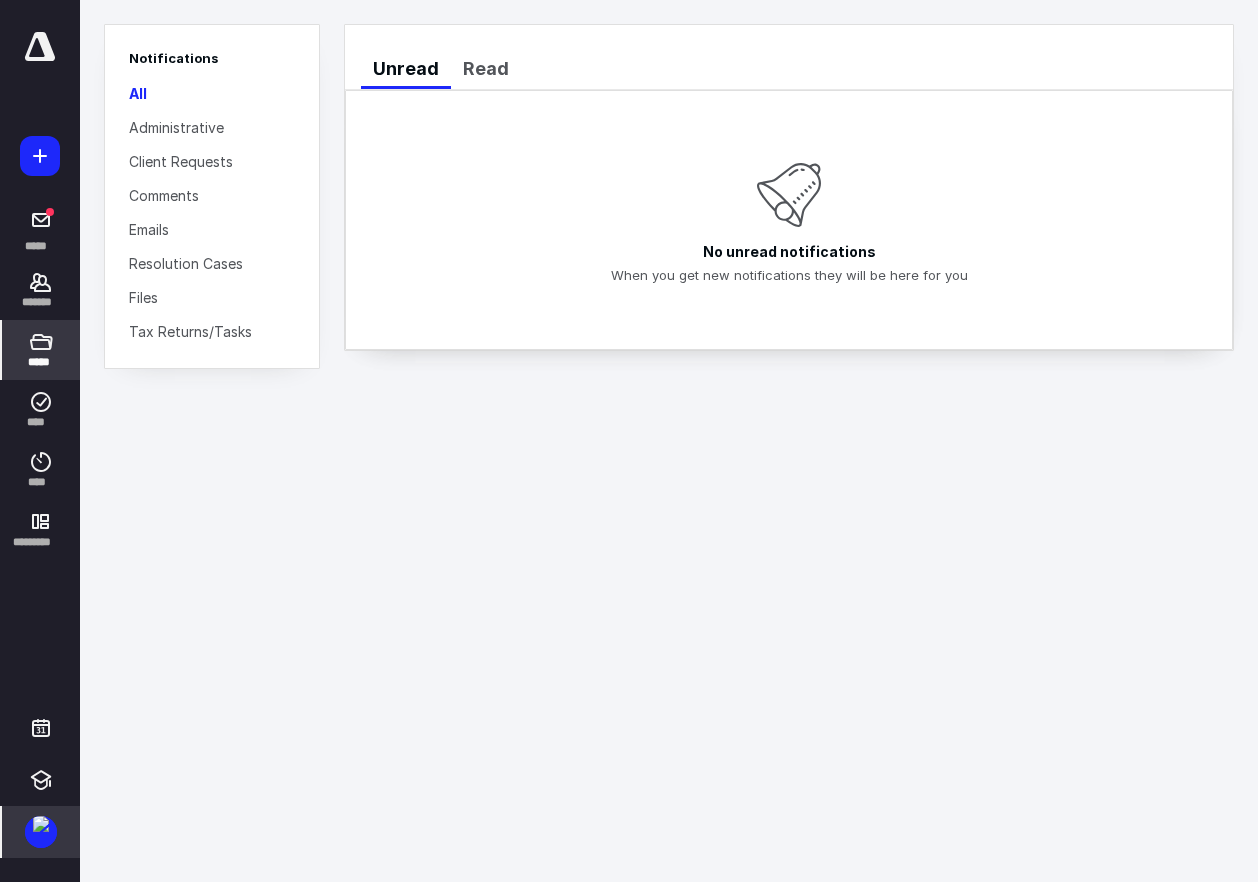 click on "*****" at bounding box center (41, 350) 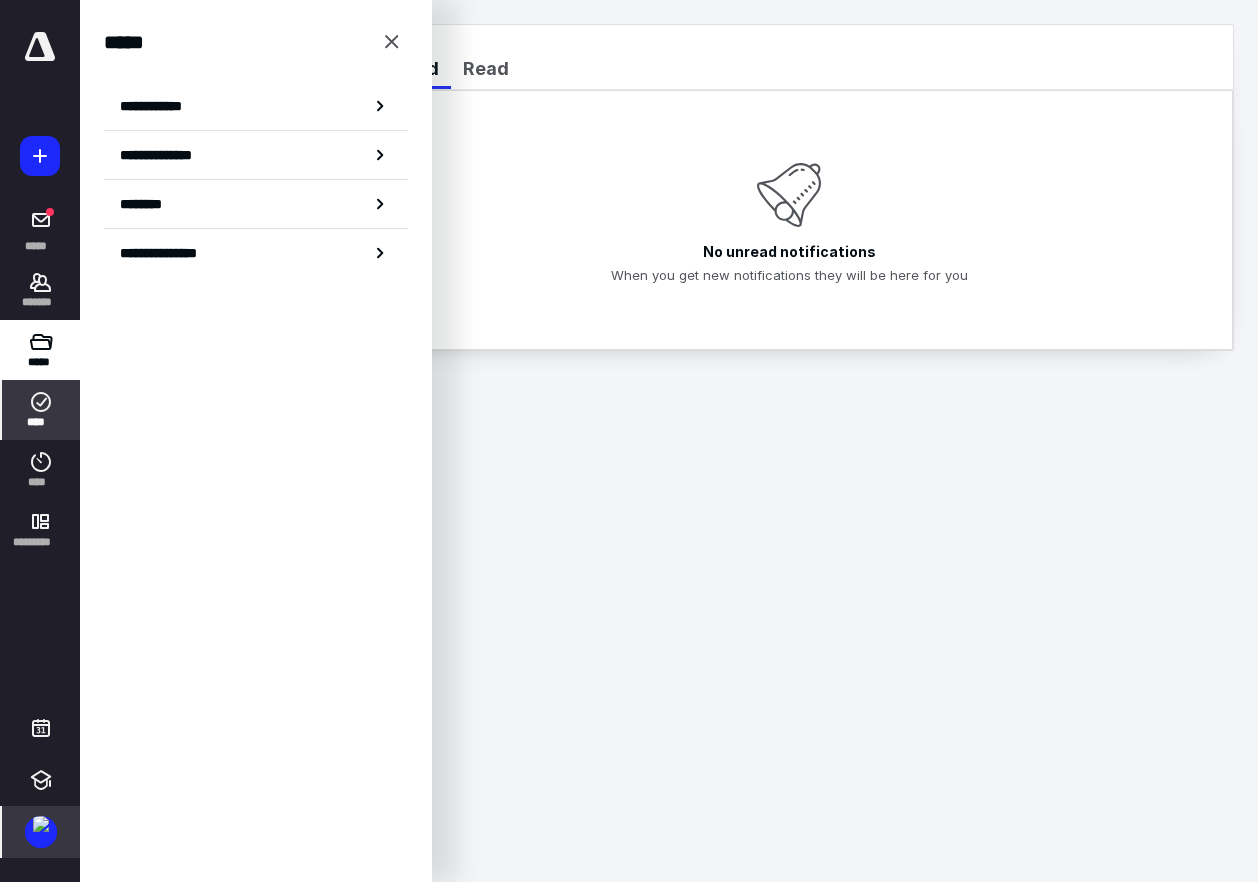 click 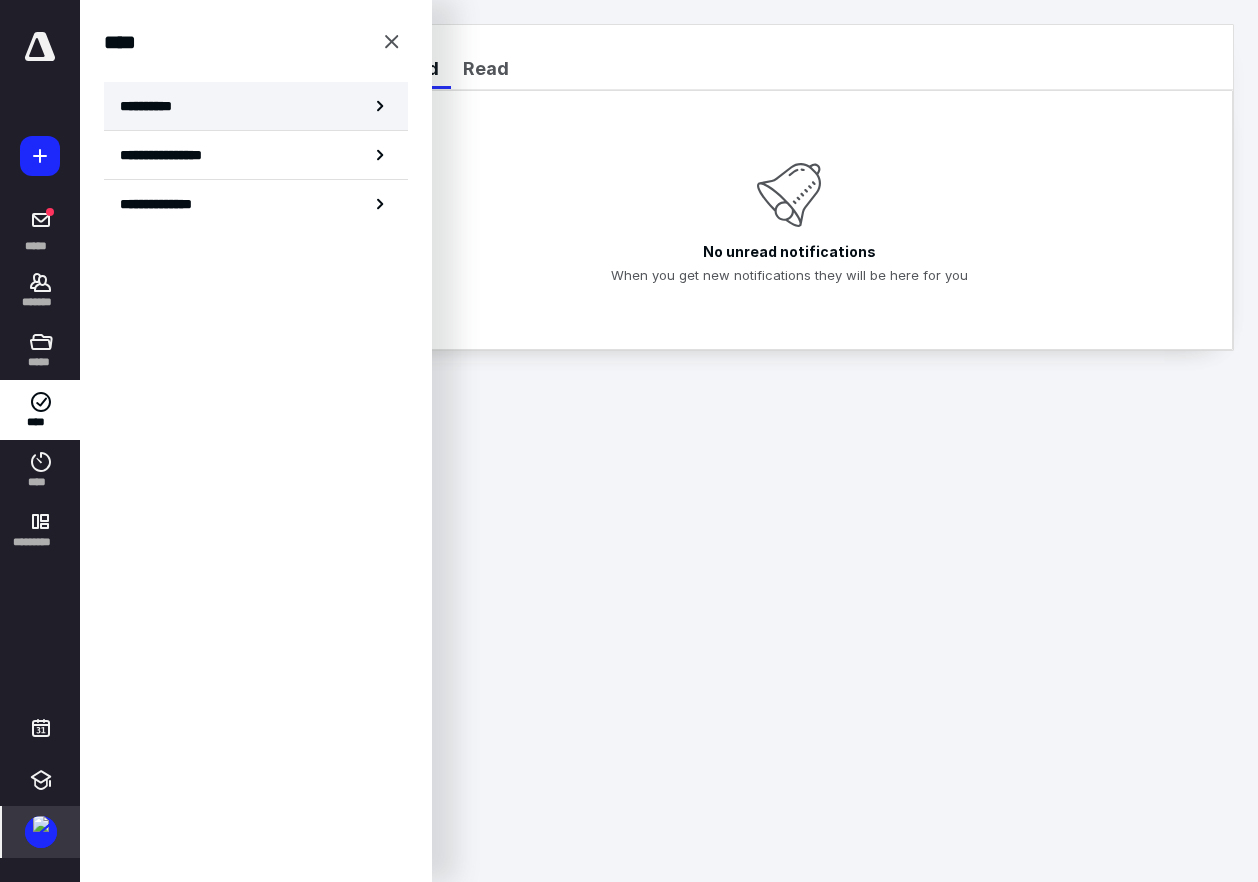 click on "**********" at bounding box center (256, 106) 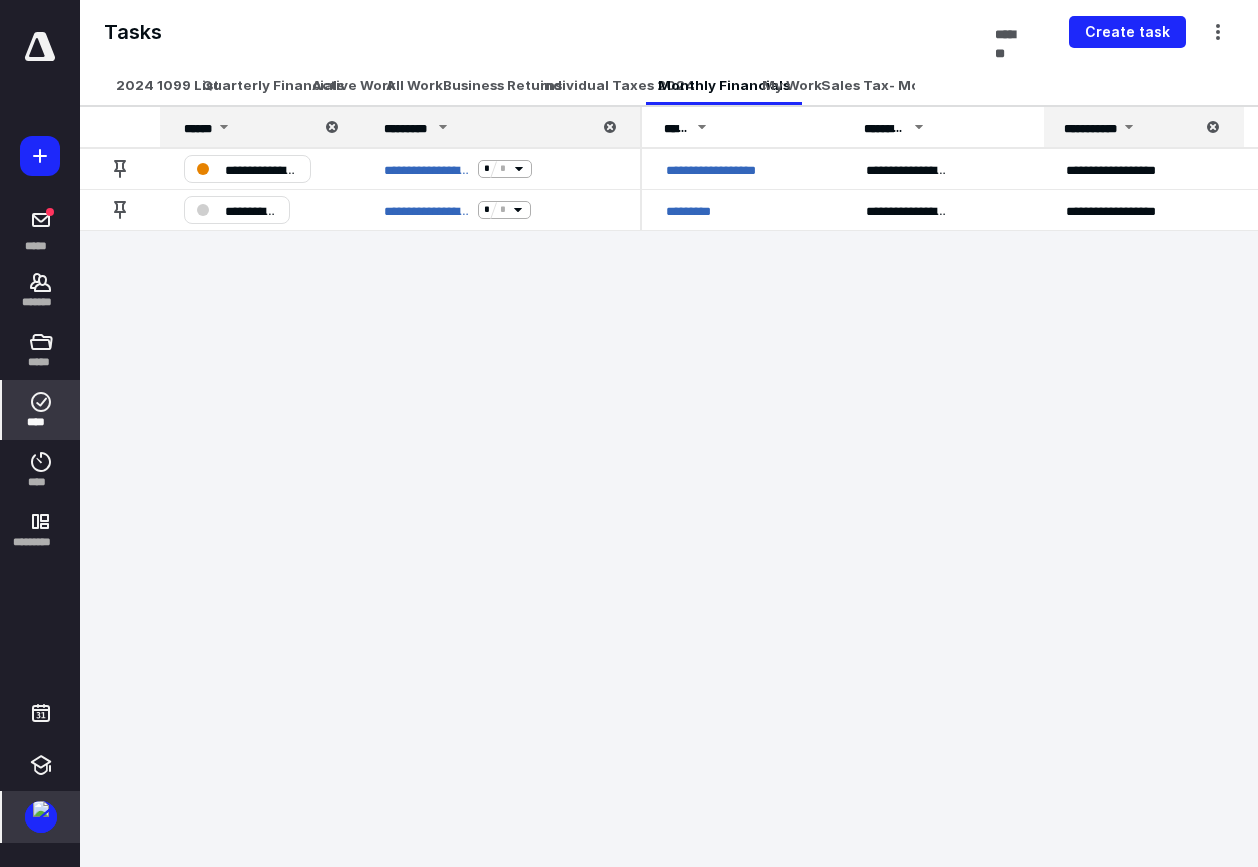 click on "**********" at bounding box center [629, 433] 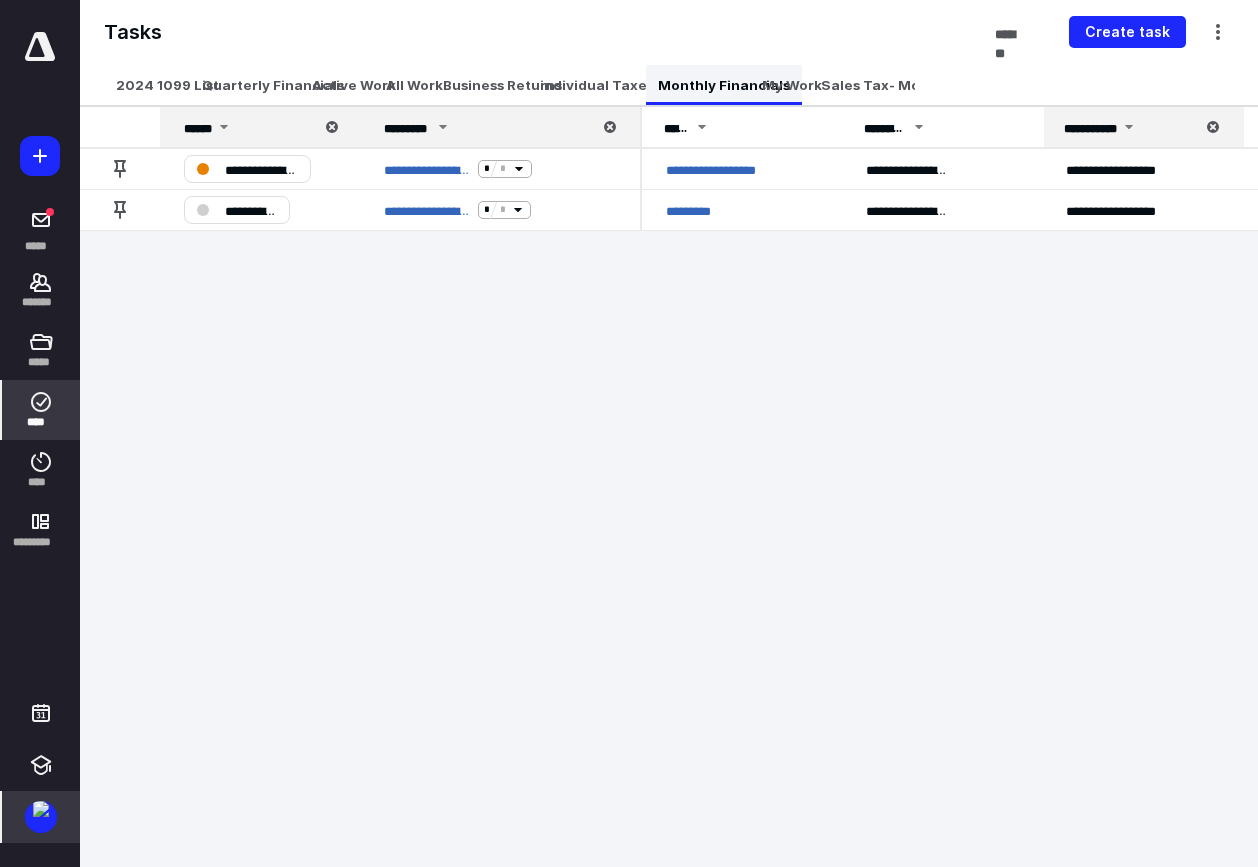 click on "Monthly Financials" at bounding box center [724, 85] 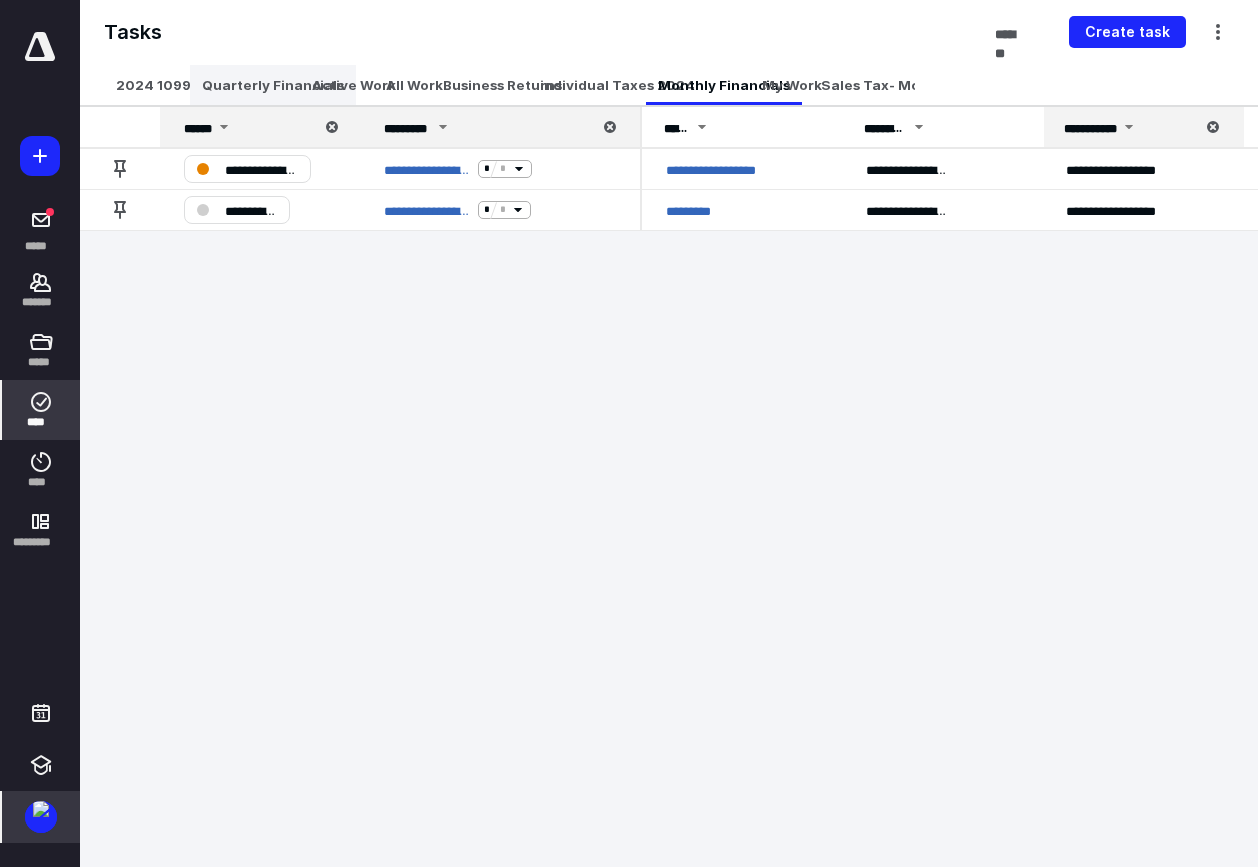 click on "Quarterly Financials" at bounding box center (273, 85) 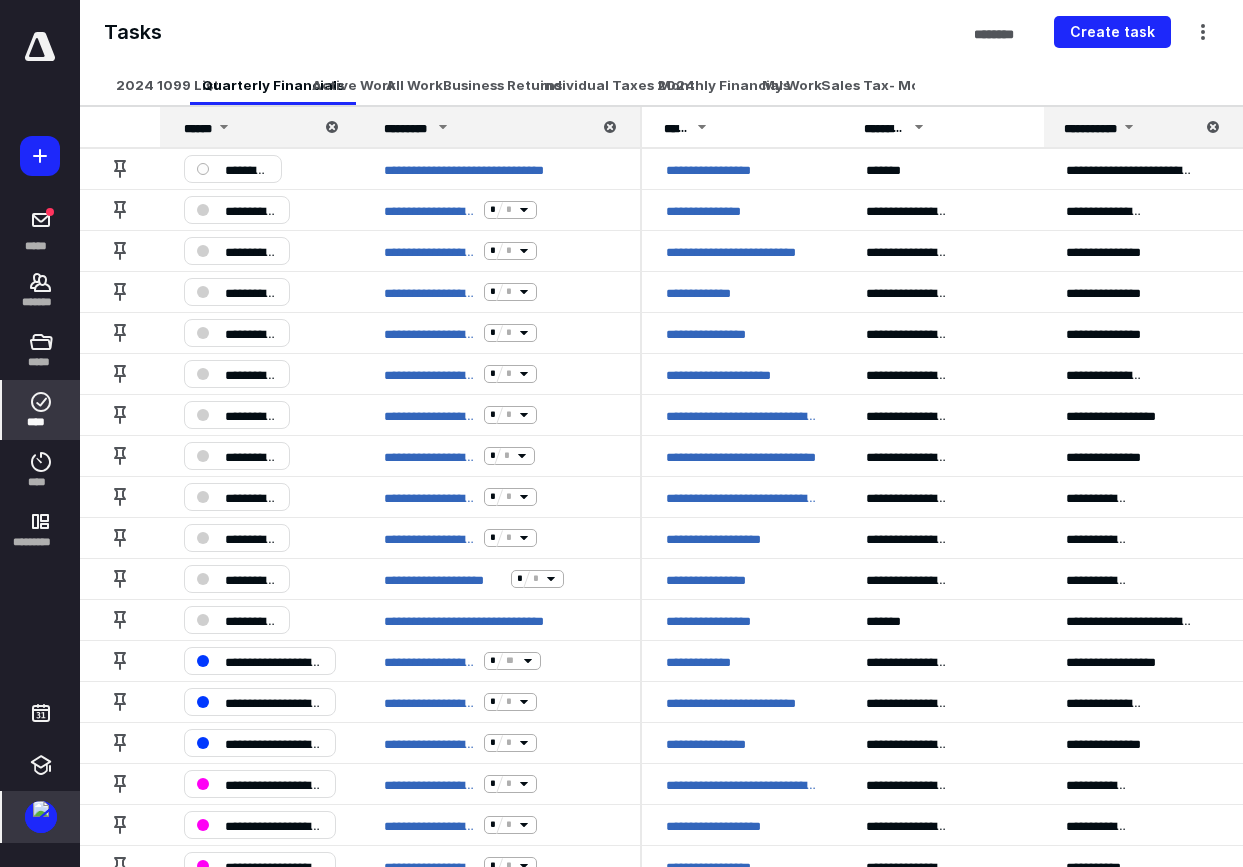 click on "**********" at bounding box center [1129, 127] 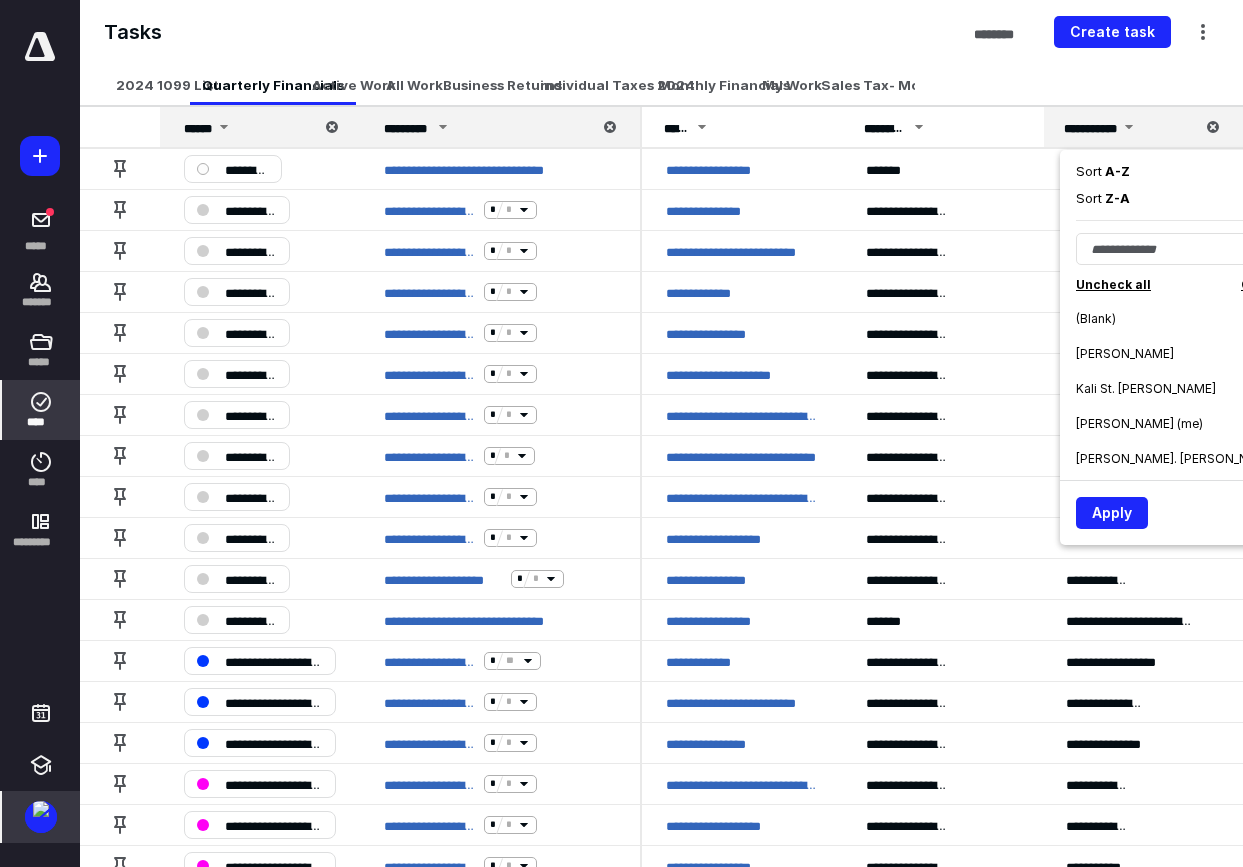 click on "Tasks ******** Create task" at bounding box center [661, 32] 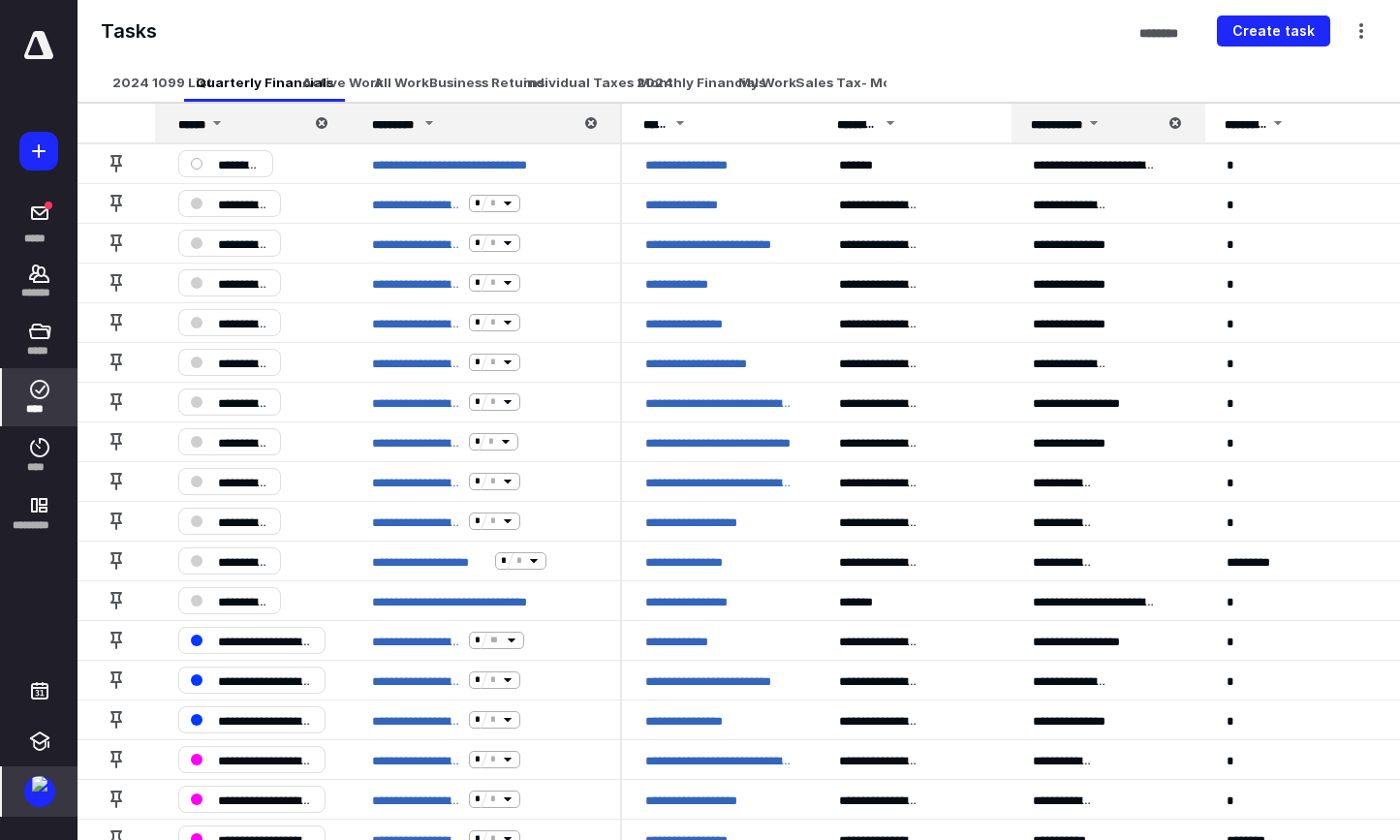 click on "**********" at bounding box center (1094, 123) 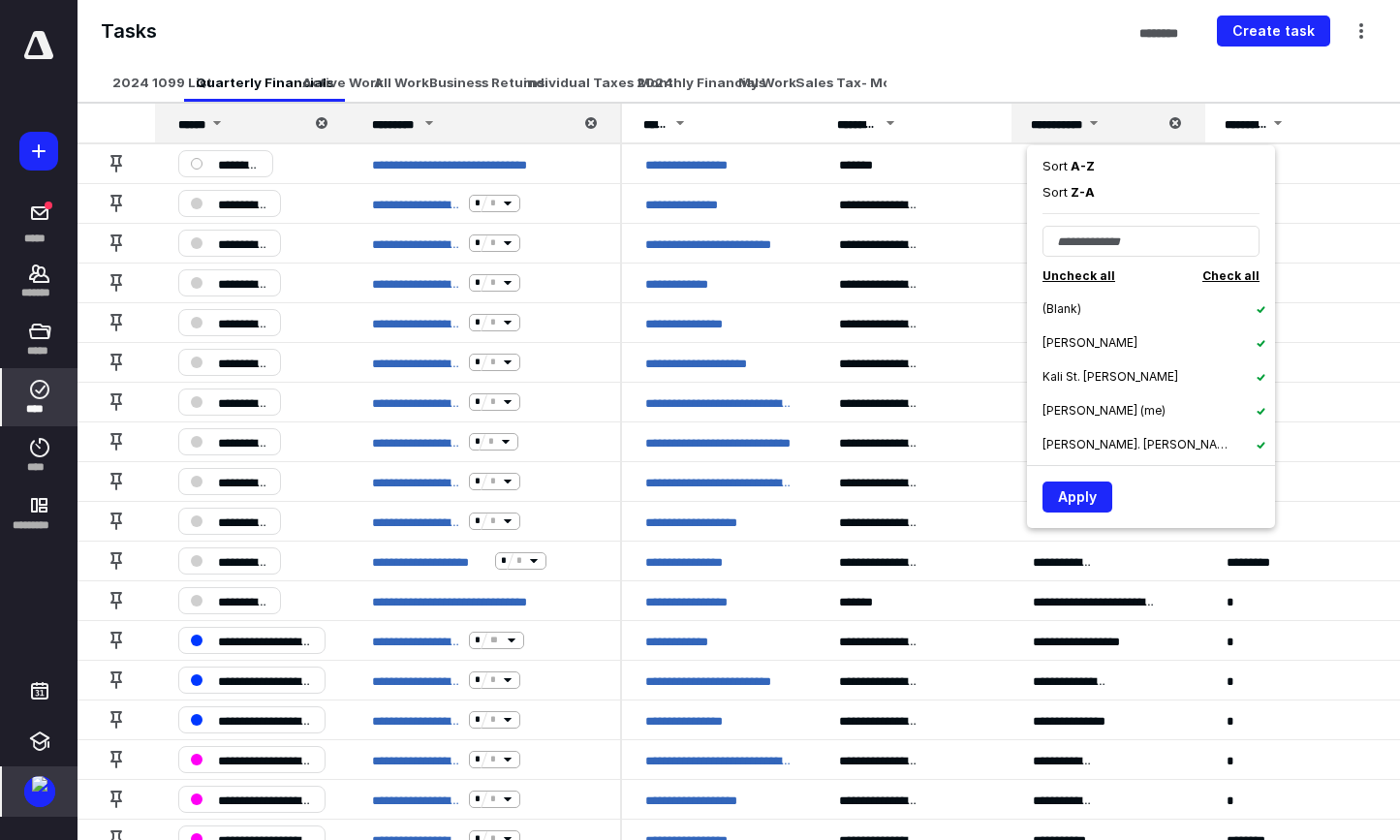 click on "Uncheck all" at bounding box center [1078, 275] 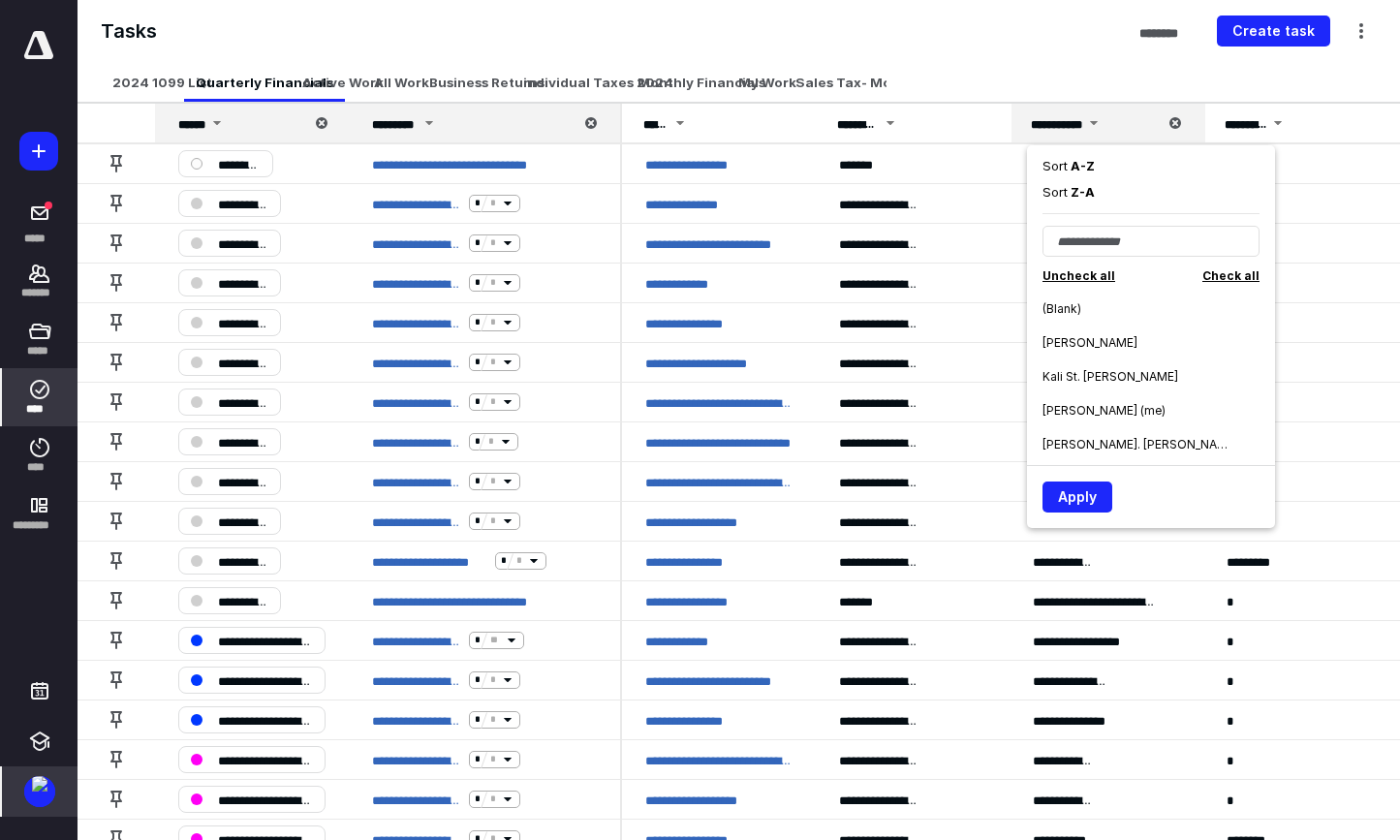 click on "[PERSON_NAME] (me)" at bounding box center [1159, 410] 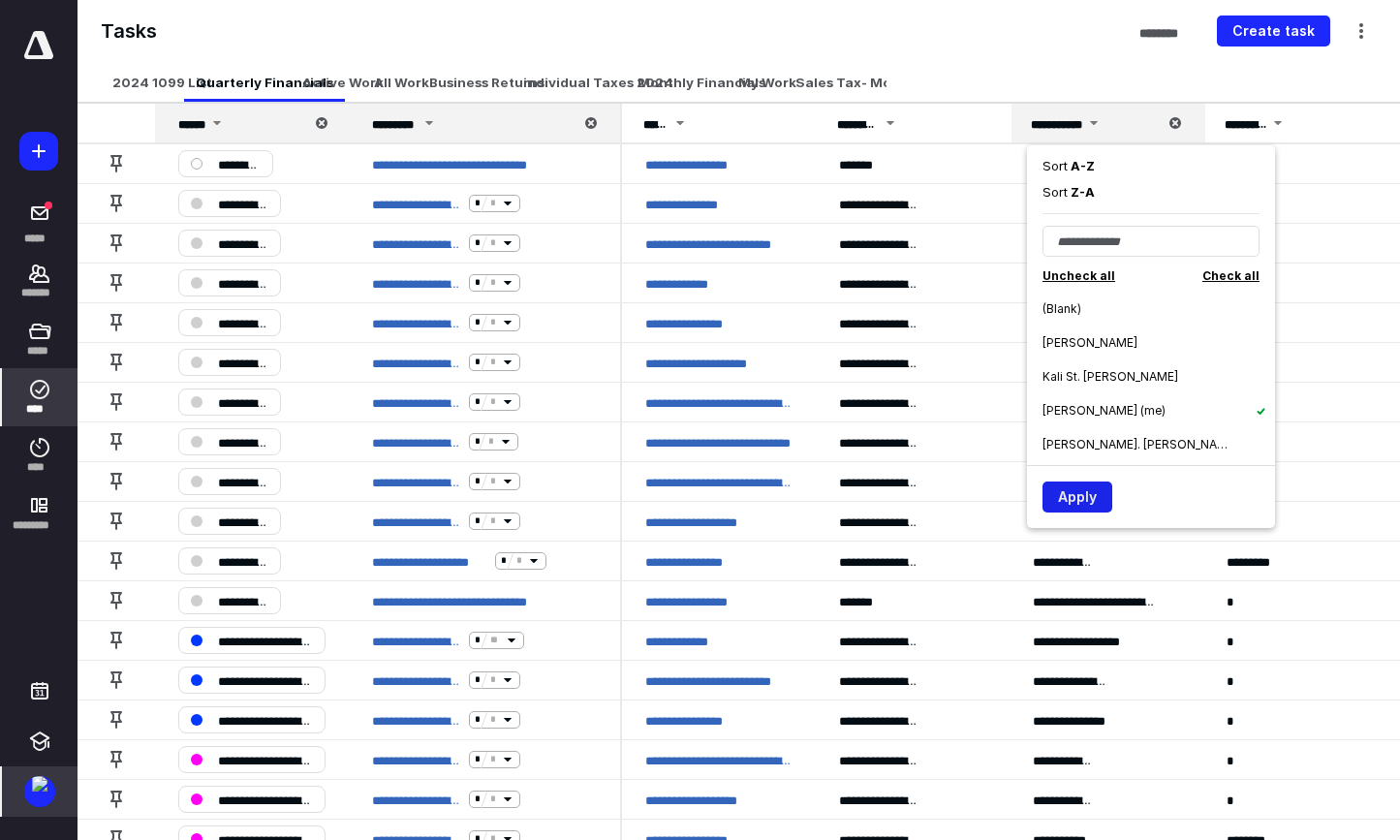 click on "Apply" at bounding box center (1077, 497) 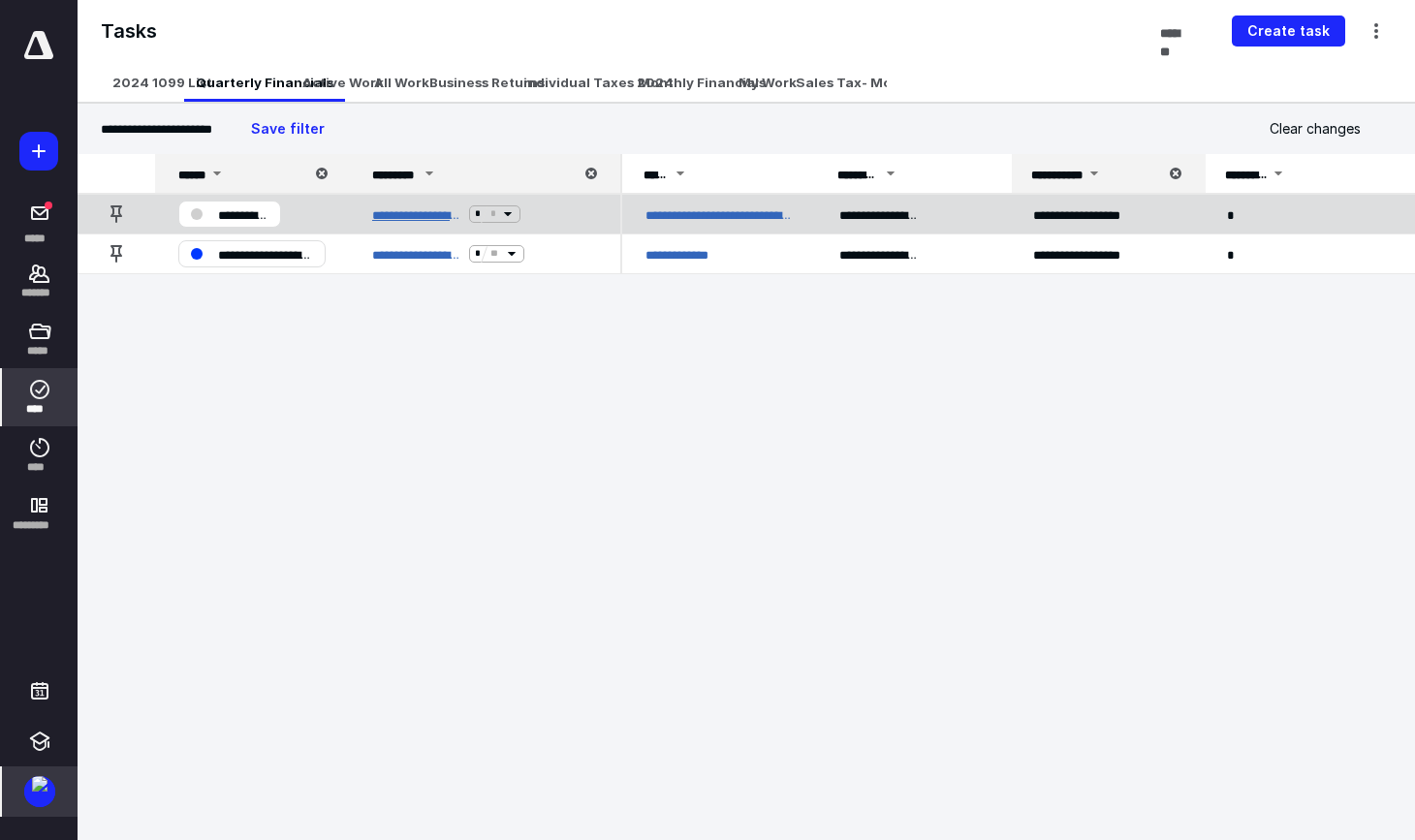 click on "**********" at bounding box center (417, 213) 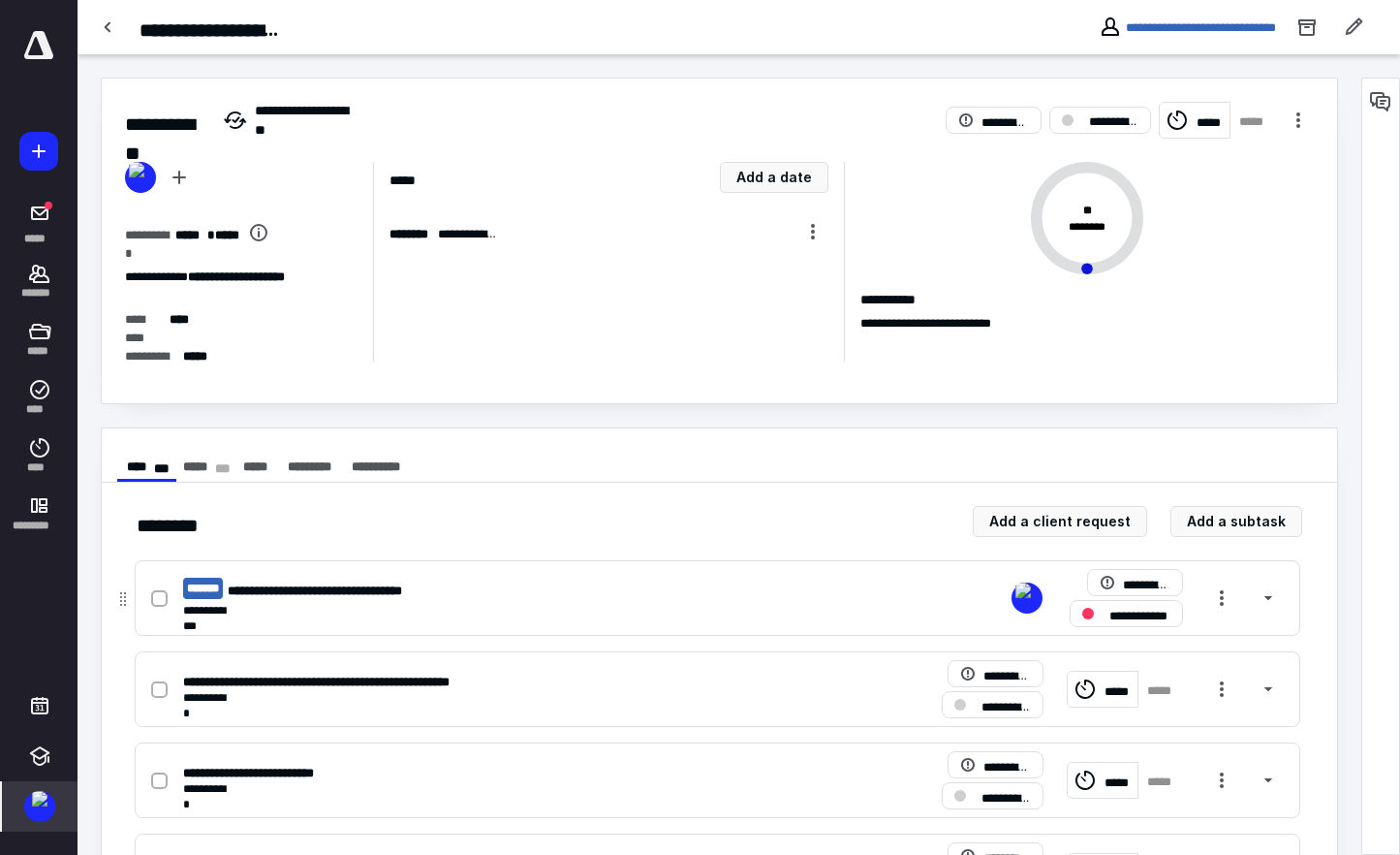 click on "**********" at bounding box center [717, 598] 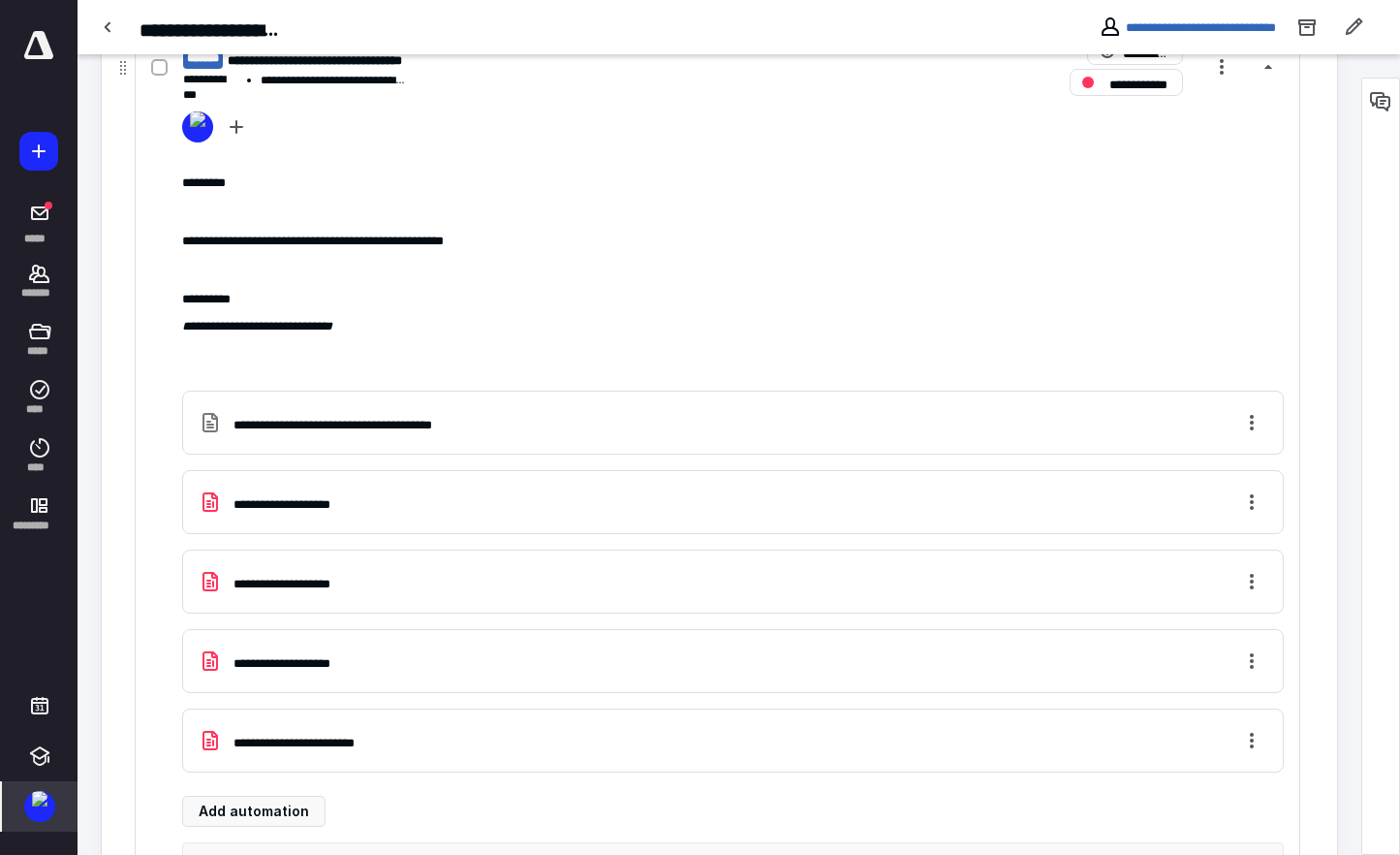 scroll, scrollTop: 582, scrollLeft: 0, axis: vertical 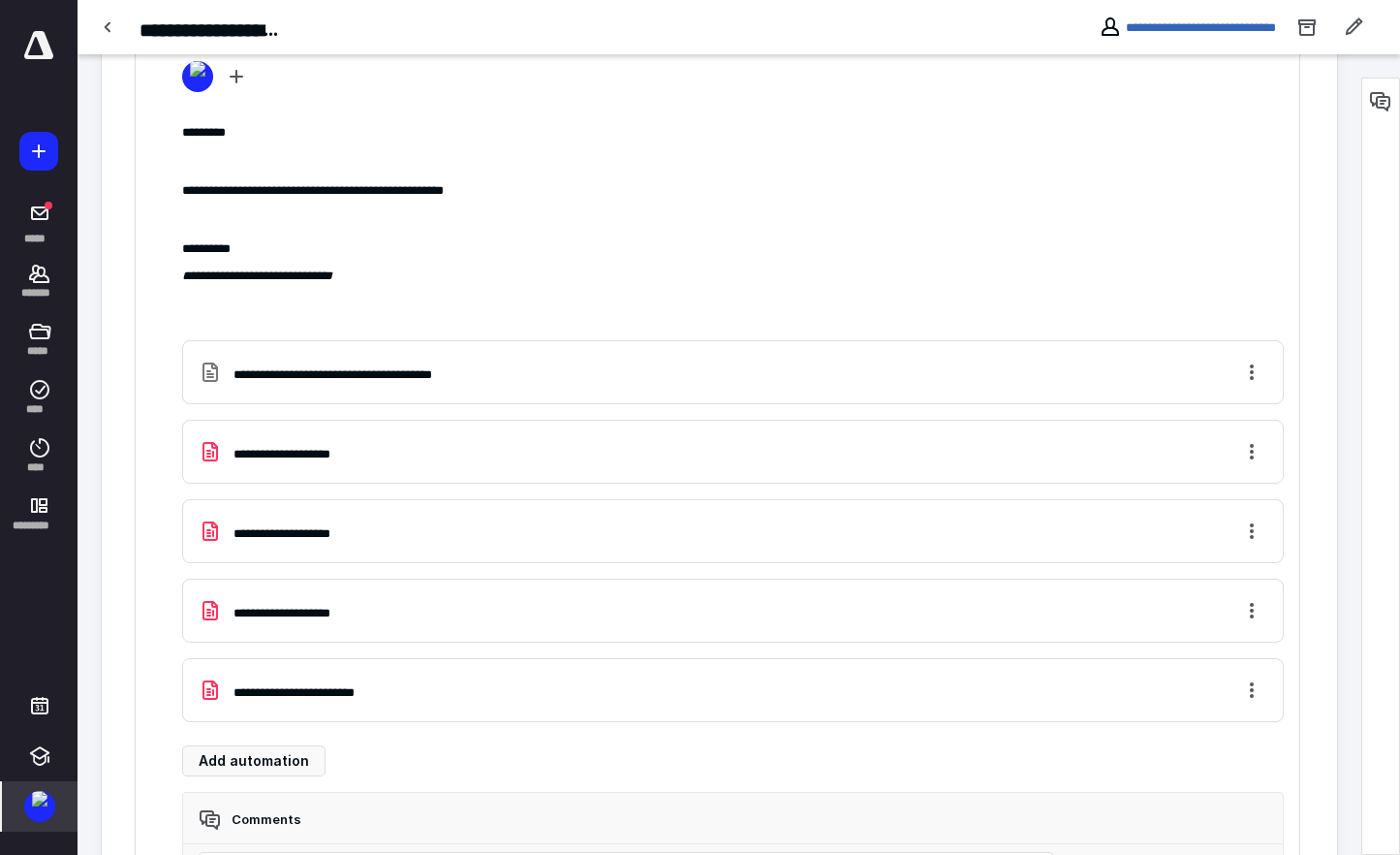 drag, startPoint x: 233, startPoint y: 585, endPoint x: 625, endPoint y: 571, distance: 392.2499 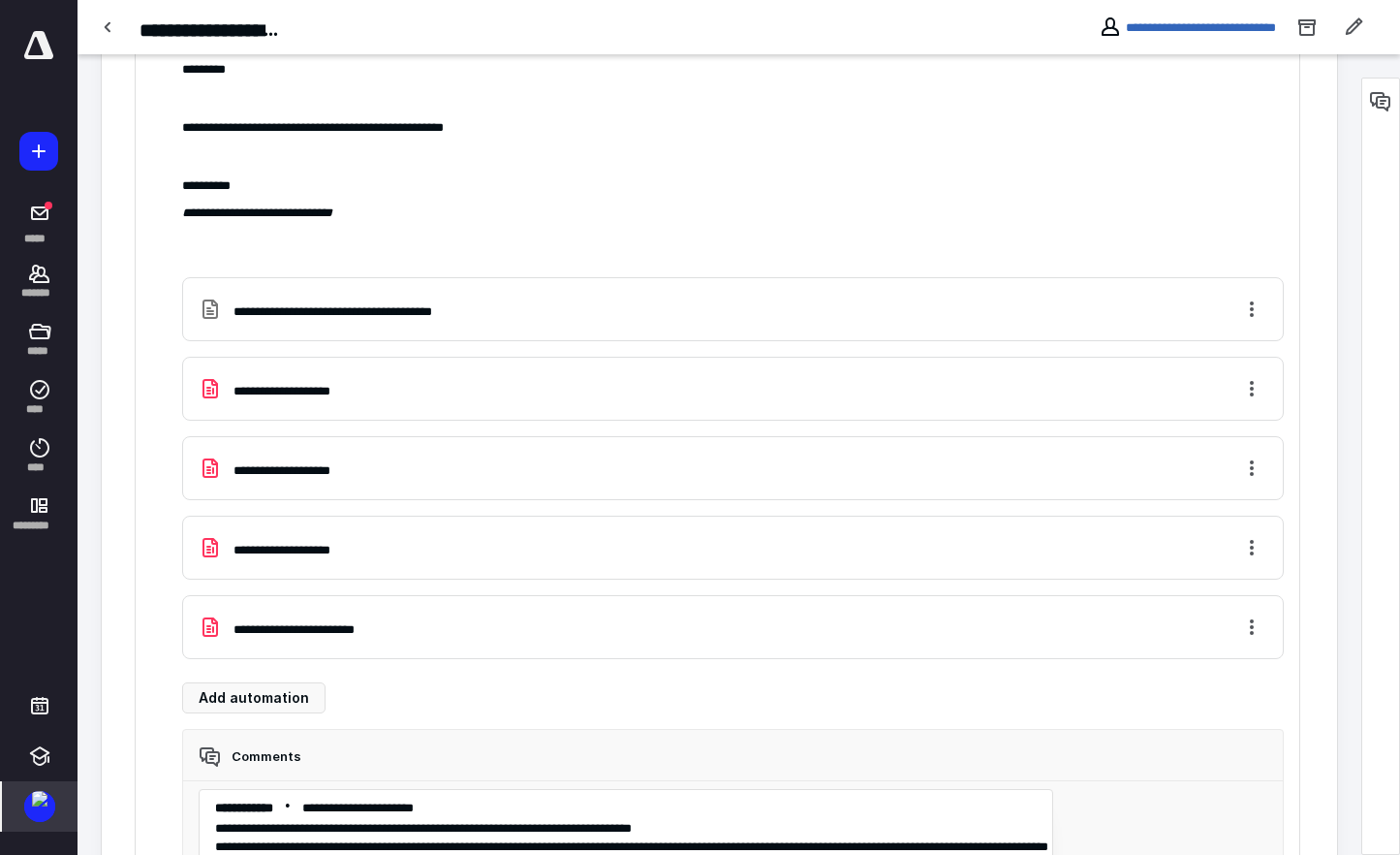scroll, scrollTop: 679, scrollLeft: 0, axis: vertical 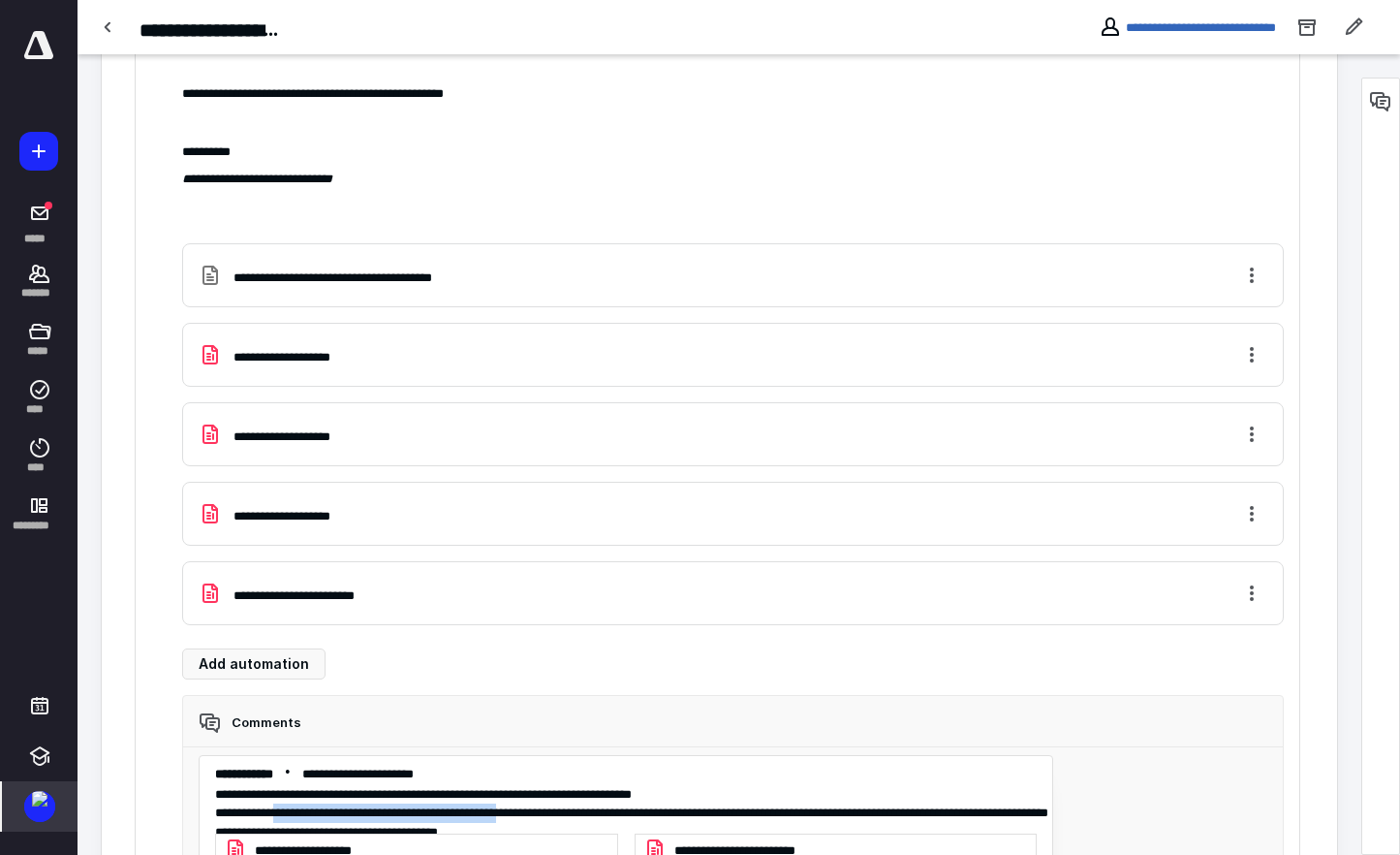 drag, startPoint x: 256, startPoint y: 502, endPoint x: 474, endPoint y: 502, distance: 218 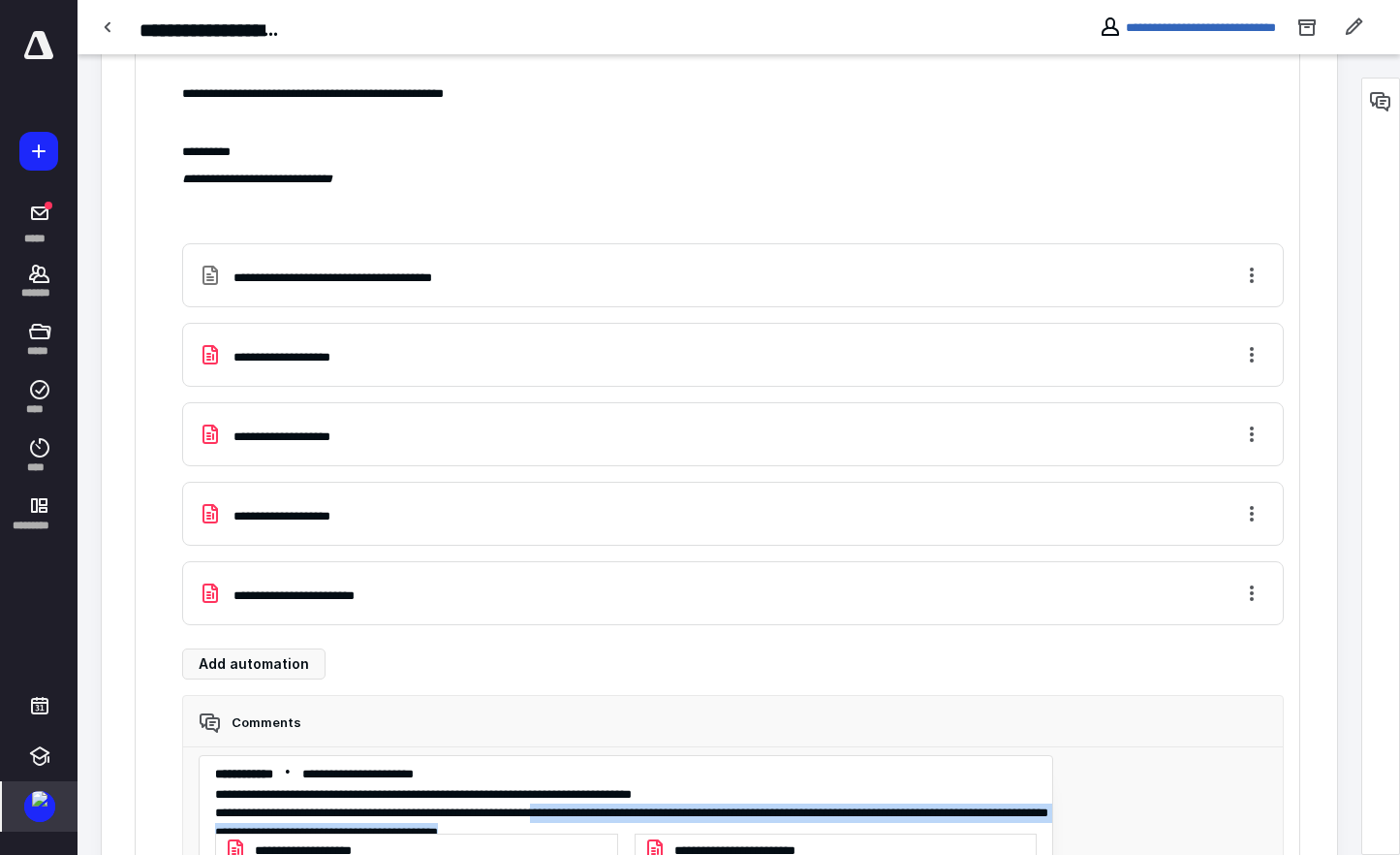 drag, startPoint x: 502, startPoint y: 502, endPoint x: 988, endPoint y: 510, distance: 486.06584 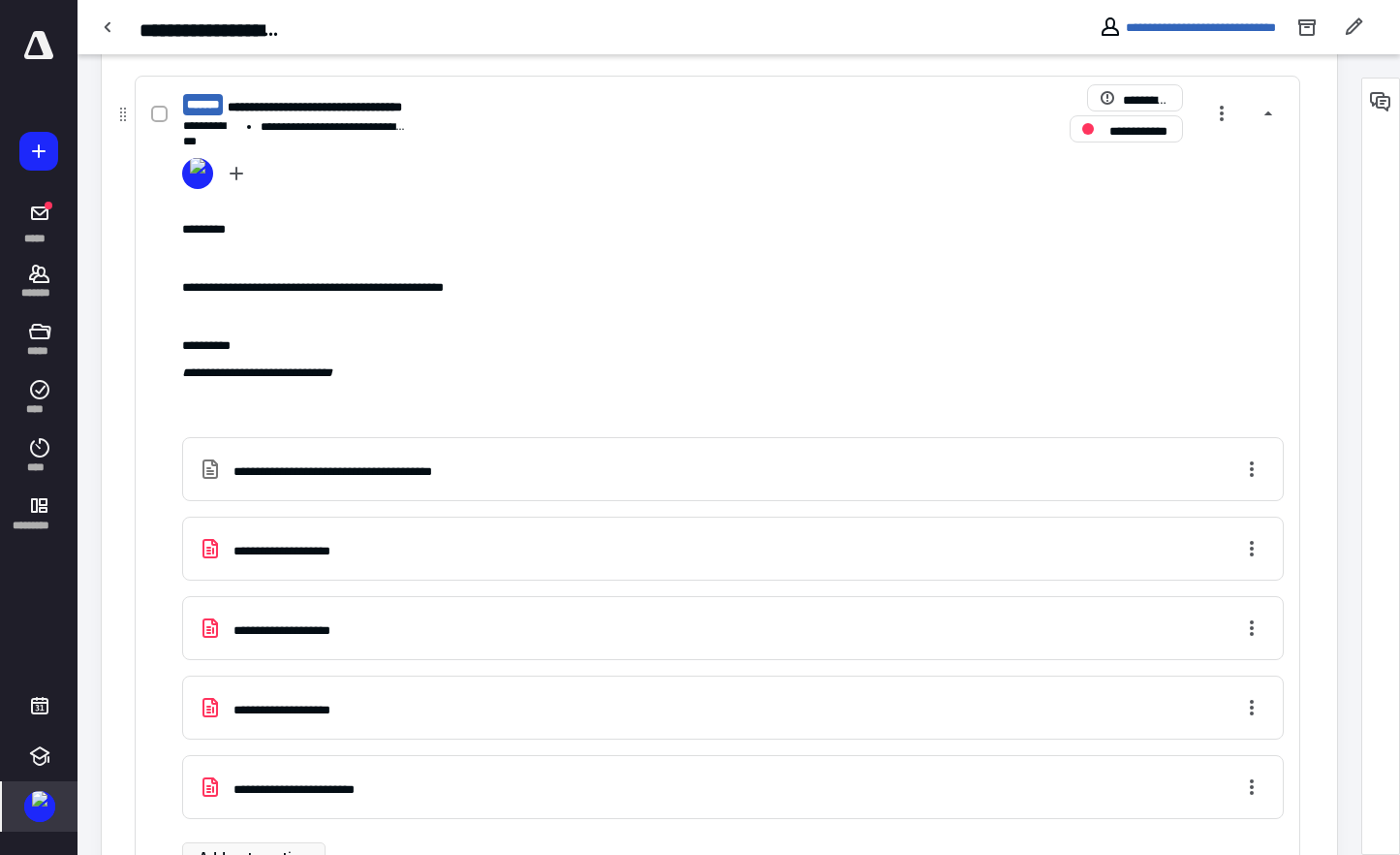 scroll, scrollTop: 0, scrollLeft: 0, axis: both 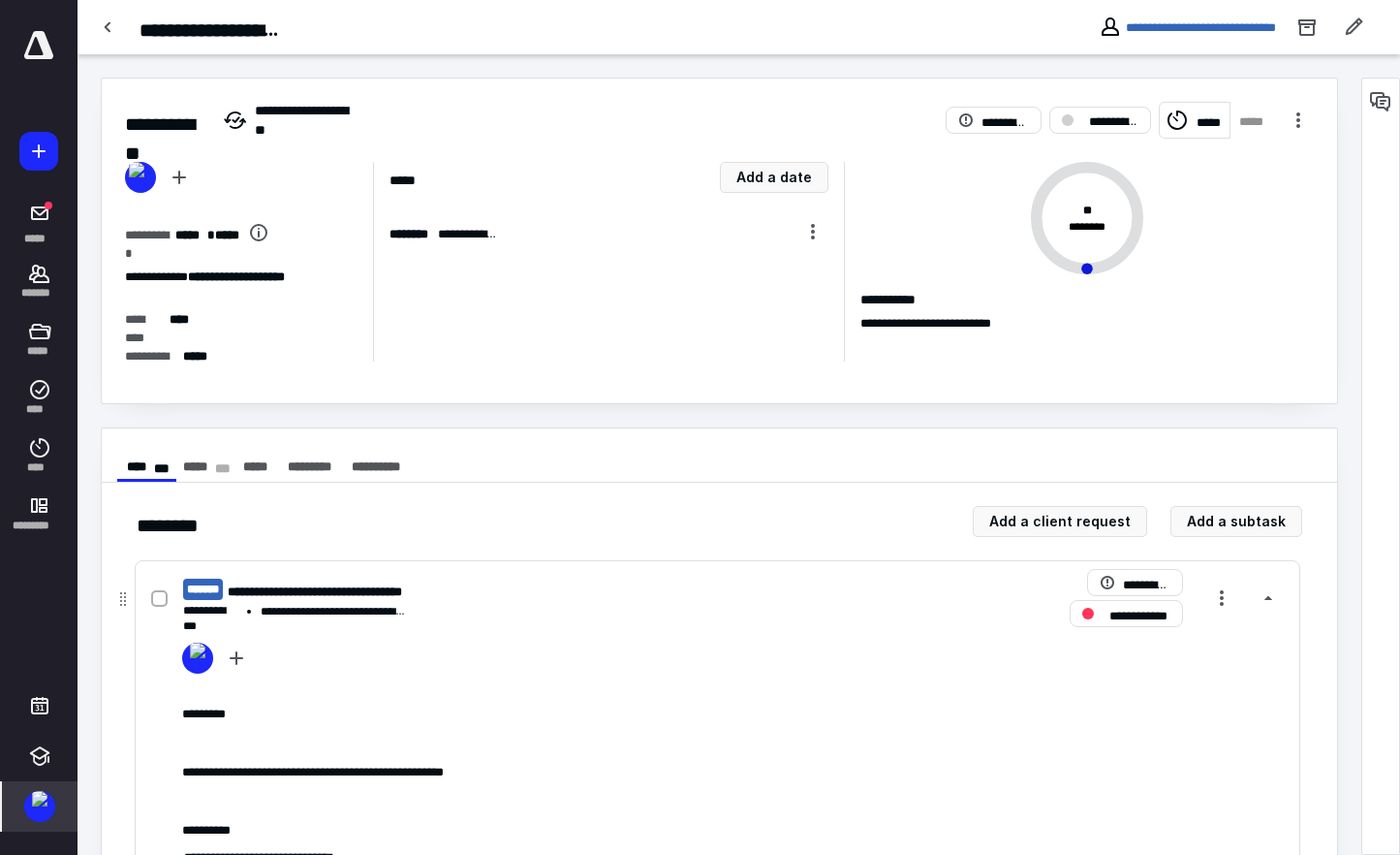 click on "**********" at bounding box center (1165, 598) 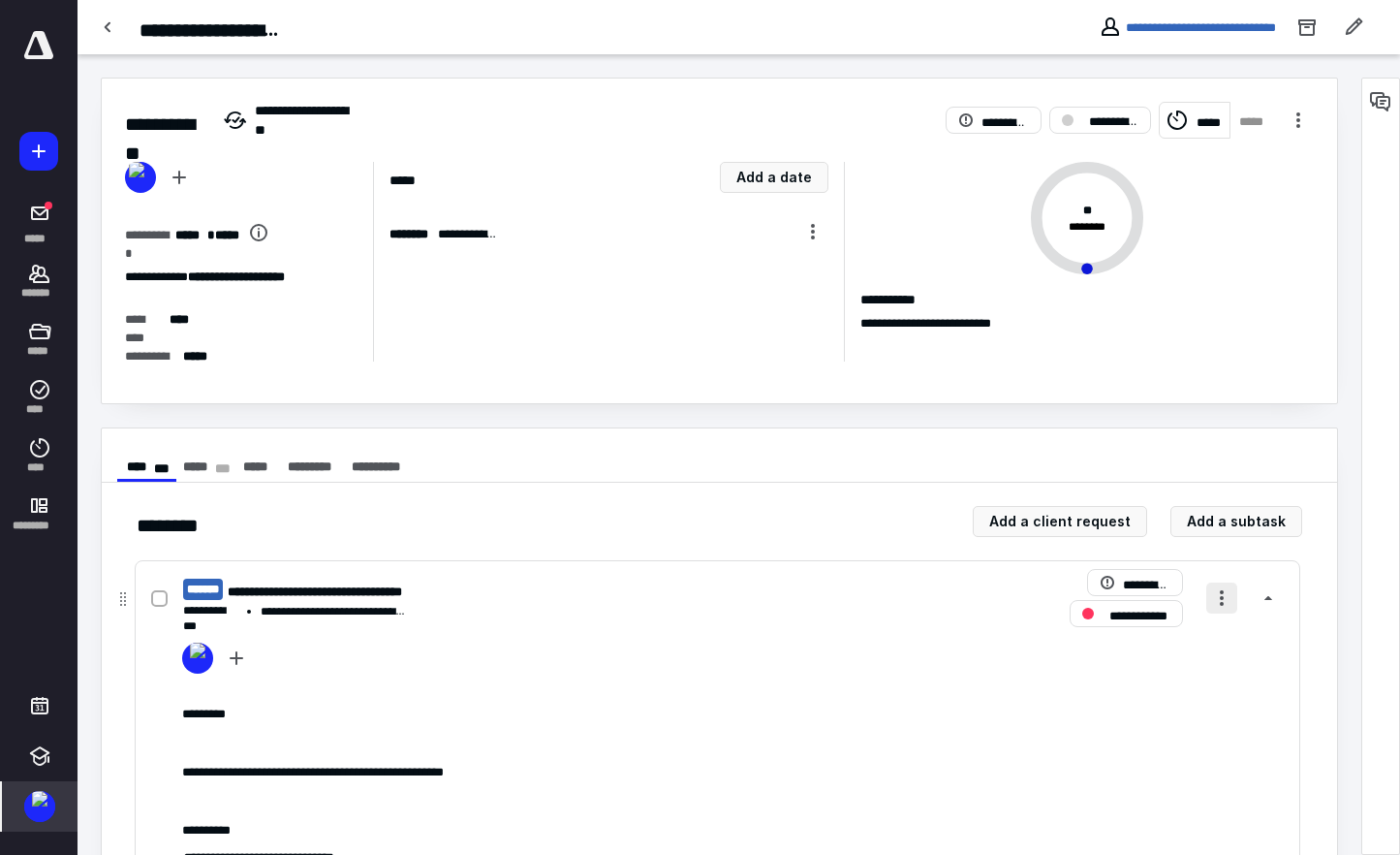 click at bounding box center [1222, 598] 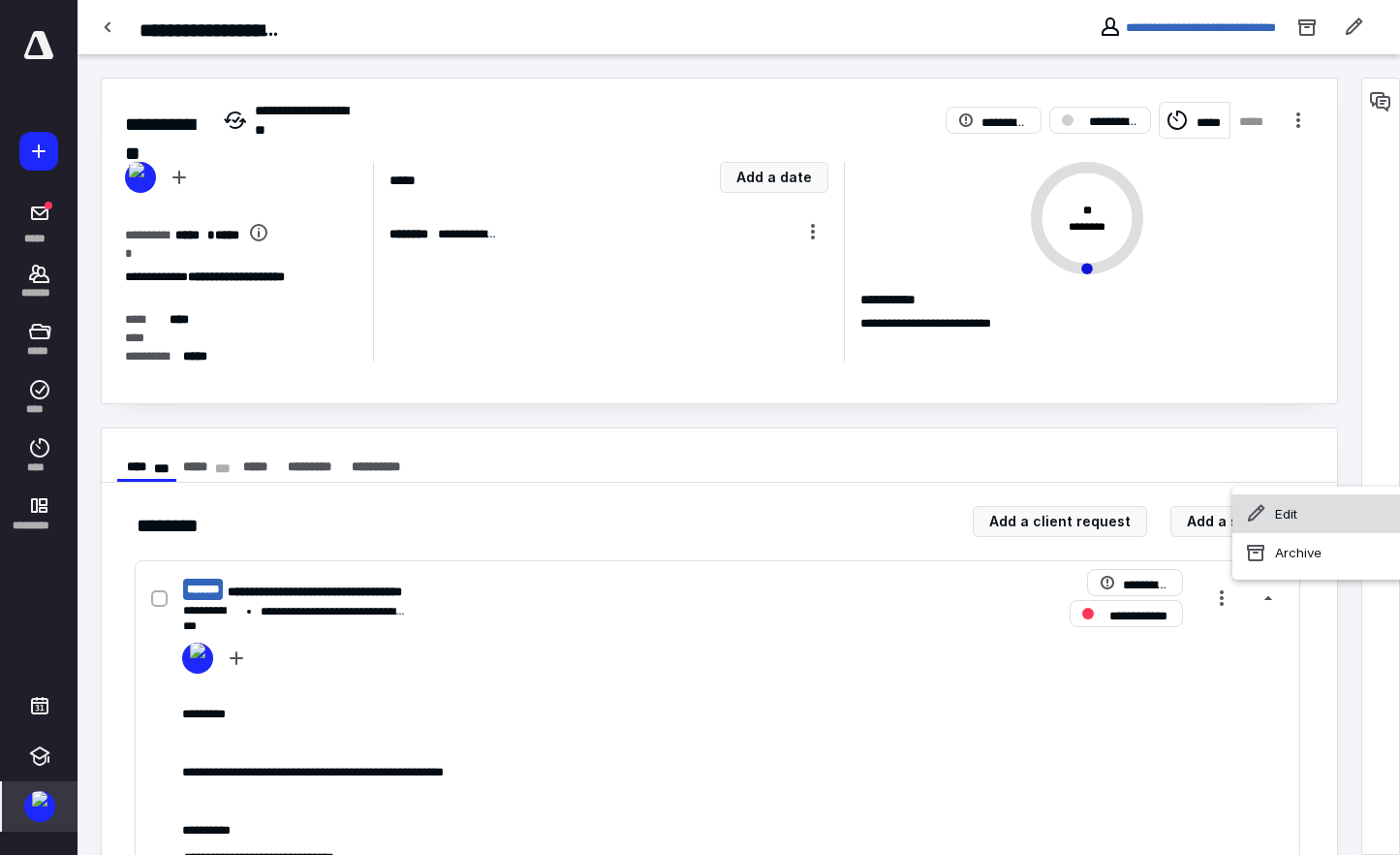 click on "Edit" at bounding box center [1320, 514] 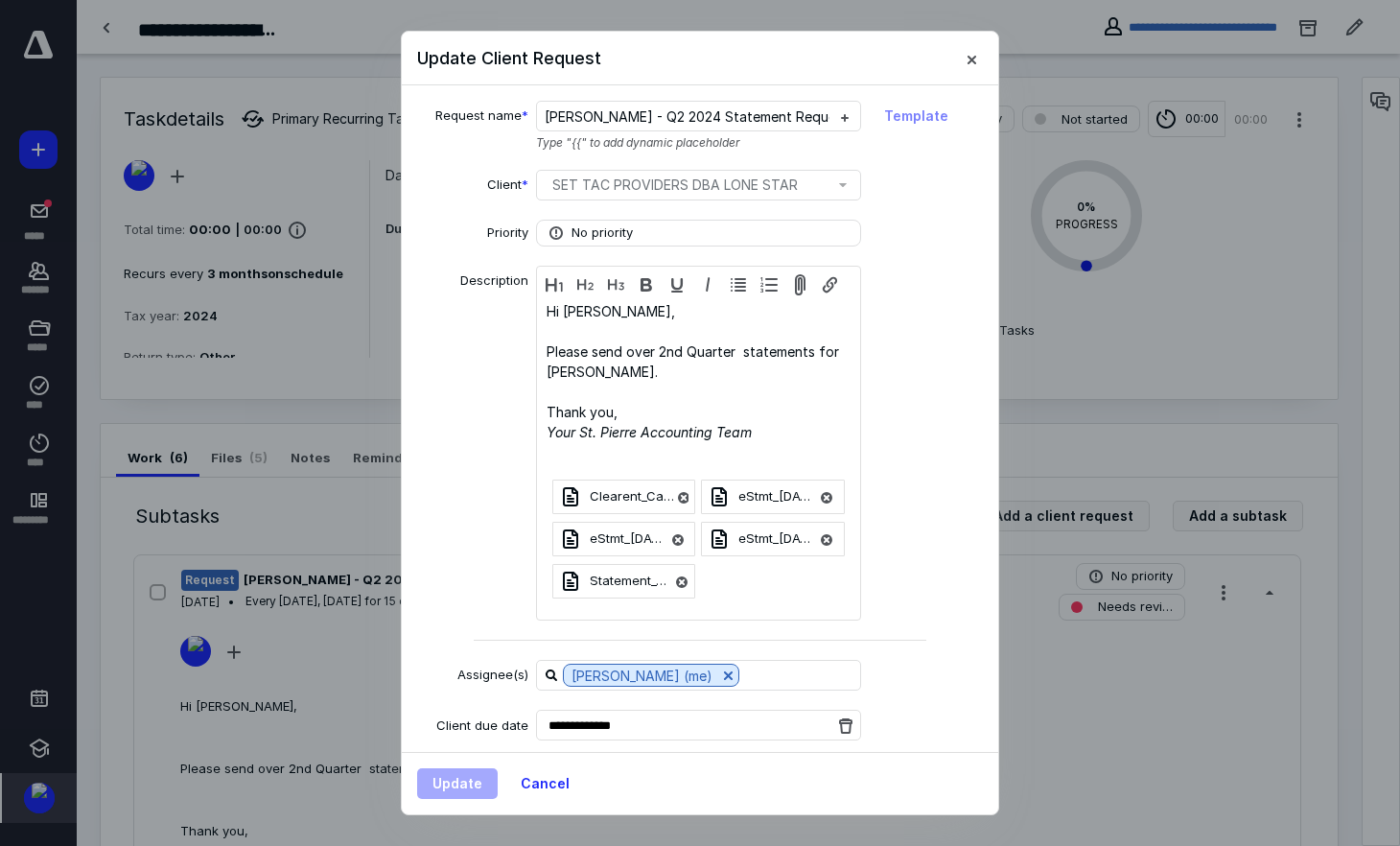click at bounding box center [846, 775] 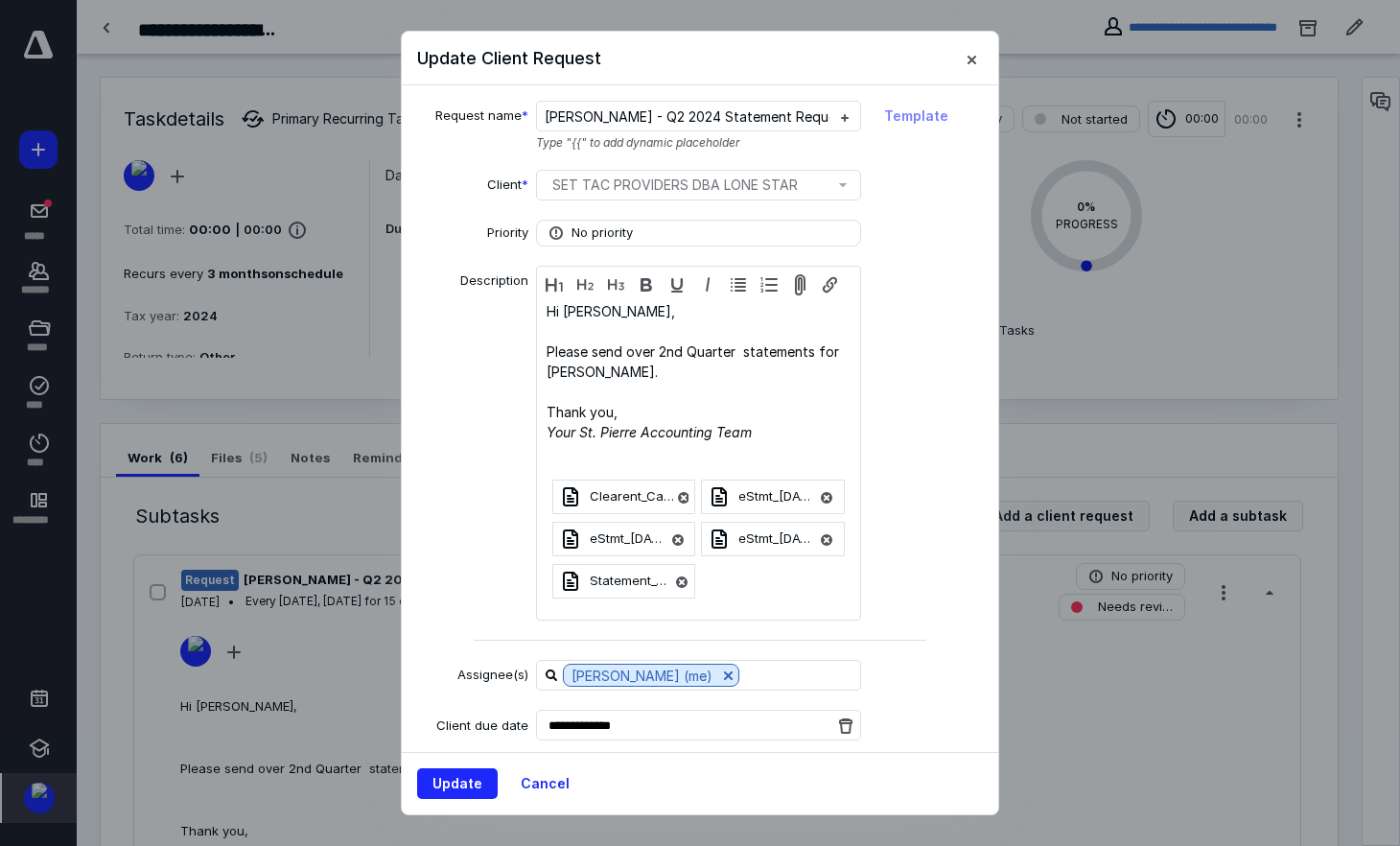 click at bounding box center [700, 423] 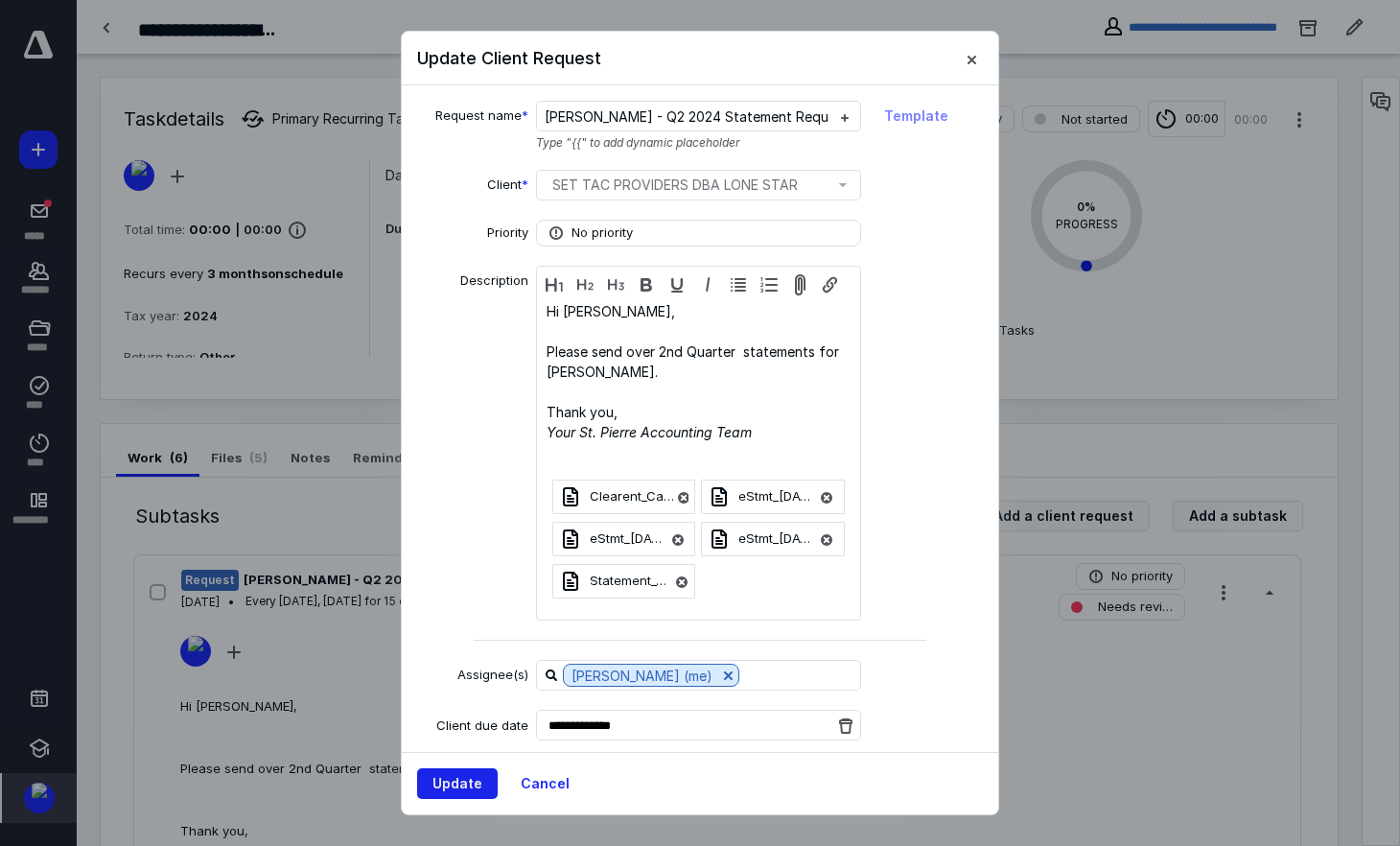 click on "Update" at bounding box center [457, 784] 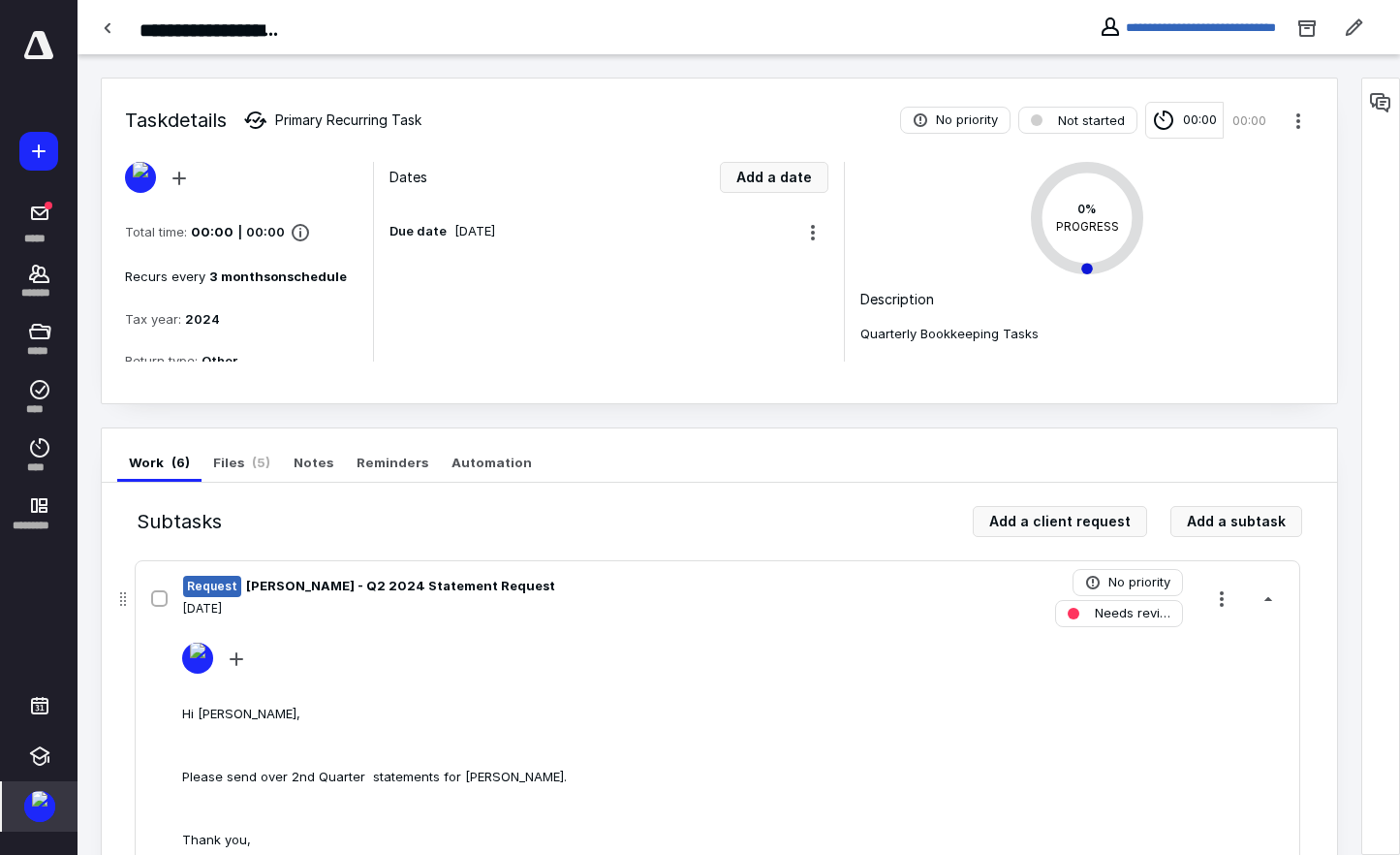 click at bounding box center [732, 746] 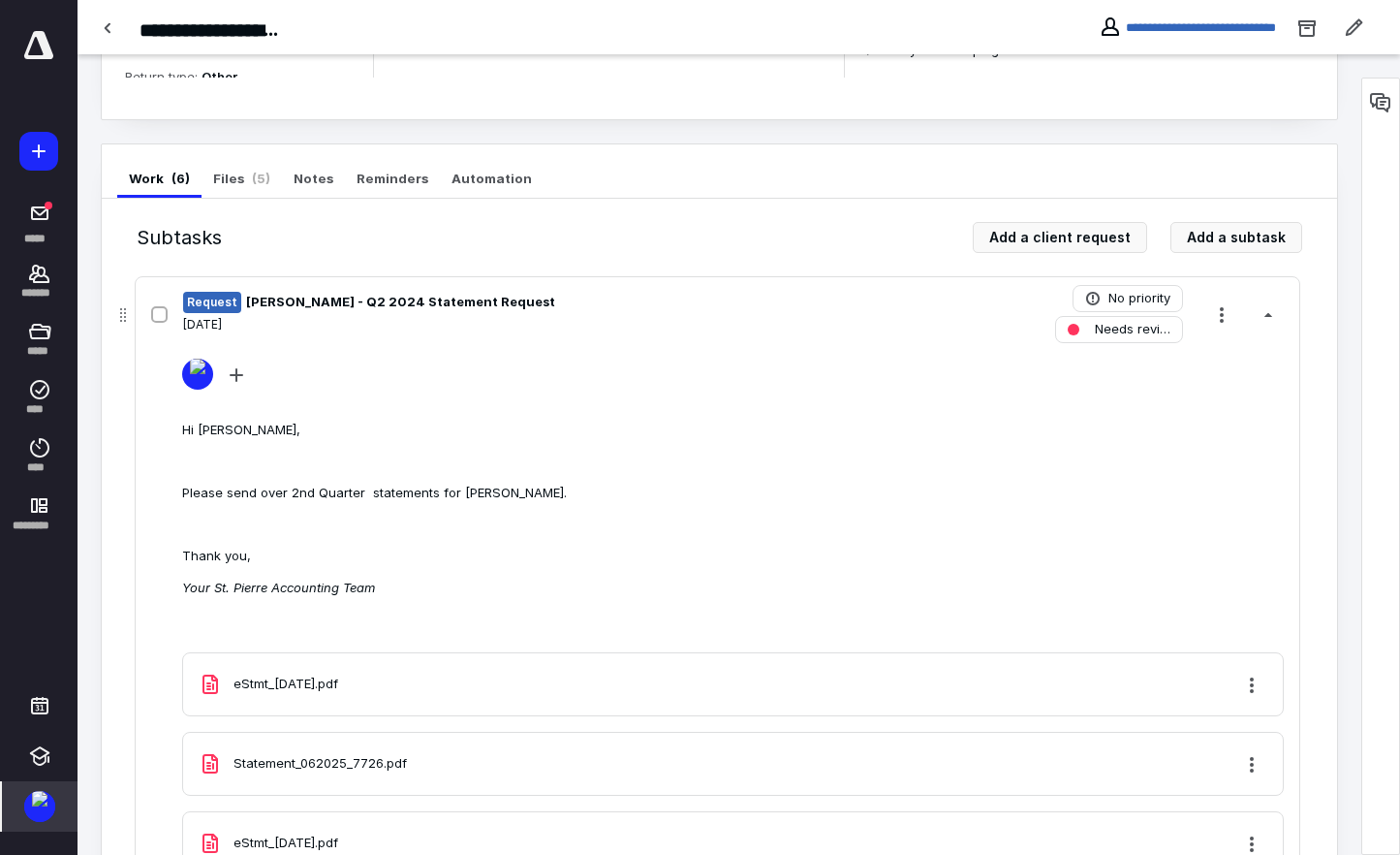 scroll, scrollTop: 291, scrollLeft: 0, axis: vertical 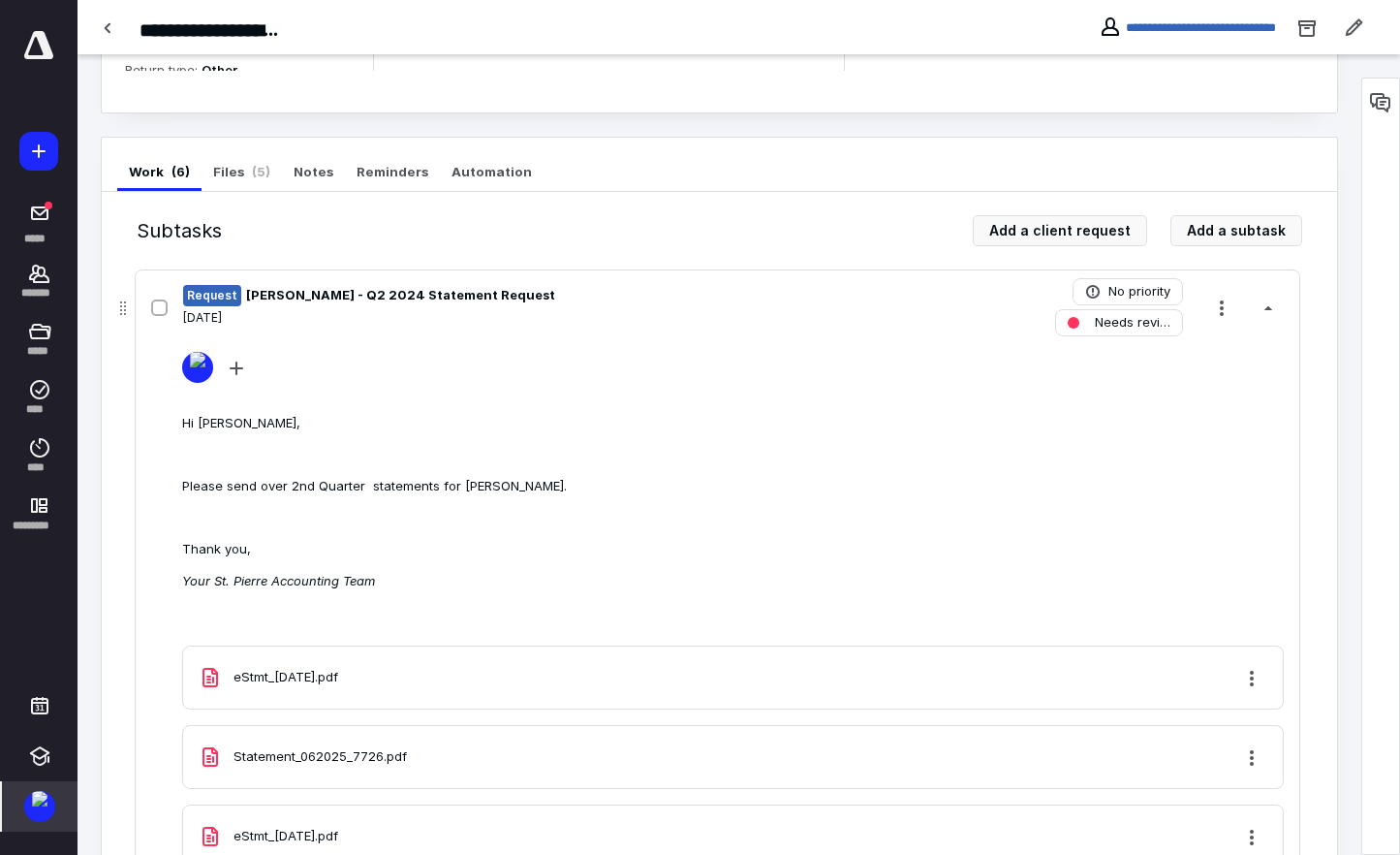 click on "Thank you," at bounding box center (732, 550) 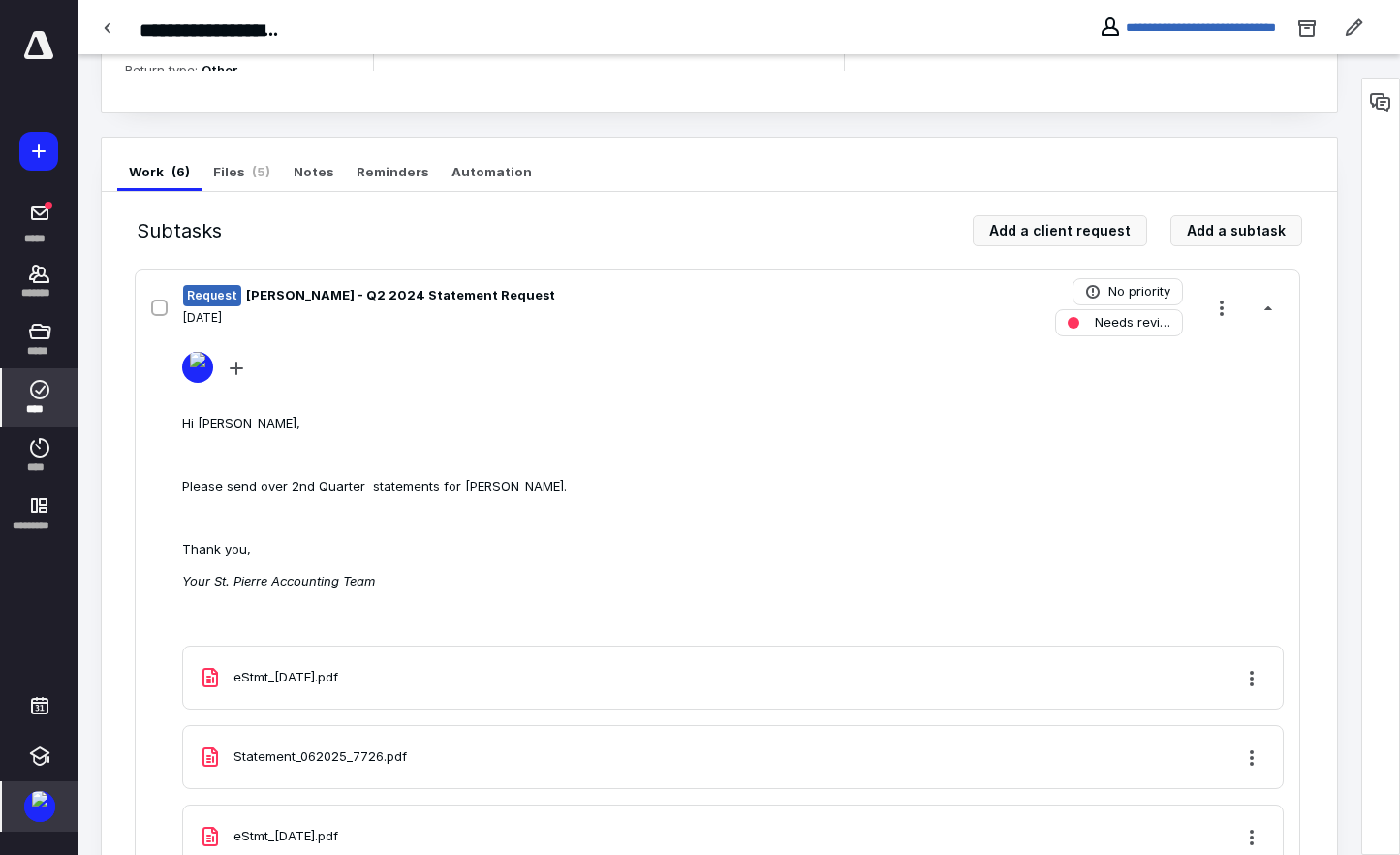 click on "****" at bounding box center (40, 397) 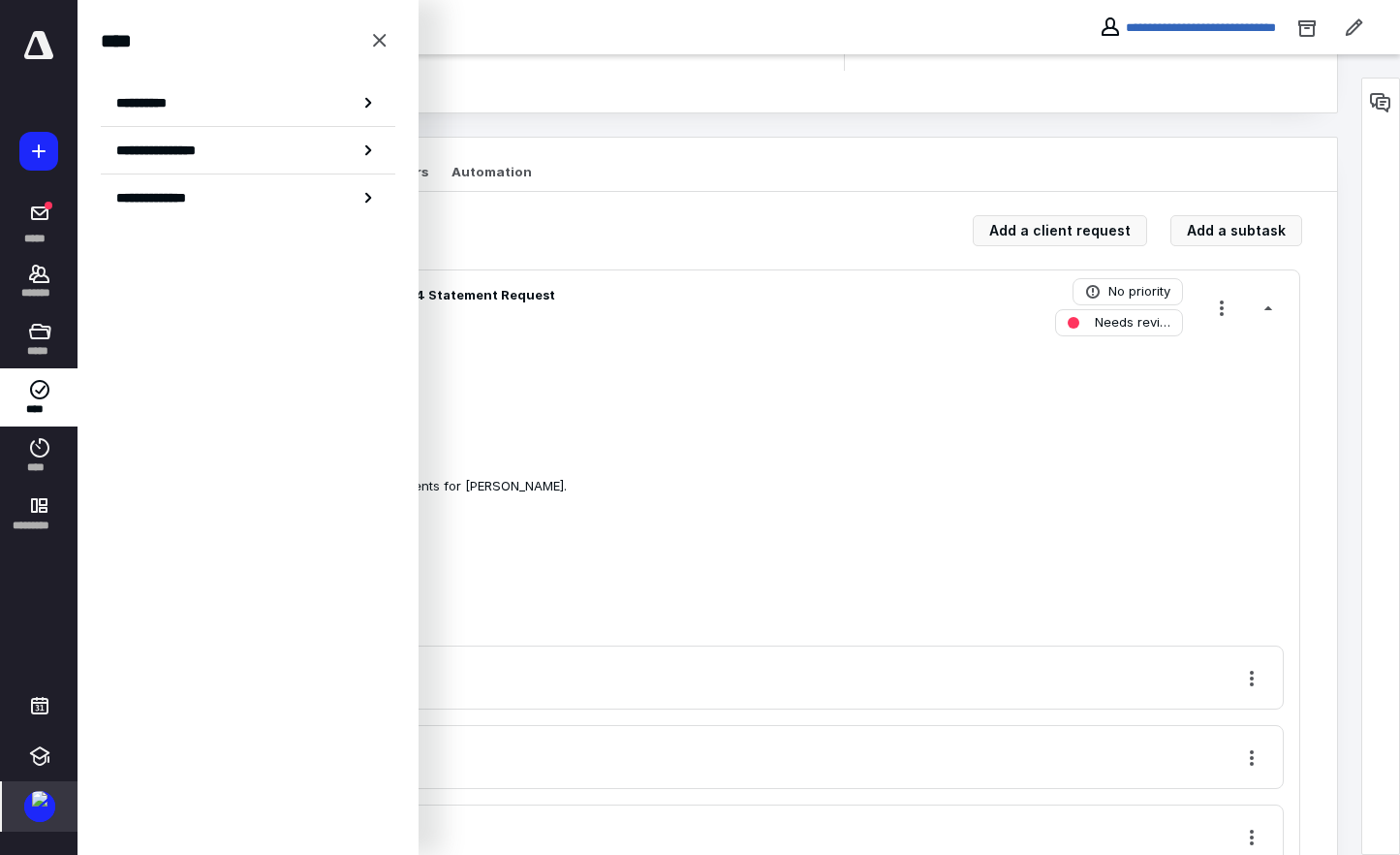 click on "**********" at bounding box center (248, 103) 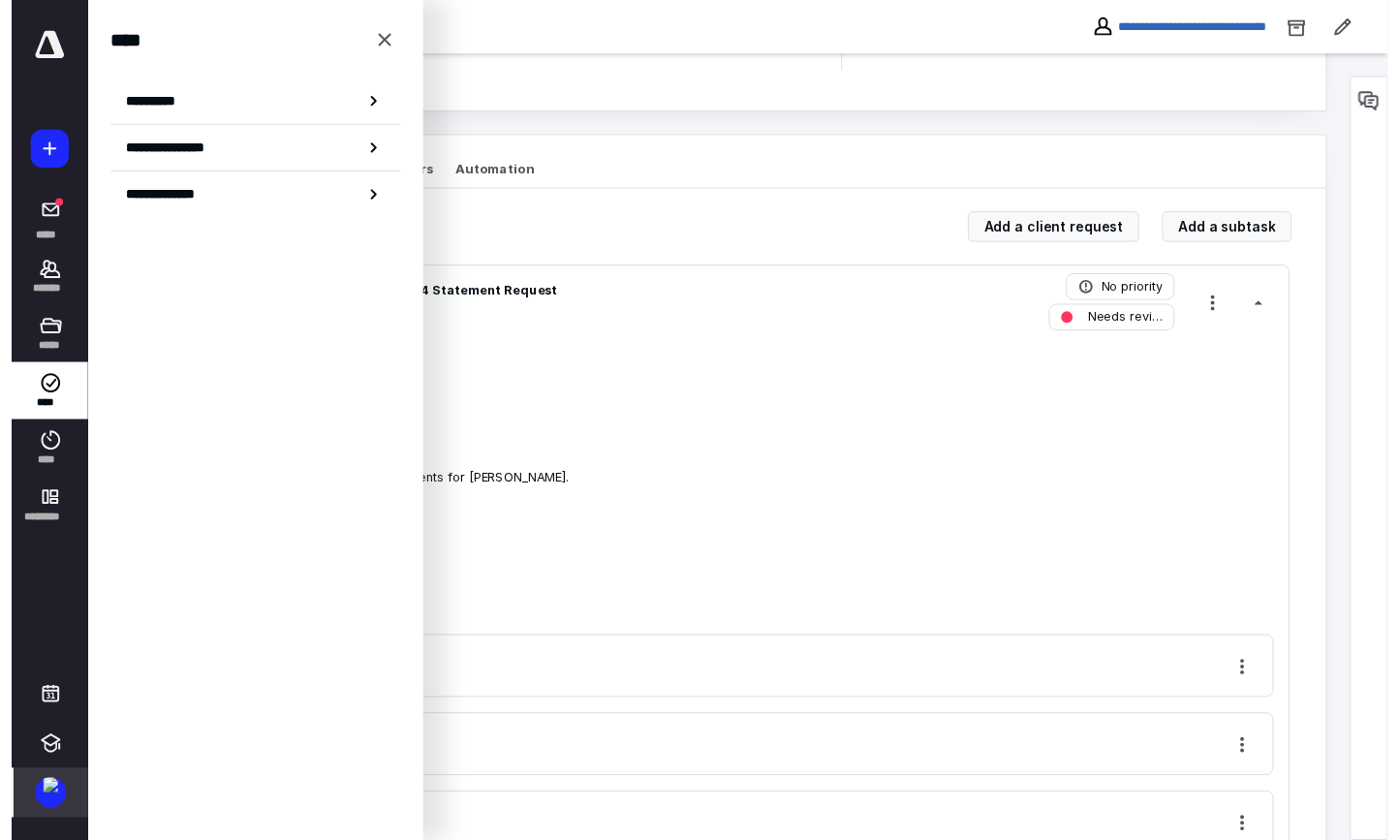 scroll, scrollTop: 0, scrollLeft: 0, axis: both 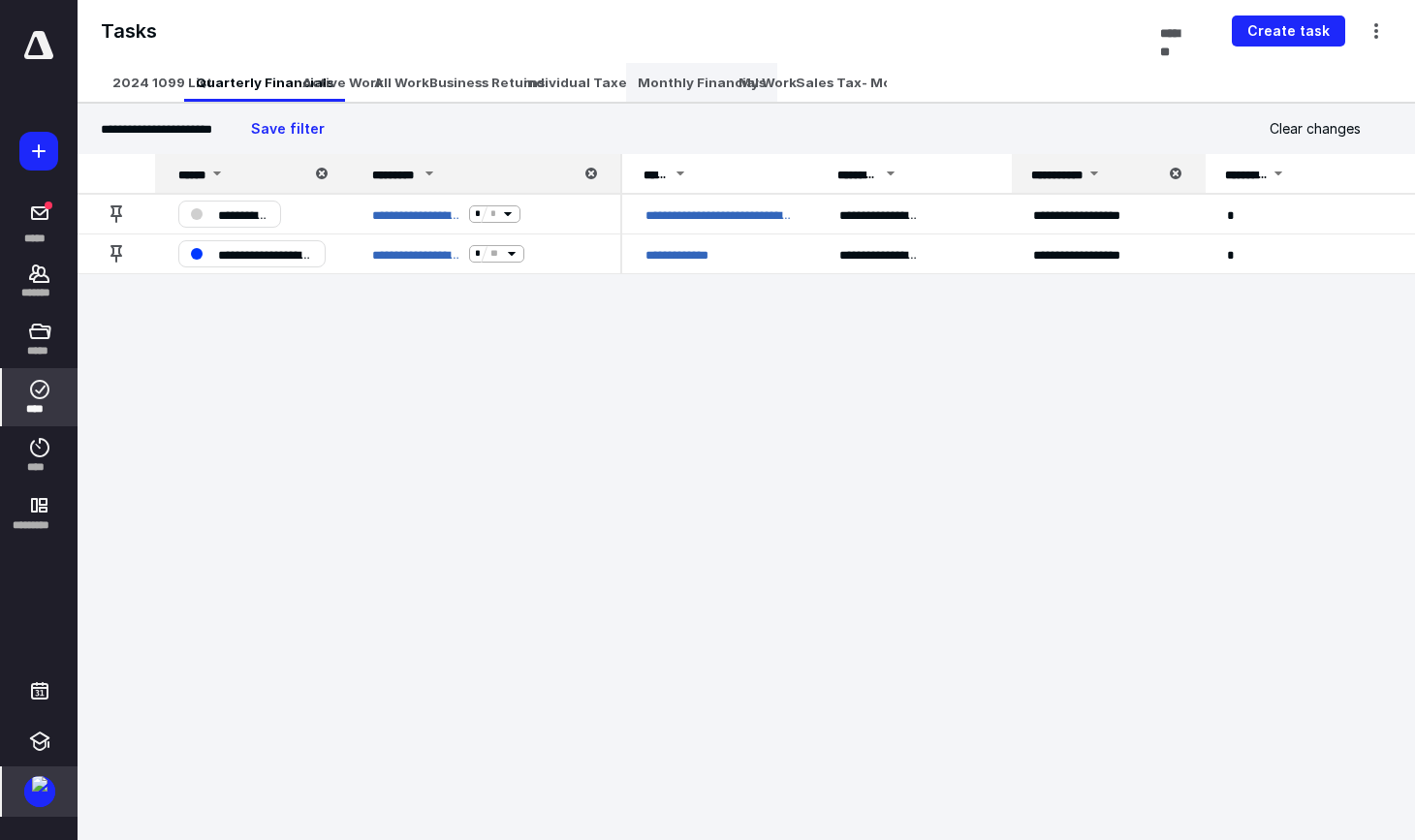 click on "Monthly Financials" at bounding box center (702, 82) 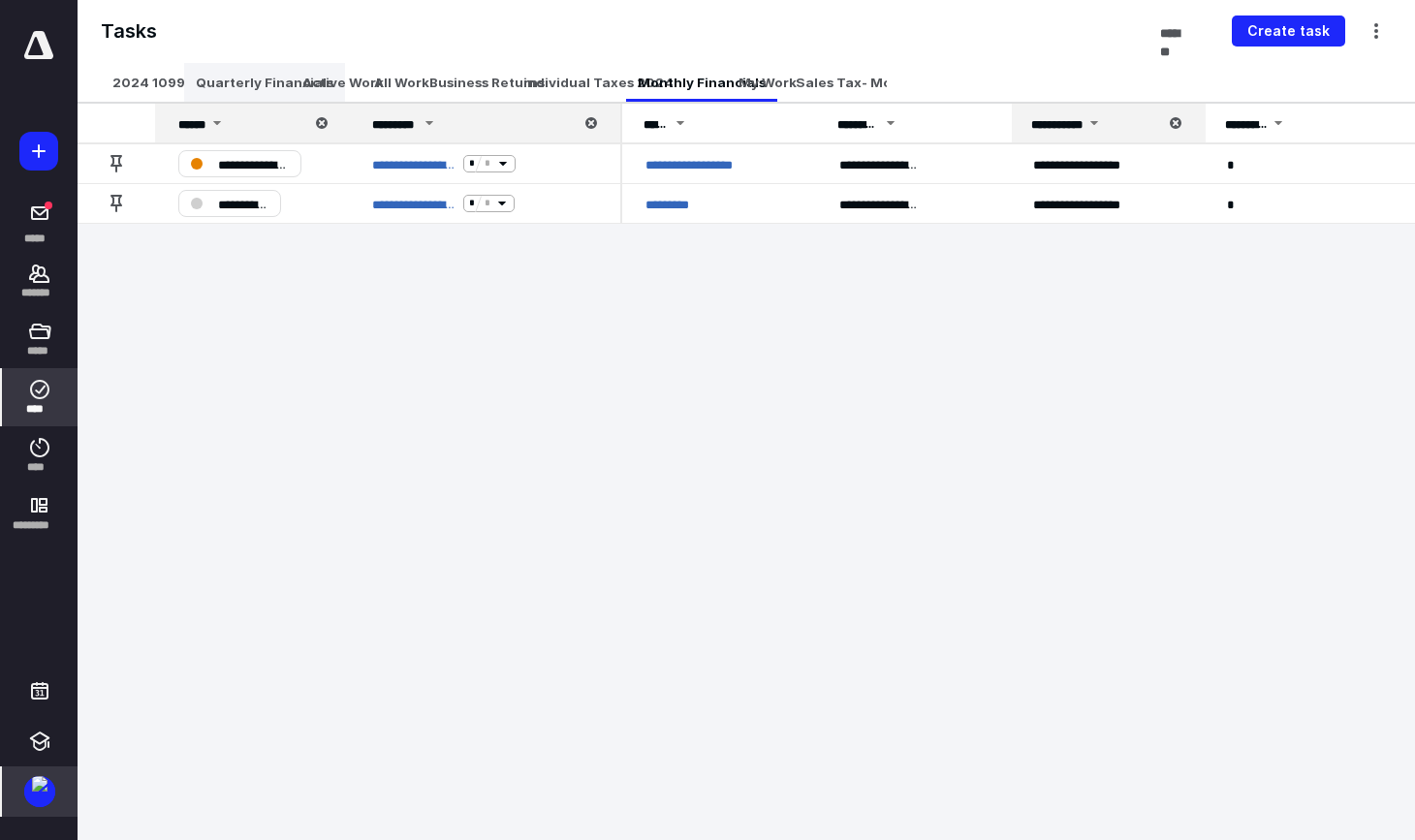 click on "Quarterly Financials" at bounding box center (265, 82) 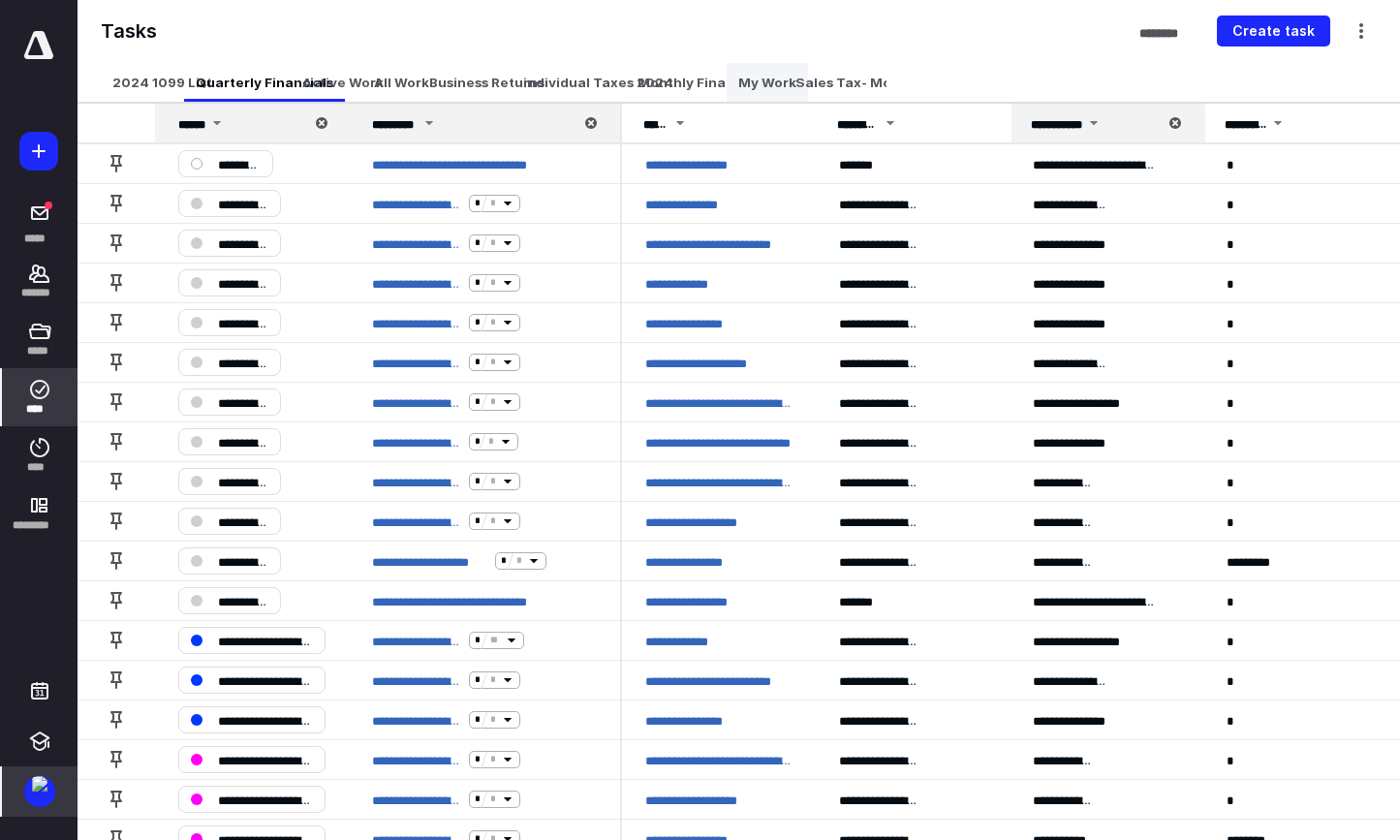 click on "My Work" at bounding box center [767, 82] 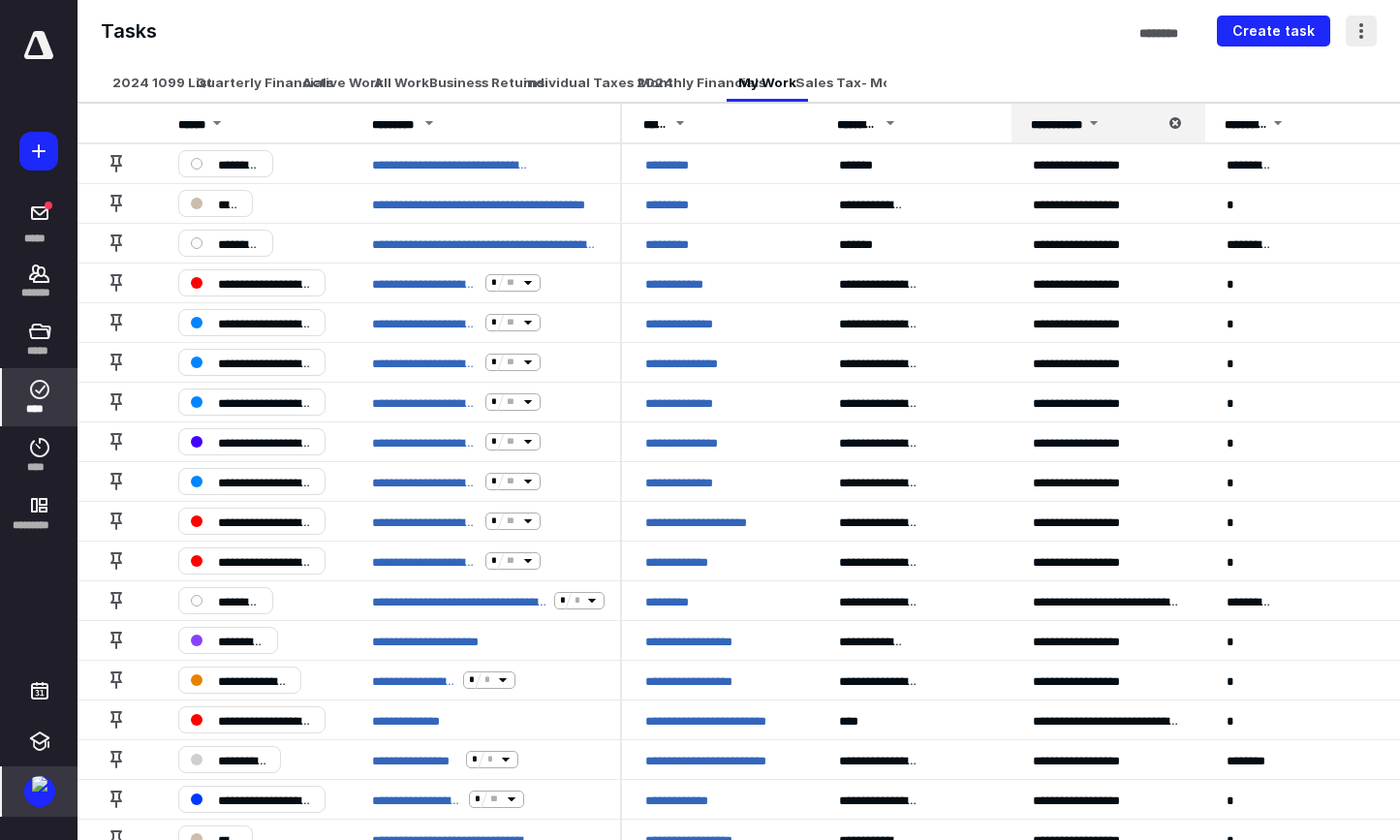 click at bounding box center (1361, 31) 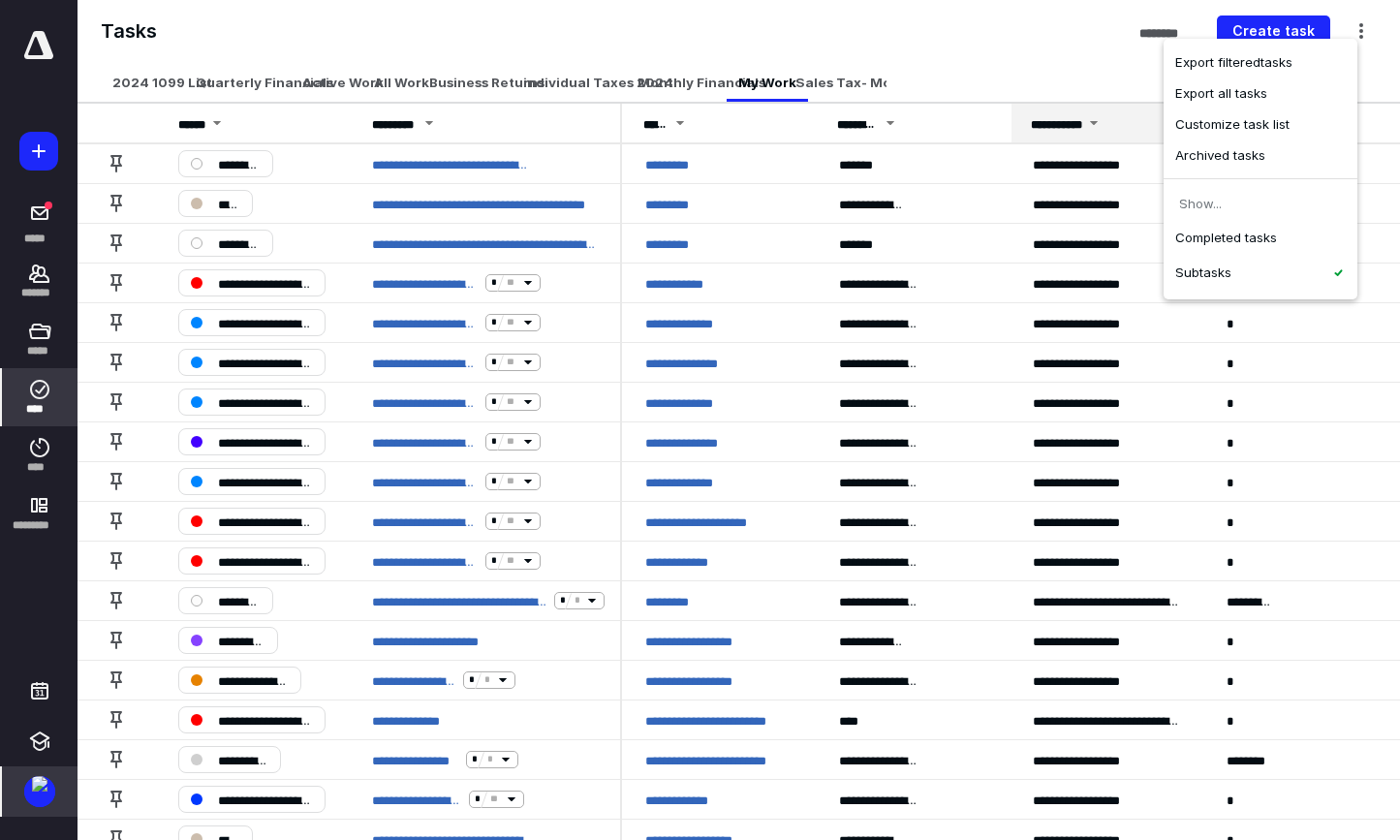 click on "Tasks ******** Create task" at bounding box center [738, 31] 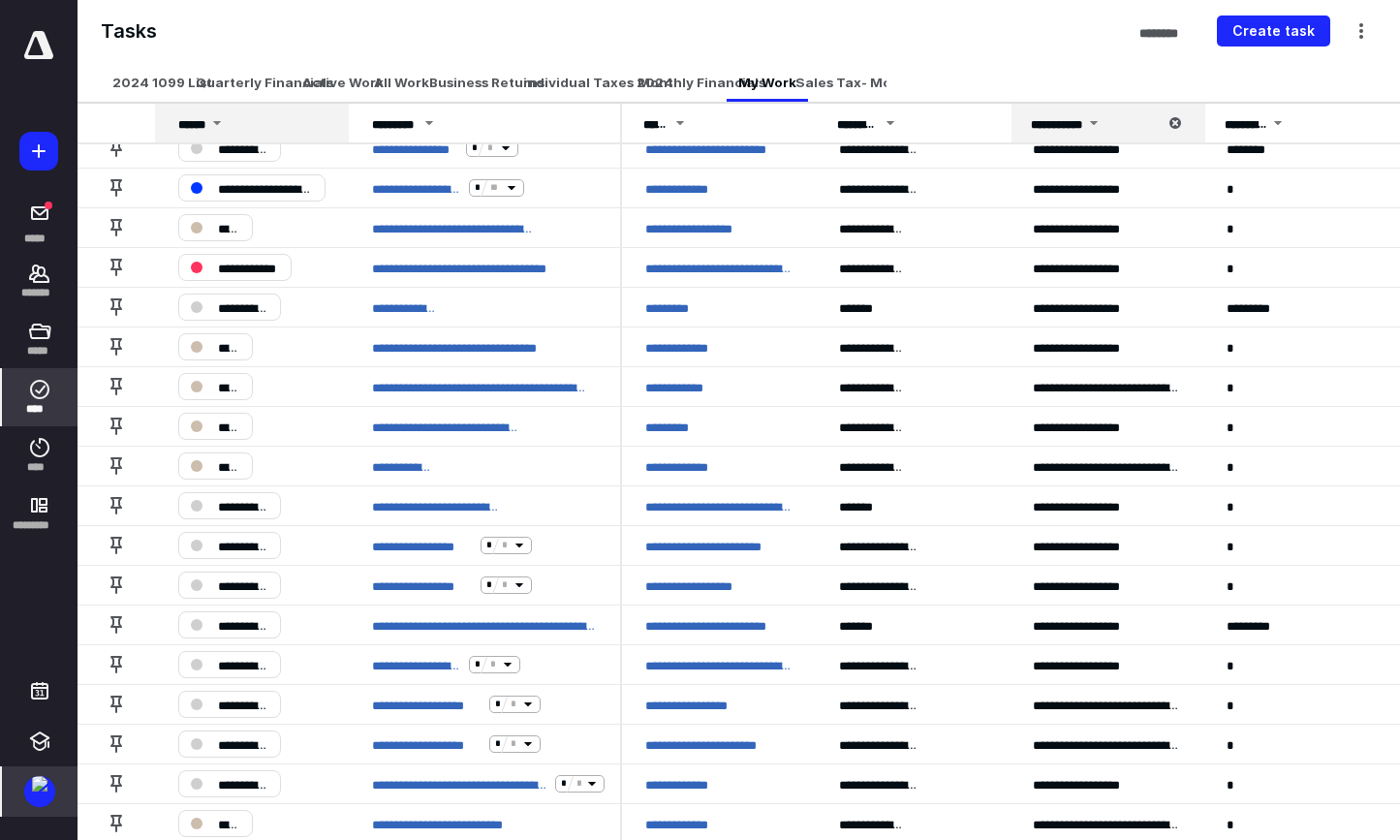 scroll, scrollTop: 0, scrollLeft: 0, axis: both 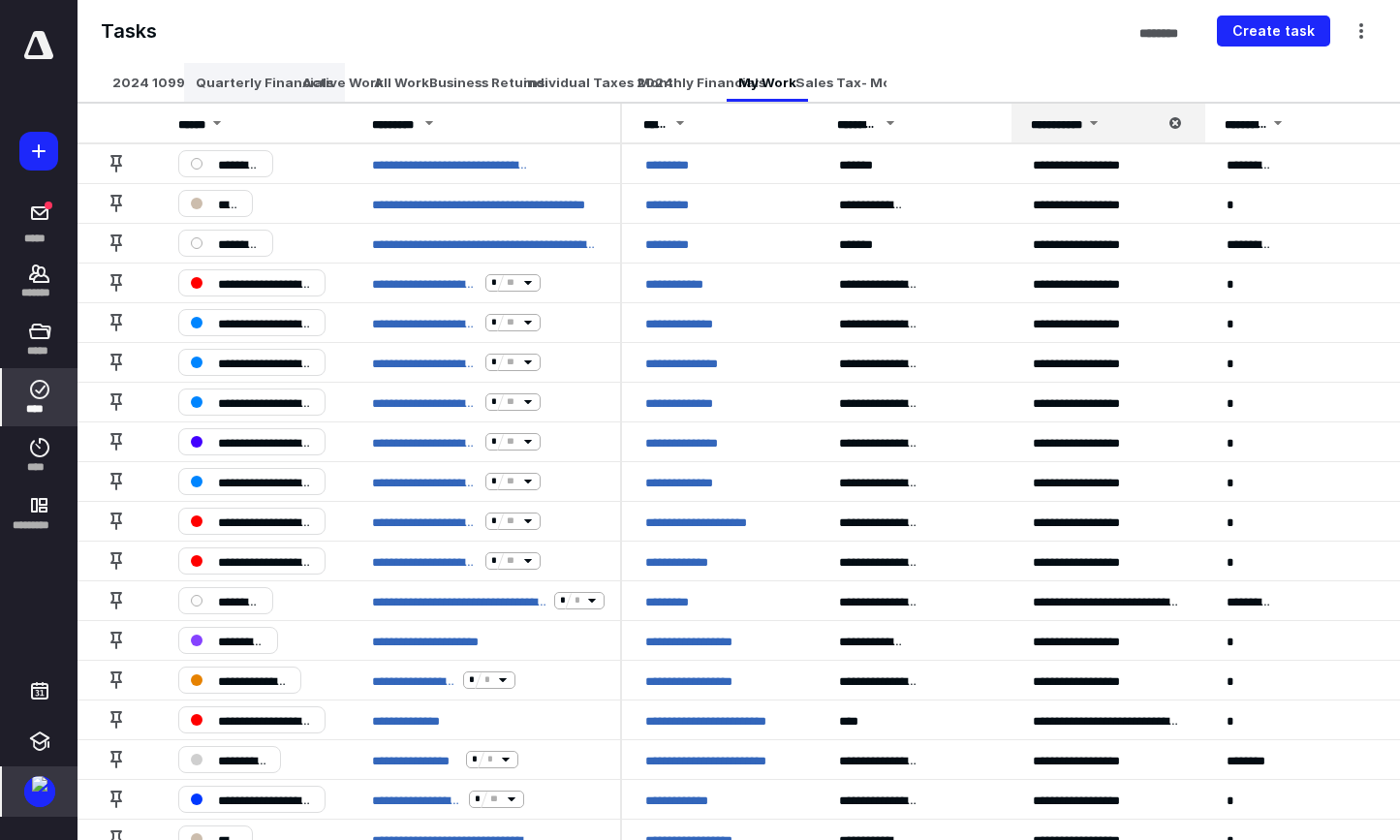 click on "Quarterly Financials" at bounding box center (264, 82) 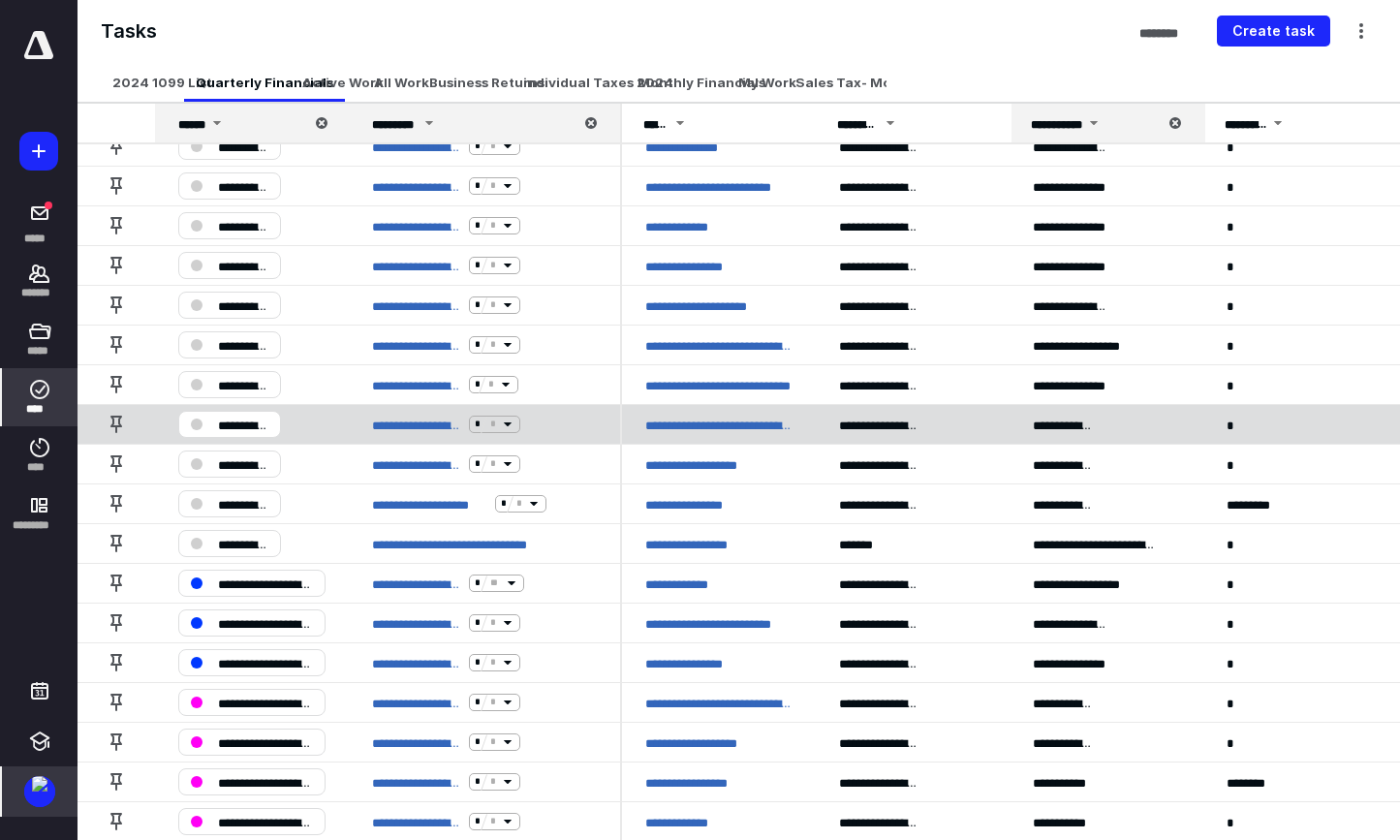 scroll, scrollTop: 102, scrollLeft: 0, axis: vertical 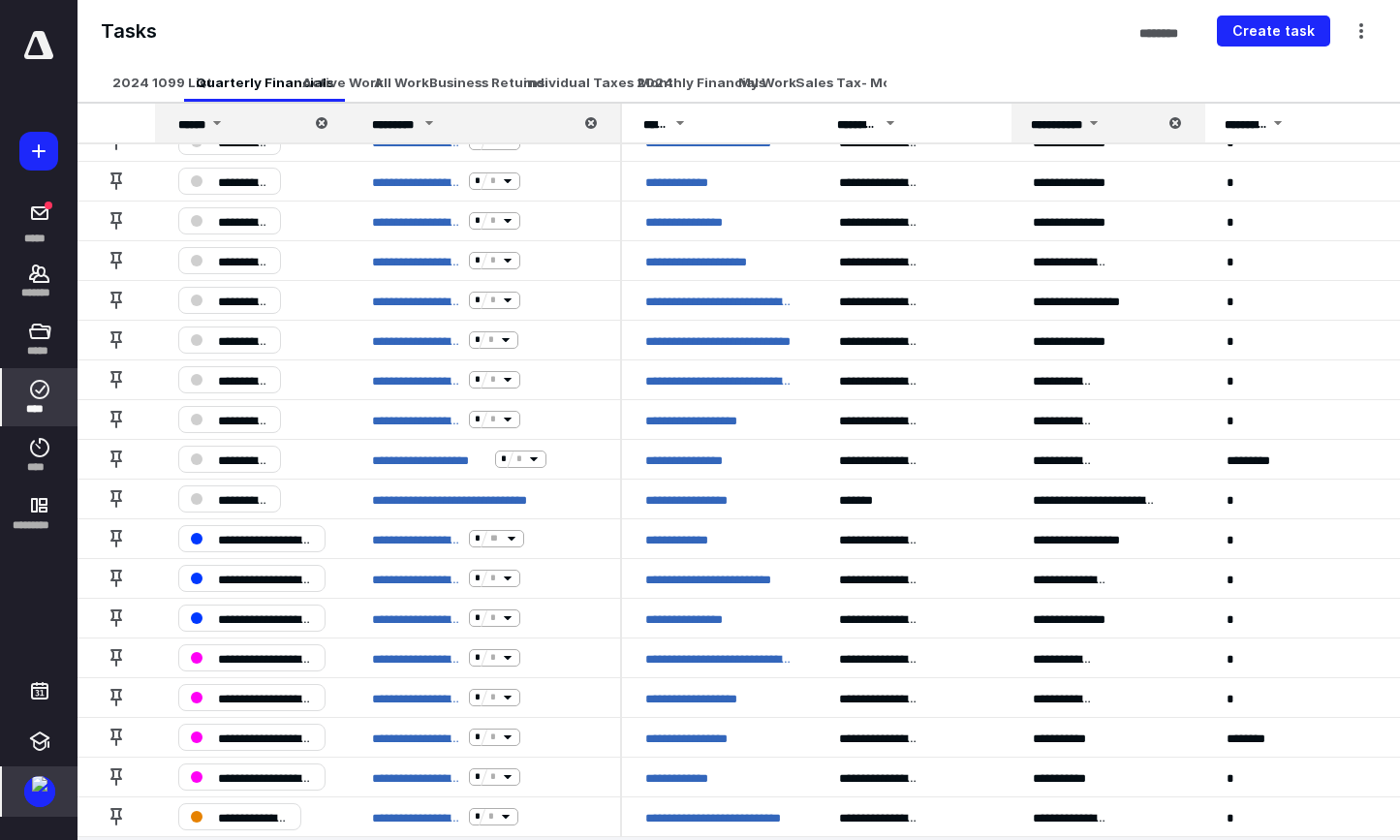click on "Tasks ******** Create task" at bounding box center [738, 31] 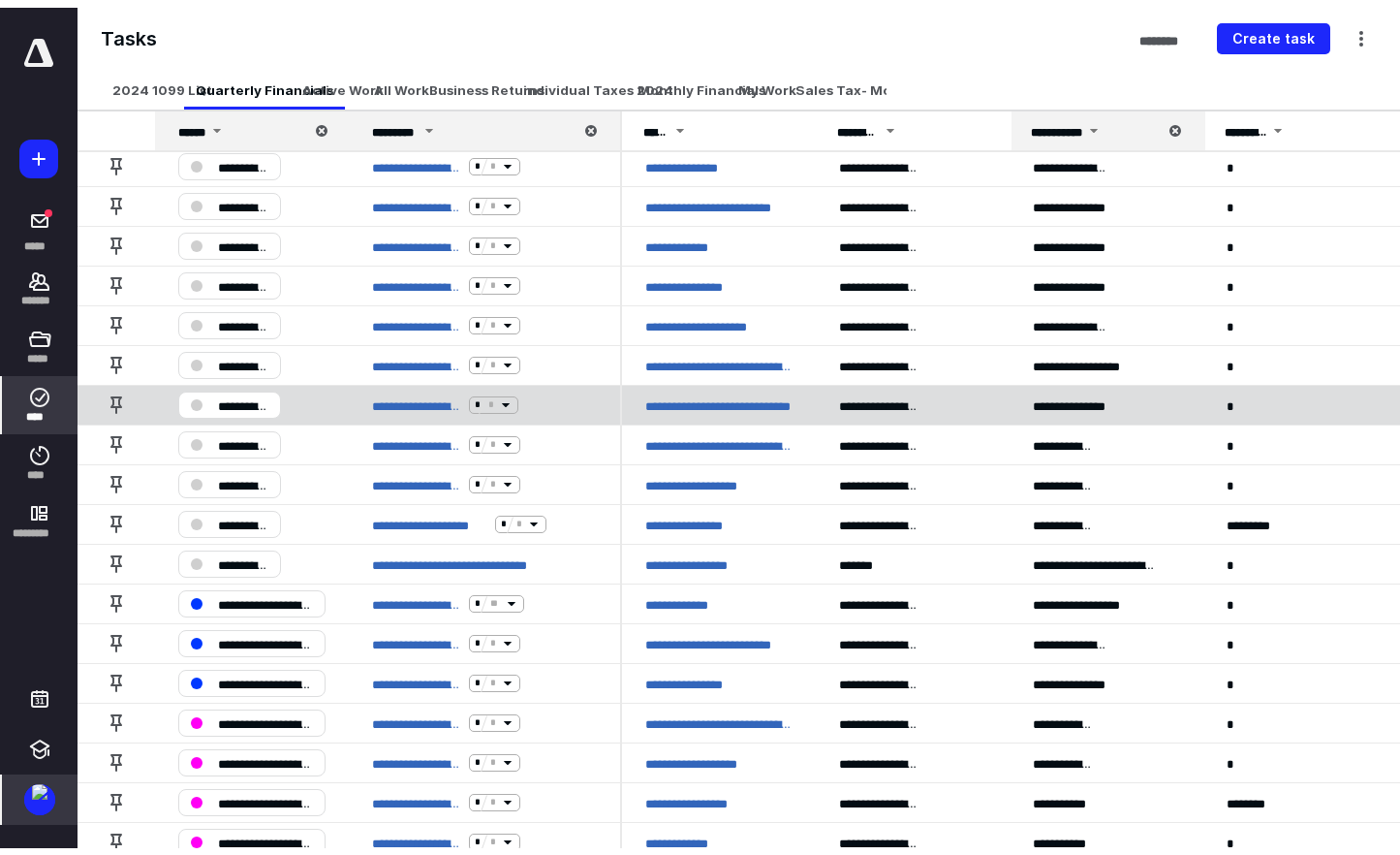 scroll, scrollTop: 0, scrollLeft: 0, axis: both 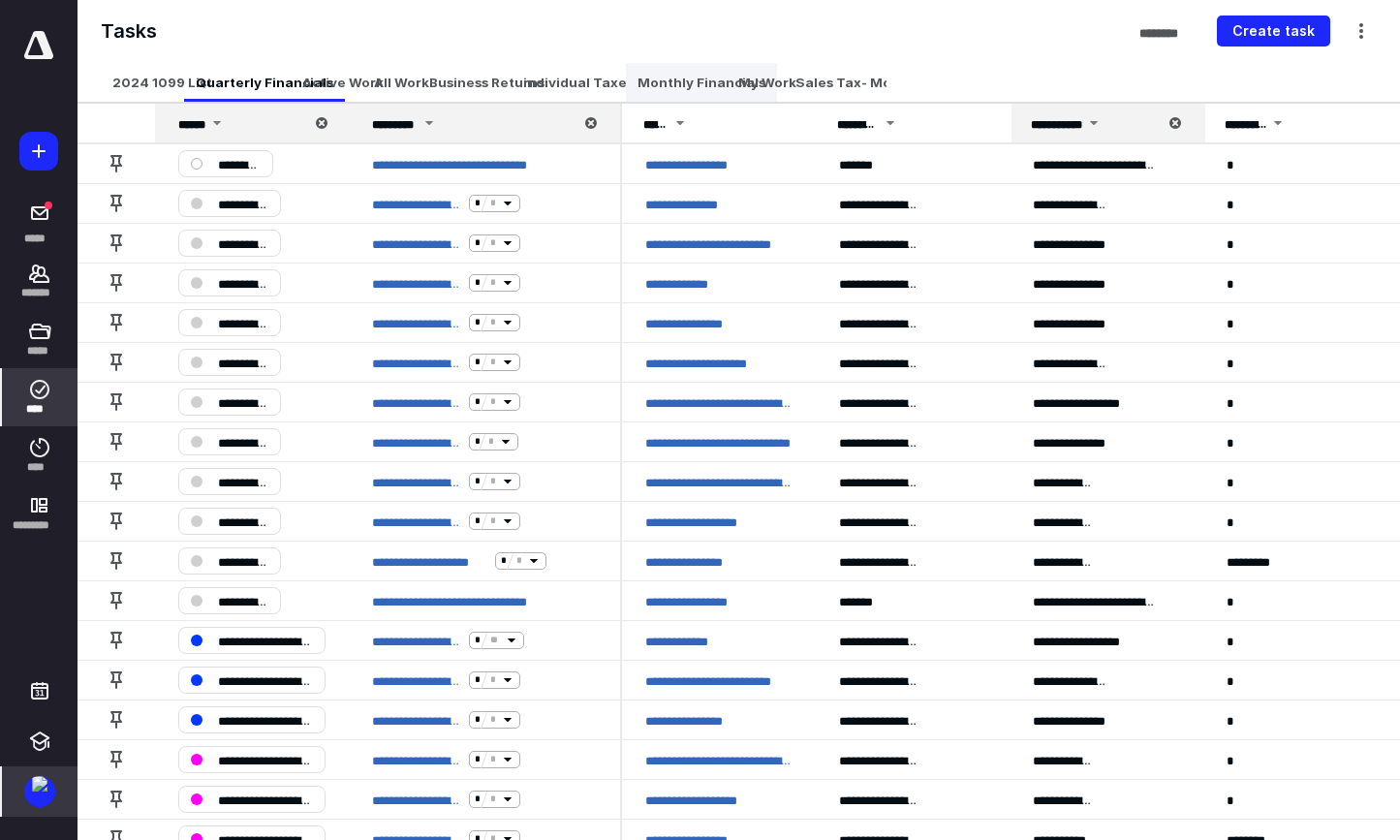 click on "Monthly Financials" at bounding box center [701, 82] 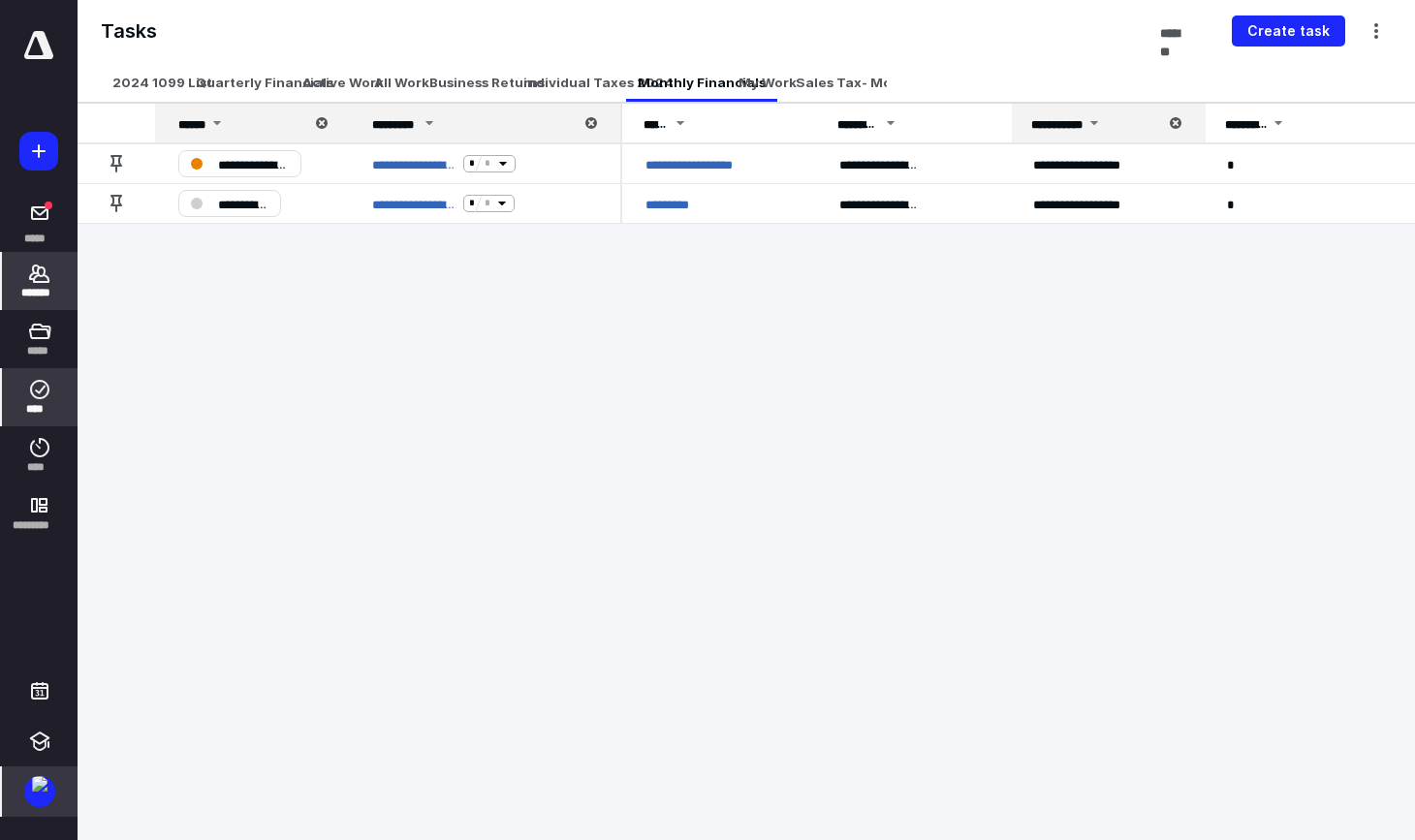click on "*******" at bounding box center [40, 281] 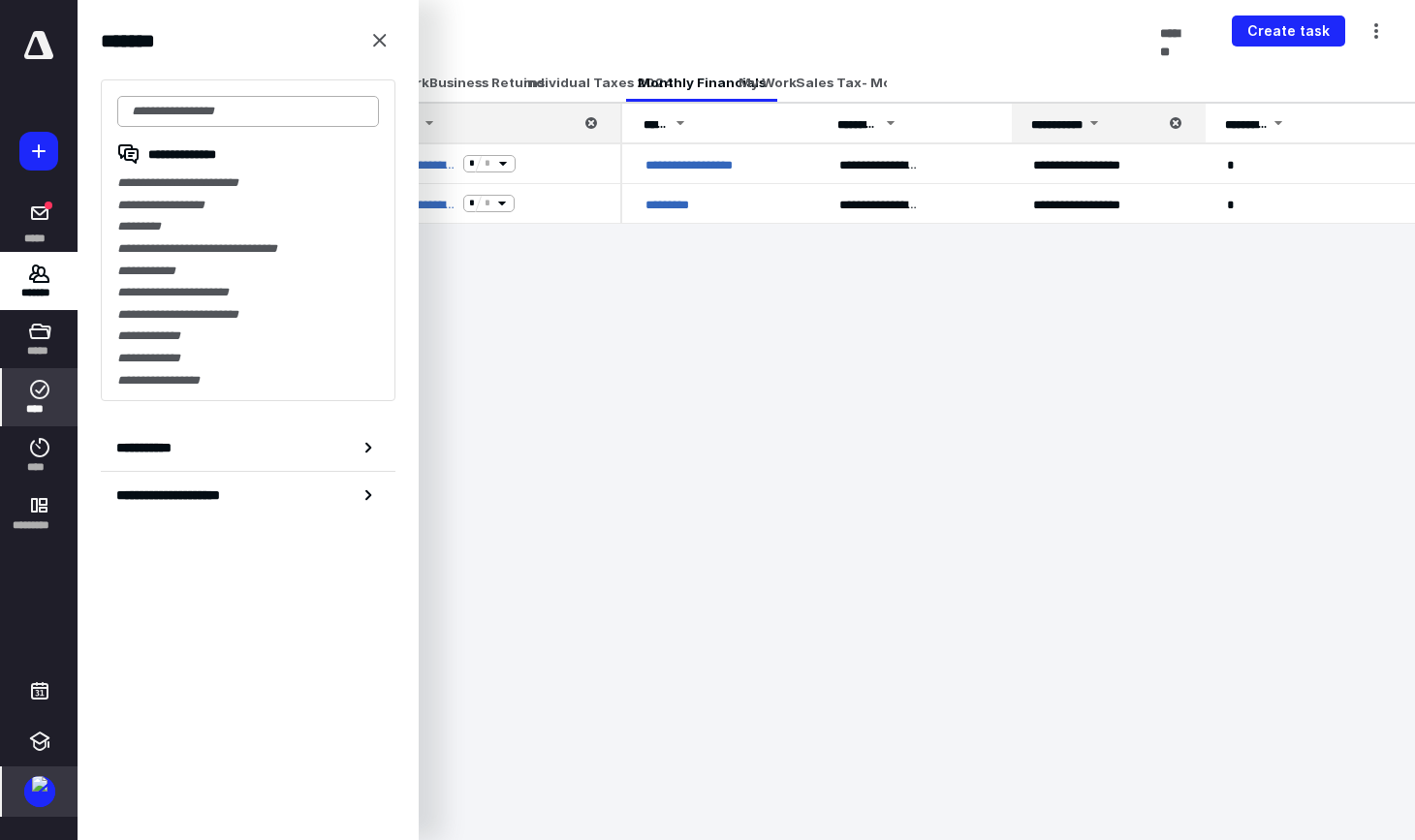 click at bounding box center (248, 111) 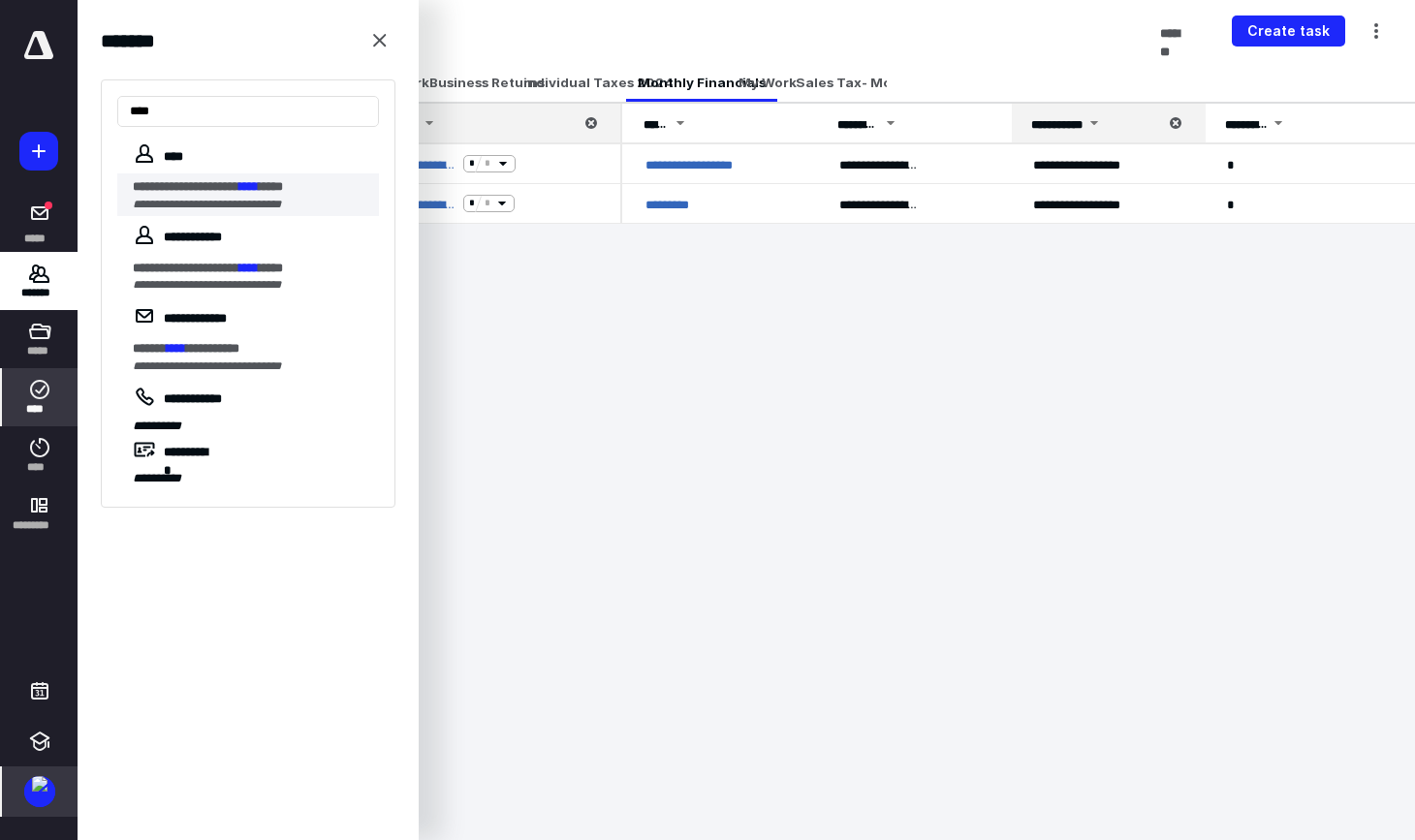 type on "****" 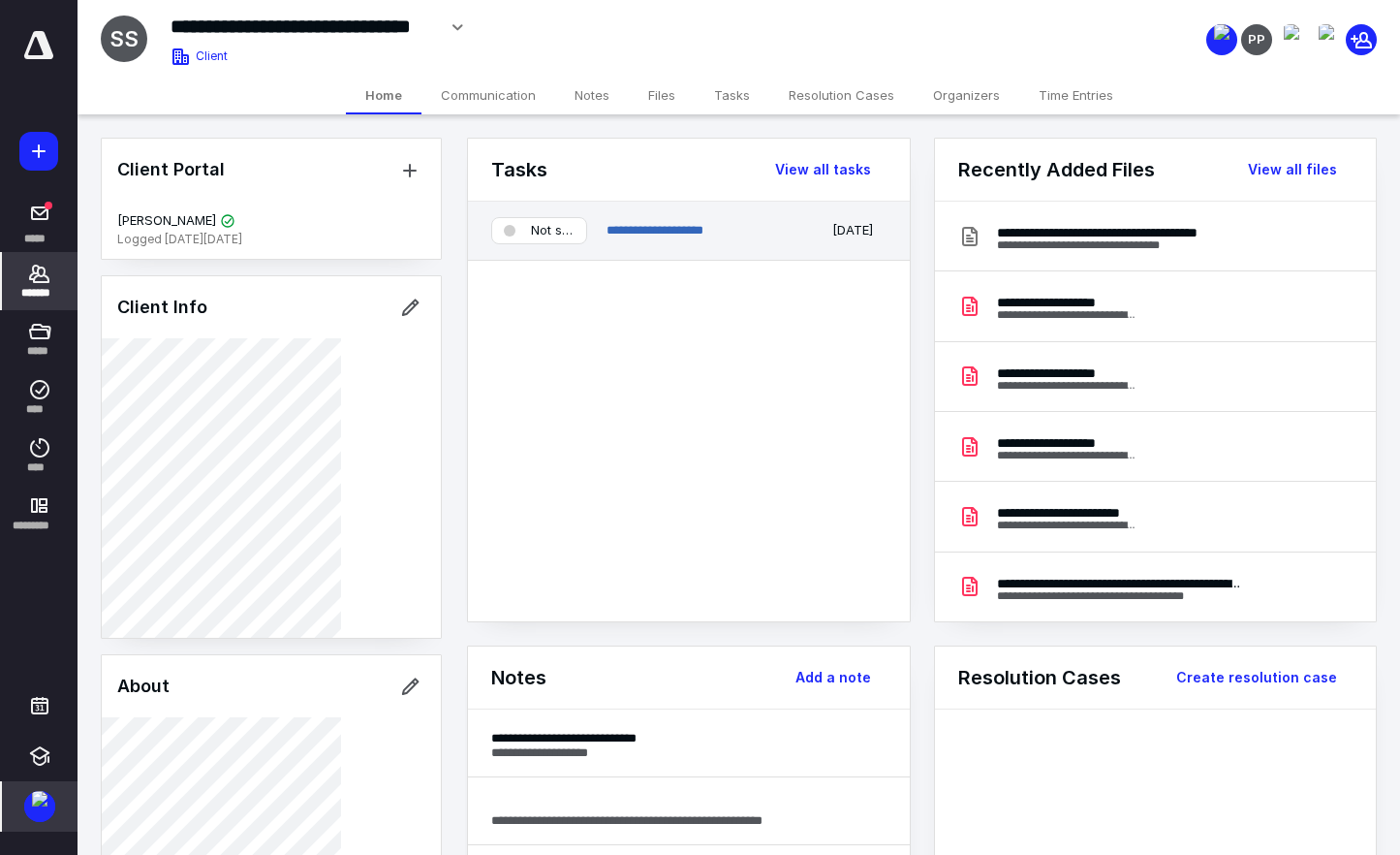 click on "Not started" at bounding box center (552, 231) 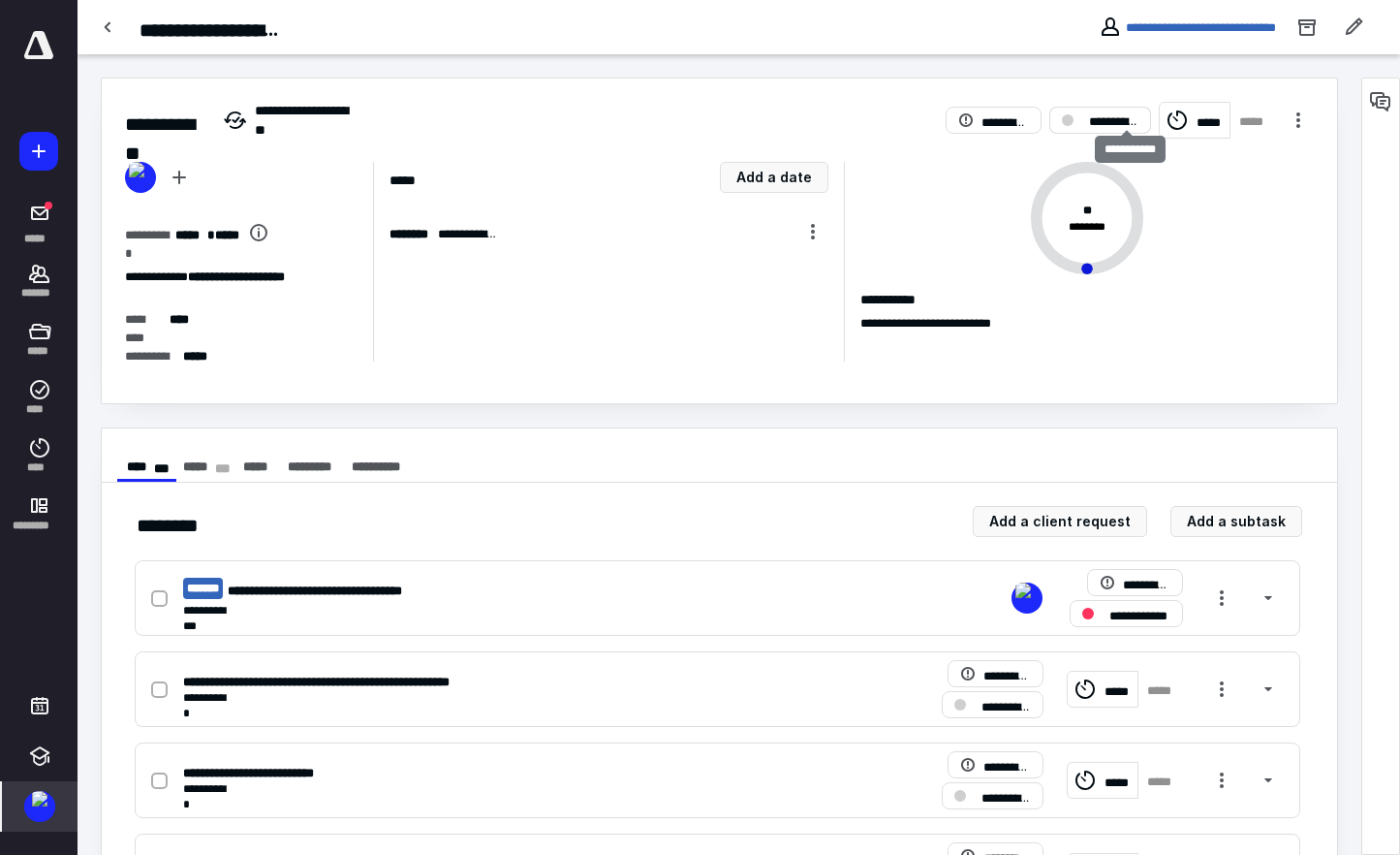 click on "**********" at bounding box center [1114, 120] 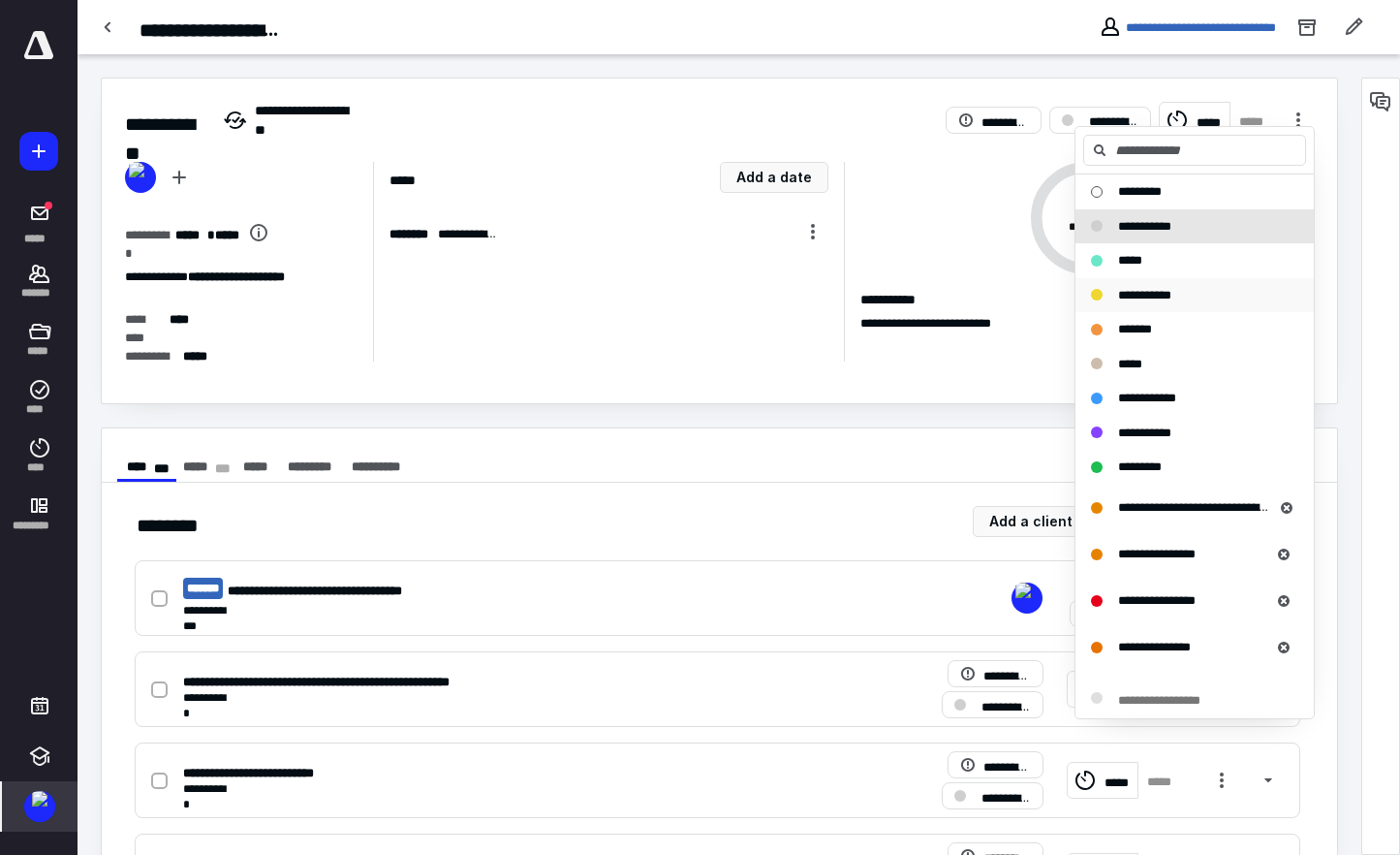 click on "**********" at bounding box center (1144, 295) 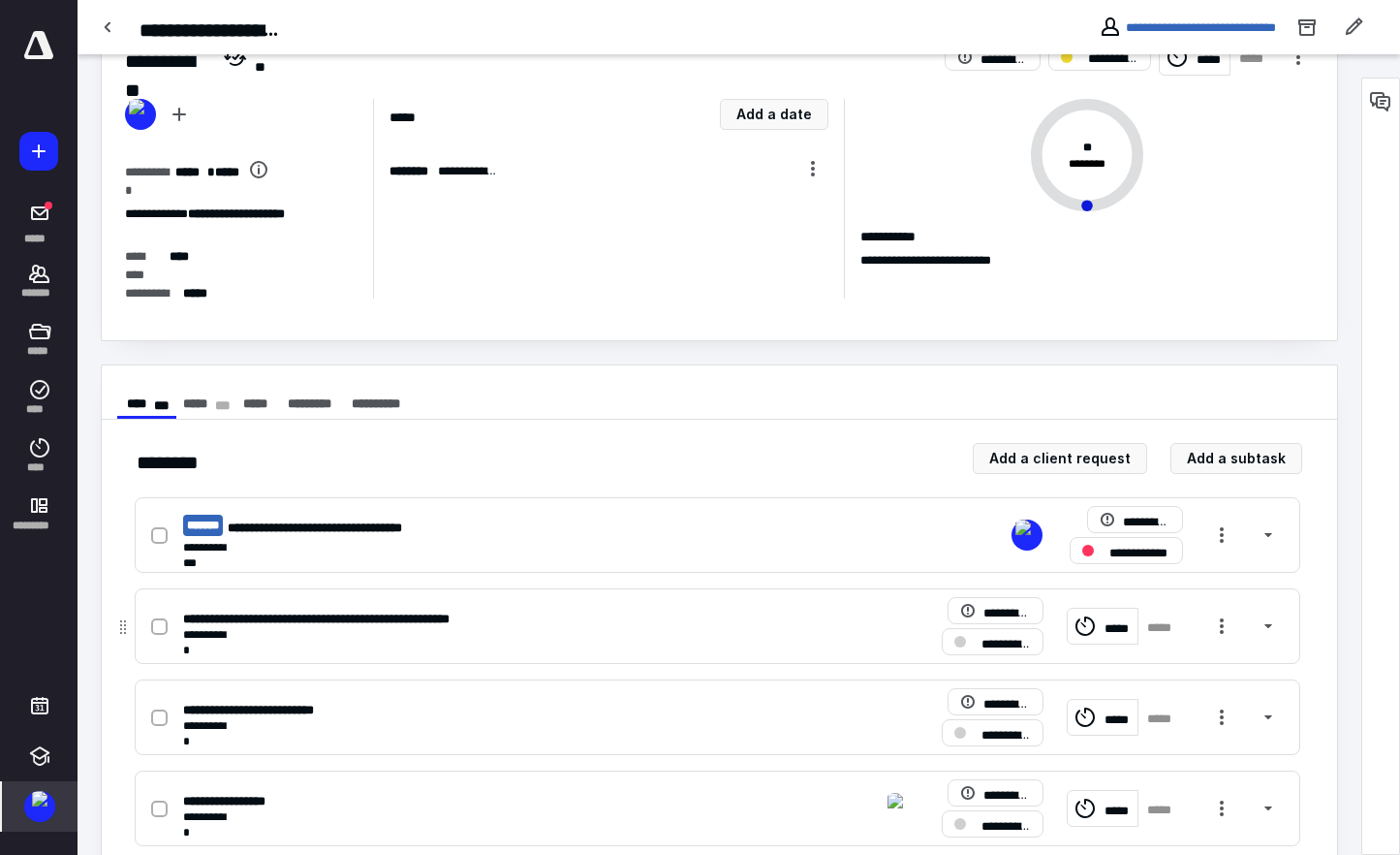 scroll, scrollTop: 97, scrollLeft: 0, axis: vertical 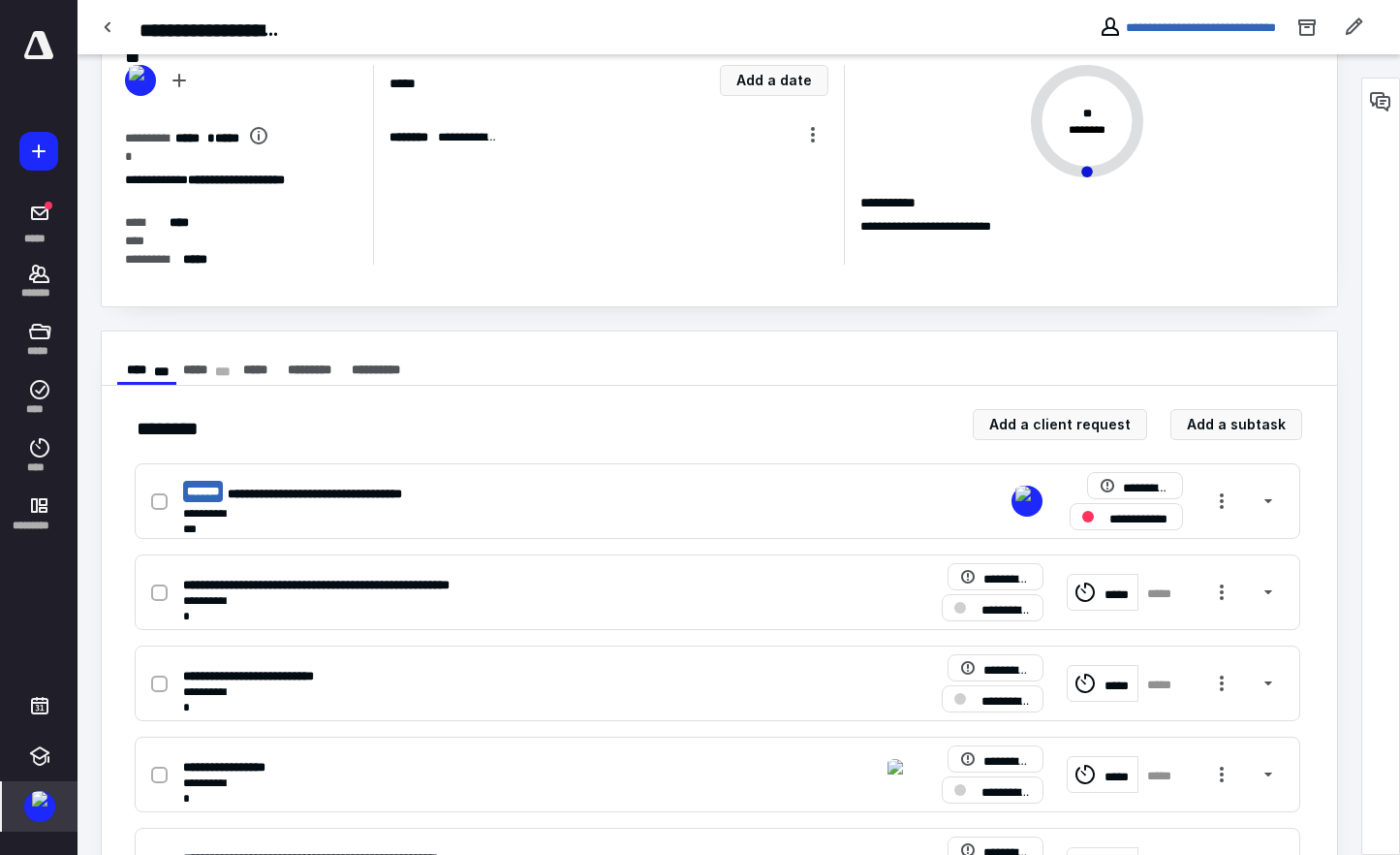 click on "**********" at bounding box center (1187, 27) 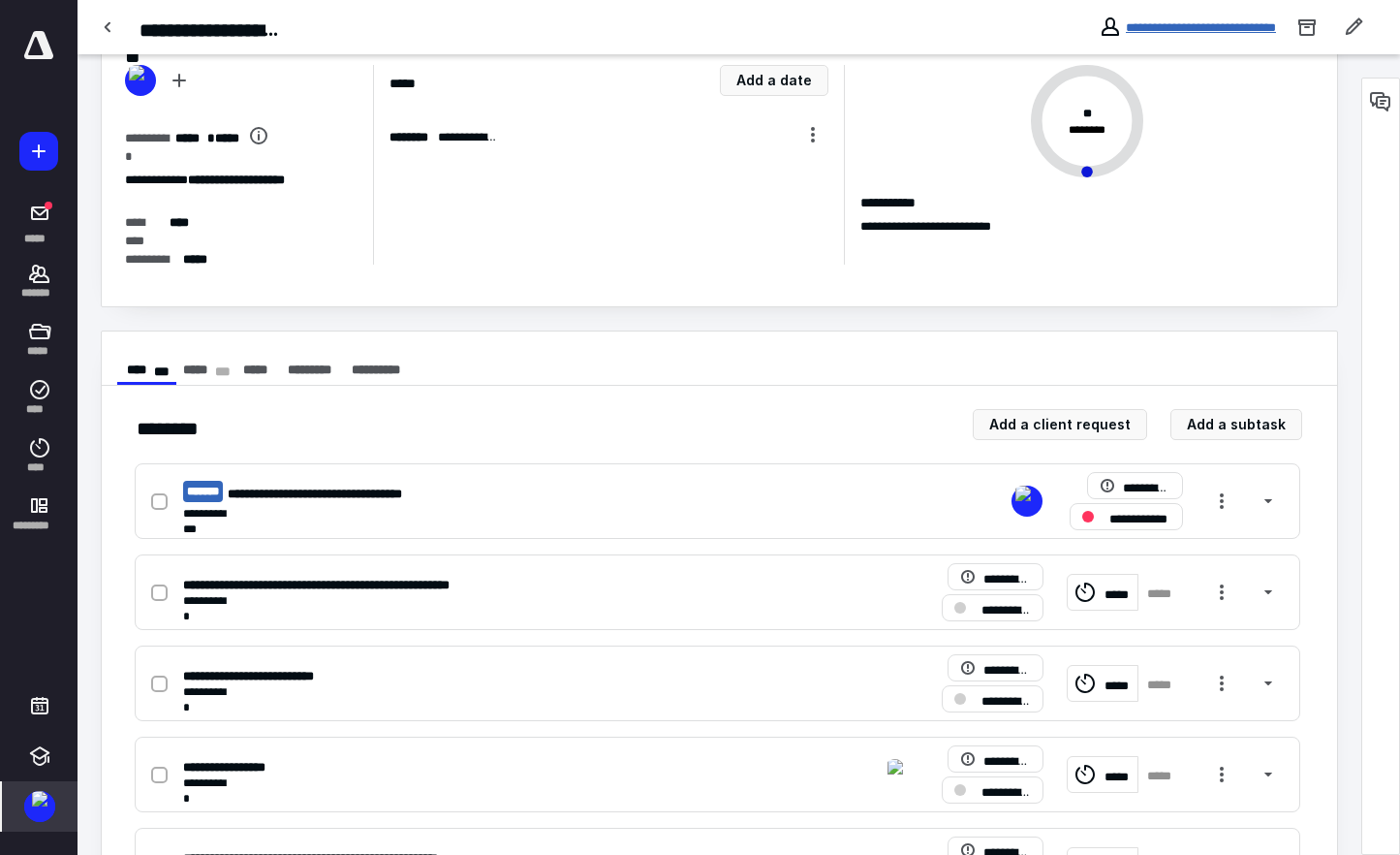 click on "**********" at bounding box center [1200, 27] 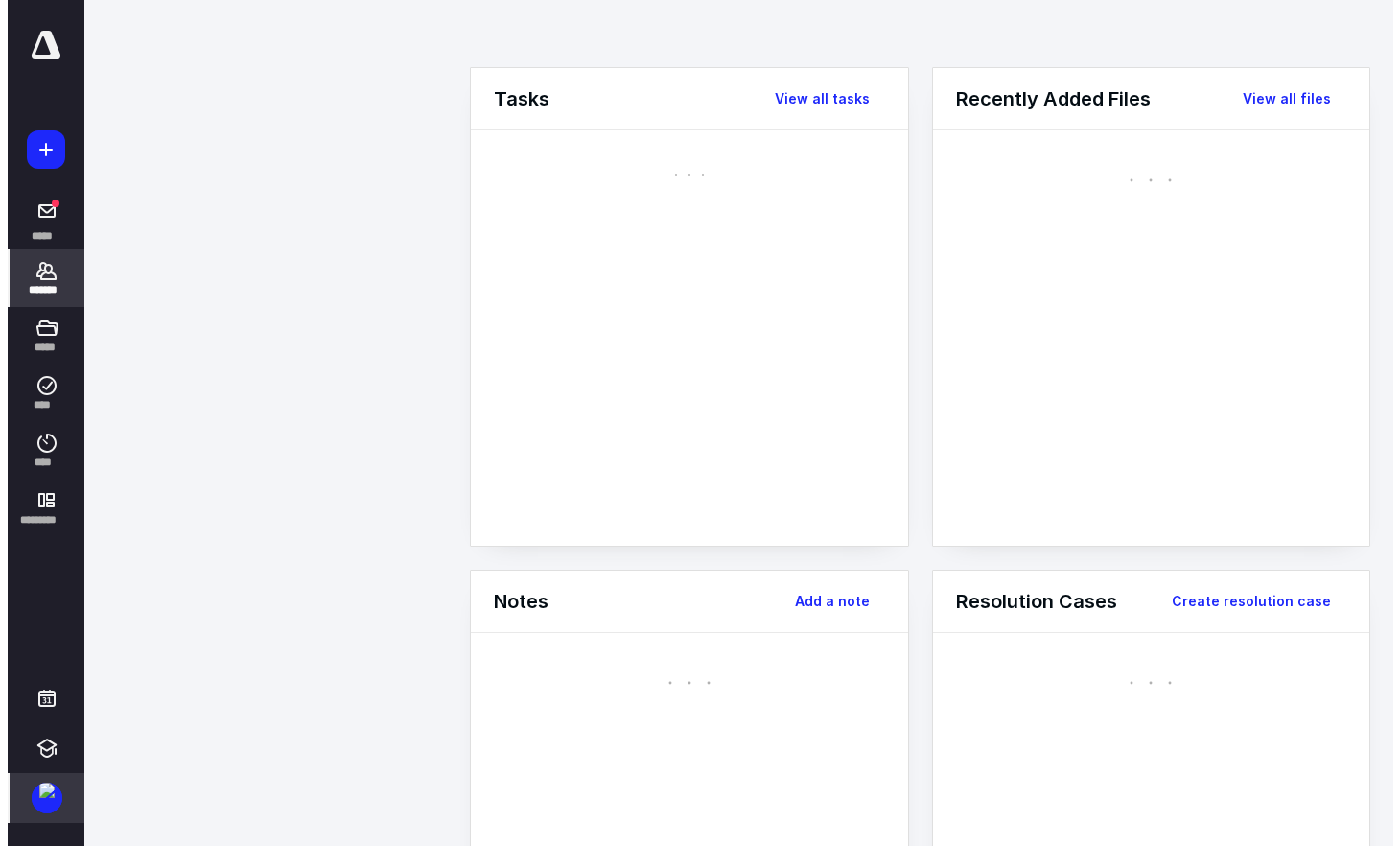 scroll, scrollTop: 0, scrollLeft: 0, axis: both 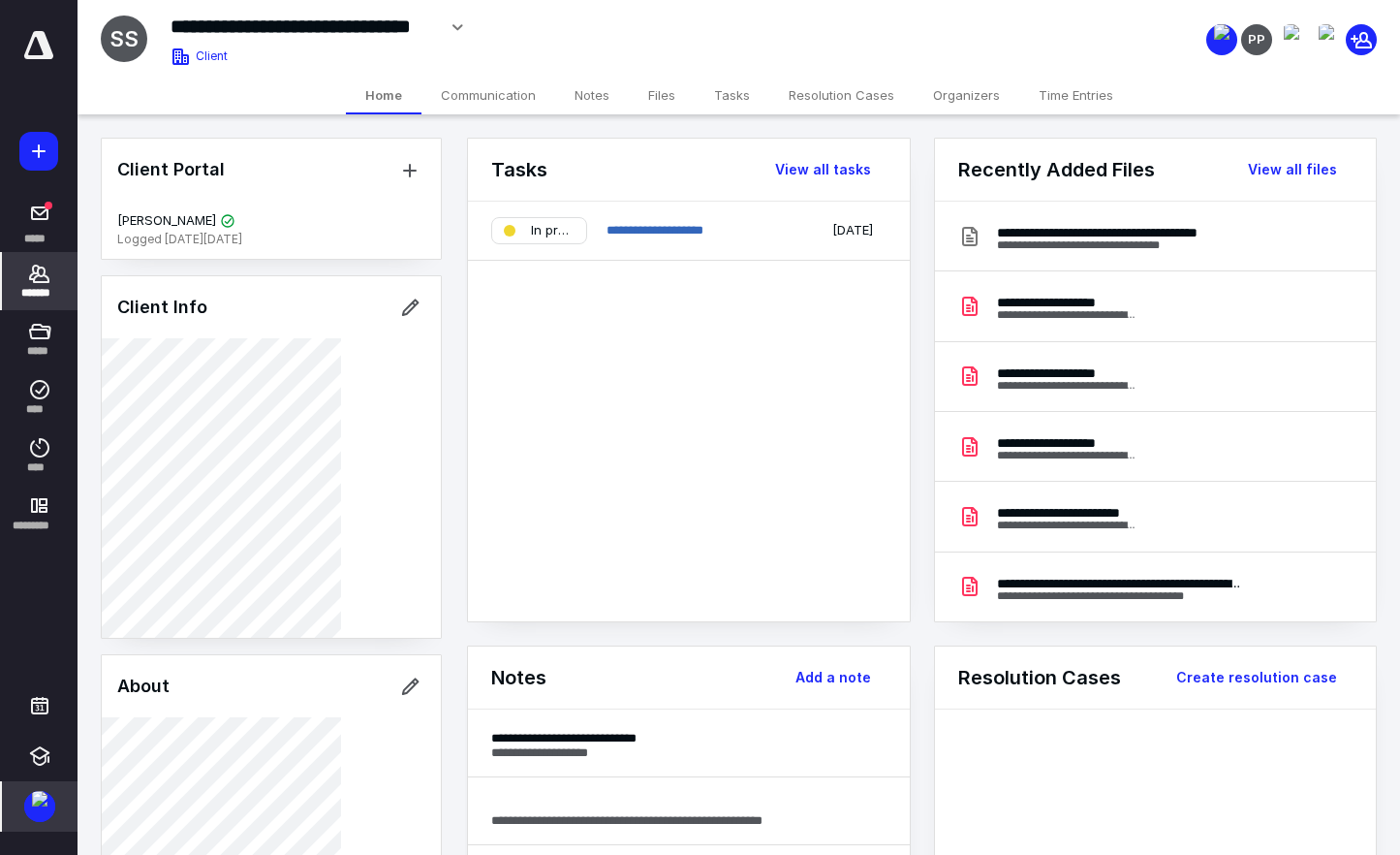 click on "Tasks" at bounding box center (731, 95) 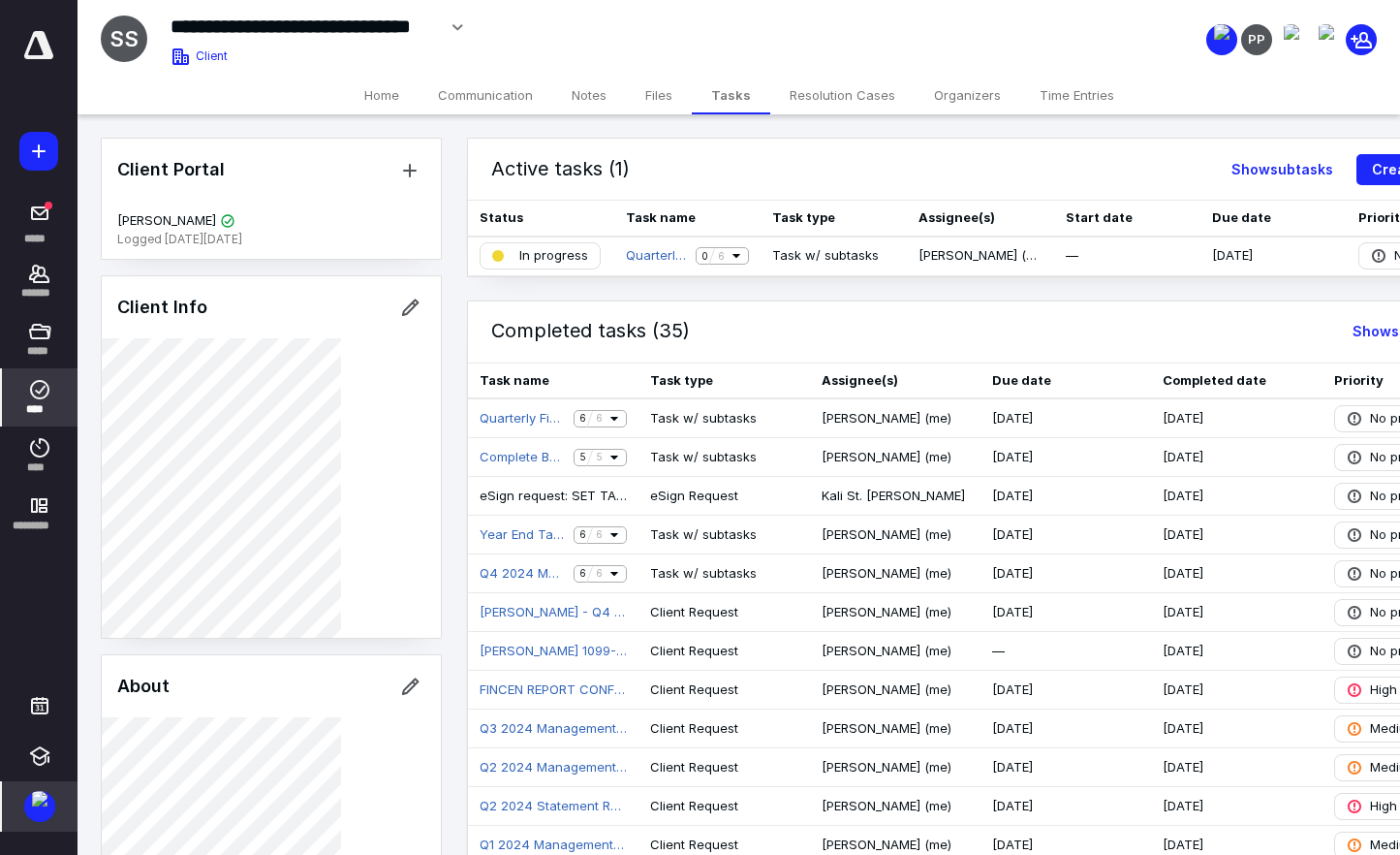 click 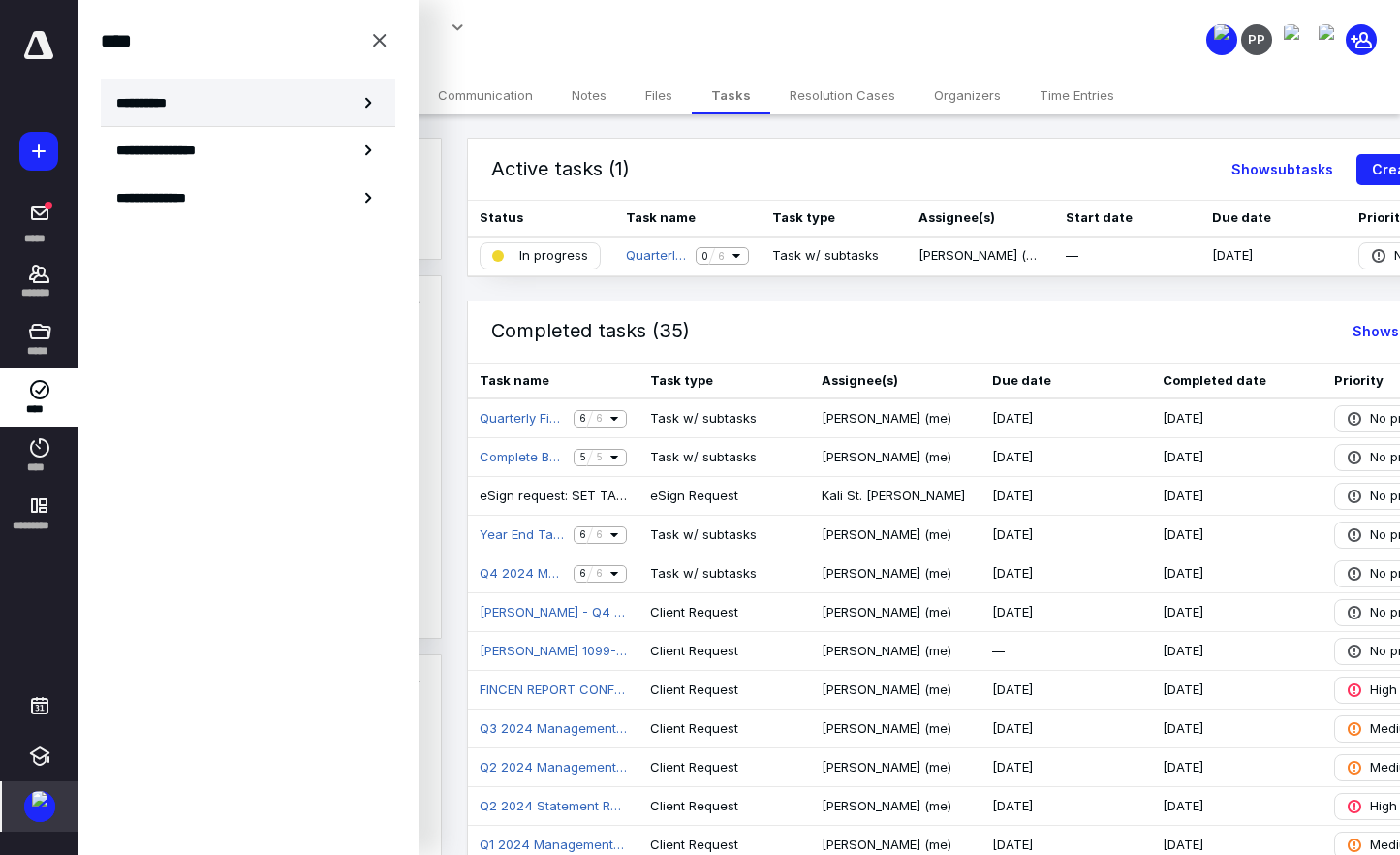 click on "**********" at bounding box center (248, 103) 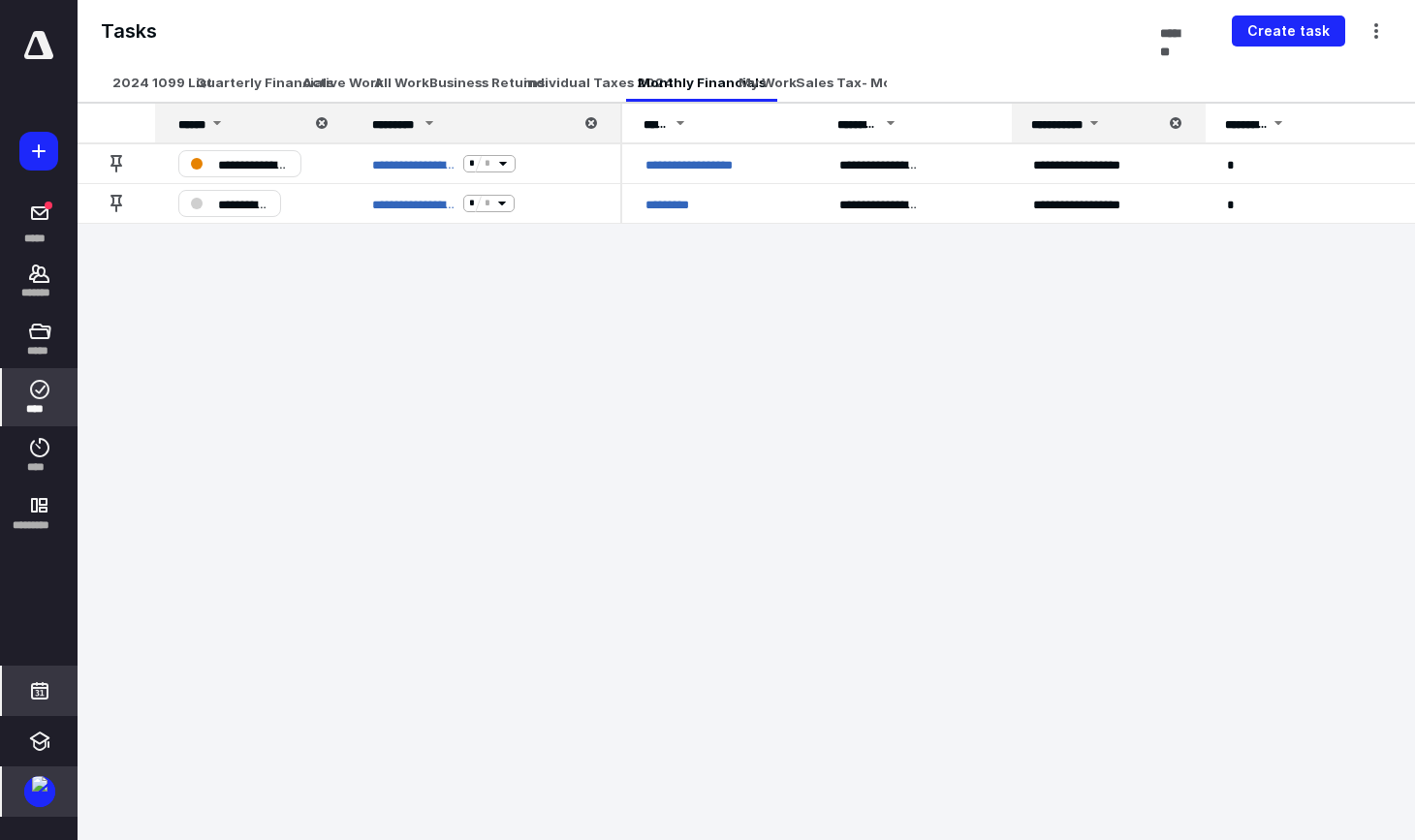 click 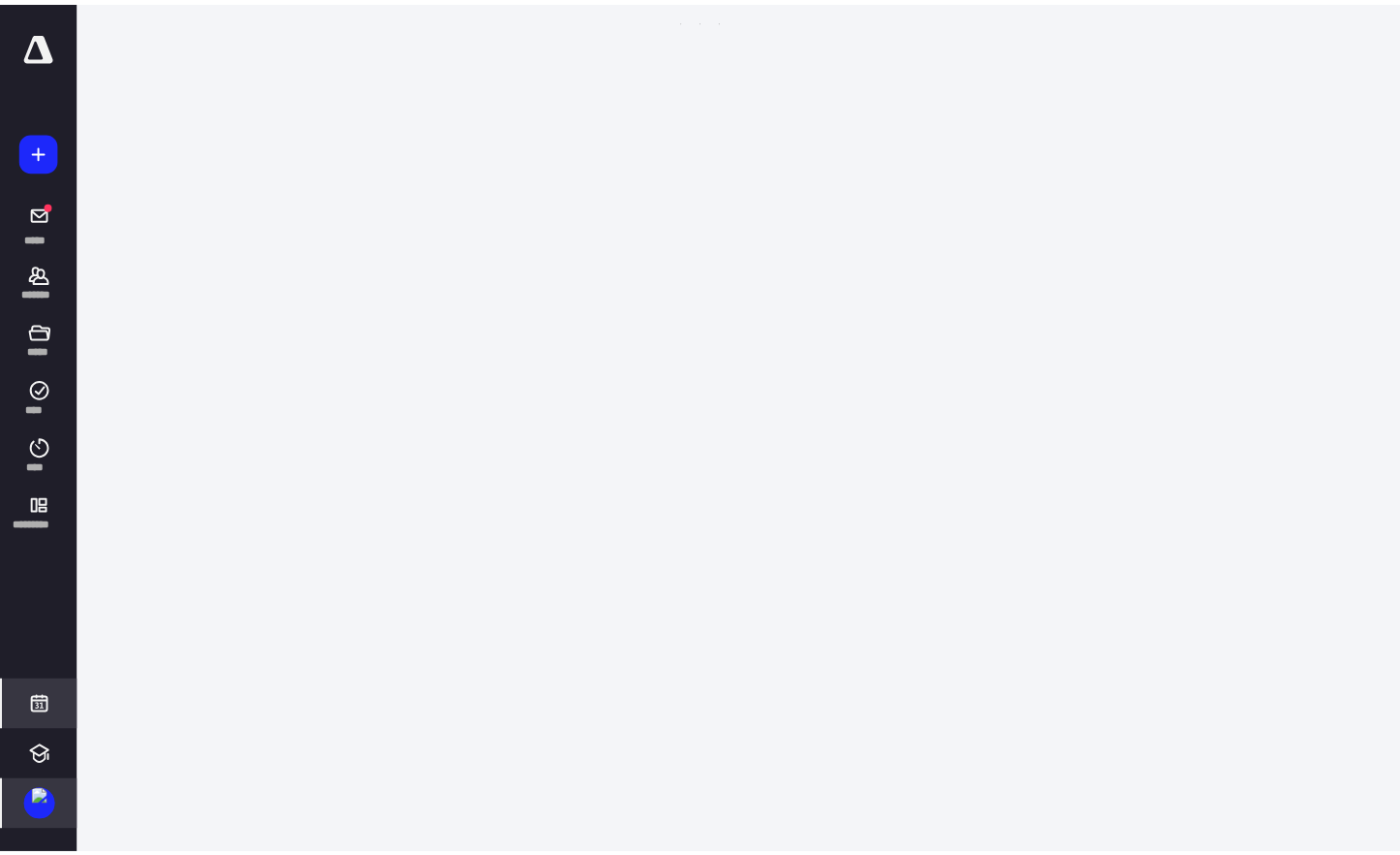 scroll, scrollTop: 373, scrollLeft: 0, axis: vertical 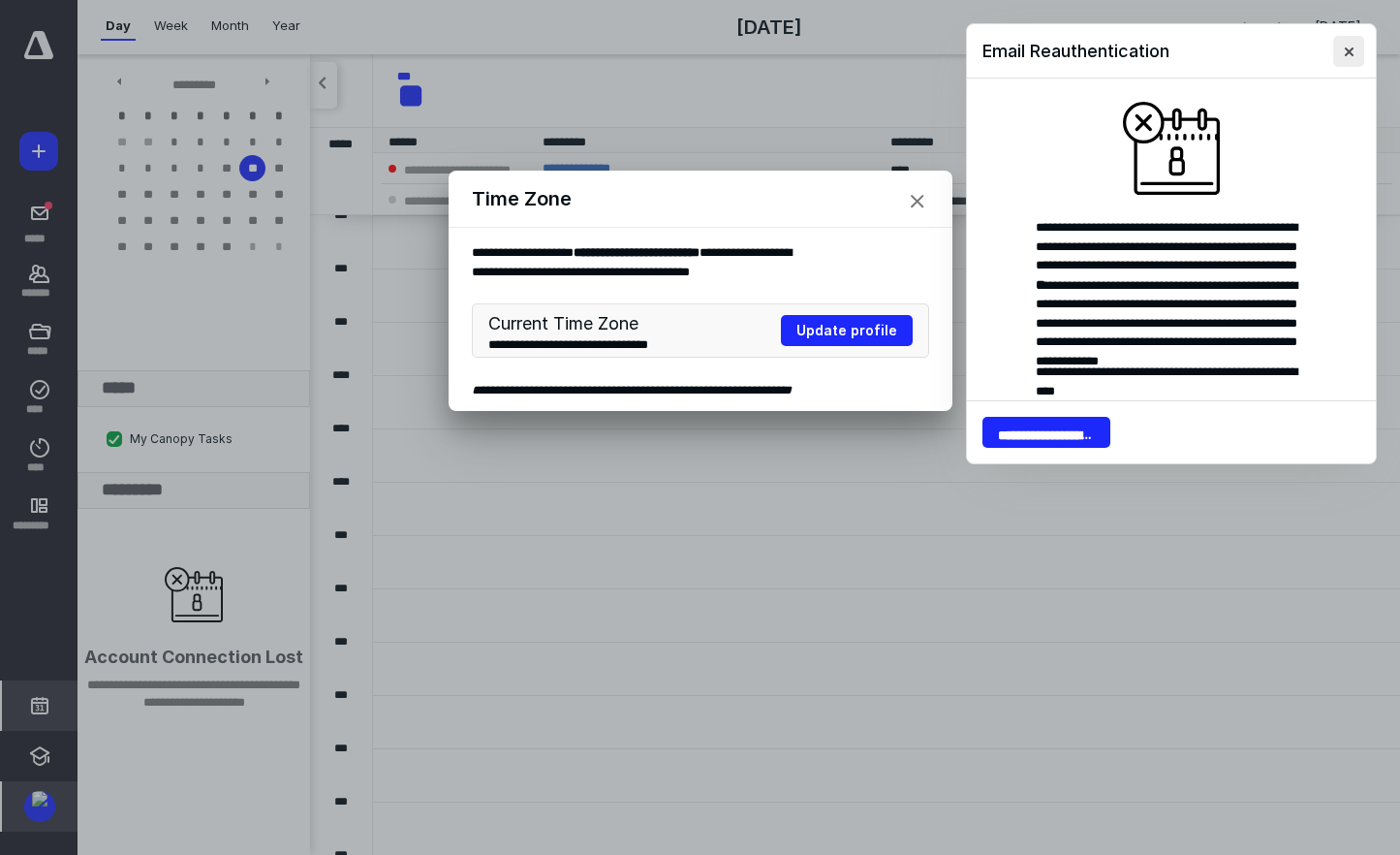 click at bounding box center [1349, 51] 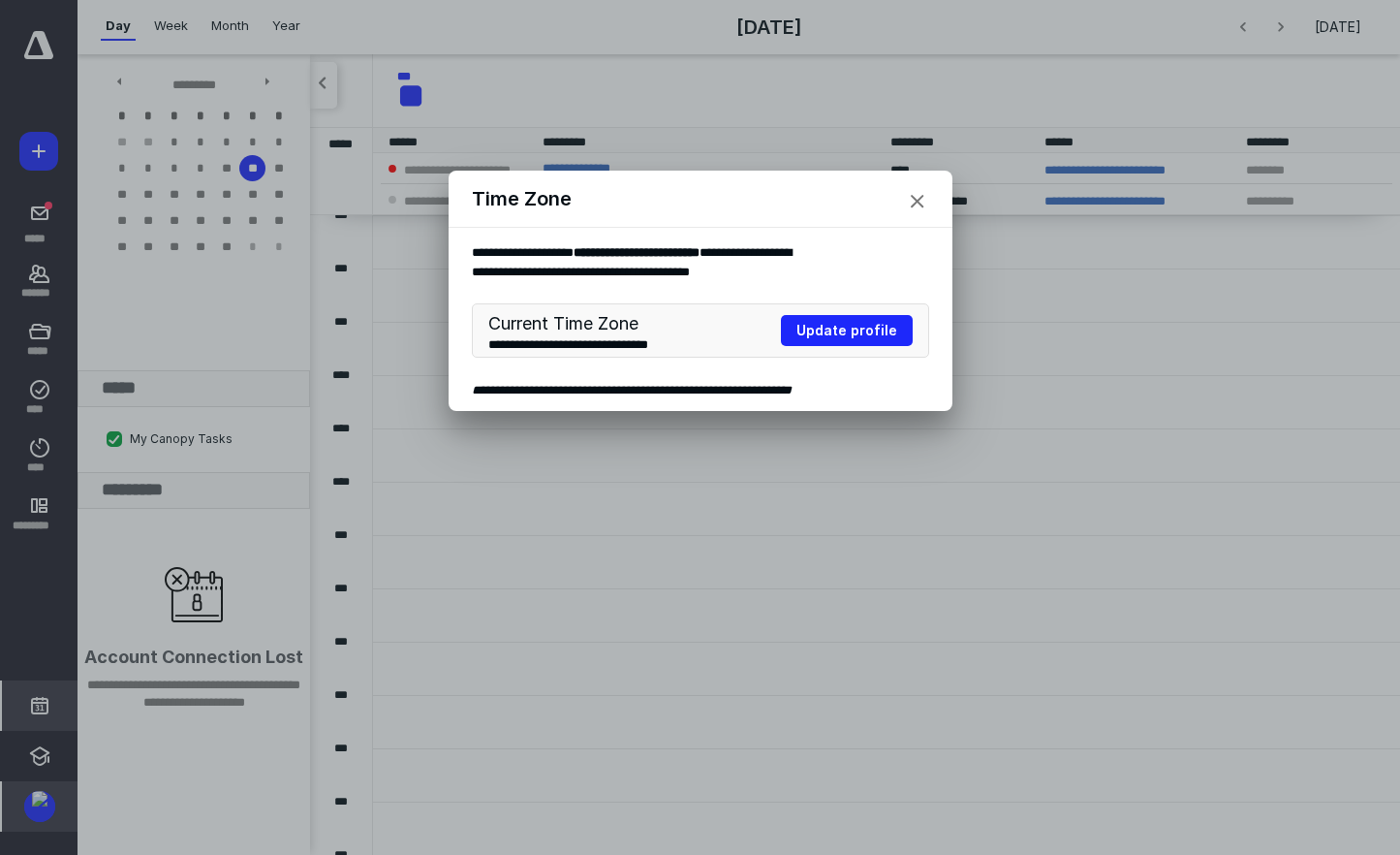 click at bounding box center [918, 202] 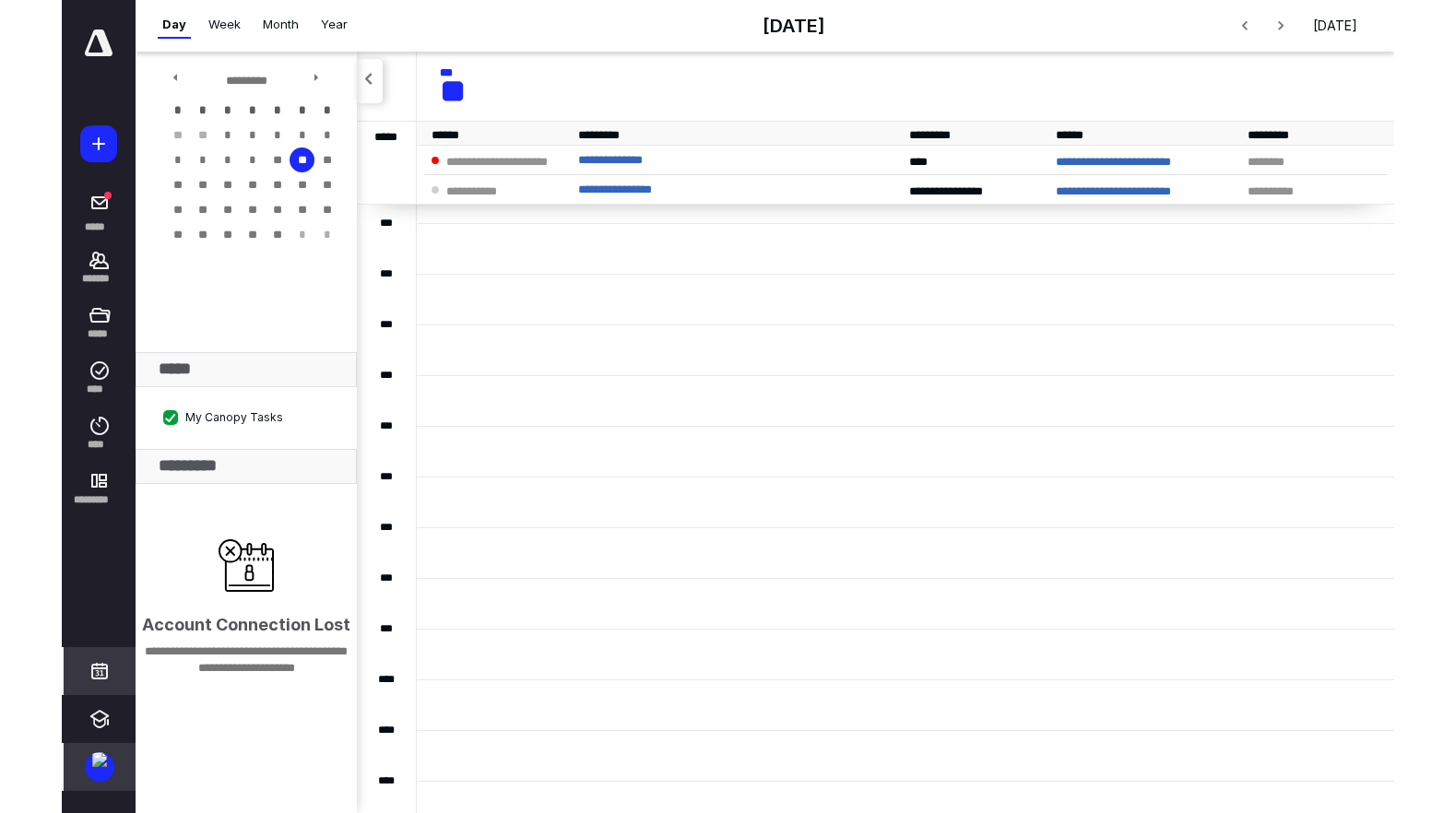 scroll, scrollTop: 0, scrollLeft: 0, axis: both 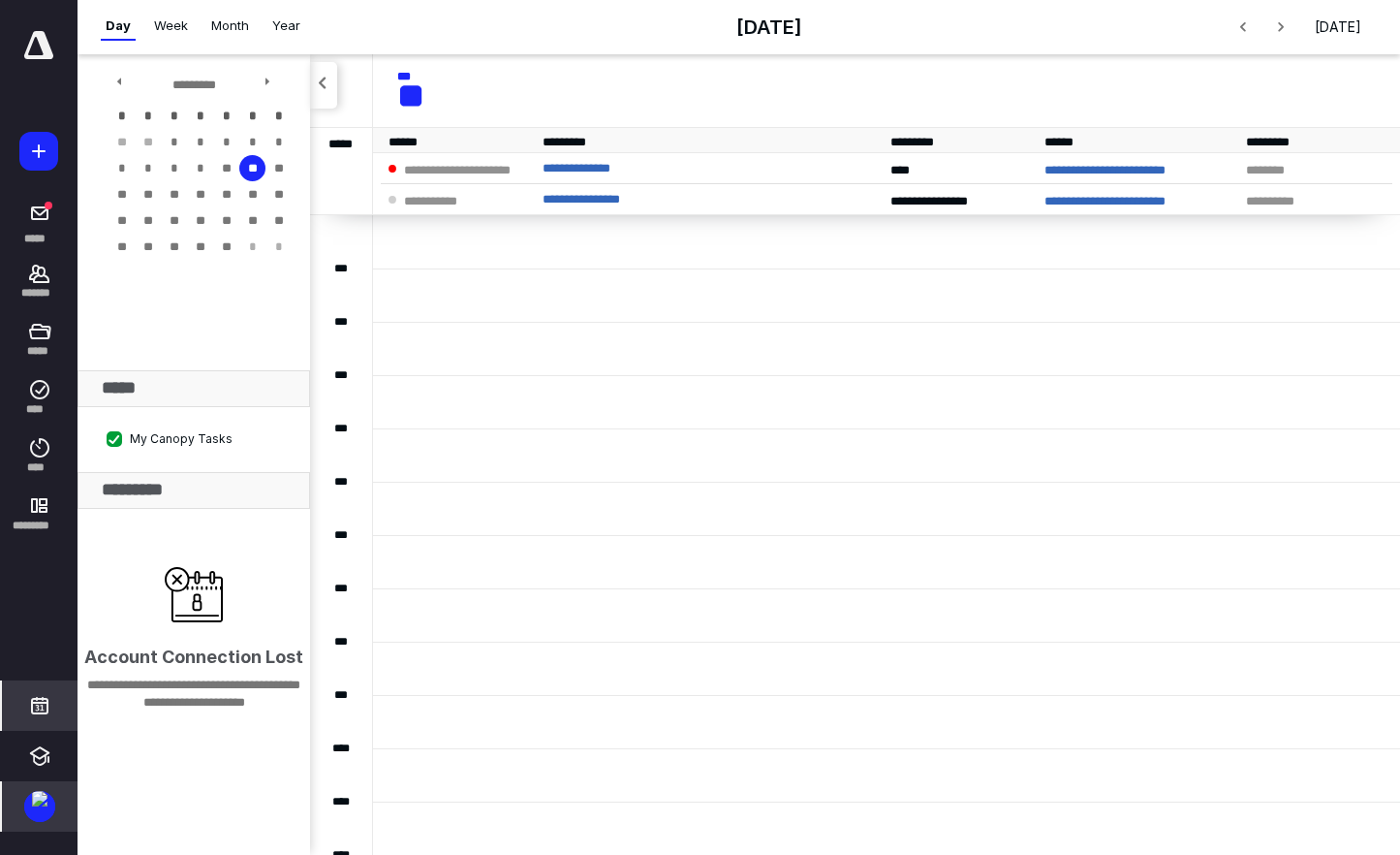 click on "Month" at bounding box center (230, 26) 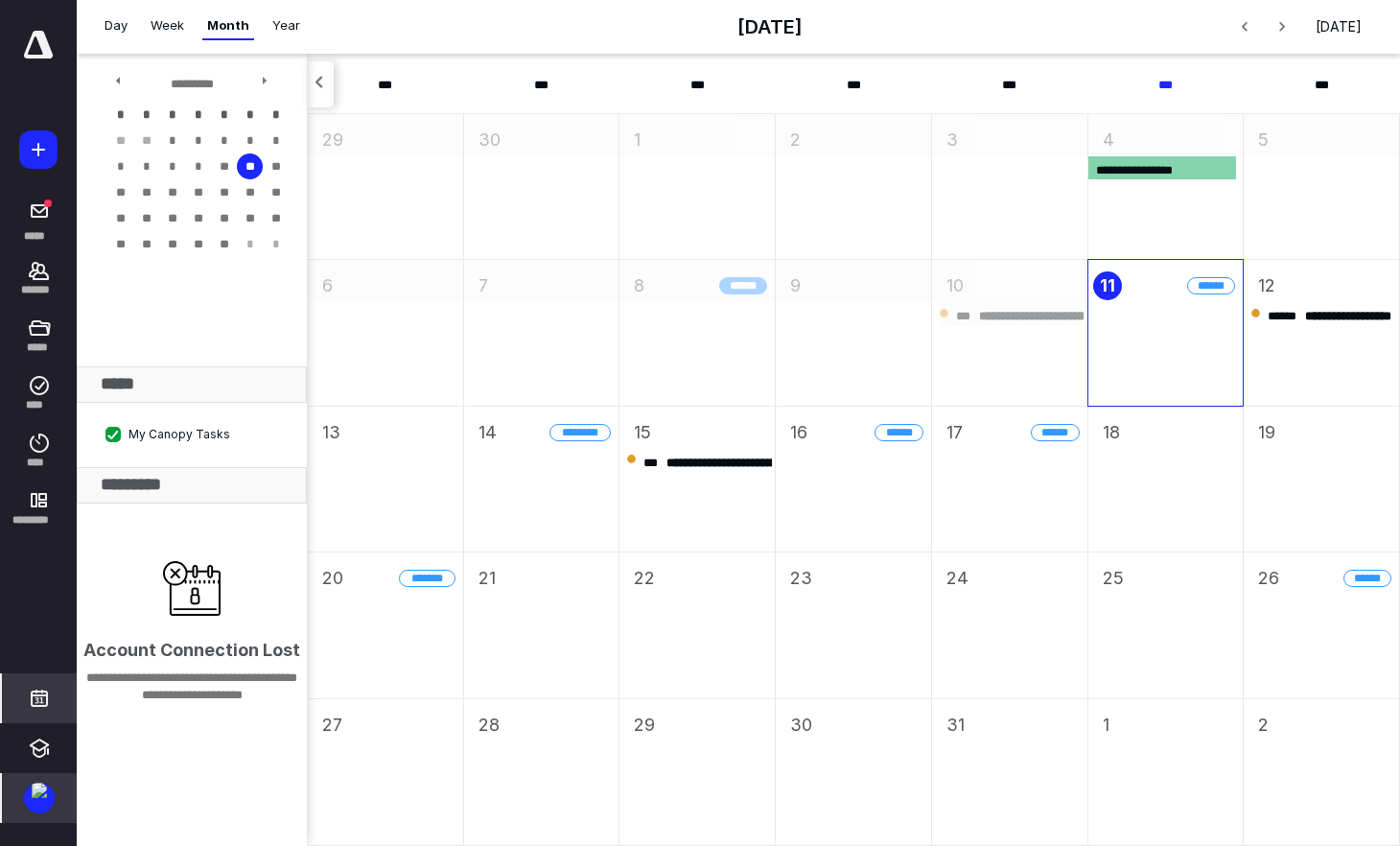 click on "*   ****" at bounding box center [743, 286] 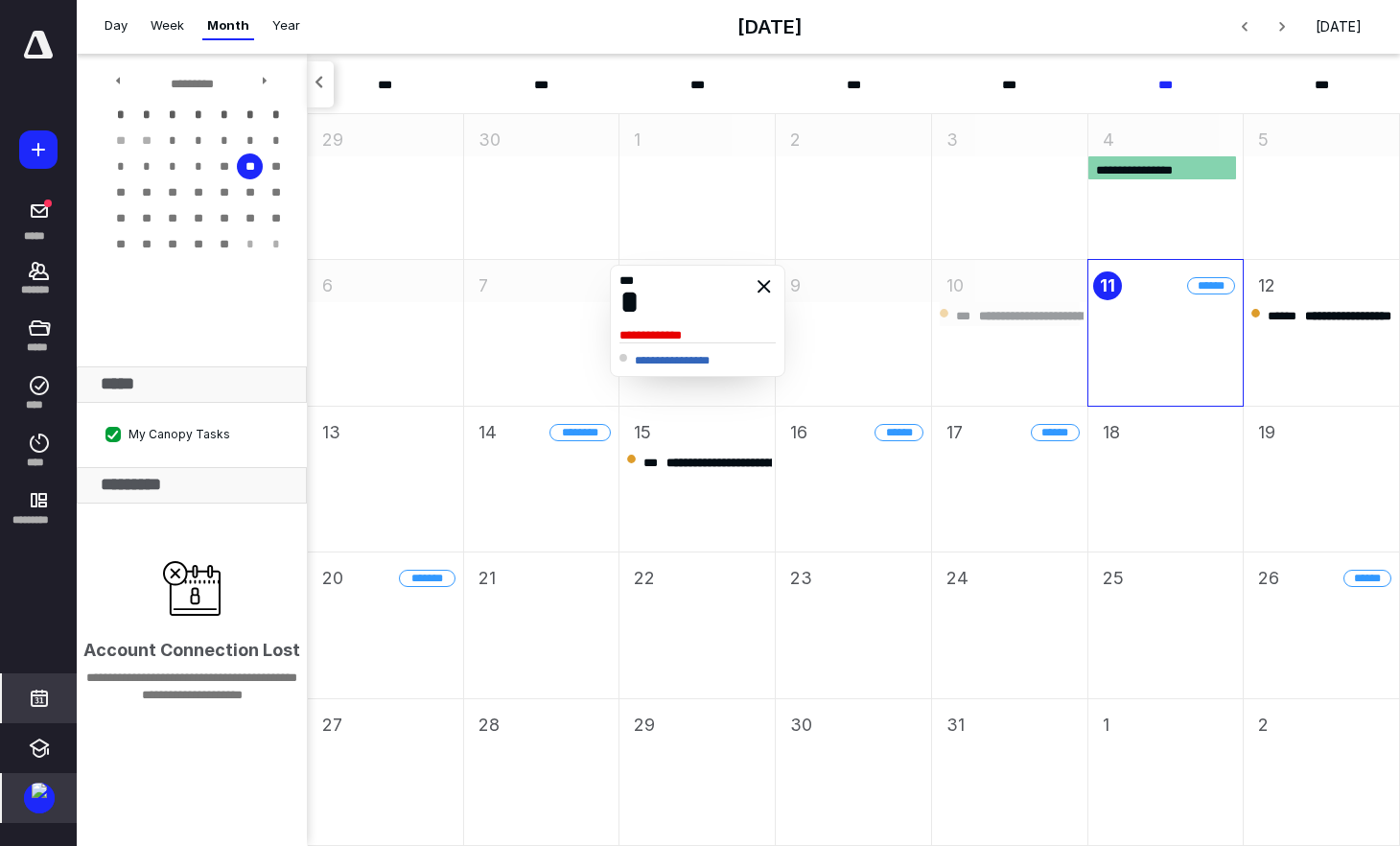 click on "9" at bounding box center [853, 333] 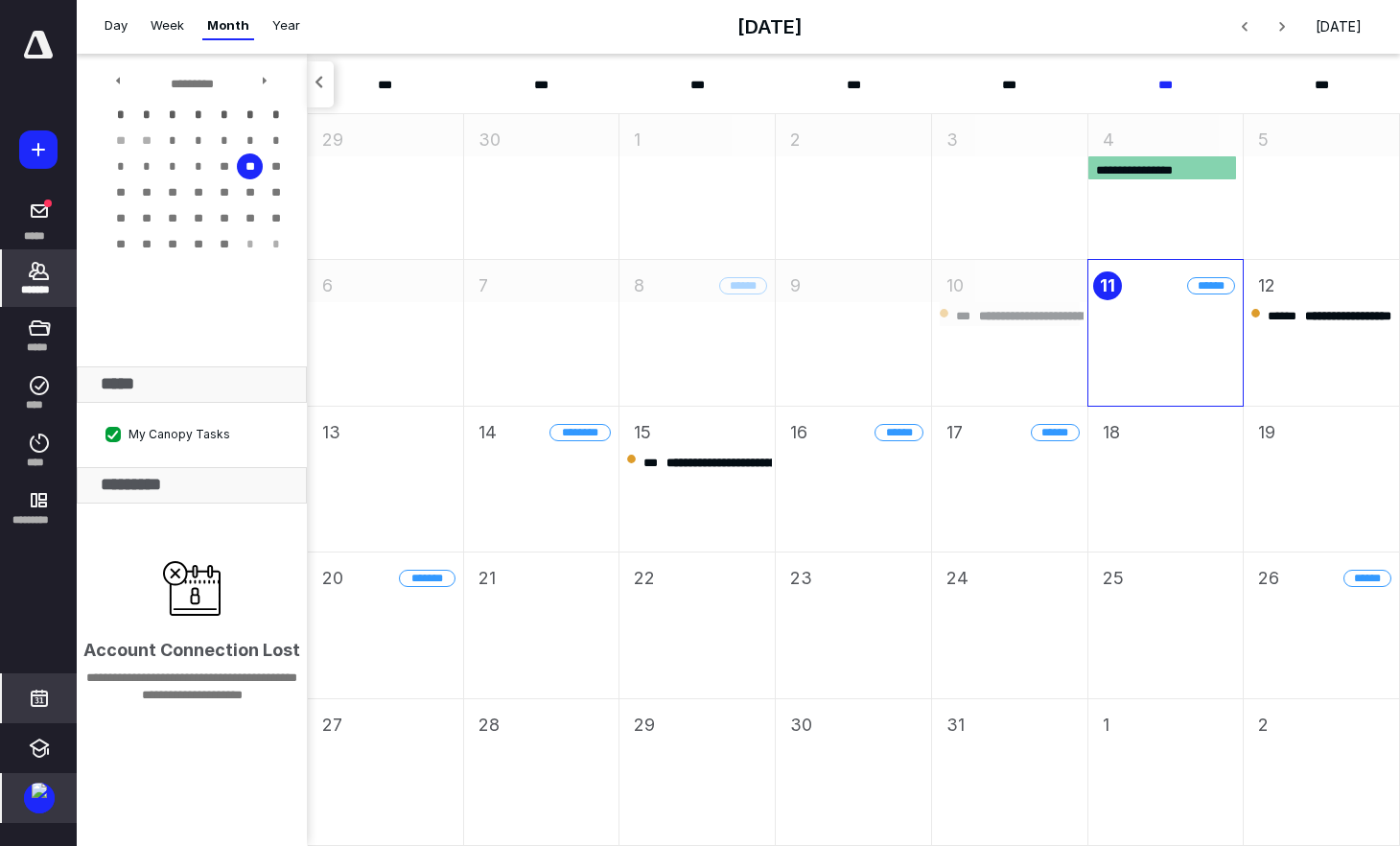 click on "*******" at bounding box center (39, 290) 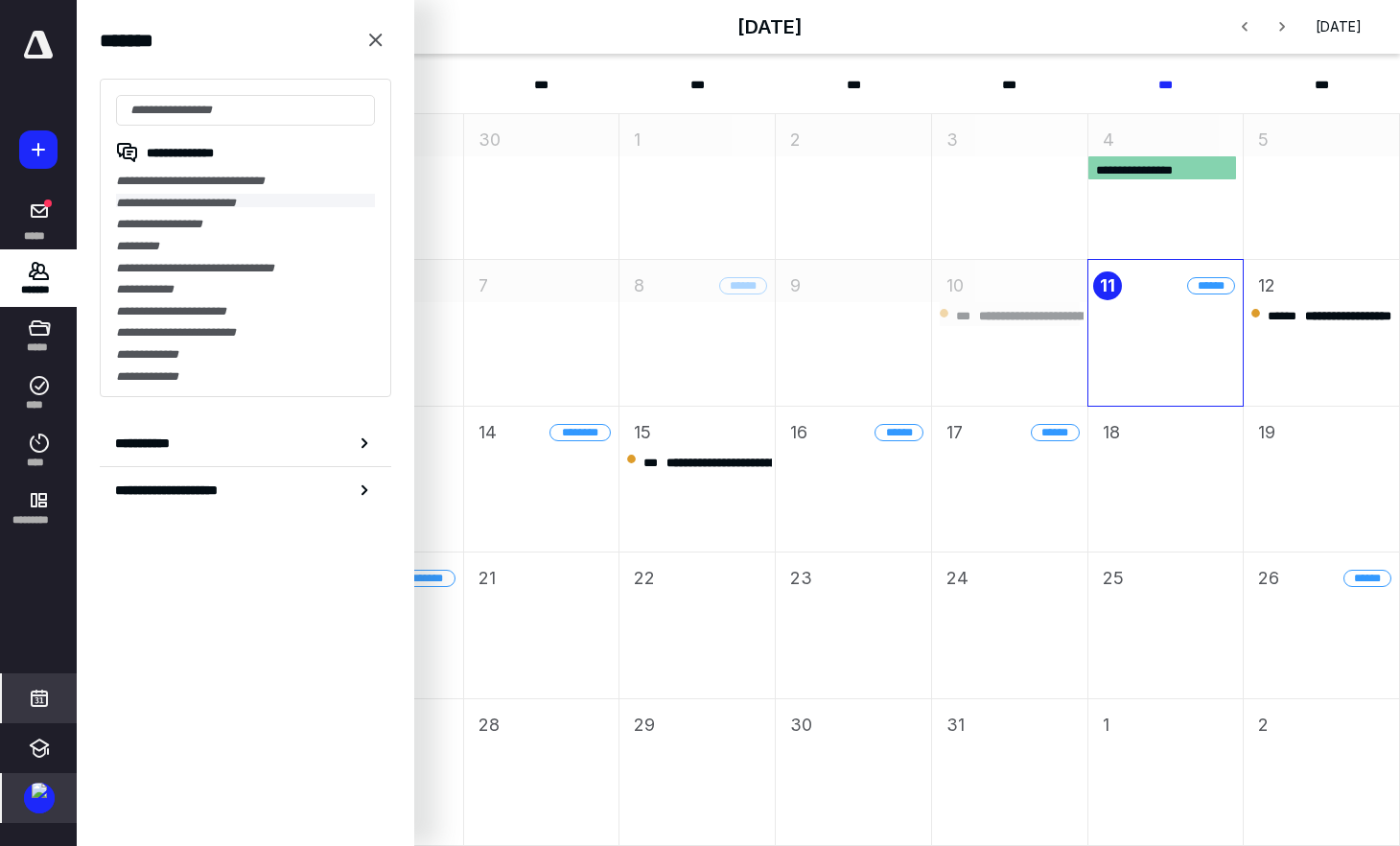 click on "**********" at bounding box center [245, 200] 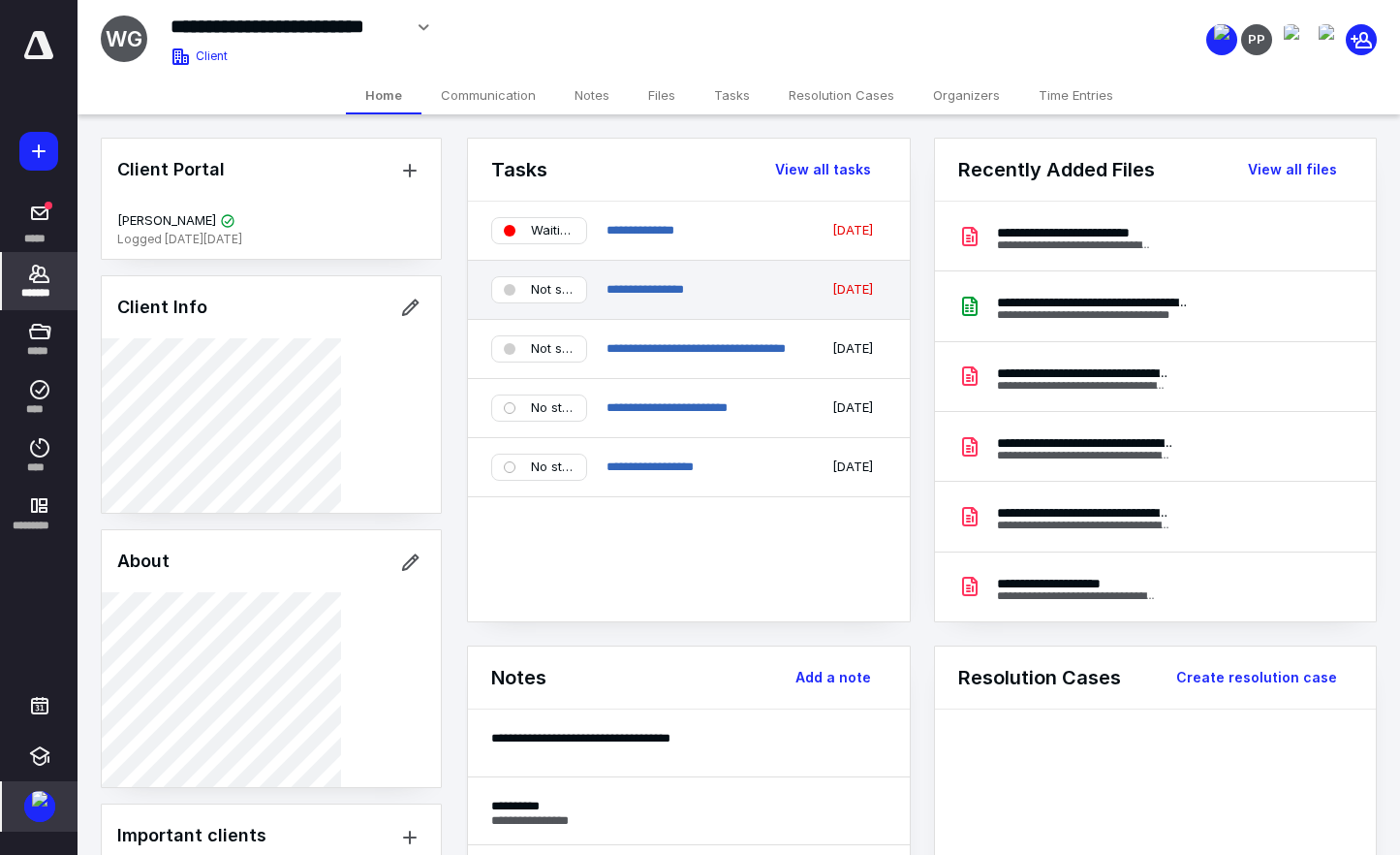 click on "Not started" at bounding box center (552, 290) 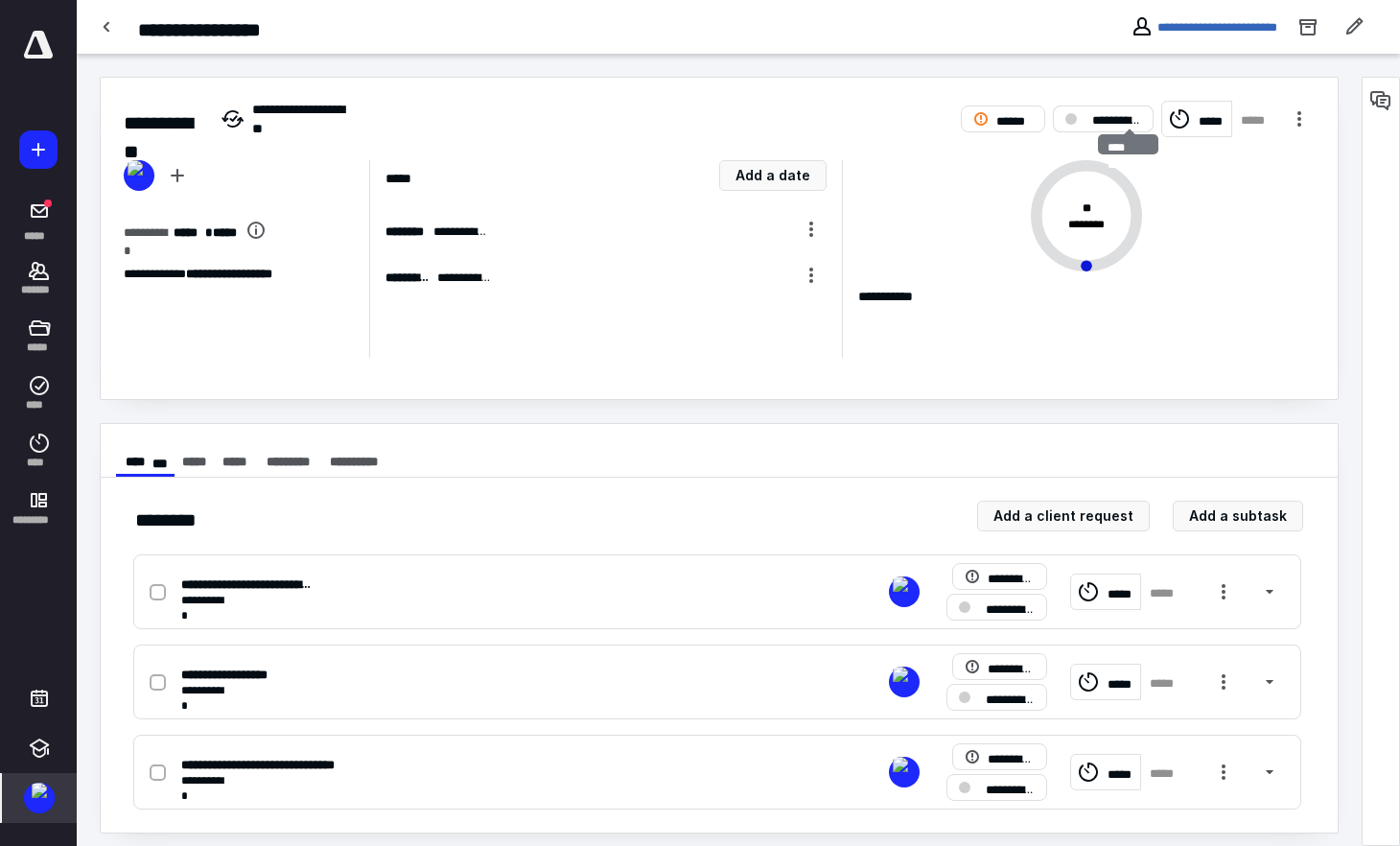 click on "**********" at bounding box center [1117, 119] 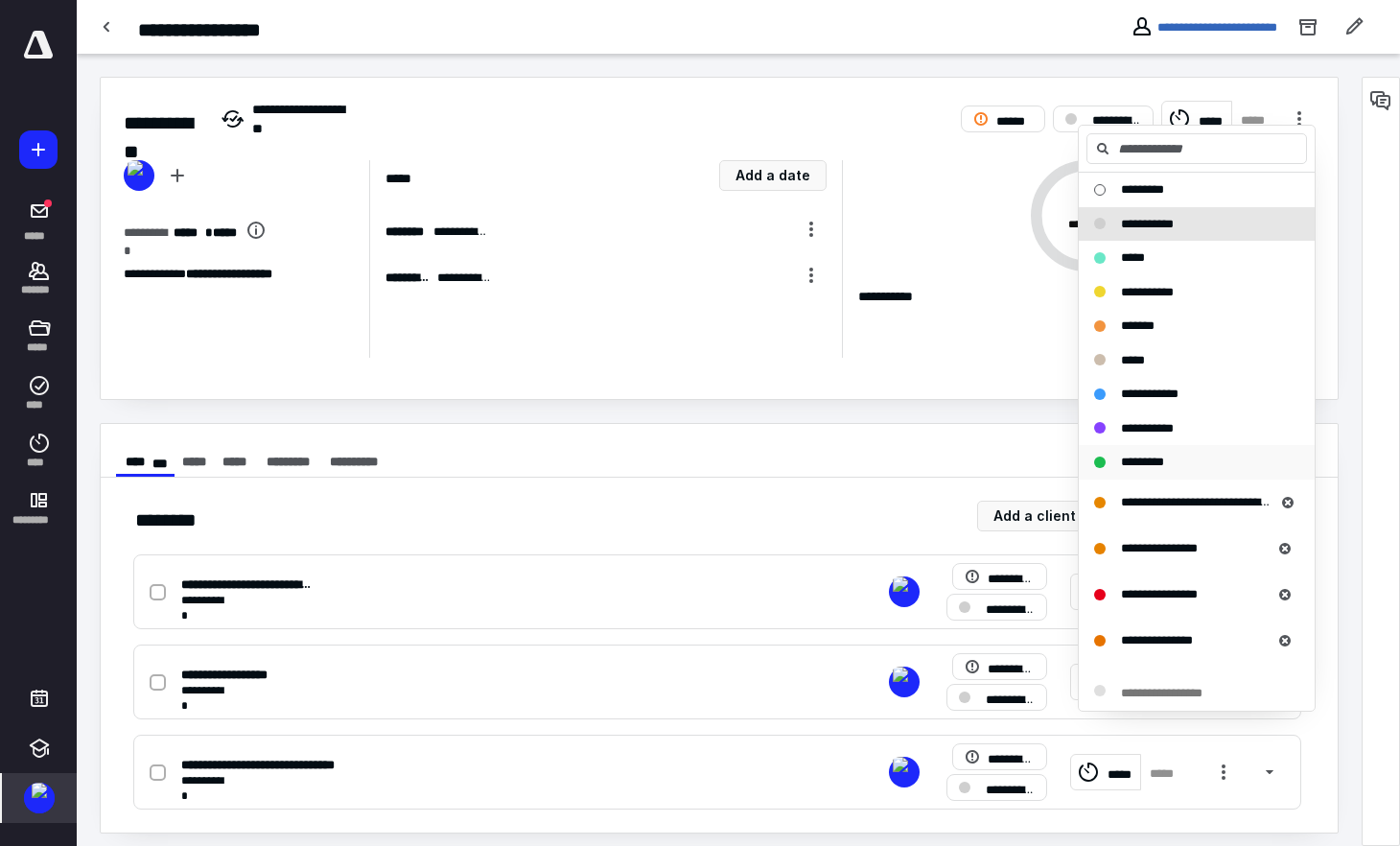 click on "*********" at bounding box center [1142, 461] 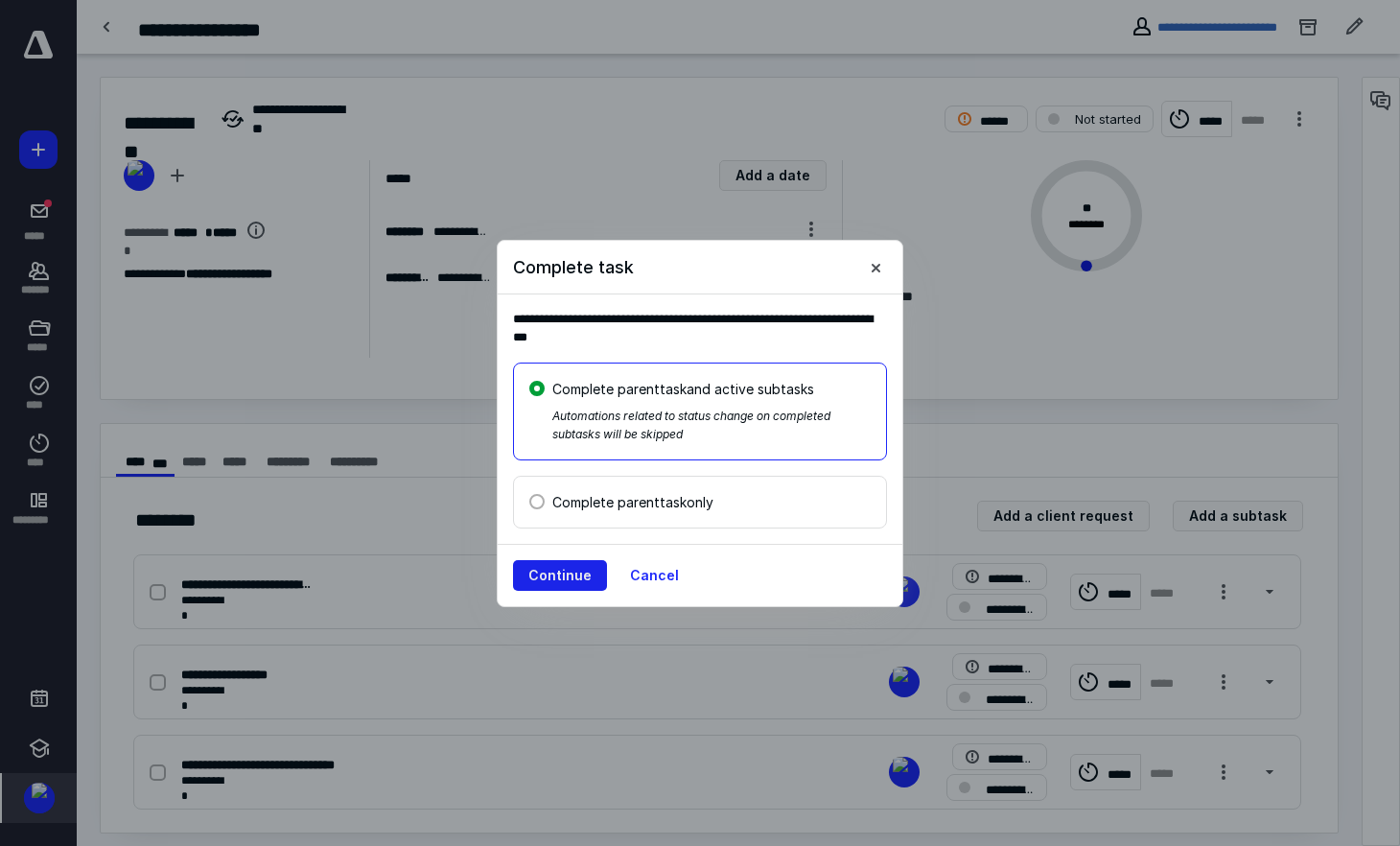 click on "Continue" at bounding box center (560, 576) 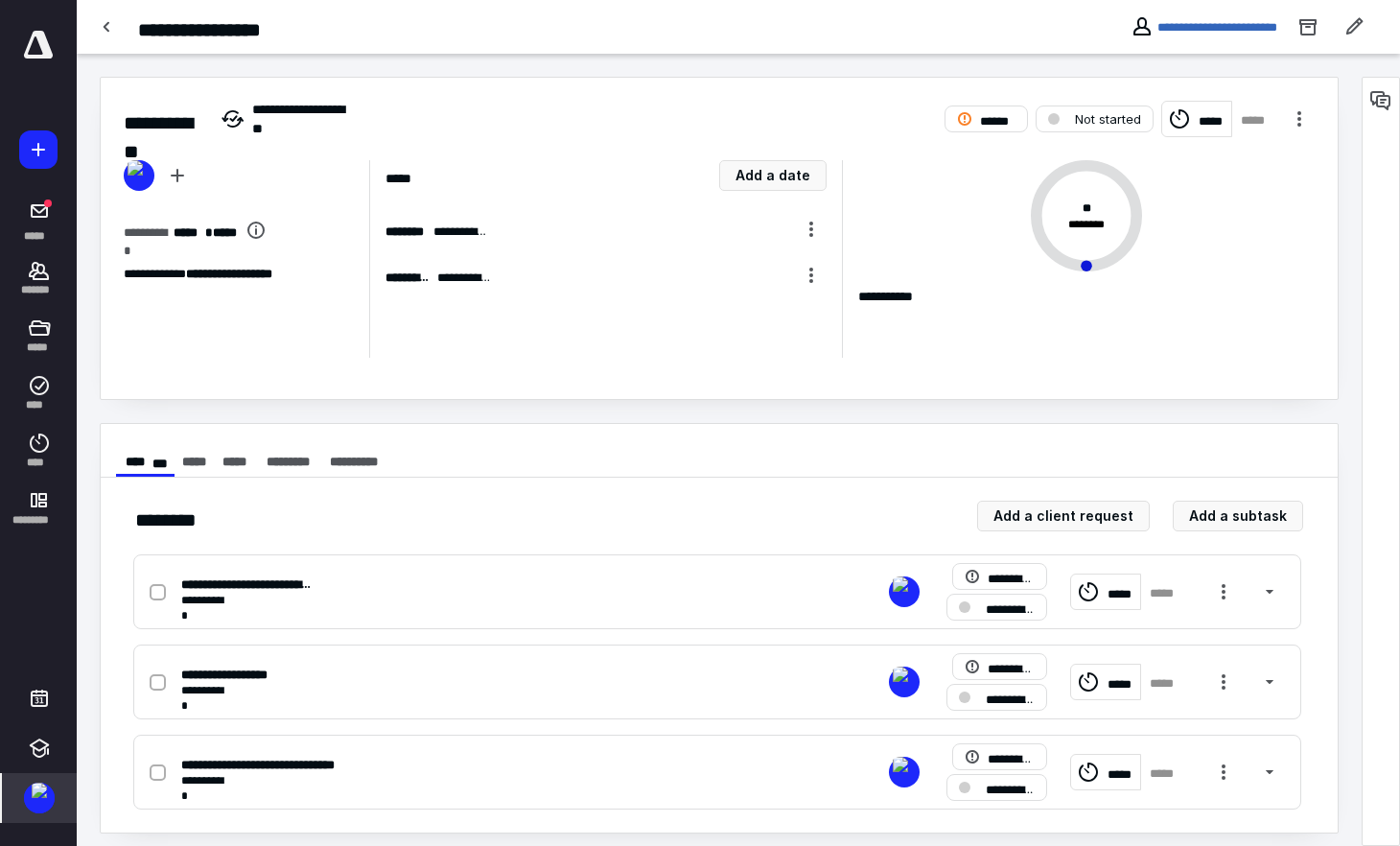 checkbox on "true" 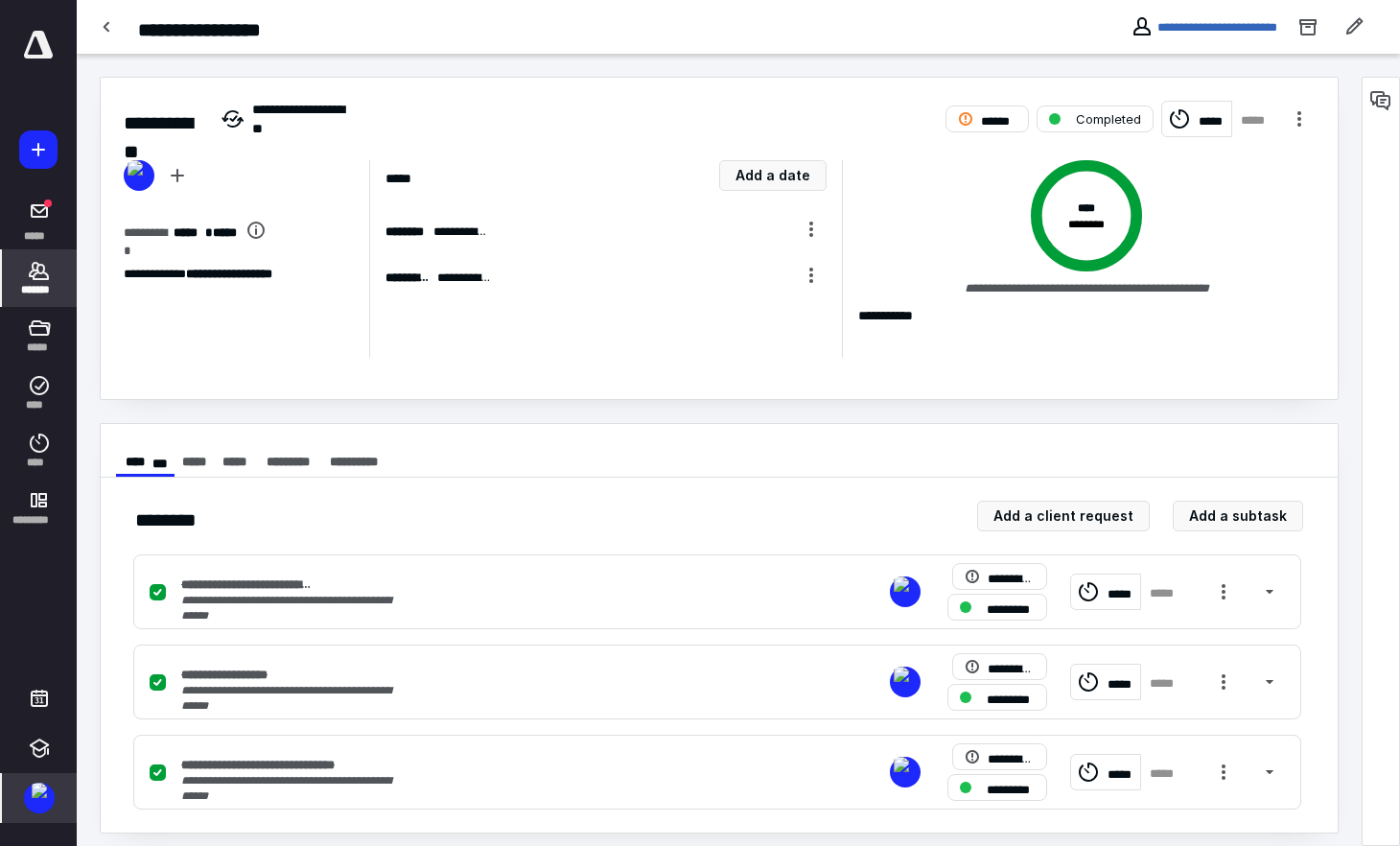 click 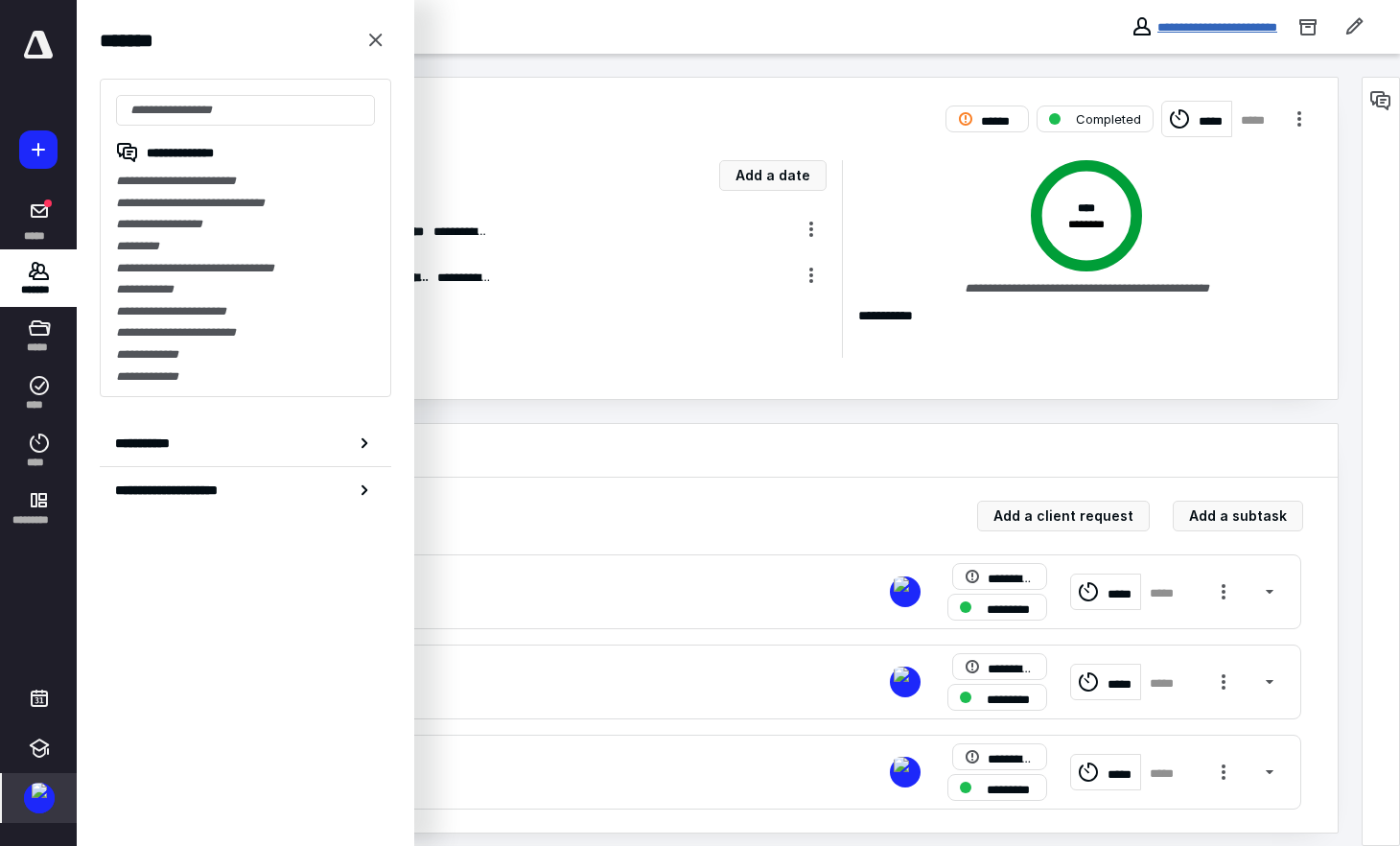 click on "**********" at bounding box center (1217, 27) 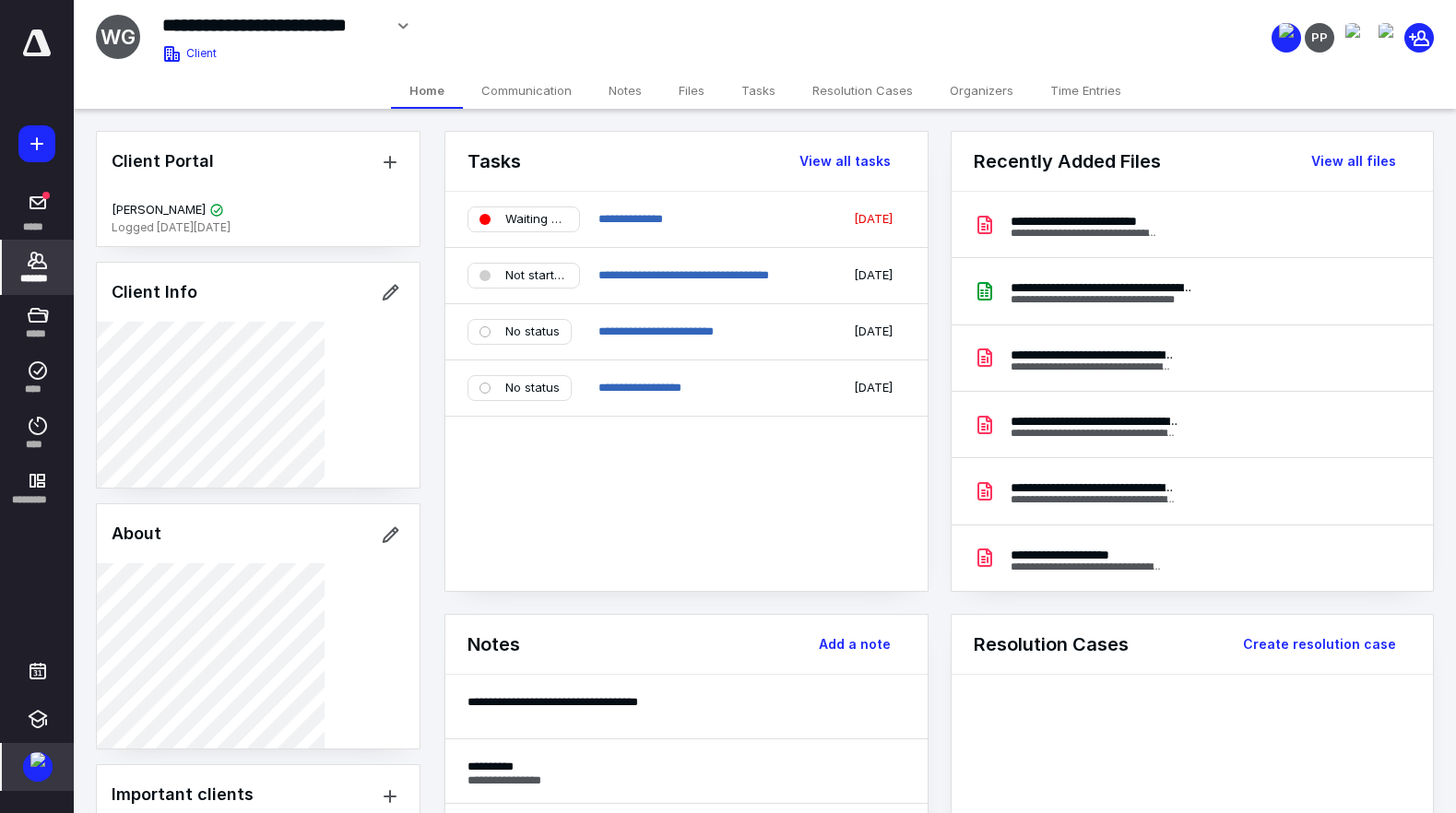 click on "*******" at bounding box center (38, 267) 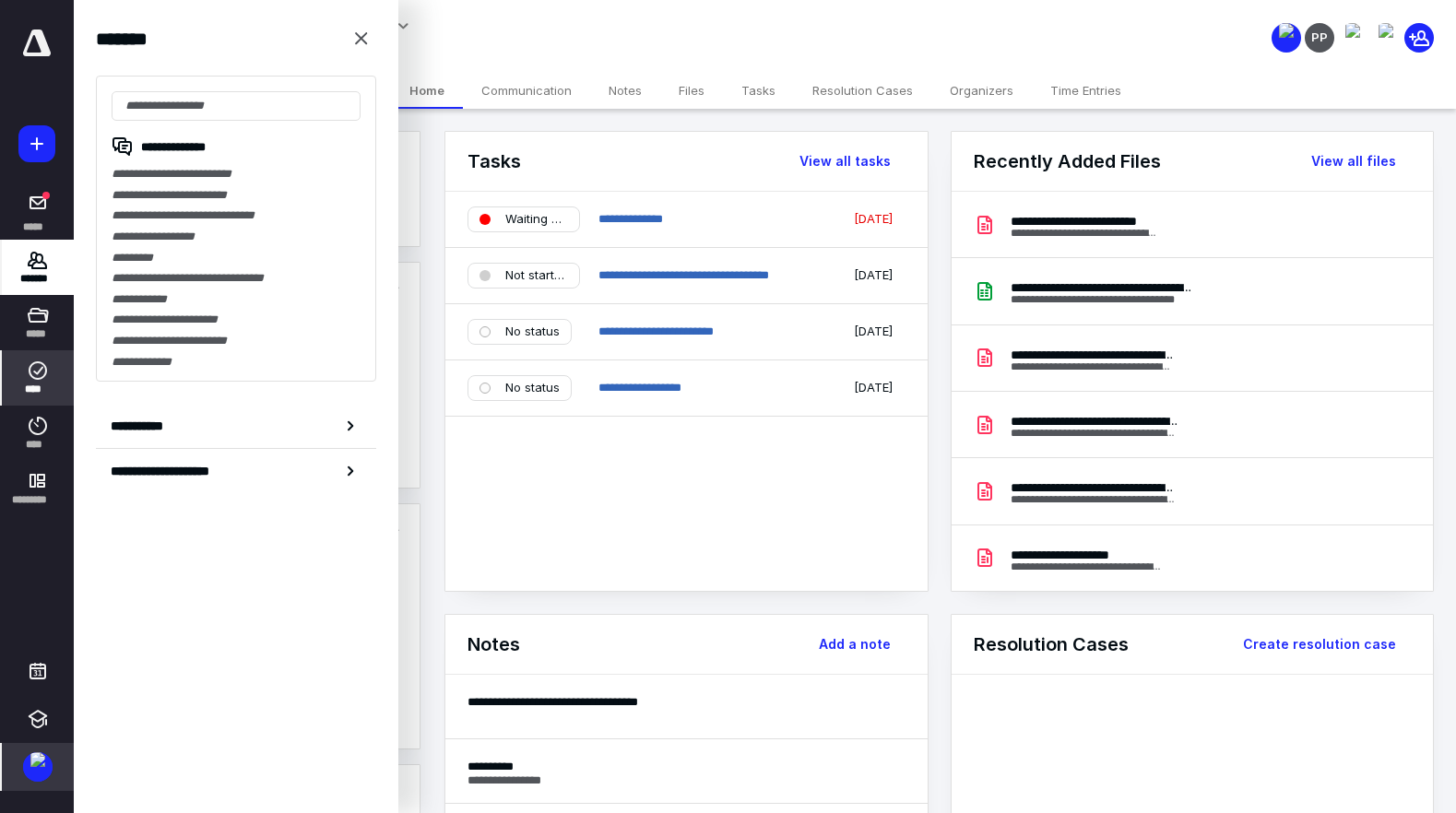 click 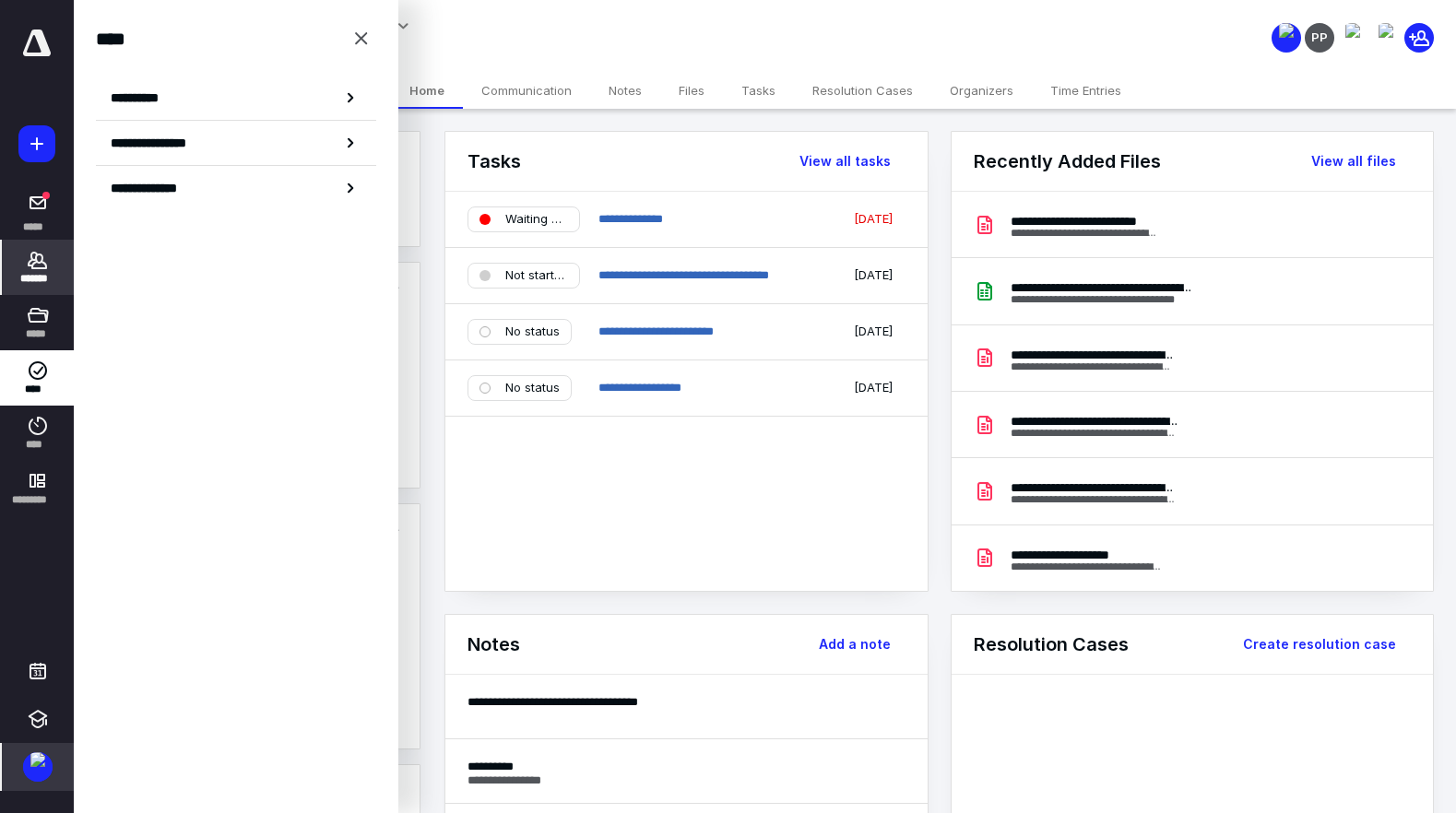 click 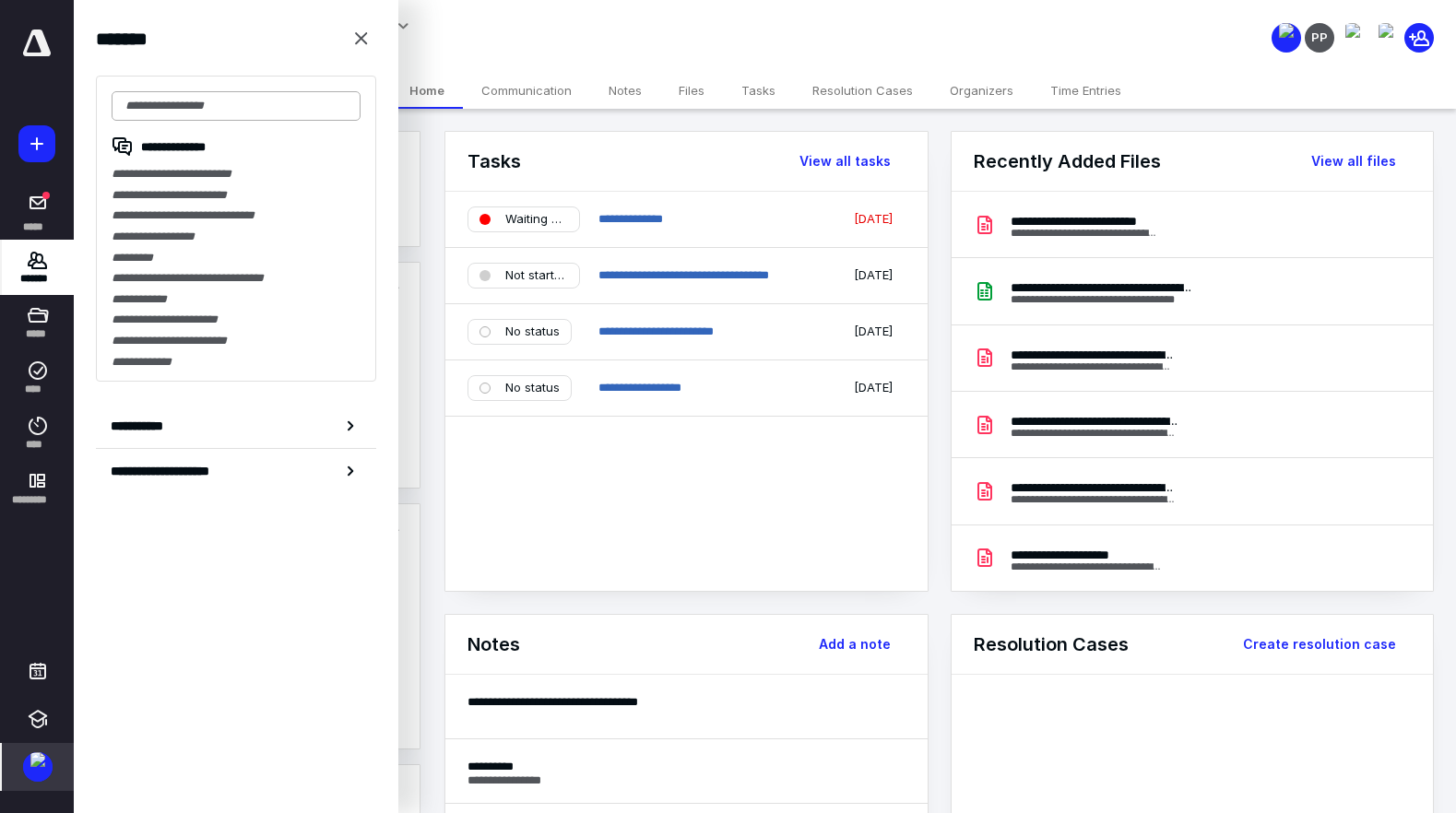 click at bounding box center [236, 106] 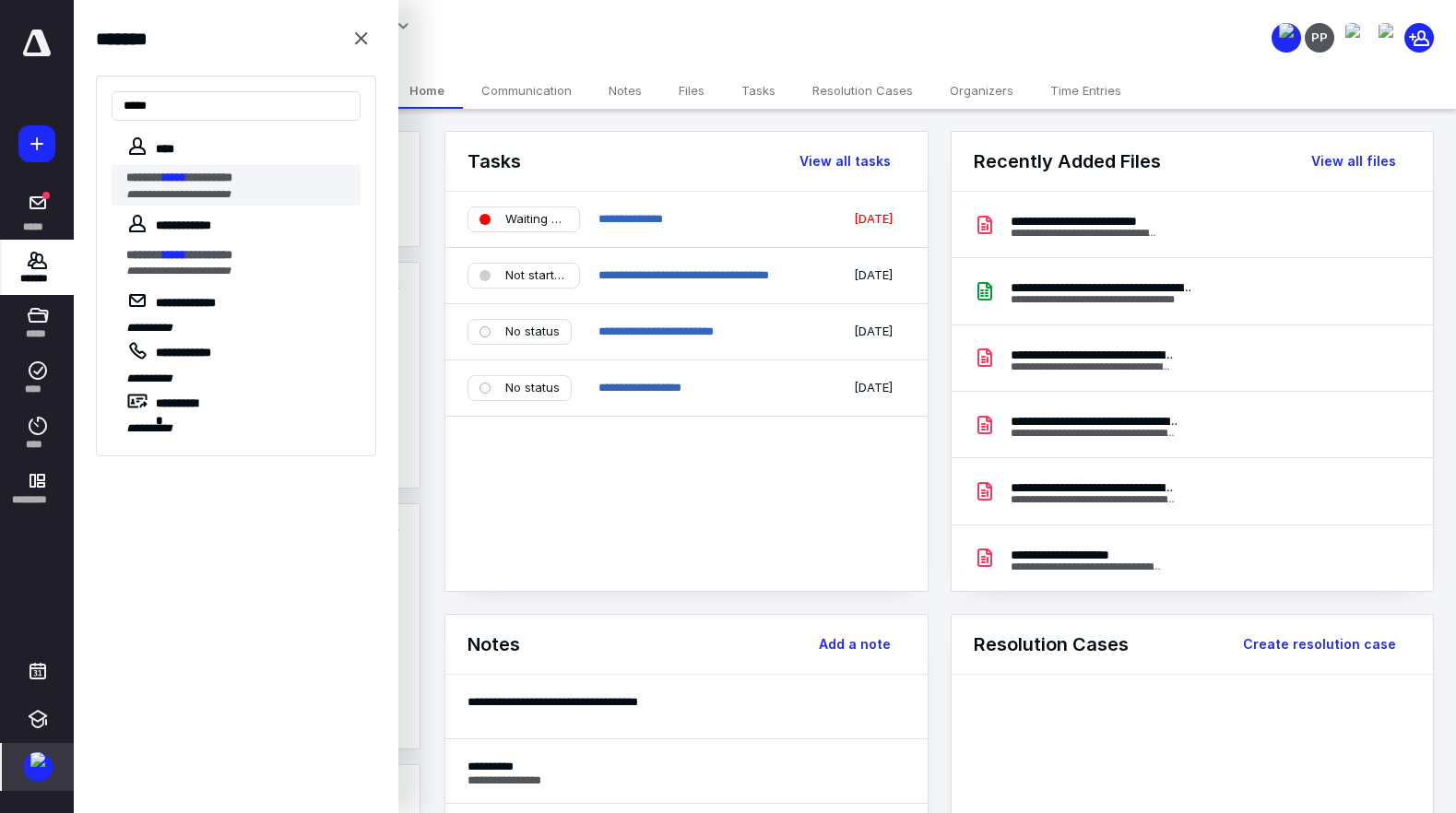 type on "*****" 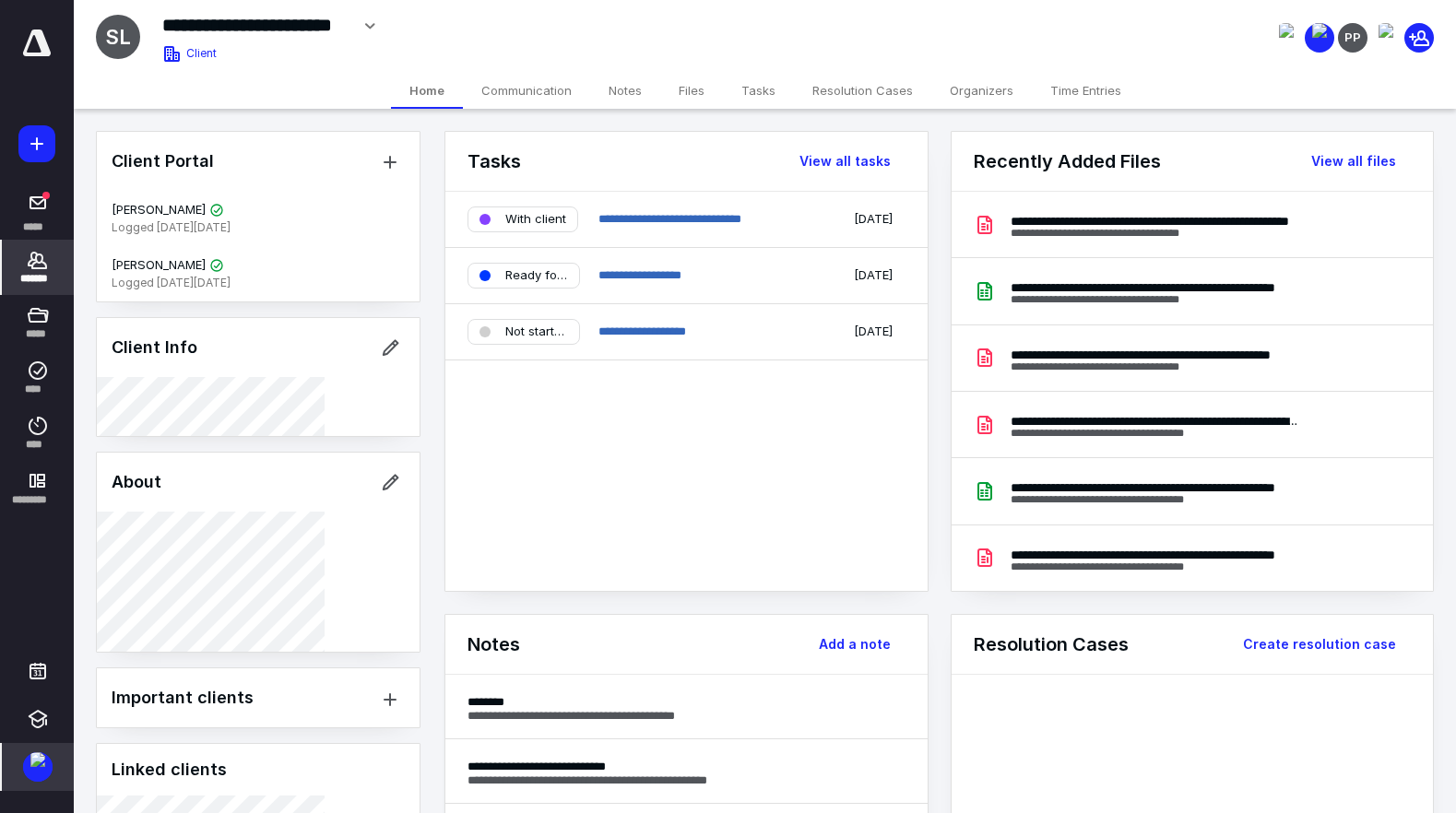 click on "Notes" at bounding box center (625, 90) 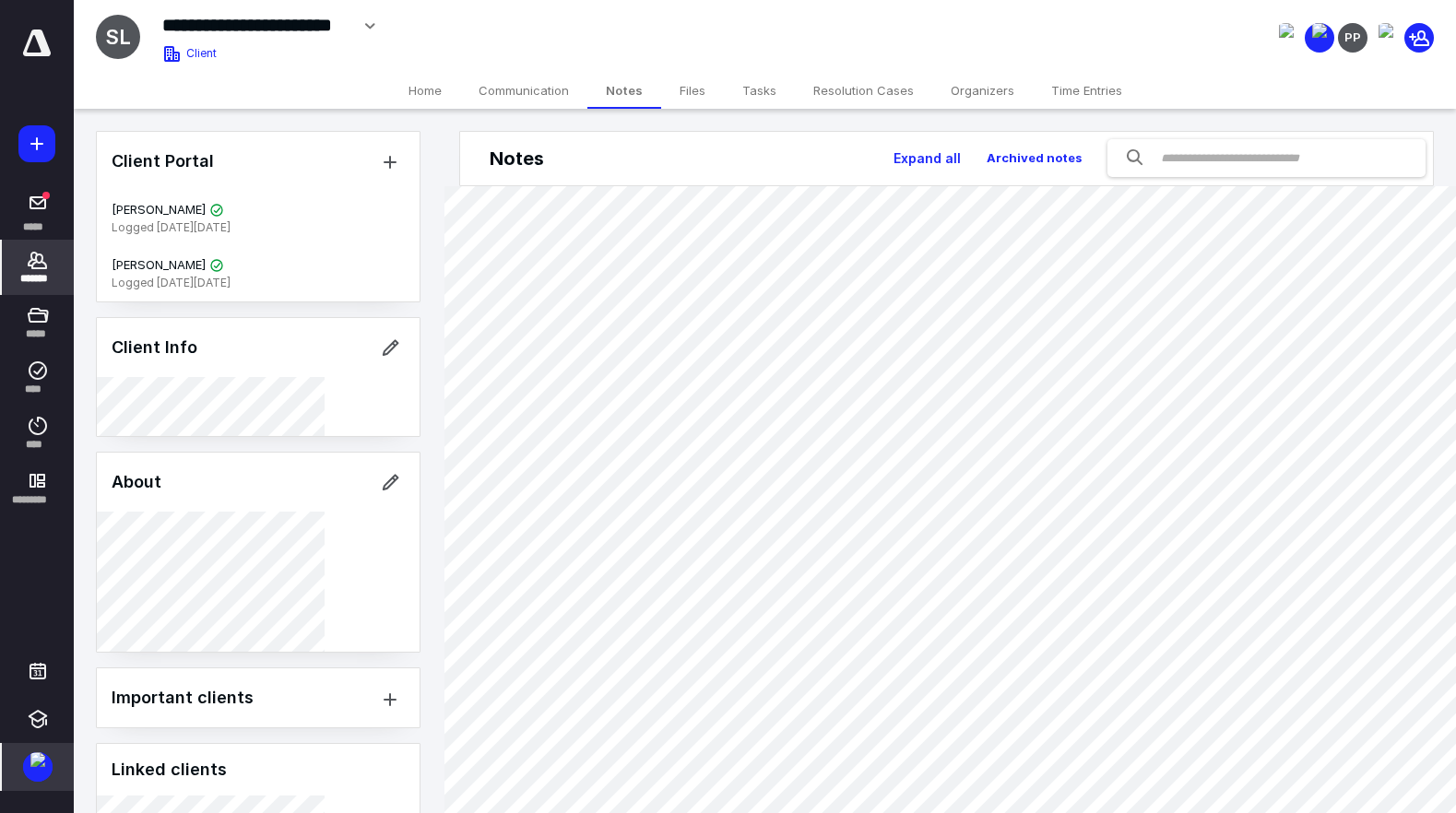 click on "Tasks" at bounding box center (759, 90) 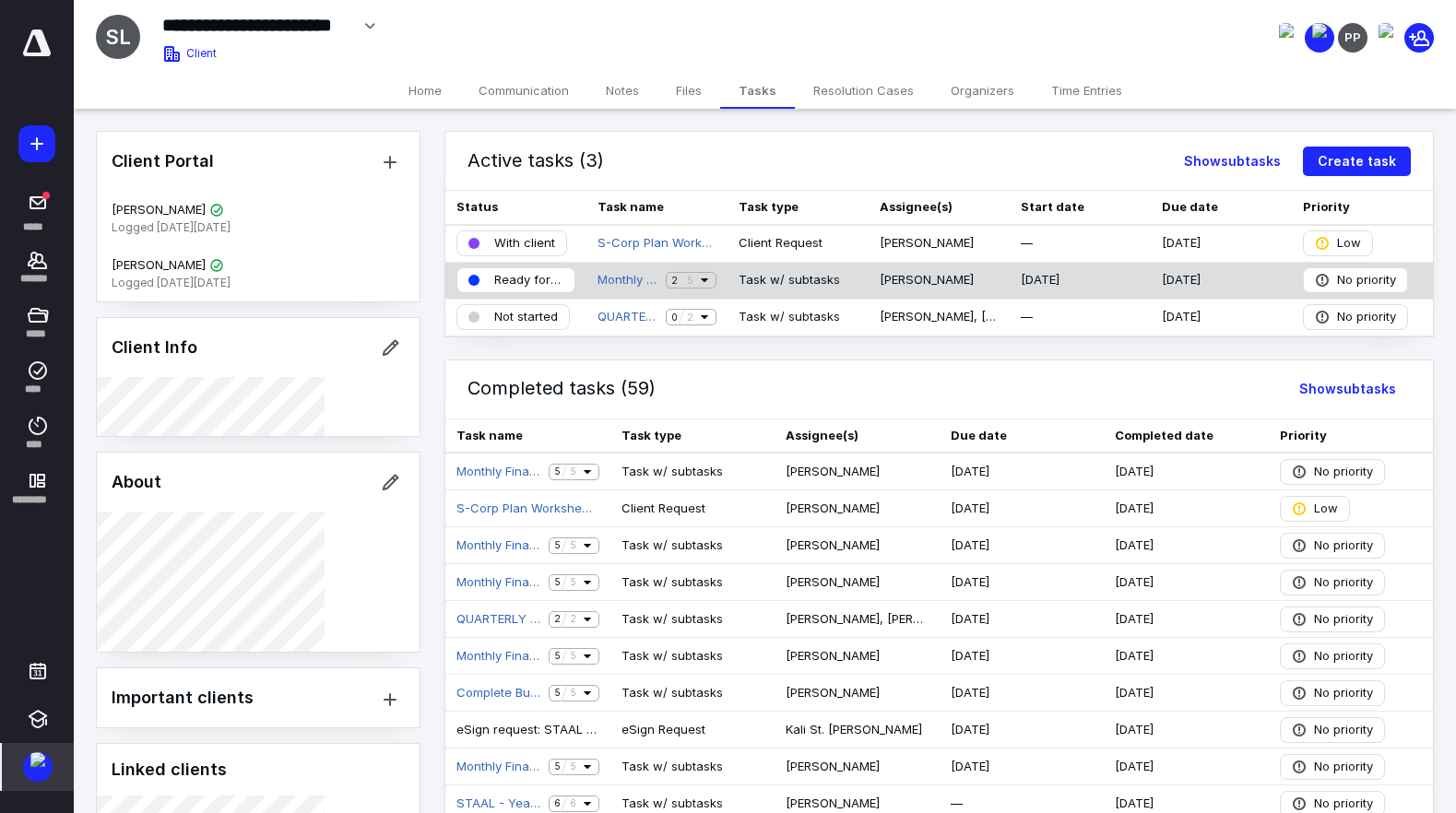 click on "Monthly Financials 2 5" at bounding box center [657, 280] 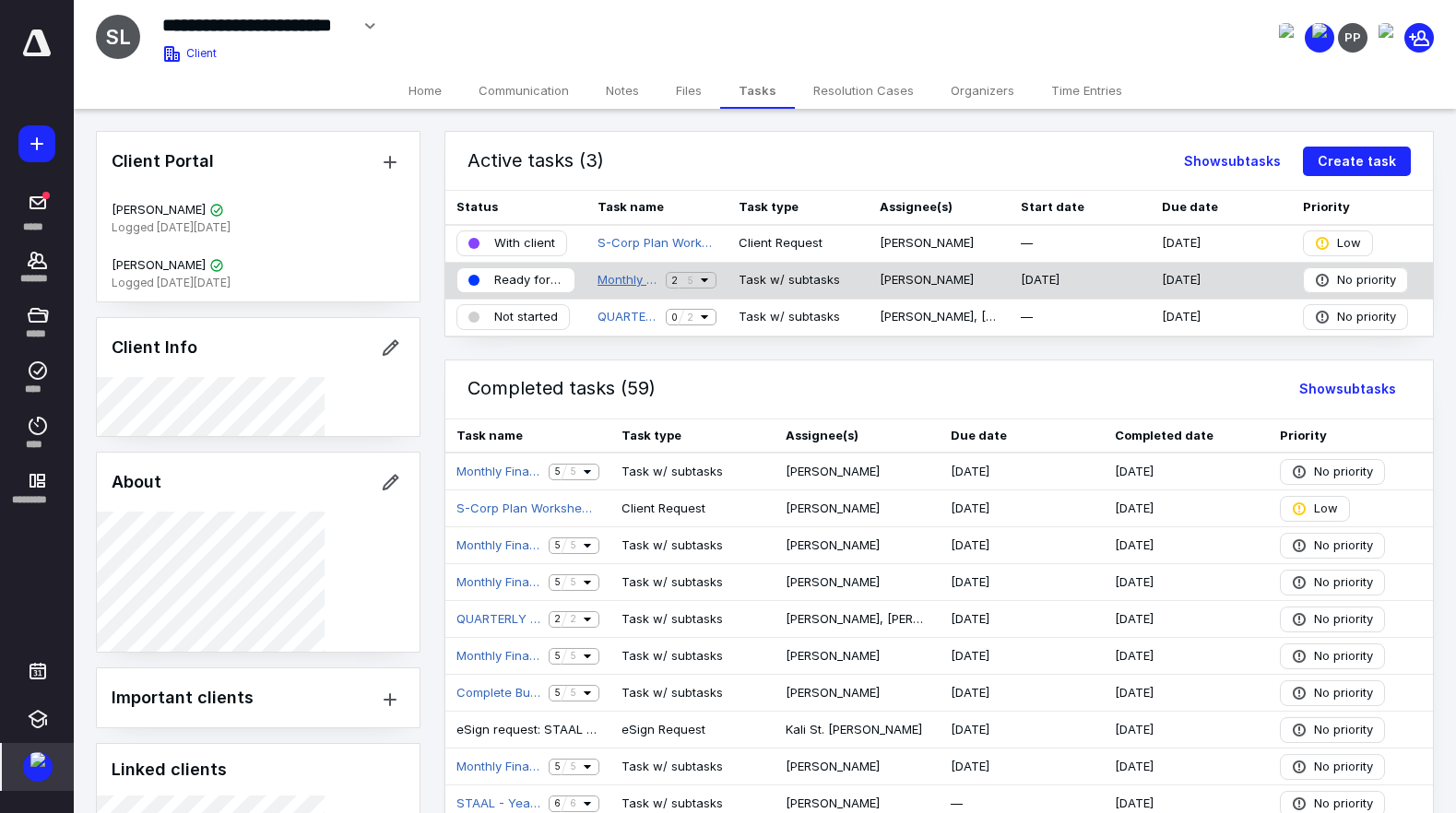 click on "Monthly Financials" at bounding box center (628, 280) 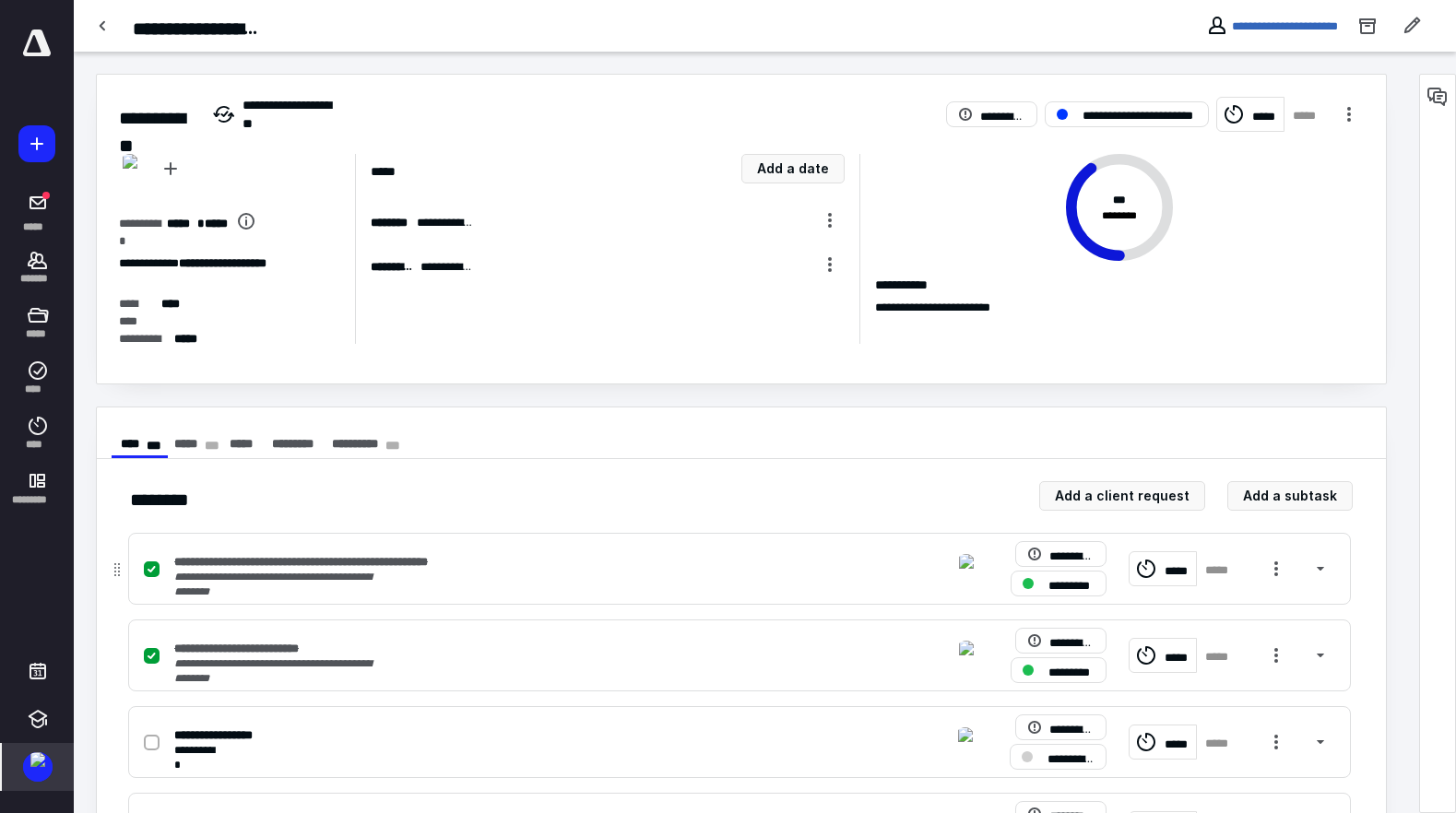click on "**********" at bounding box center (740, 569) 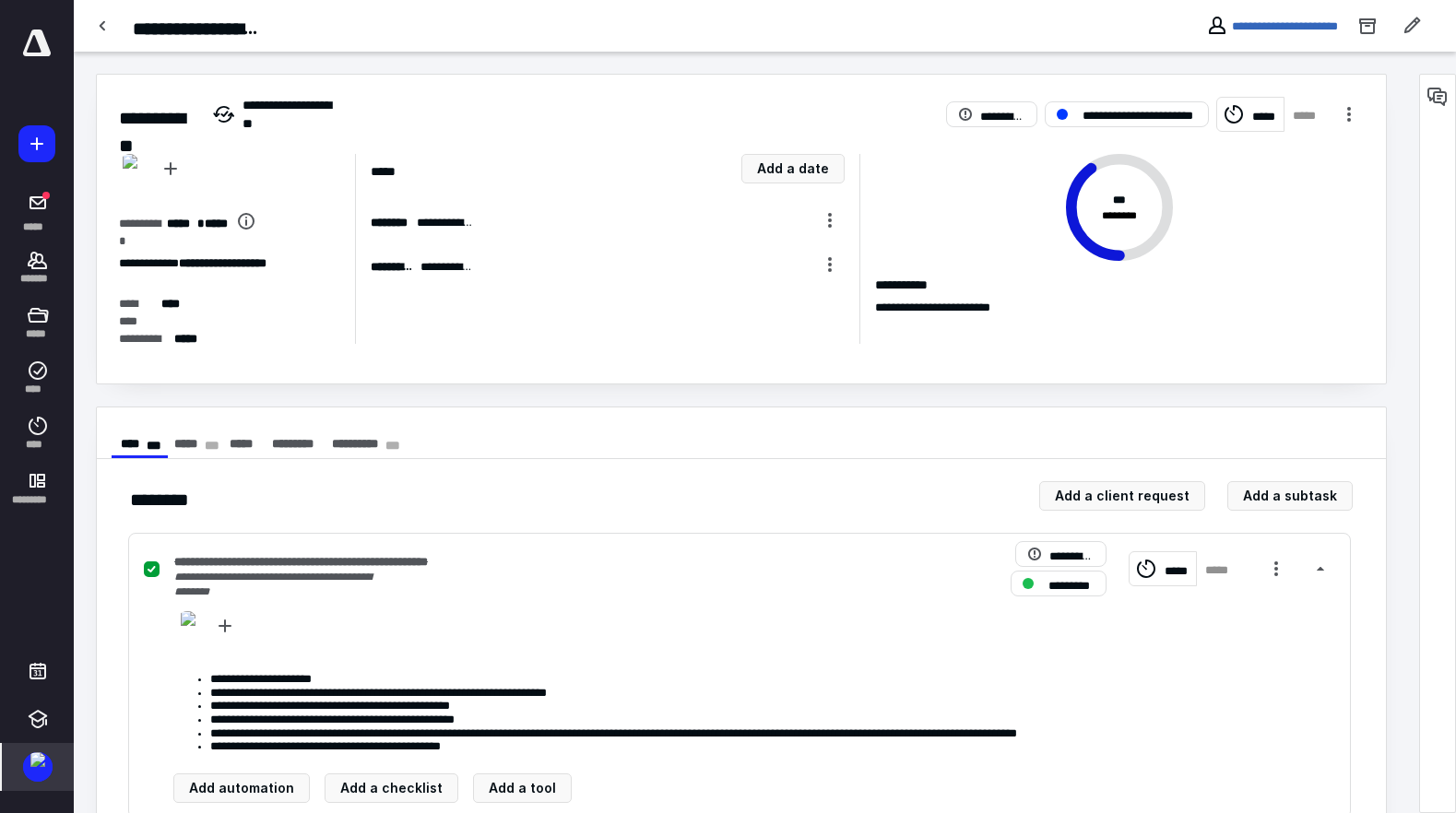click on "**********" at bounding box center (1139, 283) 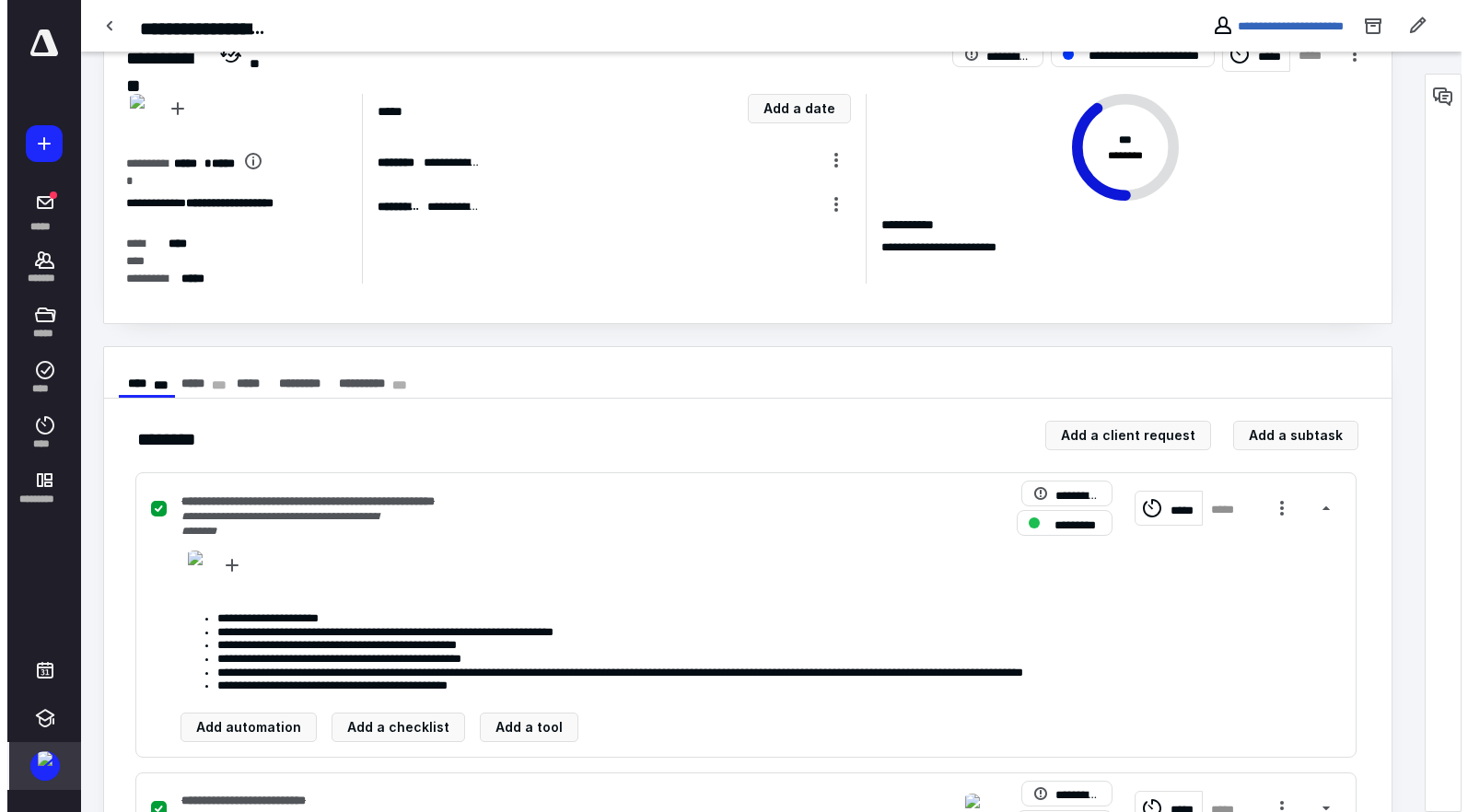 scroll, scrollTop: 92, scrollLeft: 0, axis: vertical 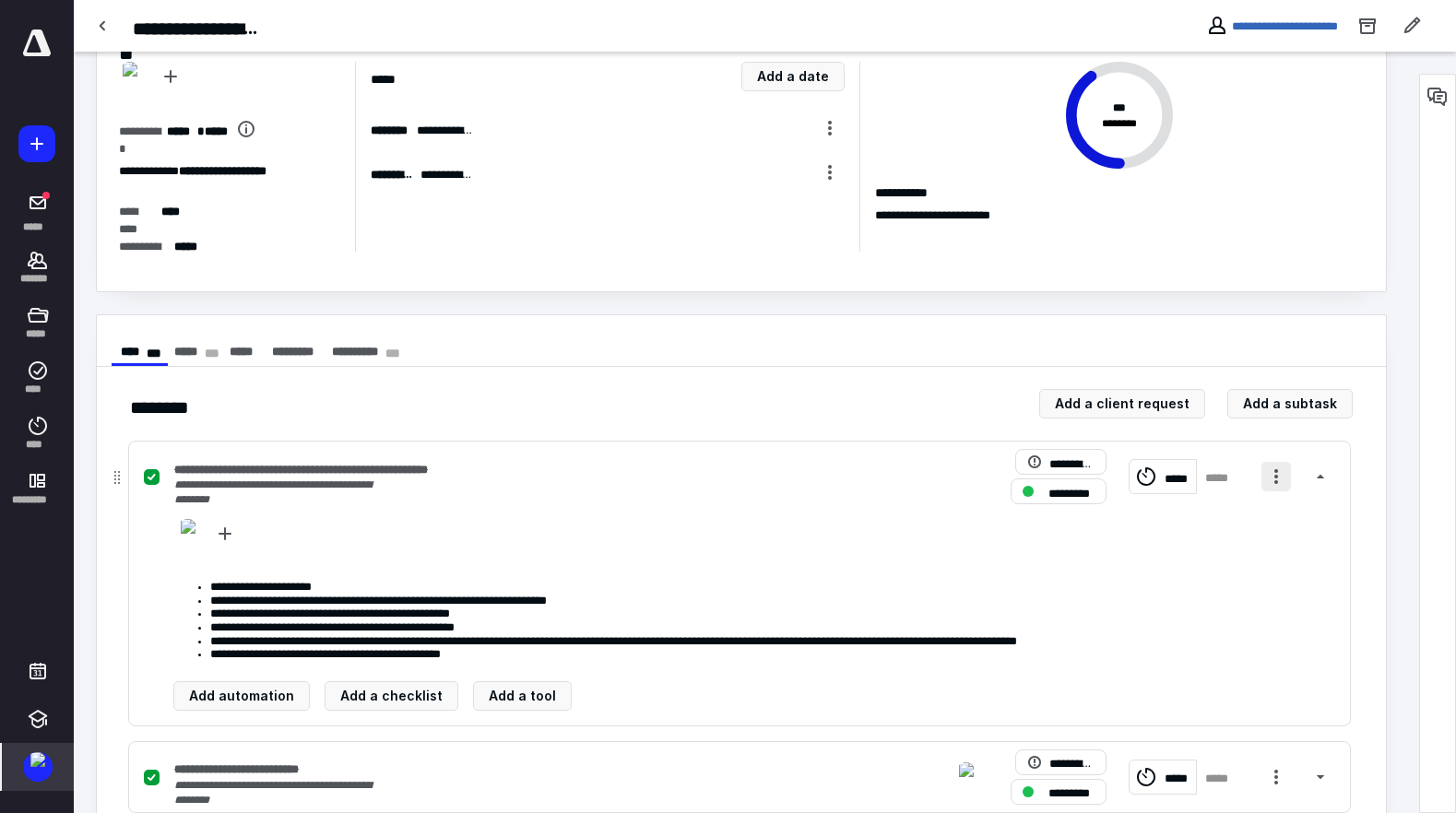 click at bounding box center [1276, 477] 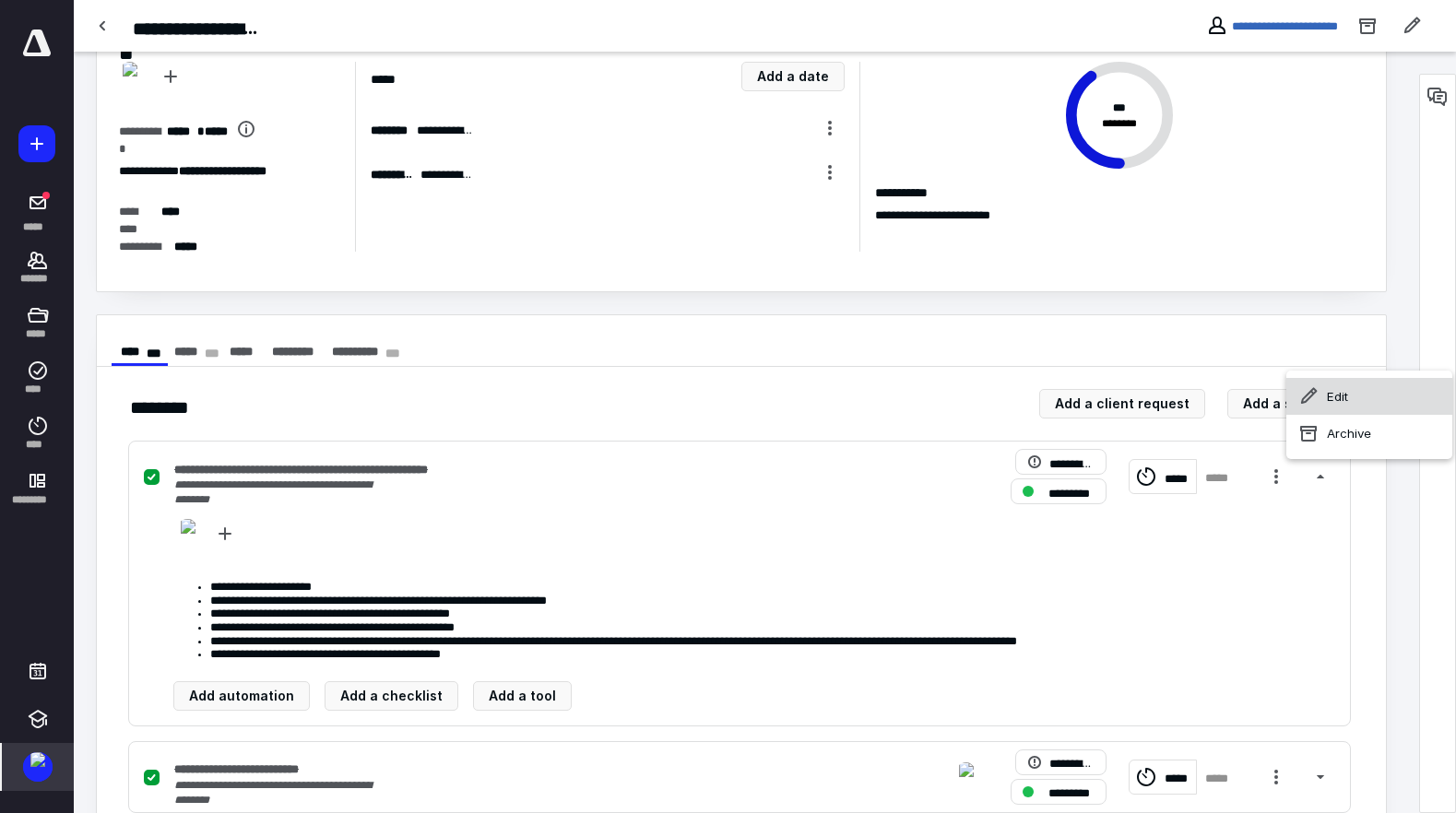 click on "Edit" at bounding box center (1369, 396) 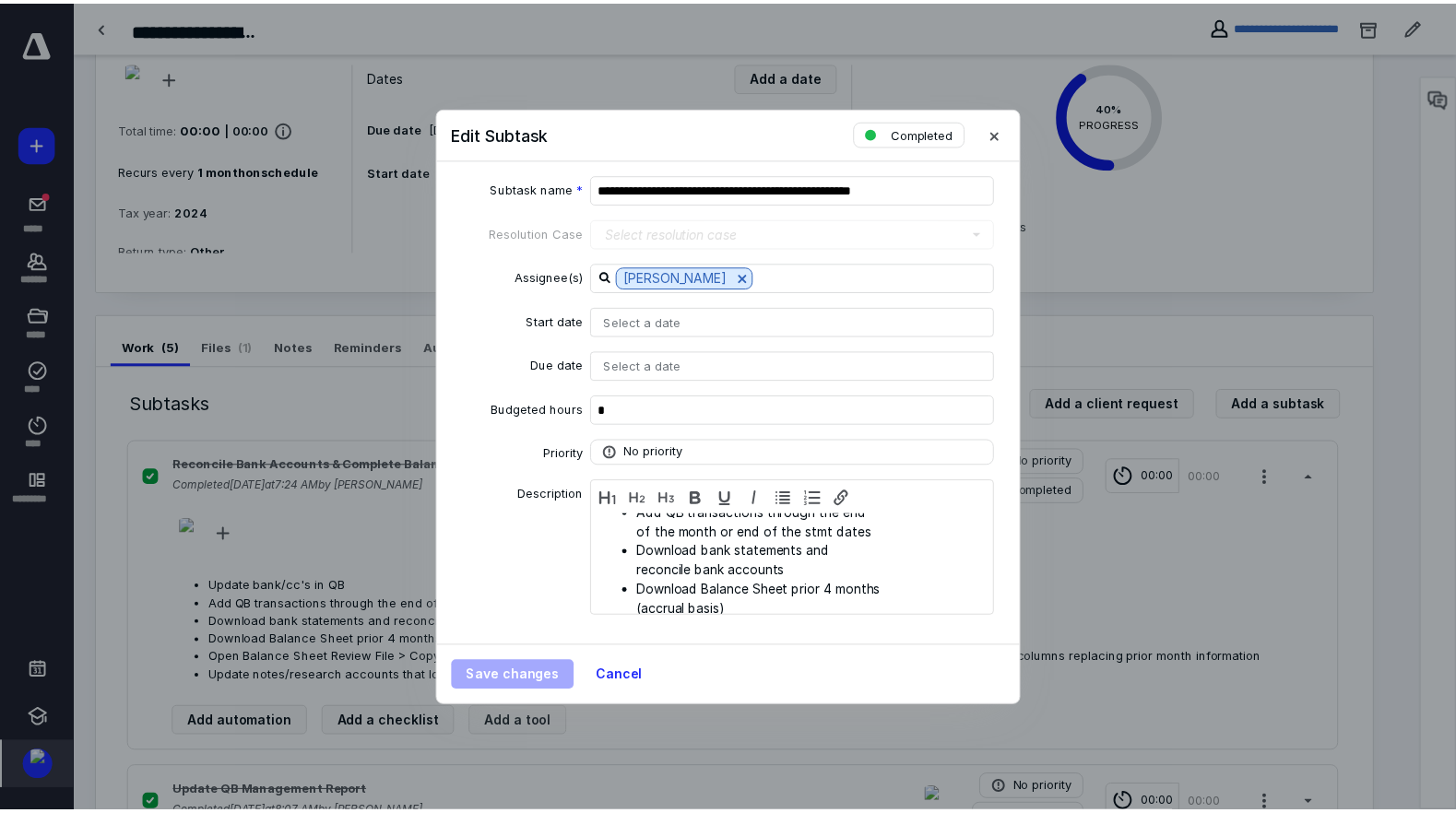scroll, scrollTop: 0, scrollLeft: 0, axis: both 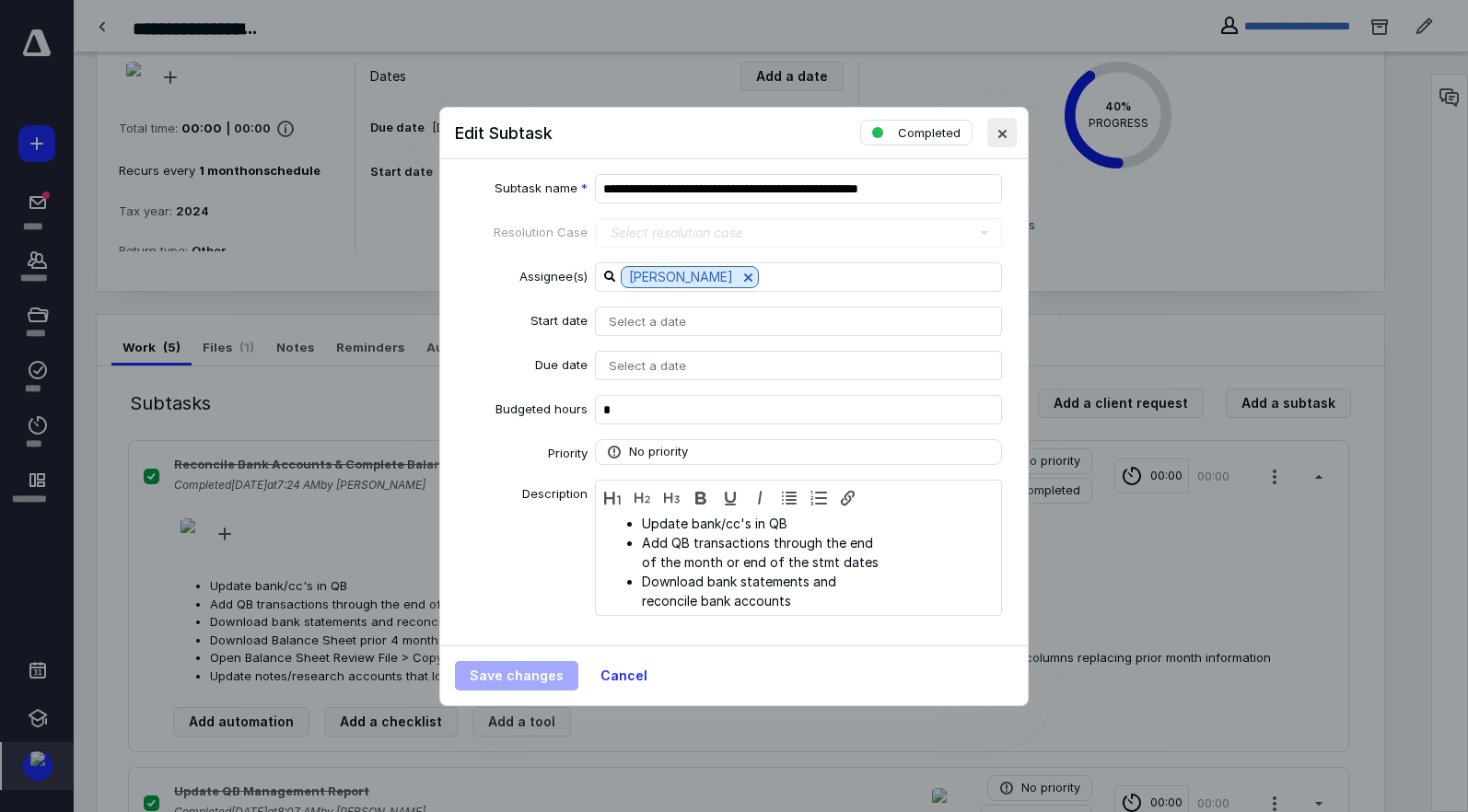 click at bounding box center [1002, 133] 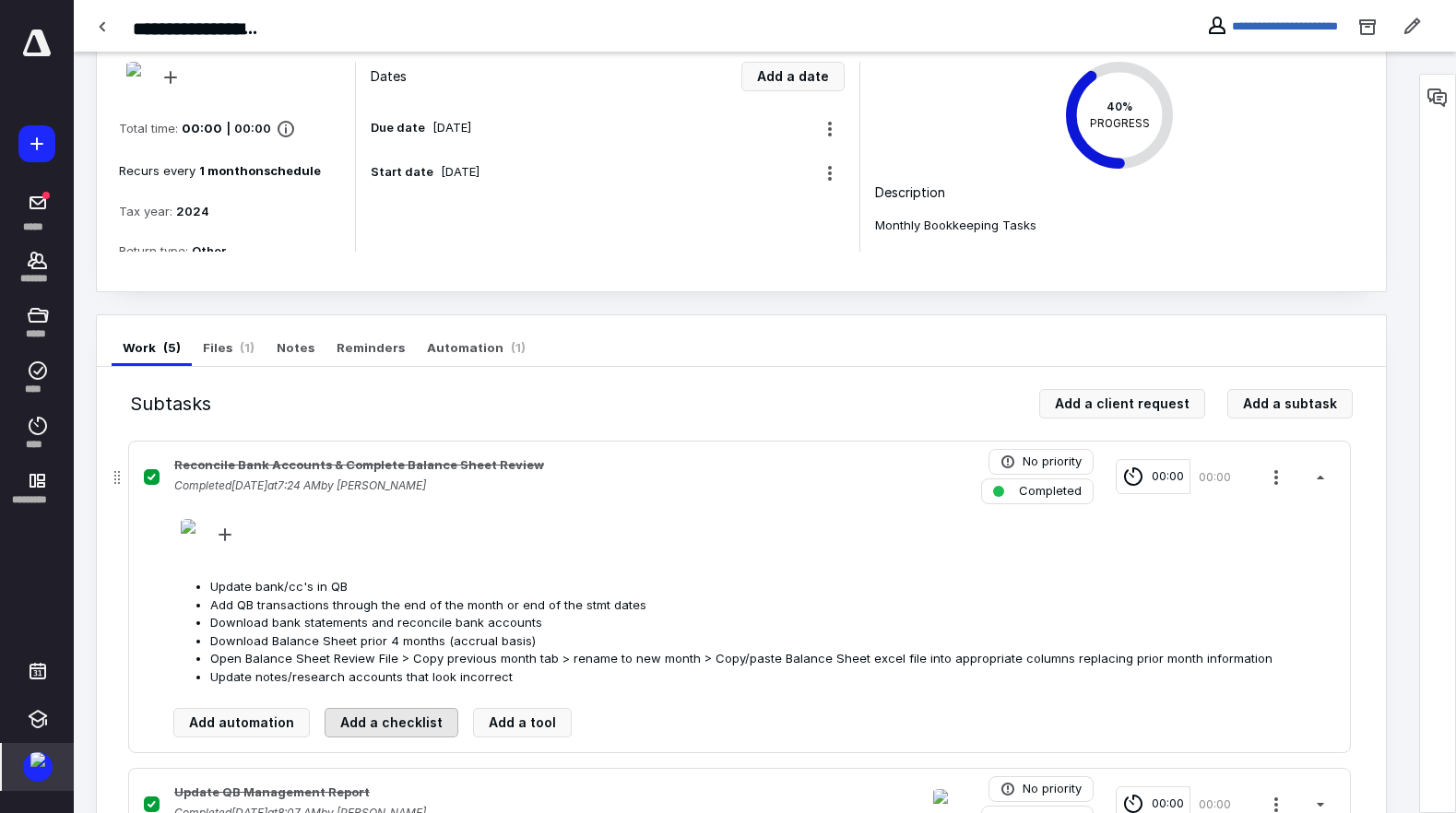 click on "Add a checklist" at bounding box center [391, 723] 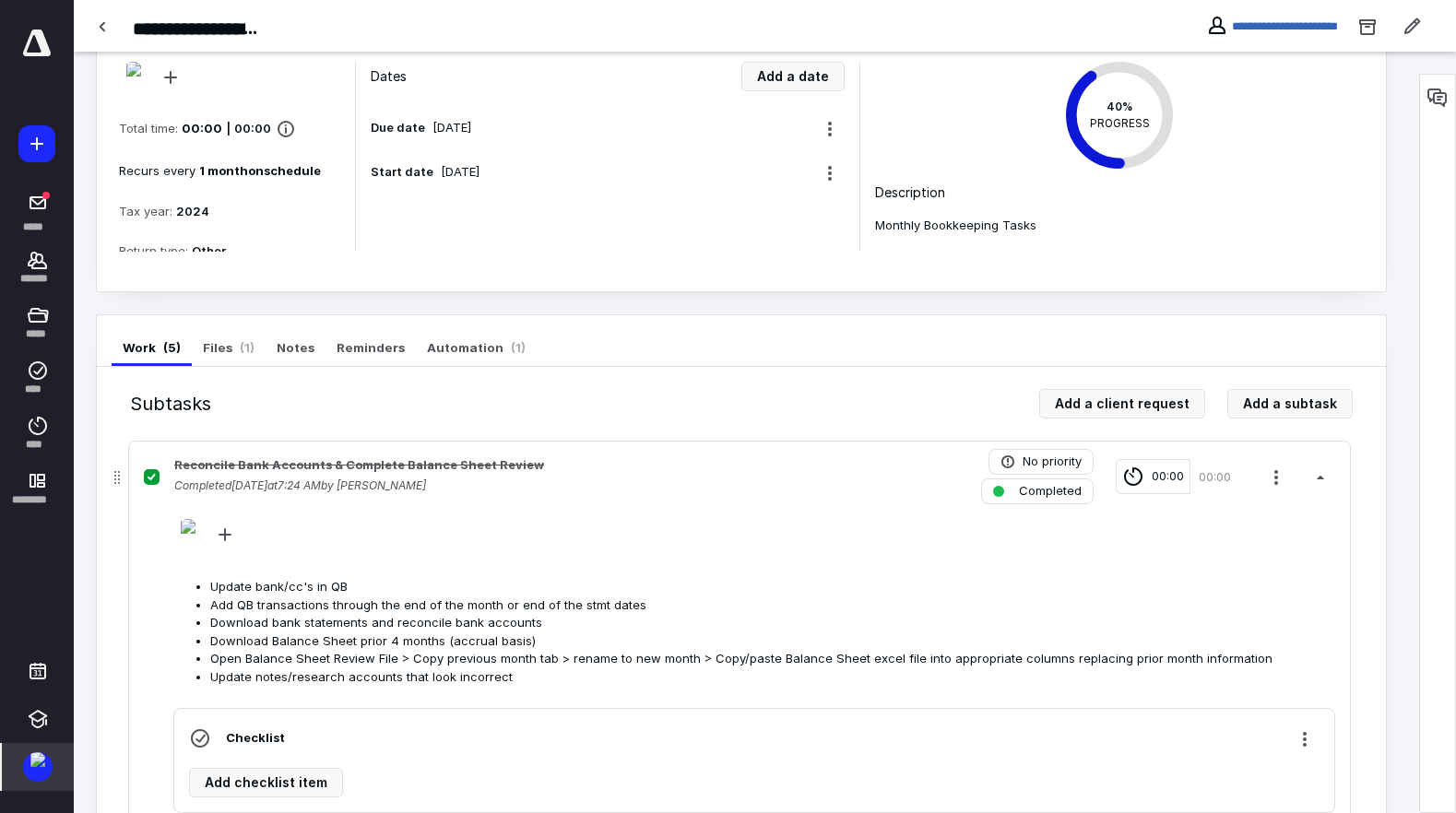 click on "Checklist" at bounding box center [255, 738] 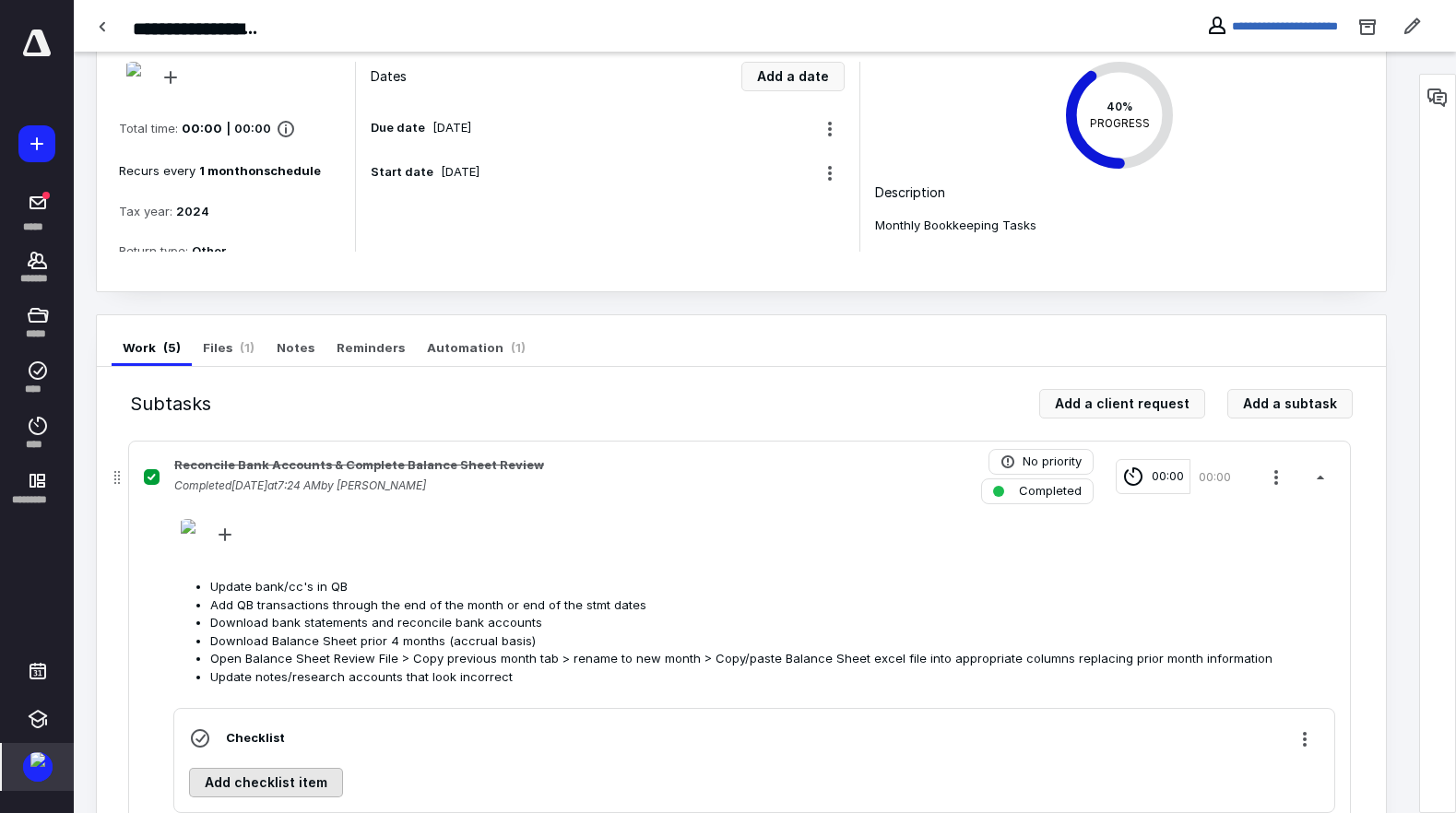 click on "Add checklist item" at bounding box center [266, 783] 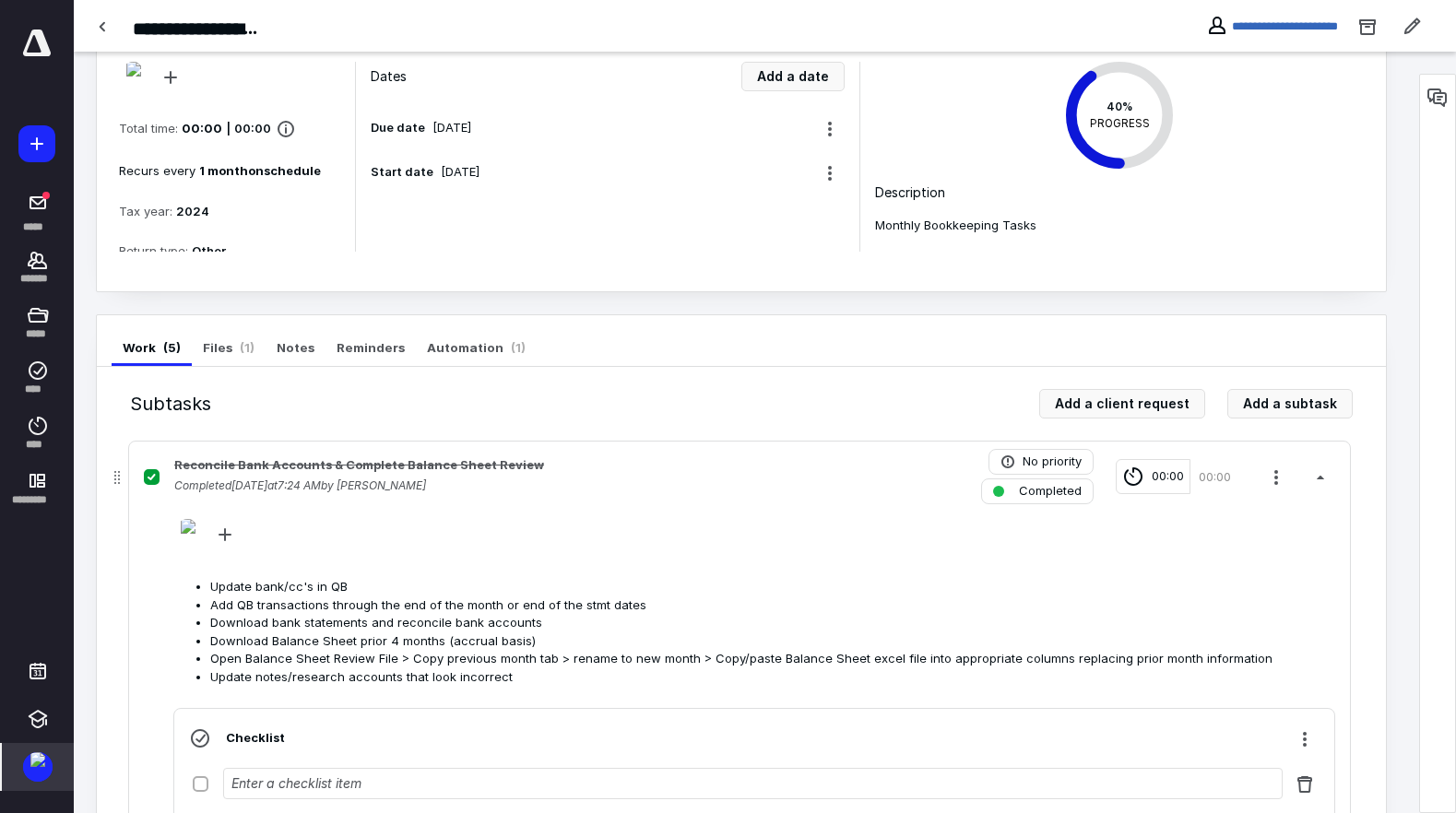 click at bounding box center (752, 784) 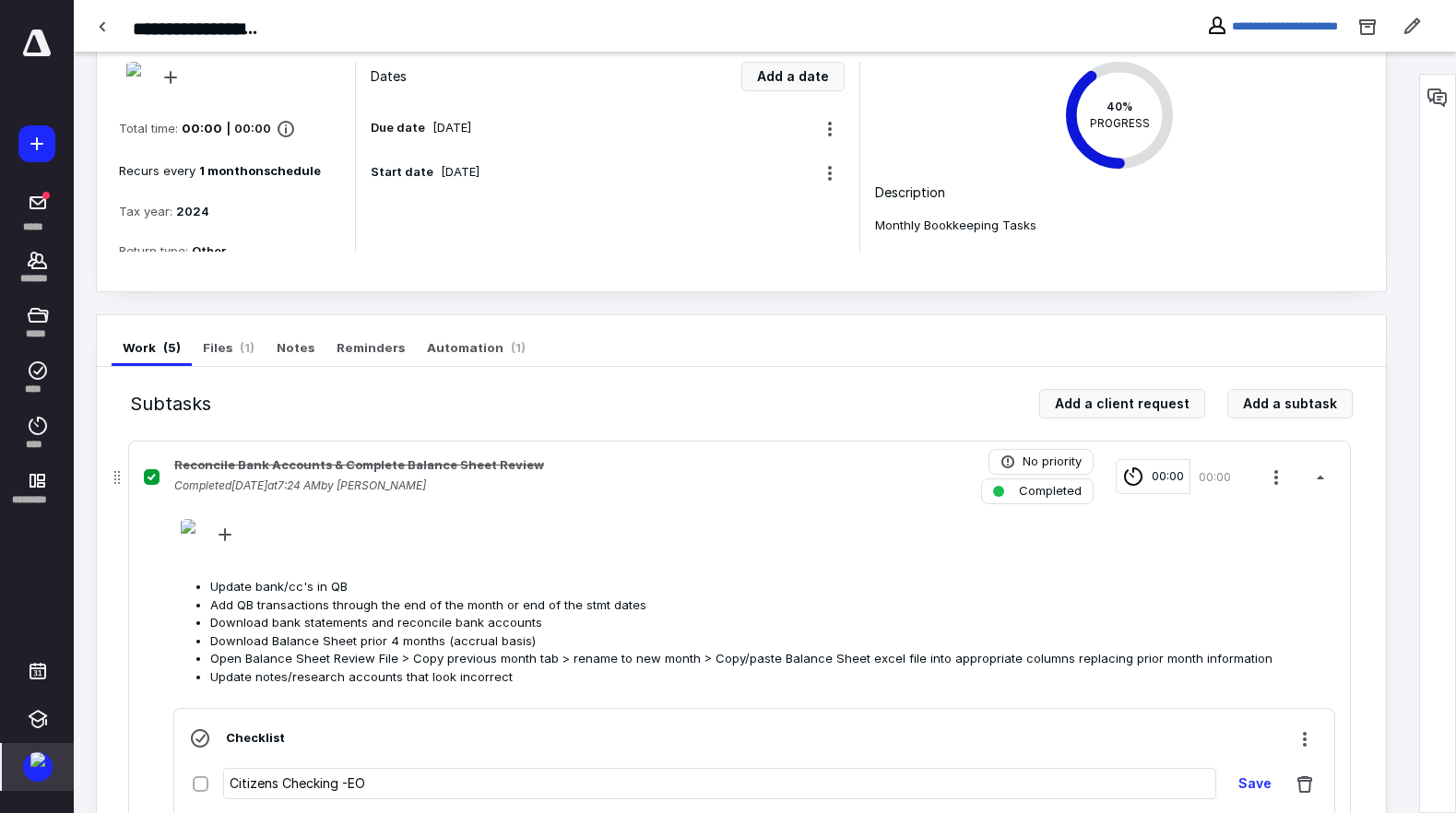 type on "Citizens Checking -EOM" 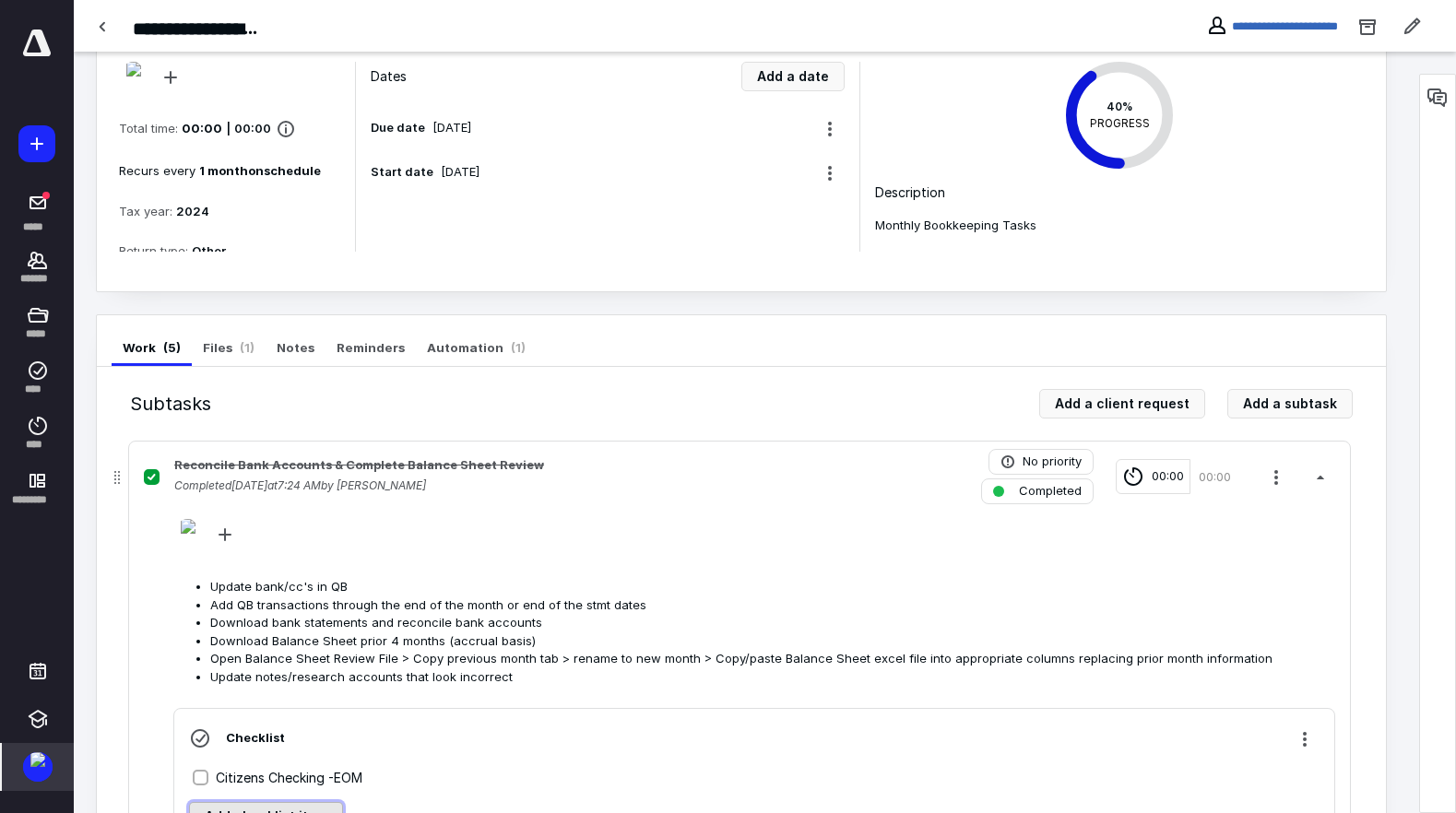 click on "Add checklist item" at bounding box center [266, 817] 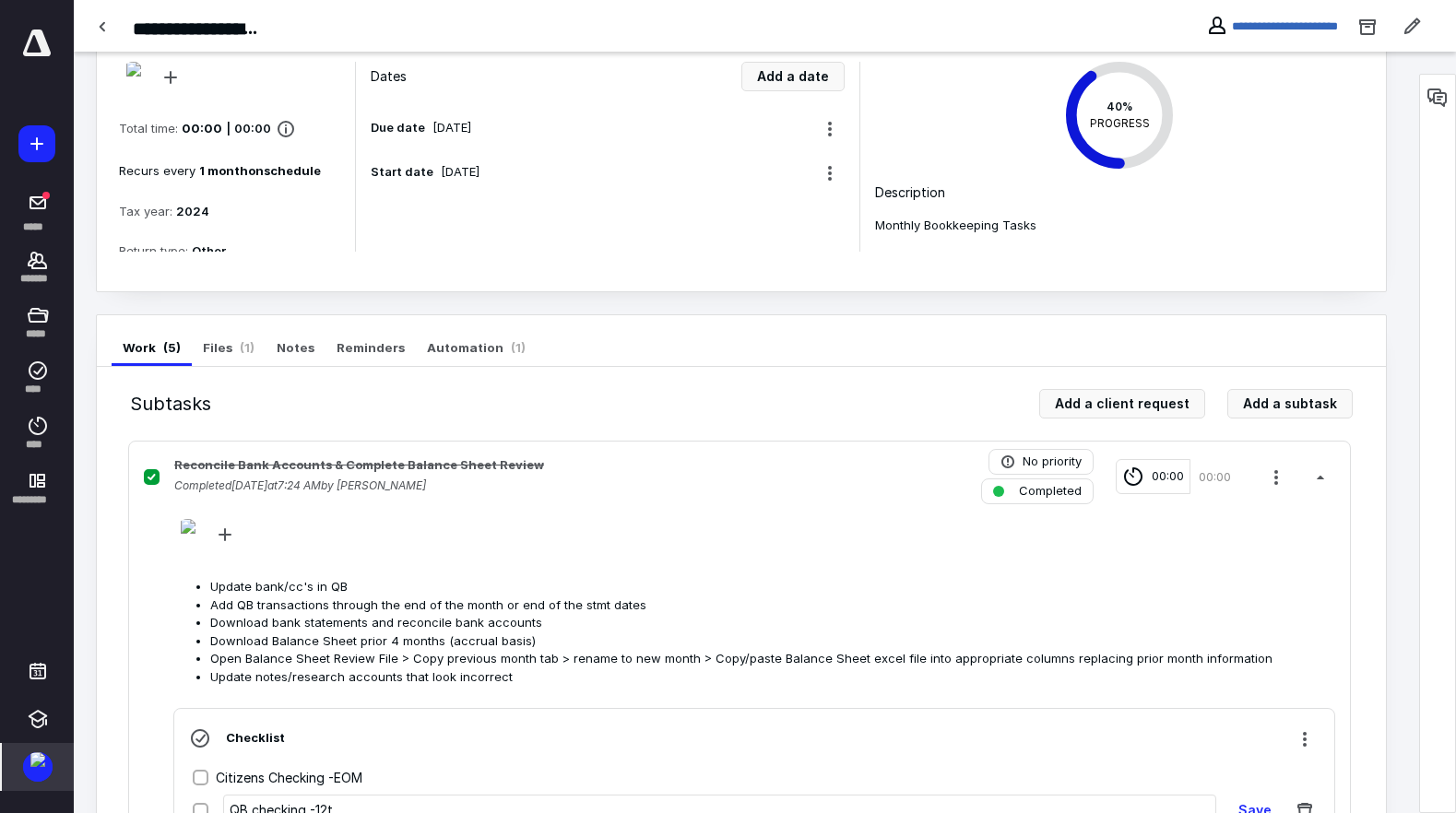 type on "QB checking -12th" 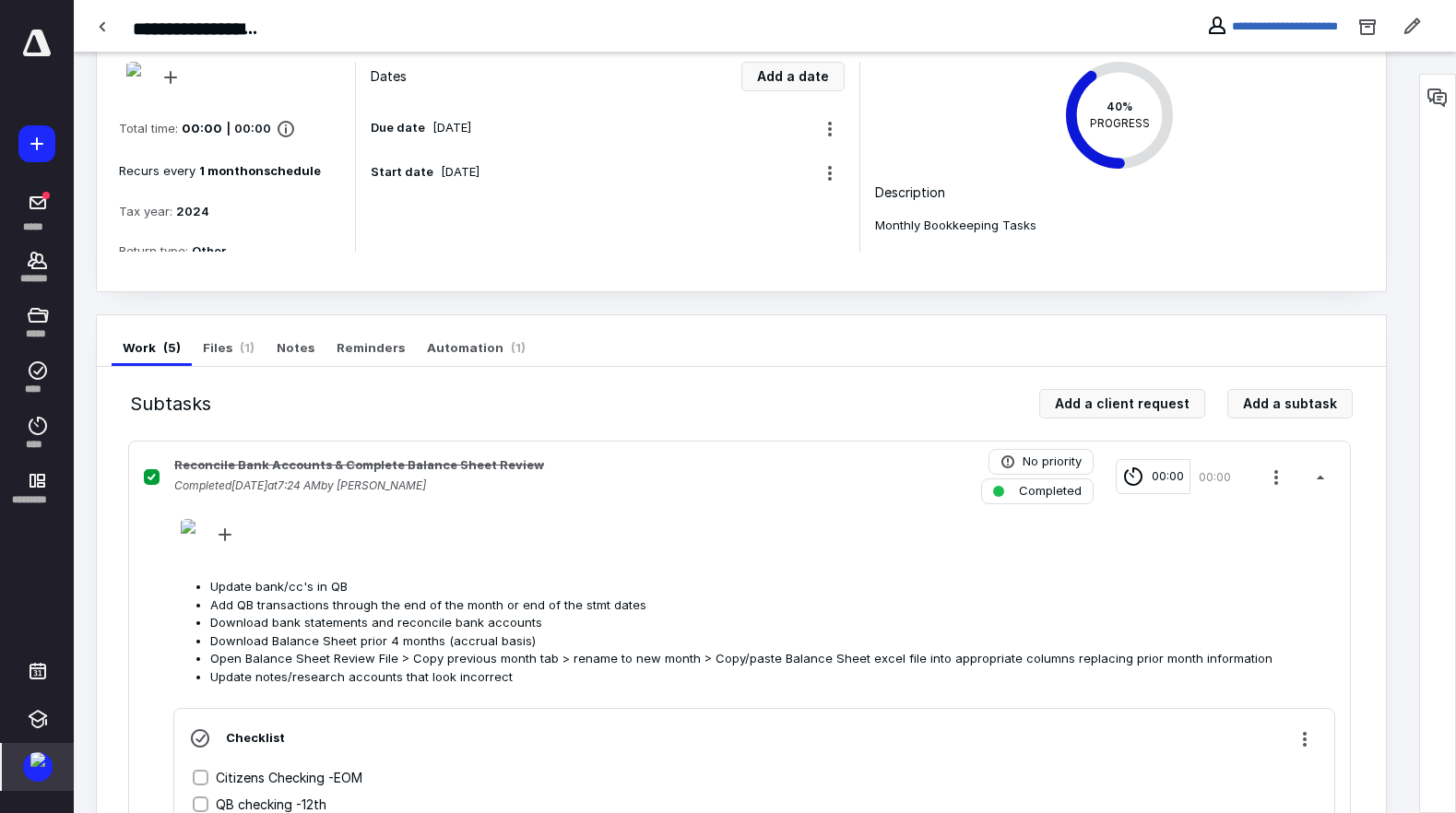 click on "Checklist Citizens Checking -EOM QB checking -12th Add checklist item" at bounding box center [754, 791] 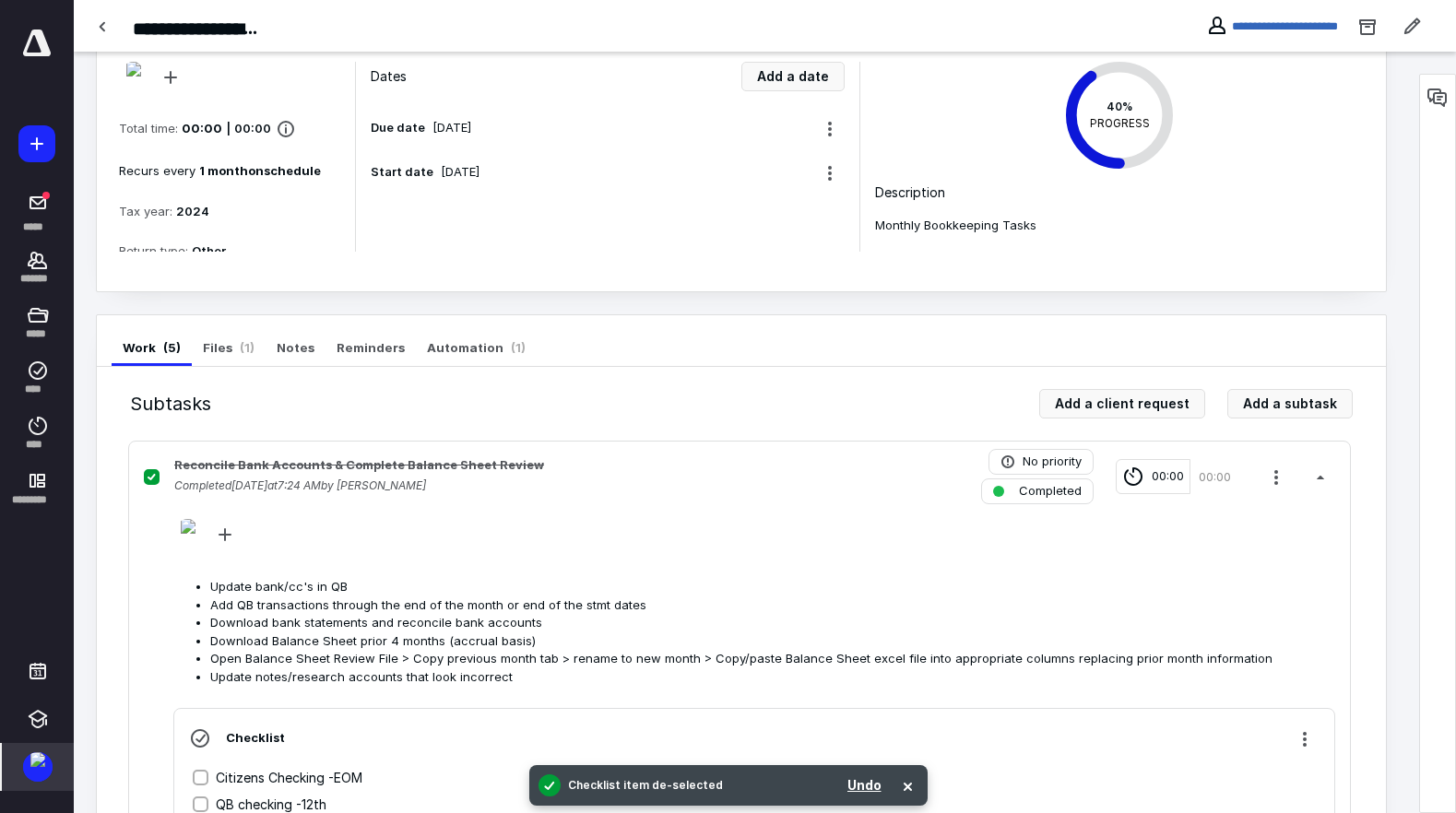 click on "Capital One" at bounding box center (756, 831) 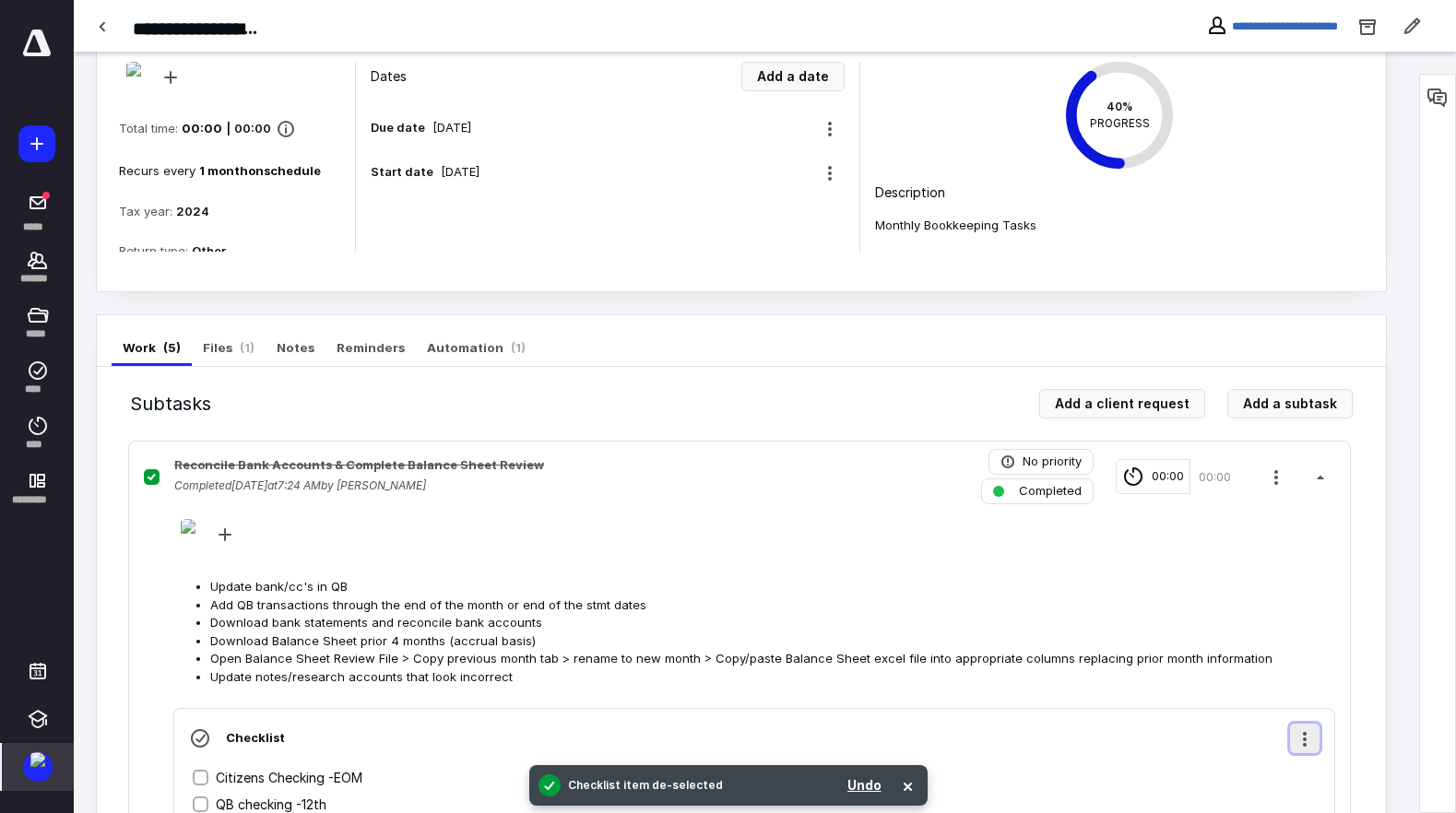 click at bounding box center [1305, 738] 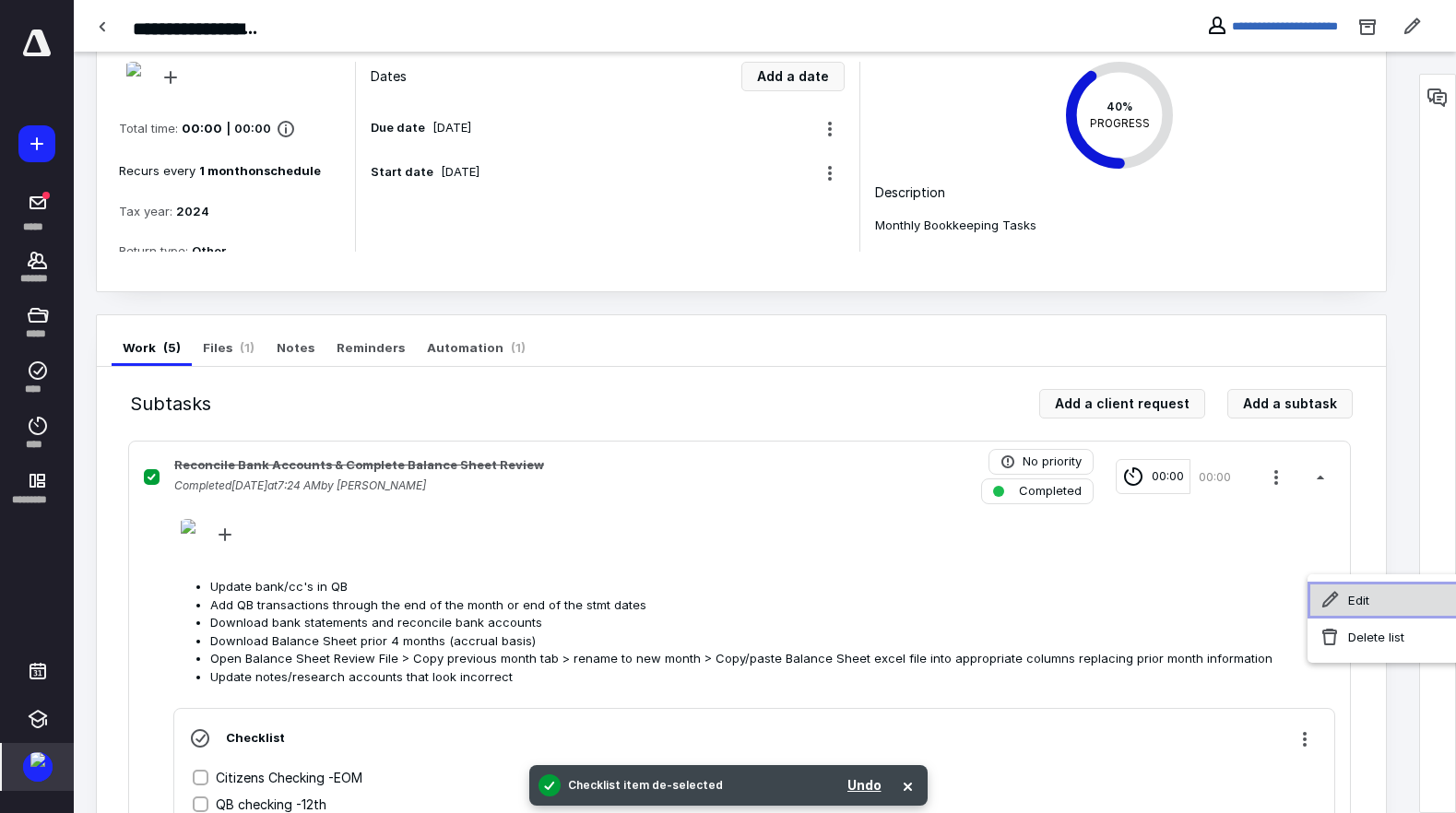 click 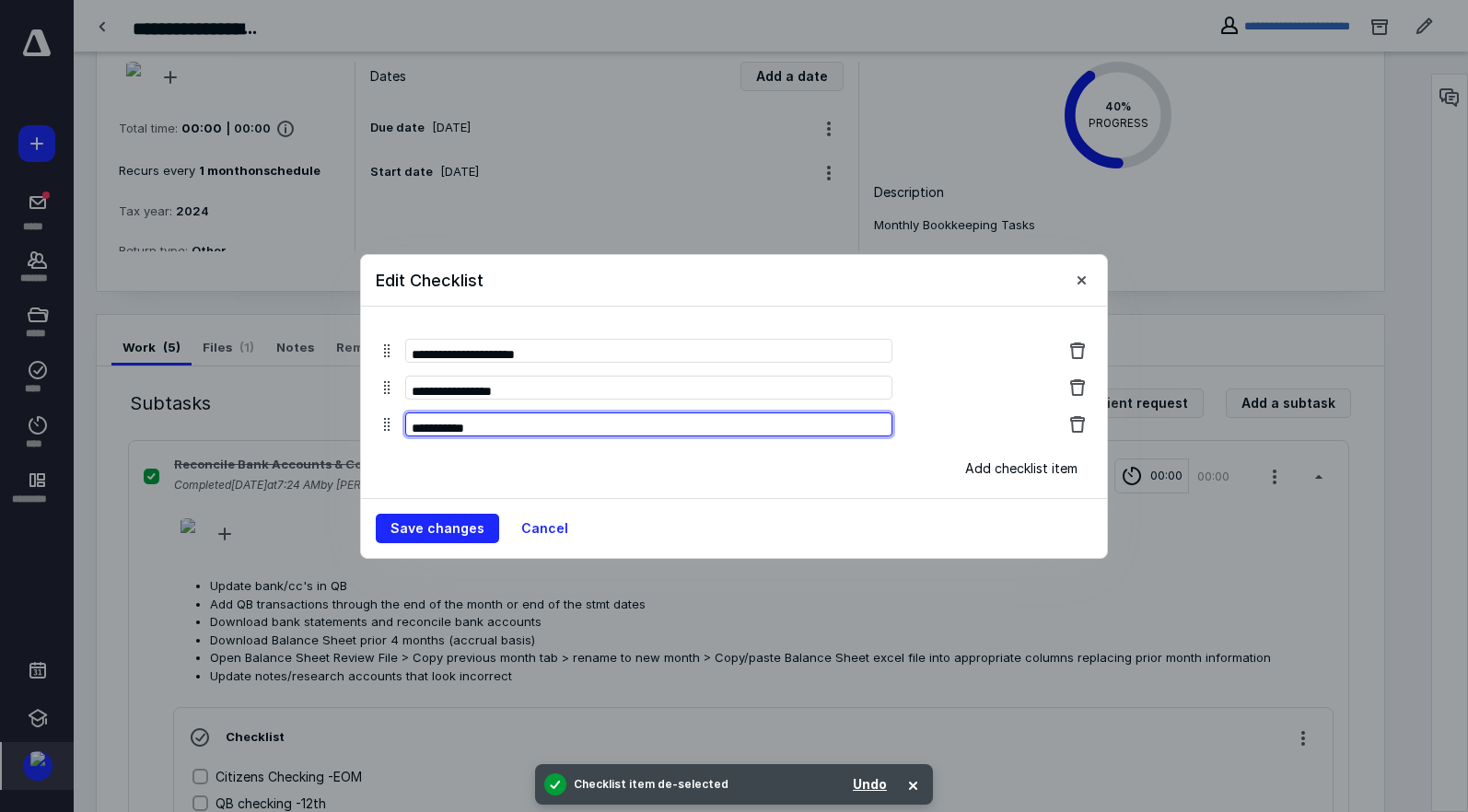 click on "**********" at bounding box center [648, 424] 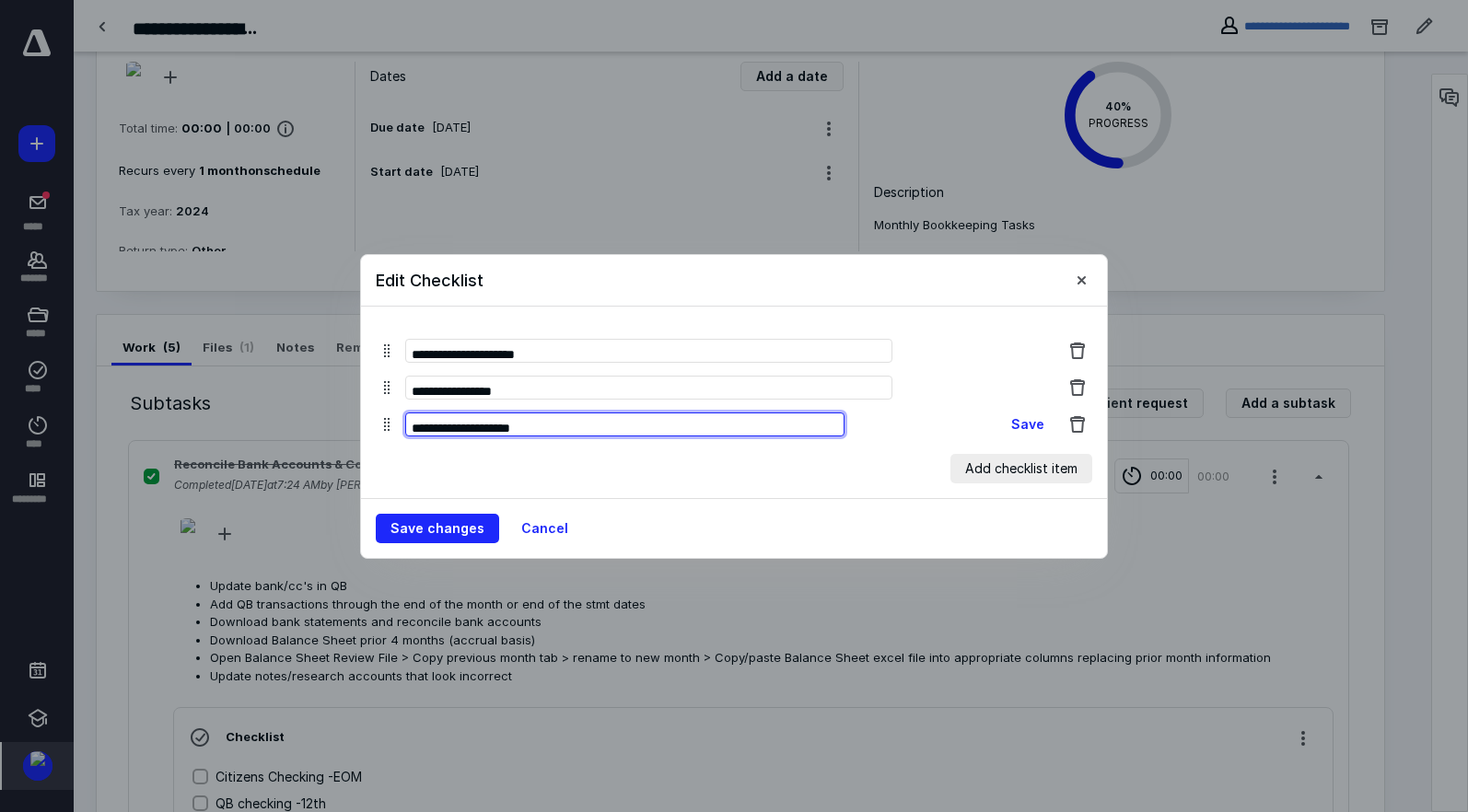 type on "**********" 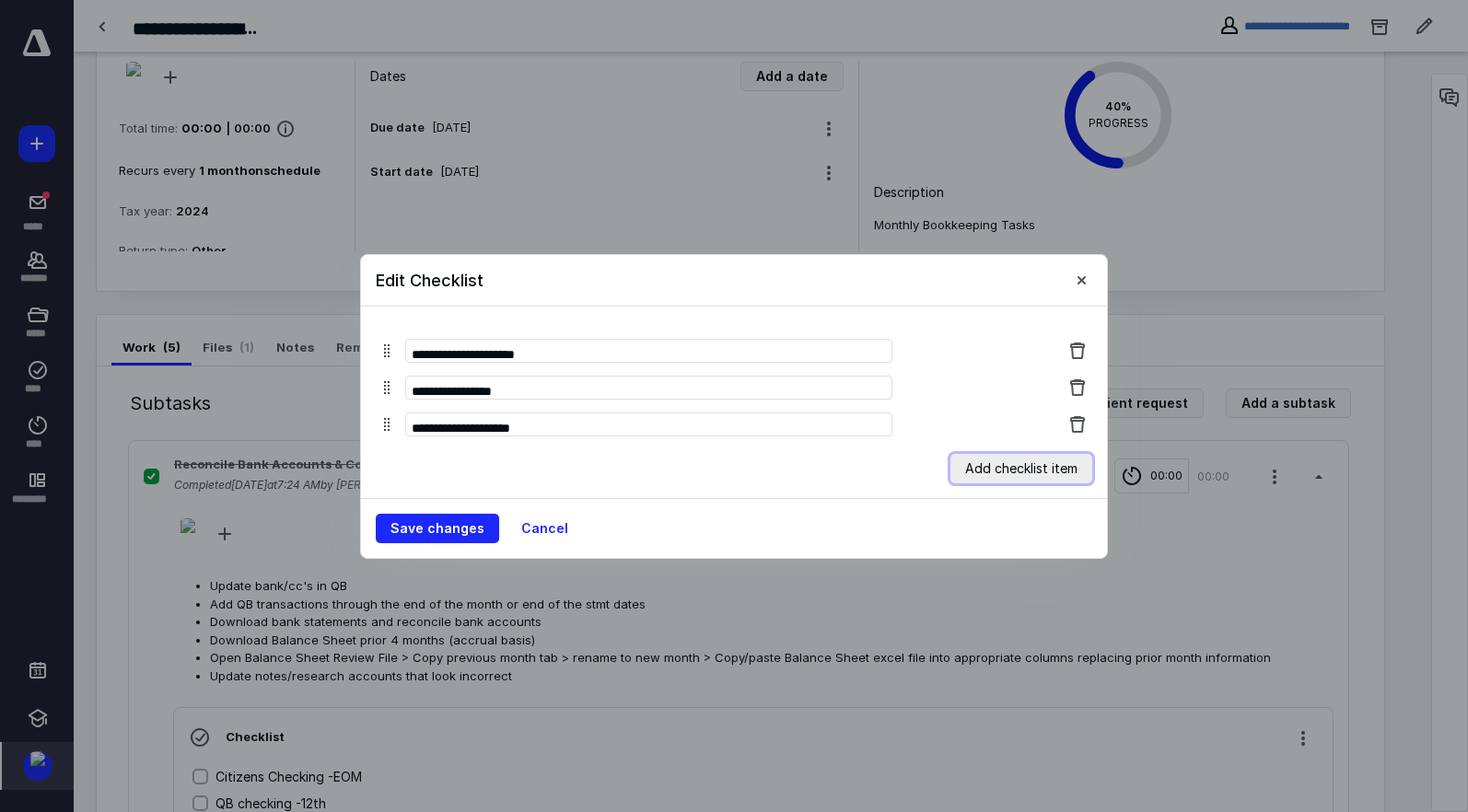 click on "Add checklist item" at bounding box center [1021, 469] 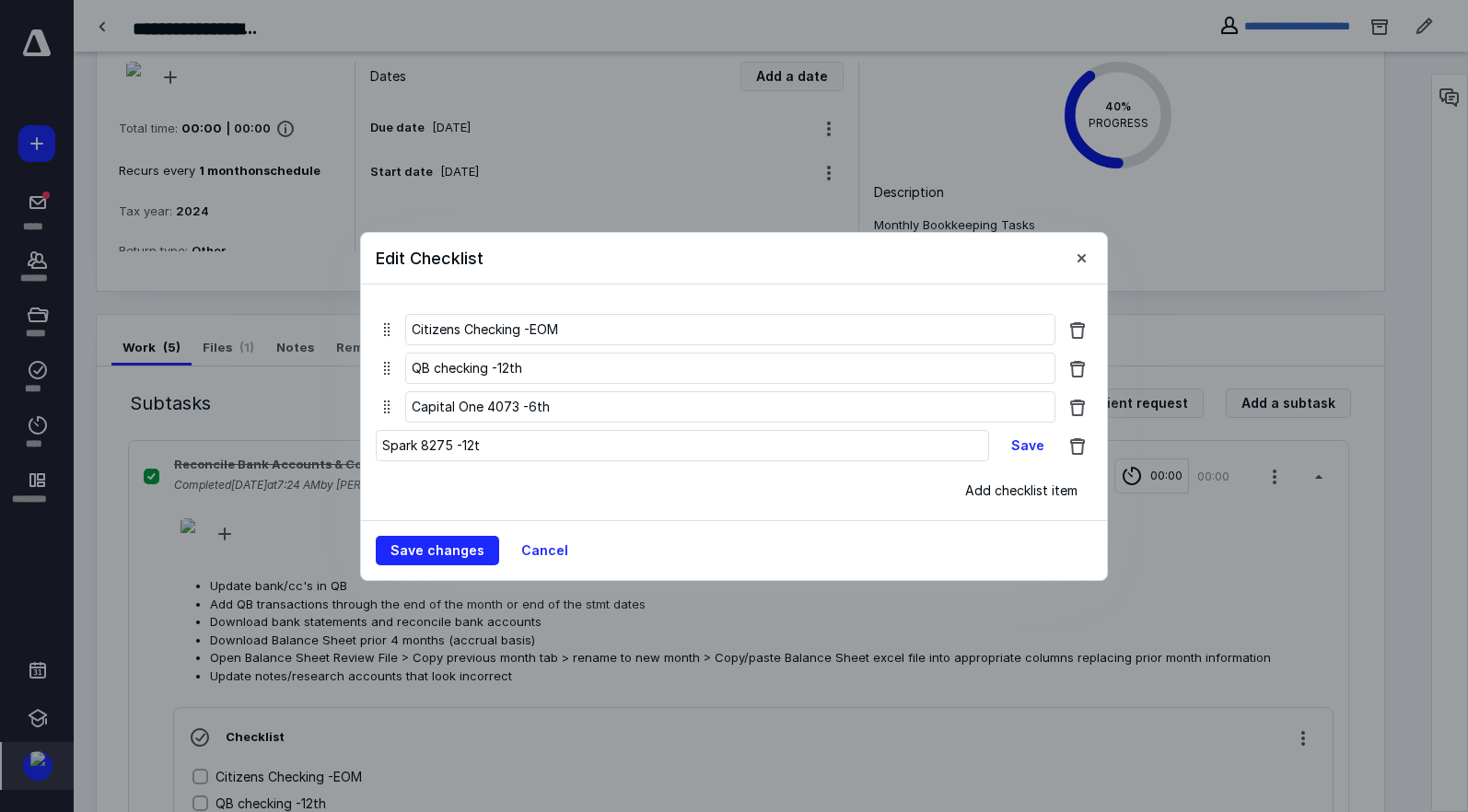 type on "Spark 8275 -12th" 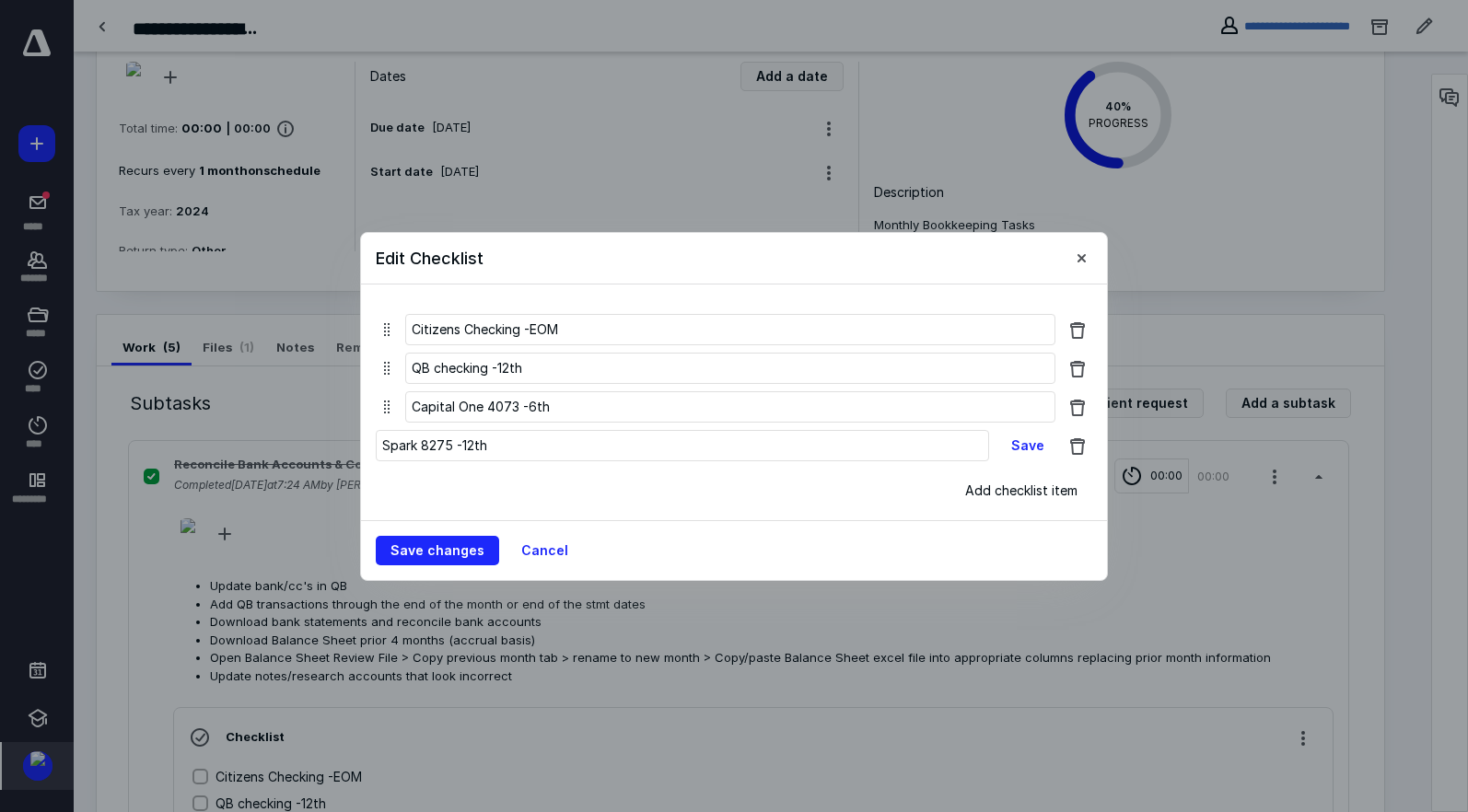 click on "Citizens Checking -EOM QB checking -12th Capital One 4073 -6th Spark 8275 -12th Save Add checklist item" at bounding box center [734, 402] 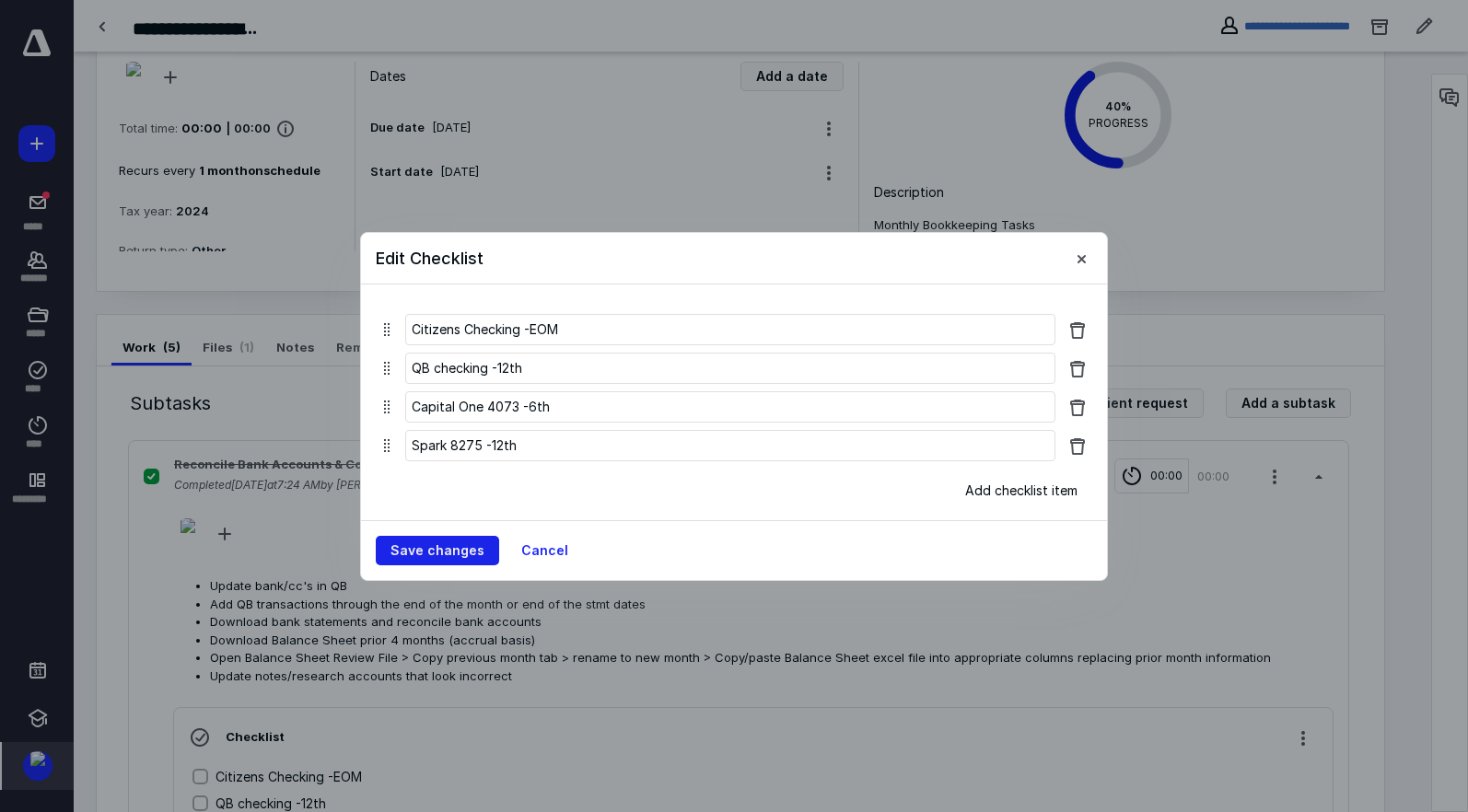click on "Save changes" at bounding box center (437, 551) 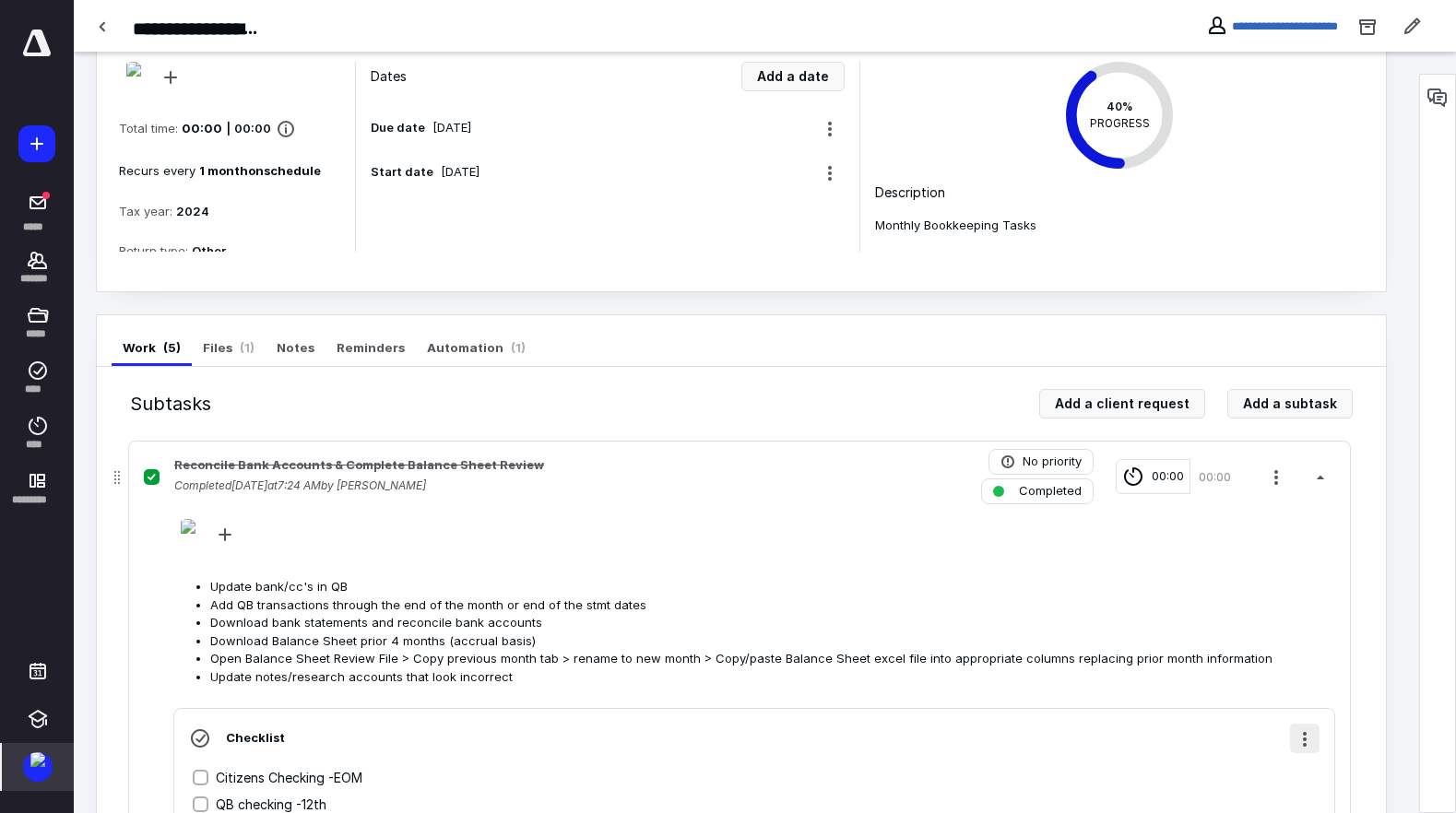 click at bounding box center (1305, 738) 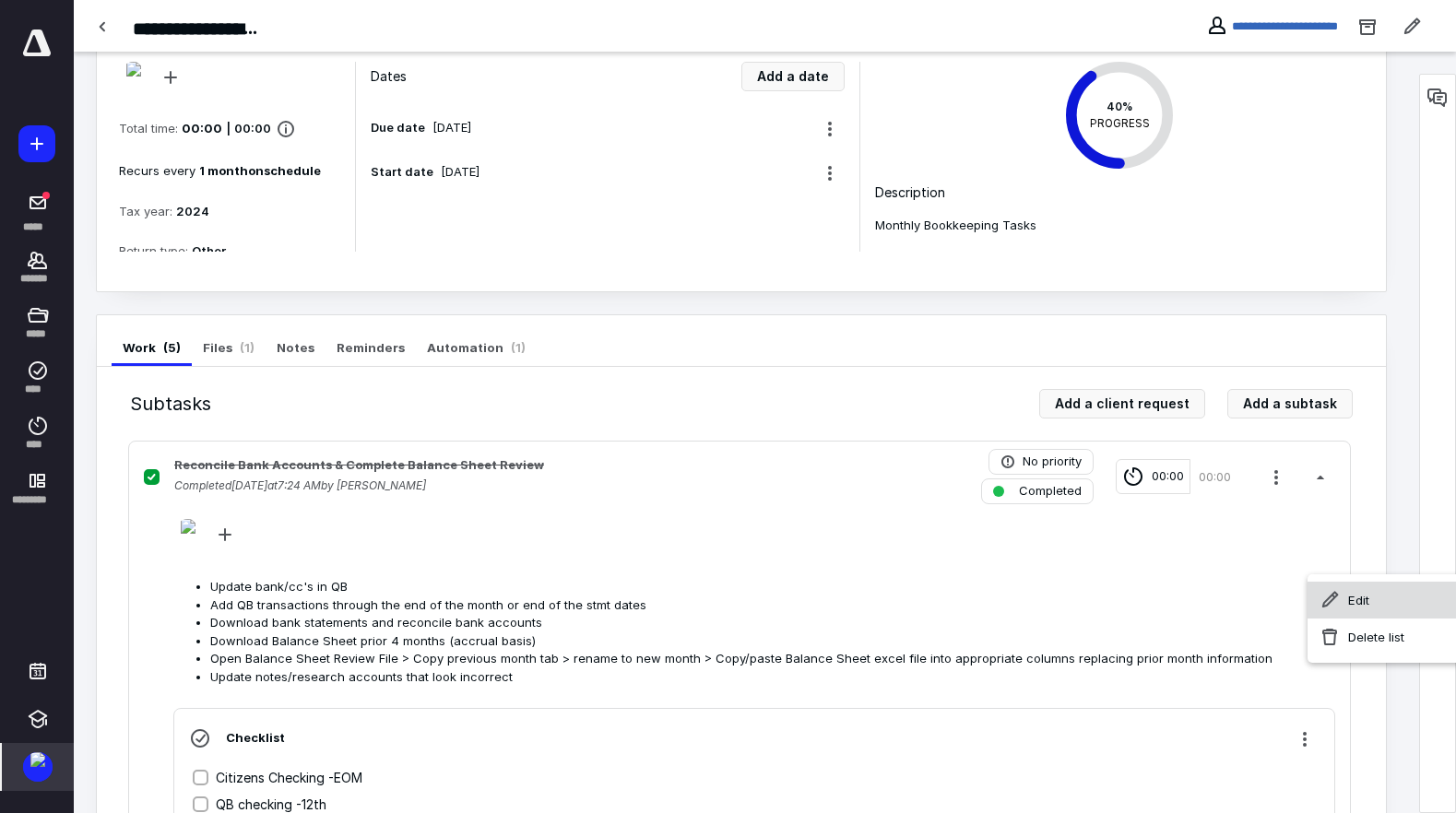 click 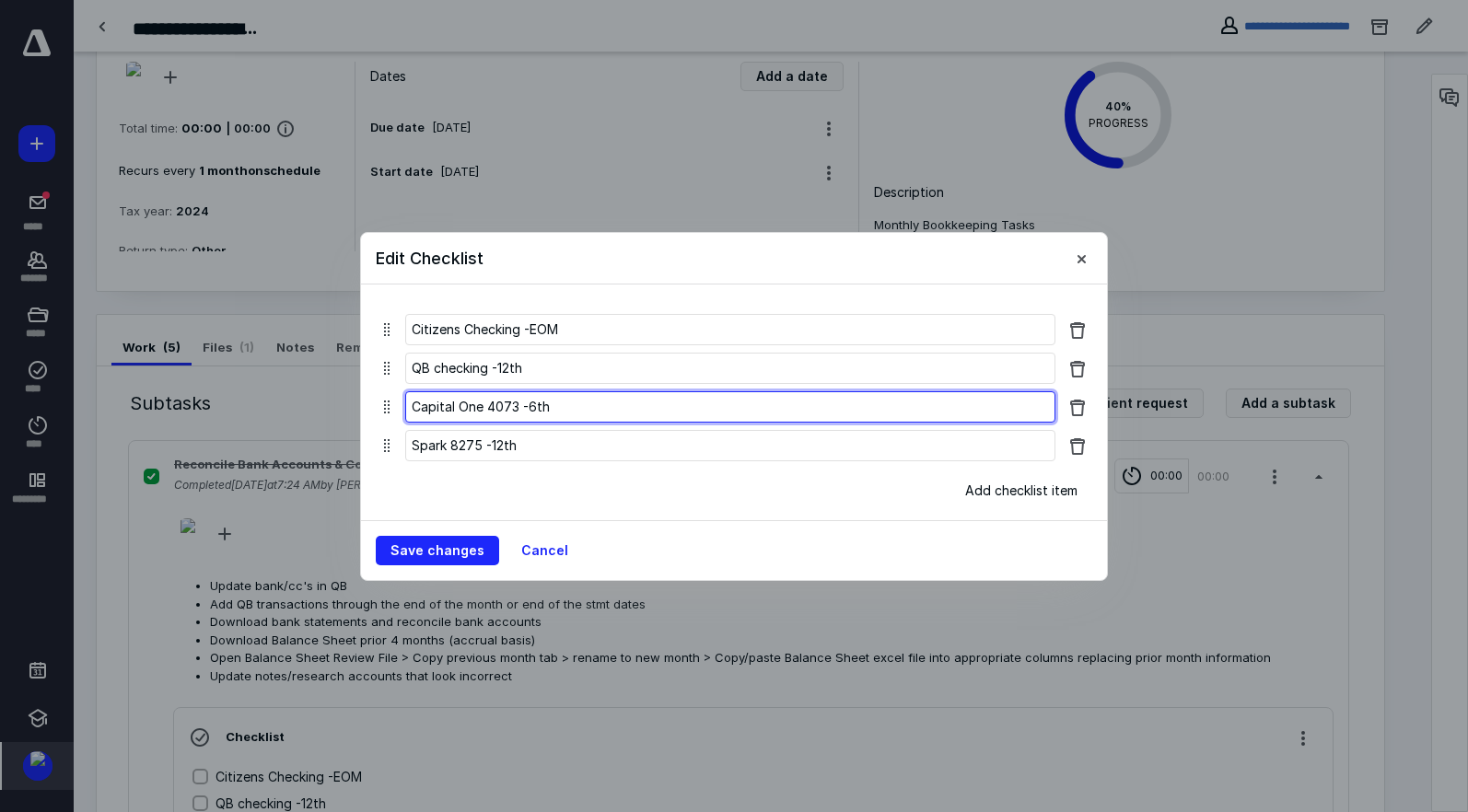 click on "Capital One 4073 -6th" at bounding box center (730, 407) 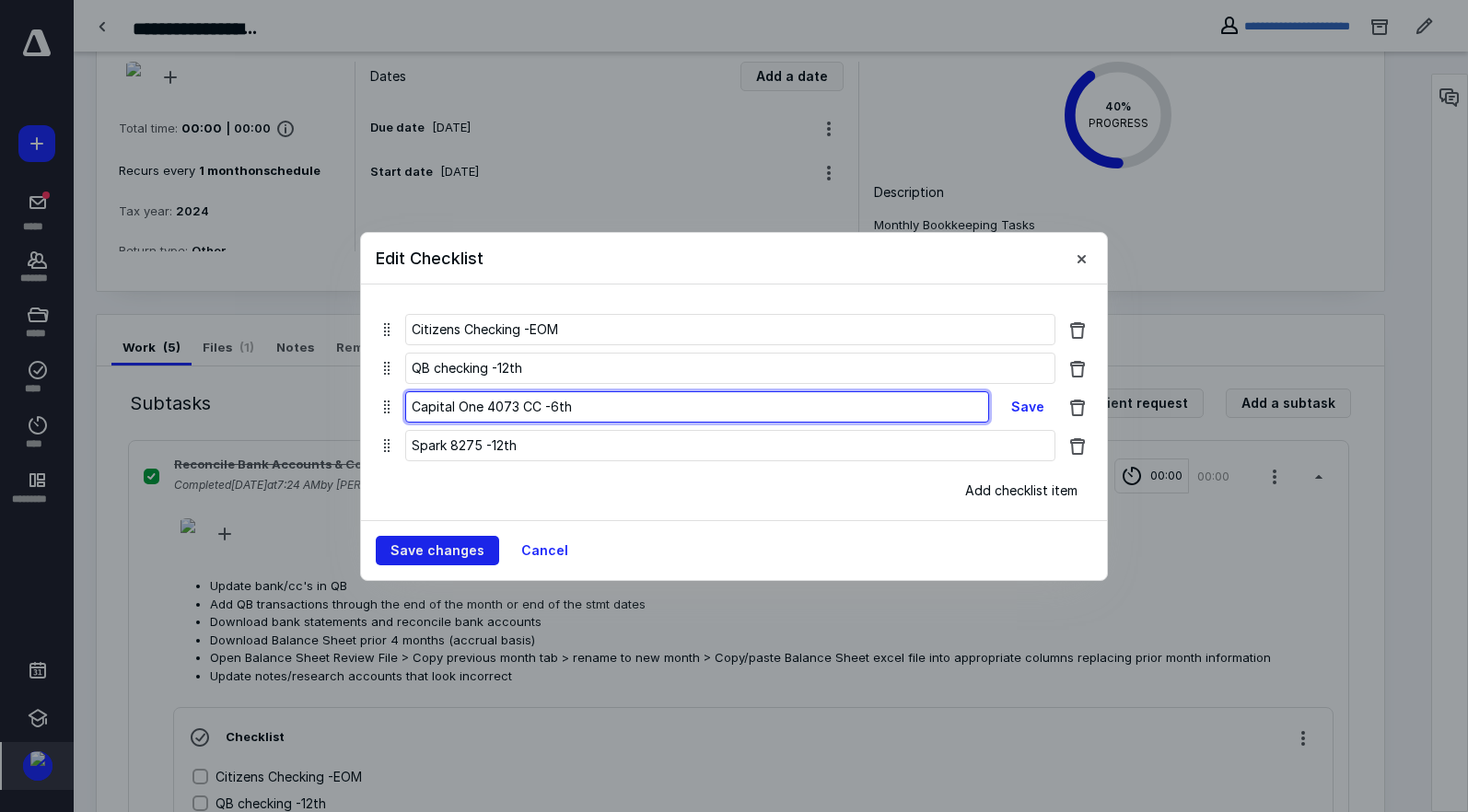 type on "Capital One 4073 CC -6th" 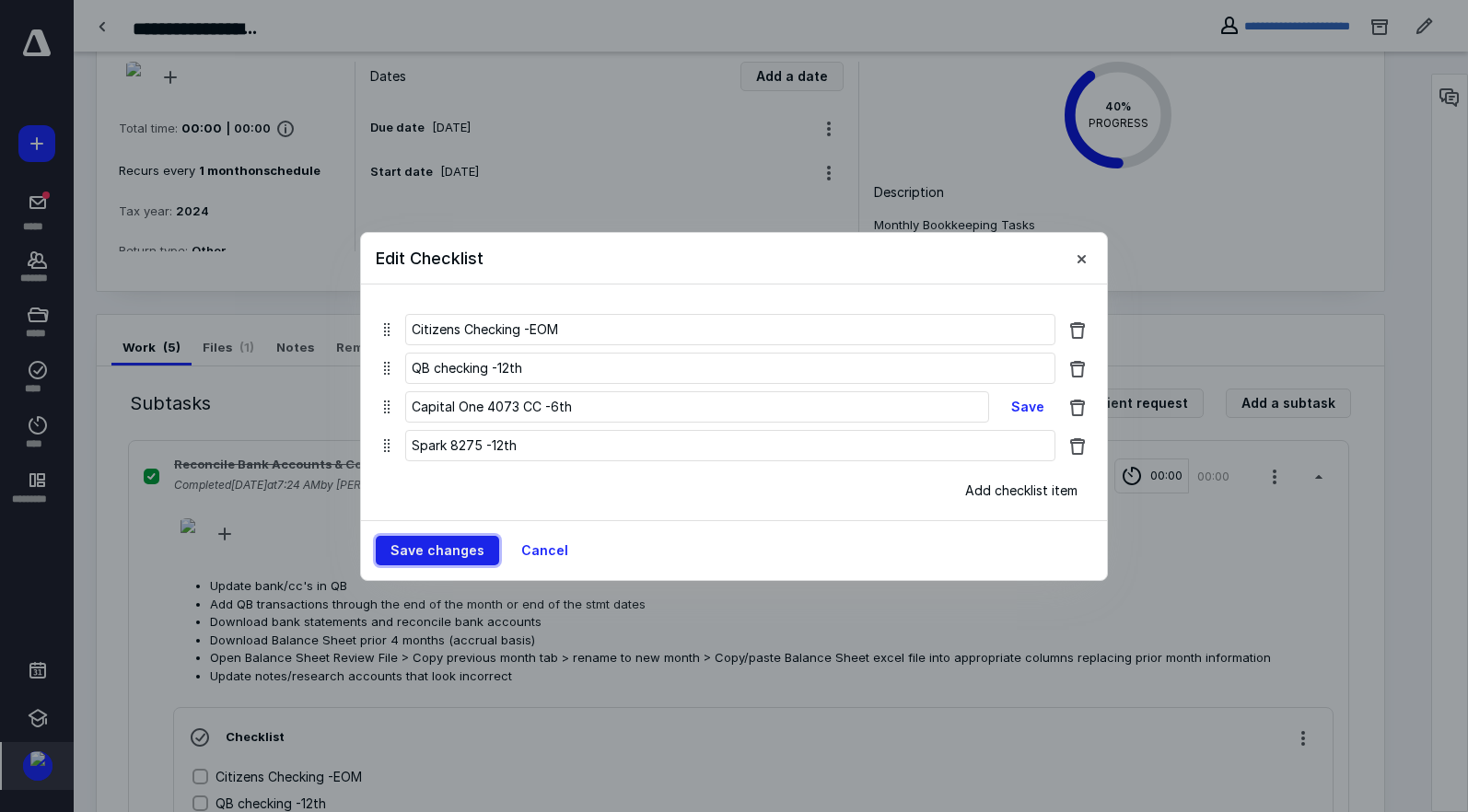 click on "Save changes" at bounding box center (437, 551) 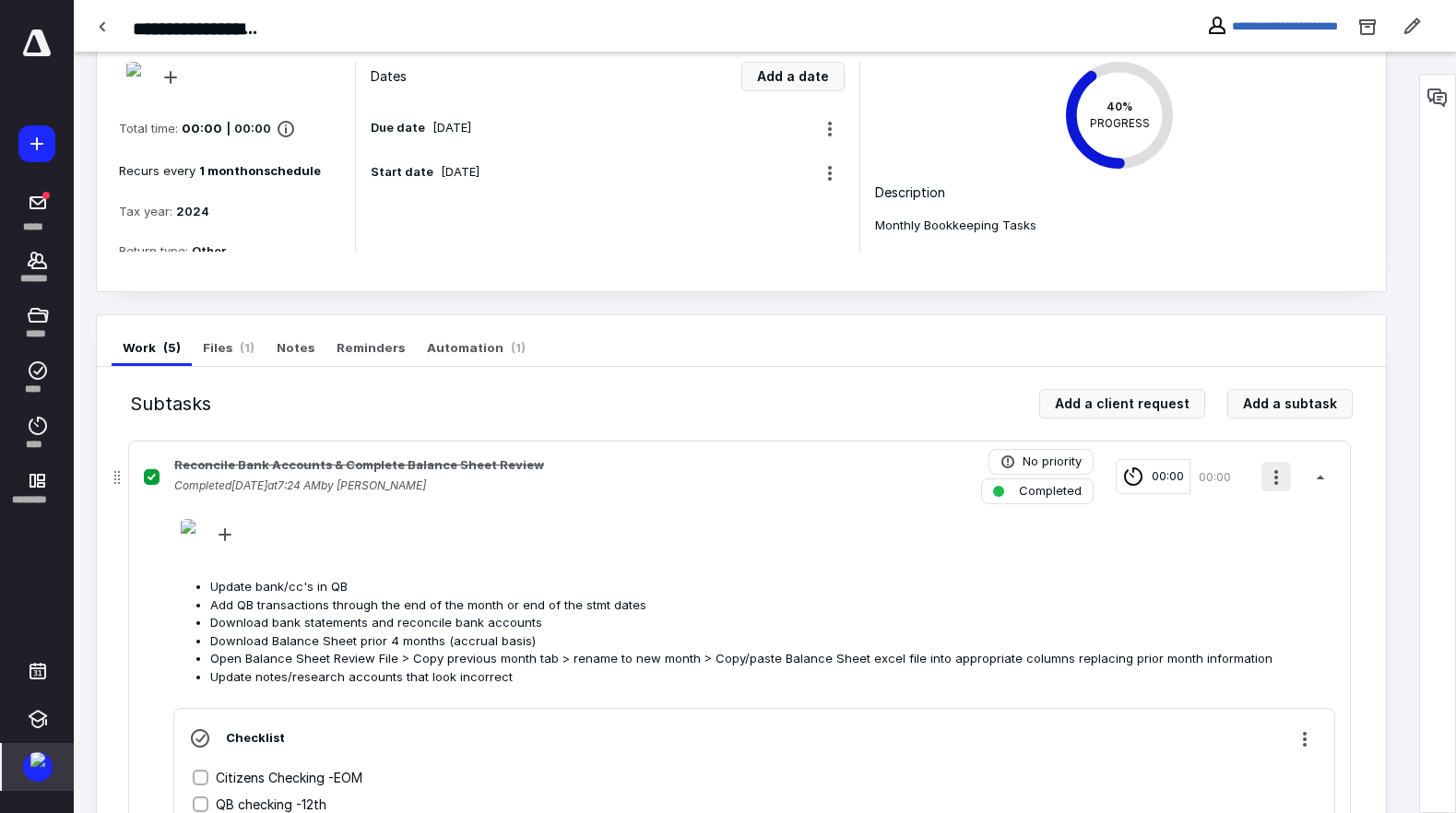 click at bounding box center [1276, 477] 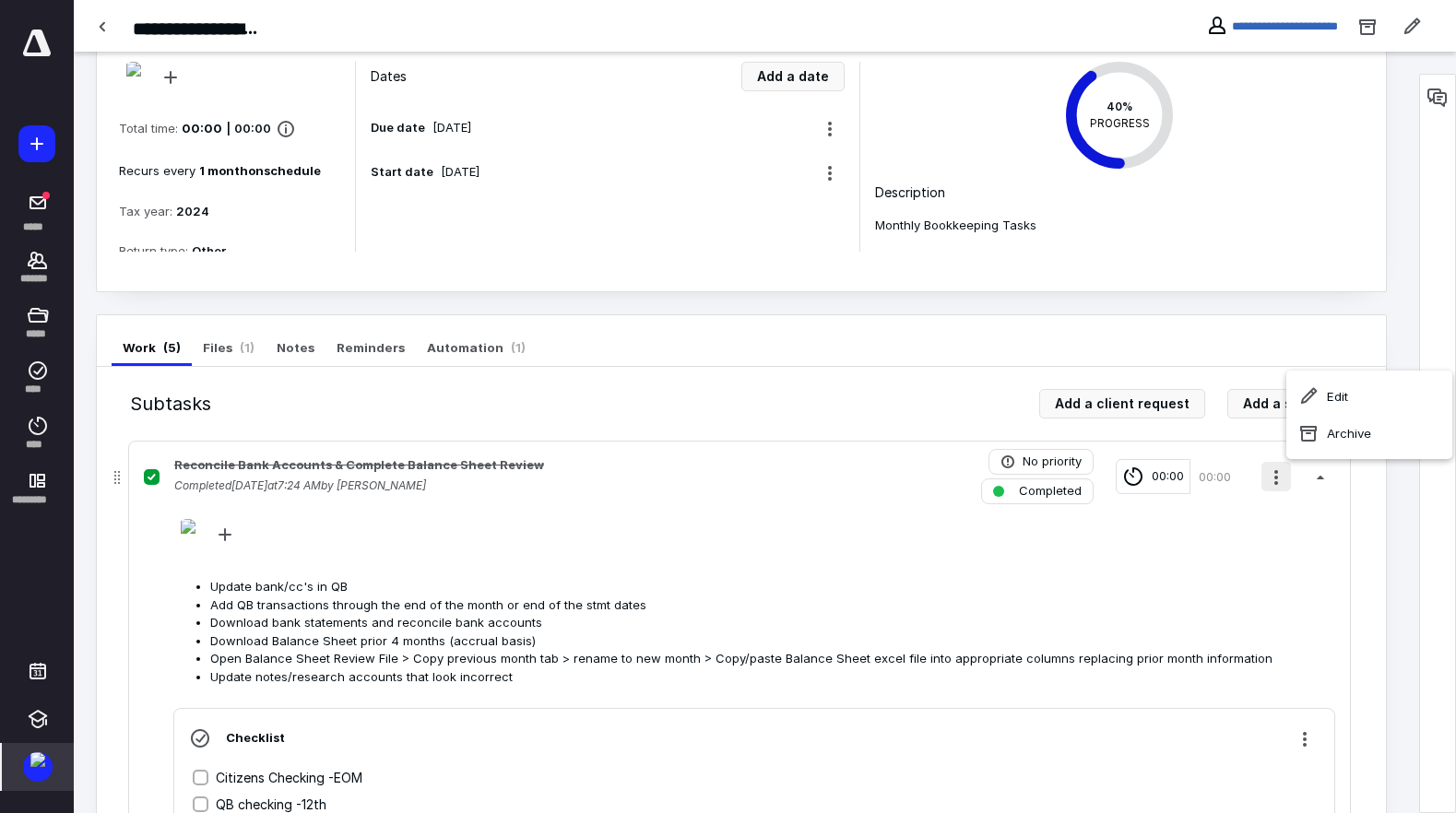 click at bounding box center (1276, 477) 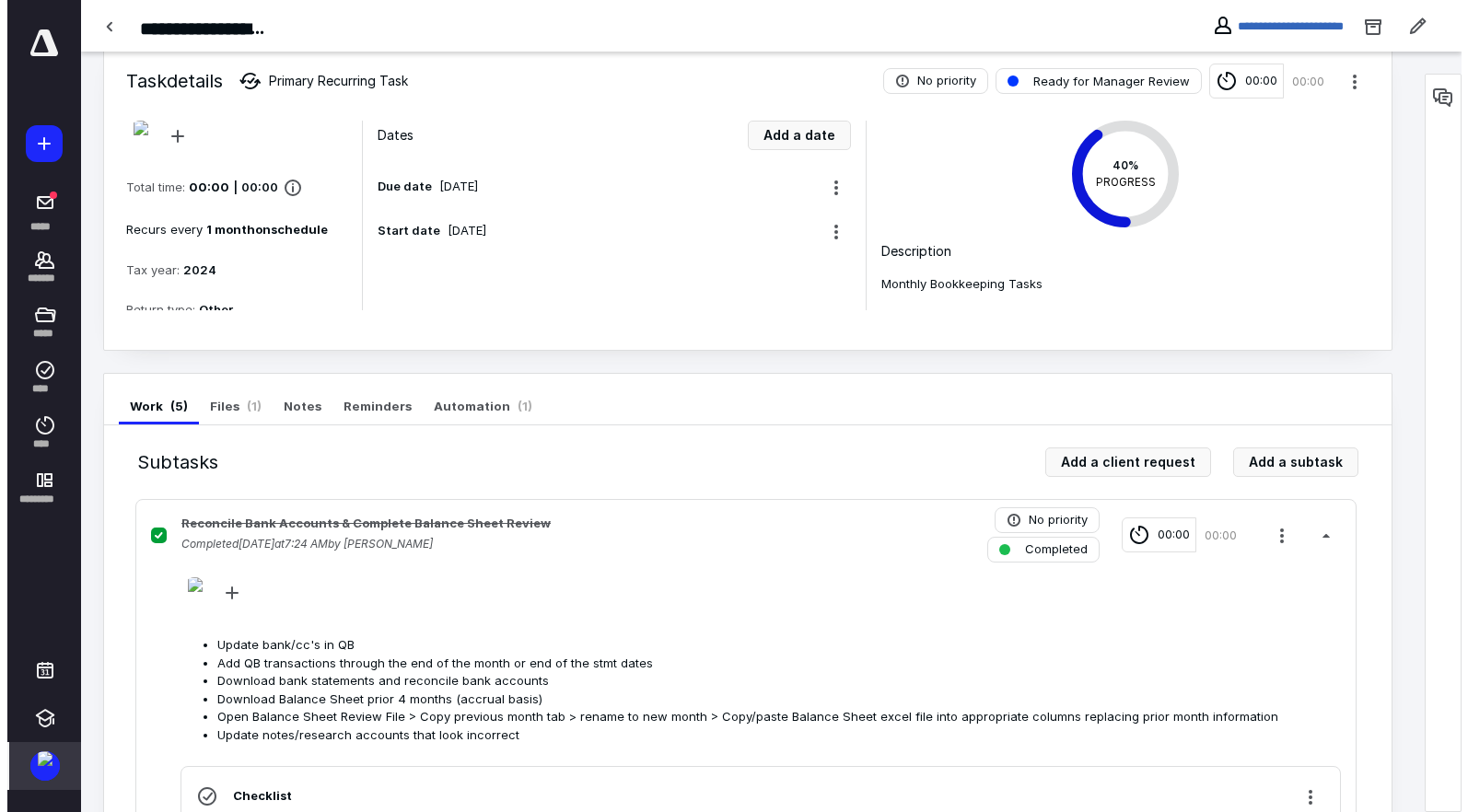 scroll, scrollTop: 0, scrollLeft: 0, axis: both 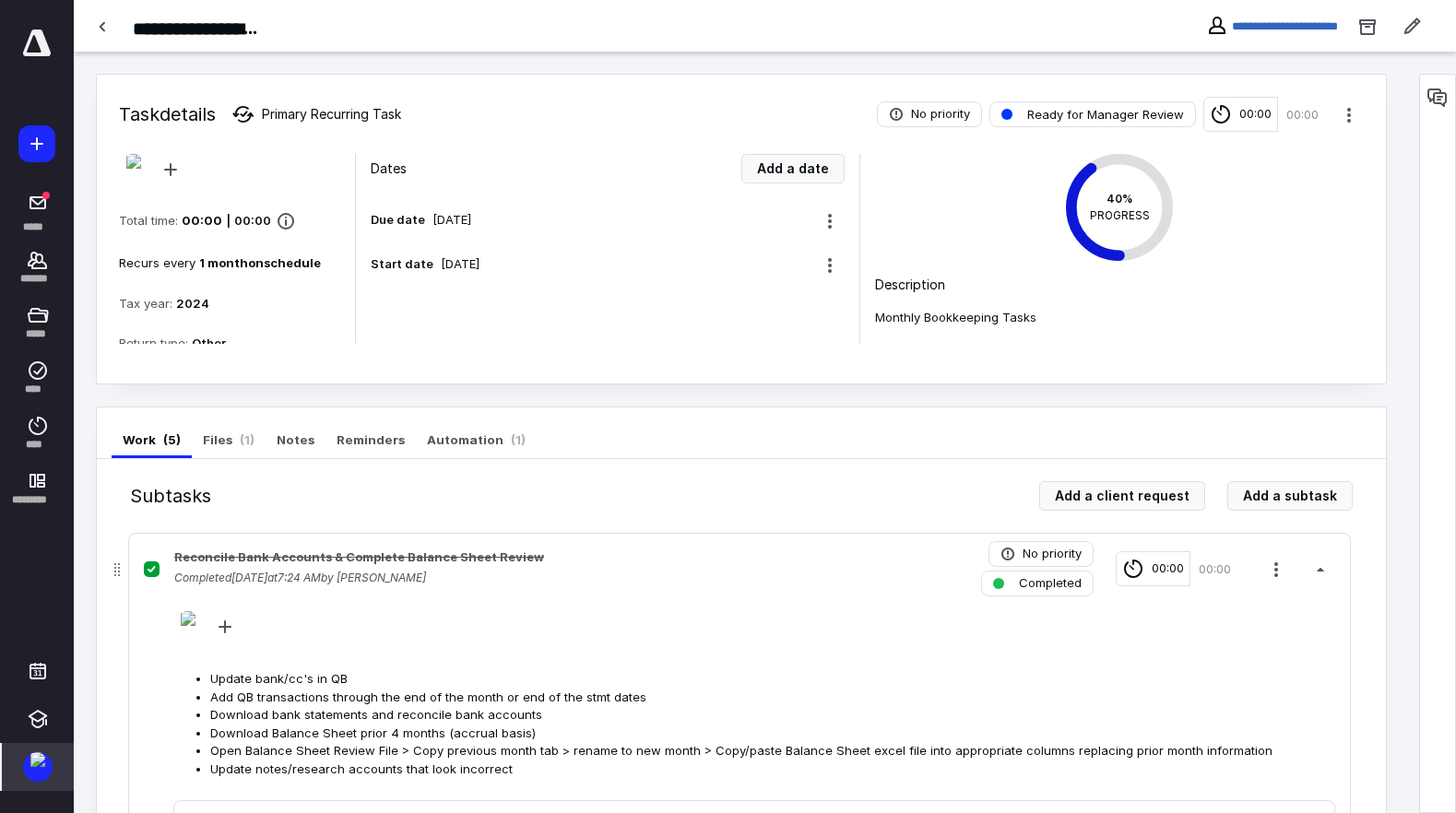 click on "Citizens Checking -EOM QB checking -12th Capital One 4073 CC -6th Spark 8275 -12th" at bounding box center [756, 910] 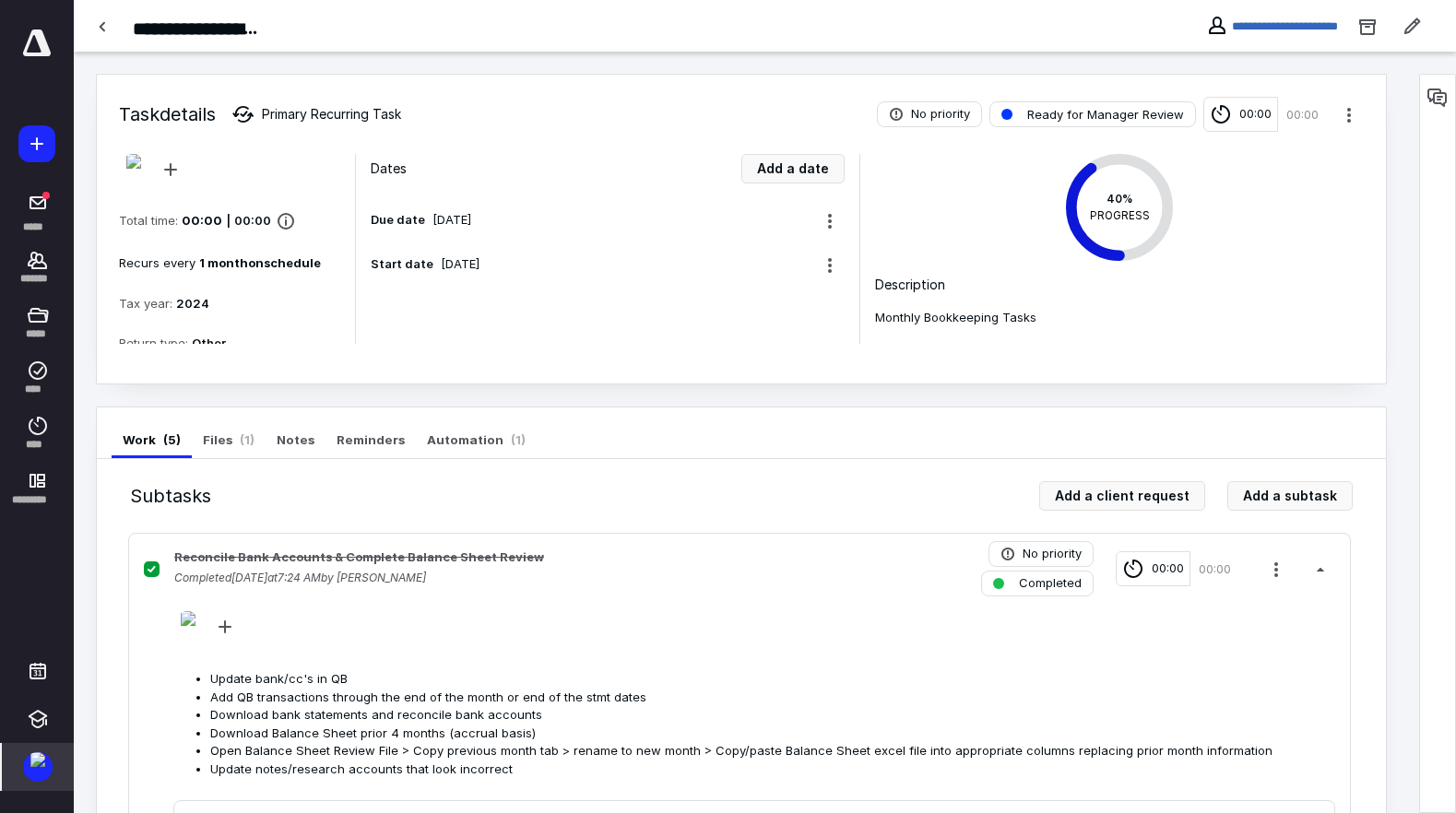 type on "Ally Payable 2021" 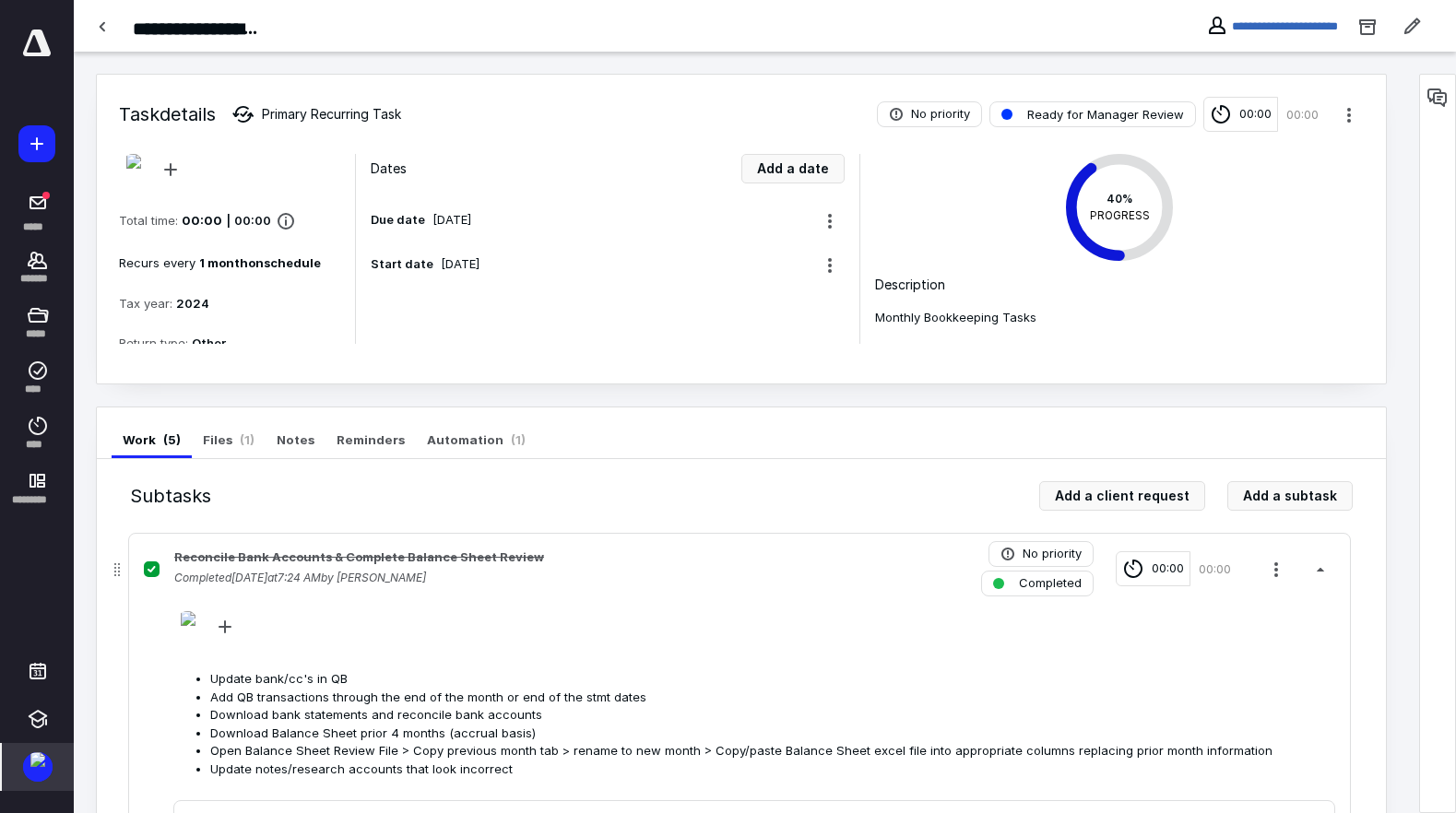 click on "Ally Payable 2021" at bounding box center (756, 976) 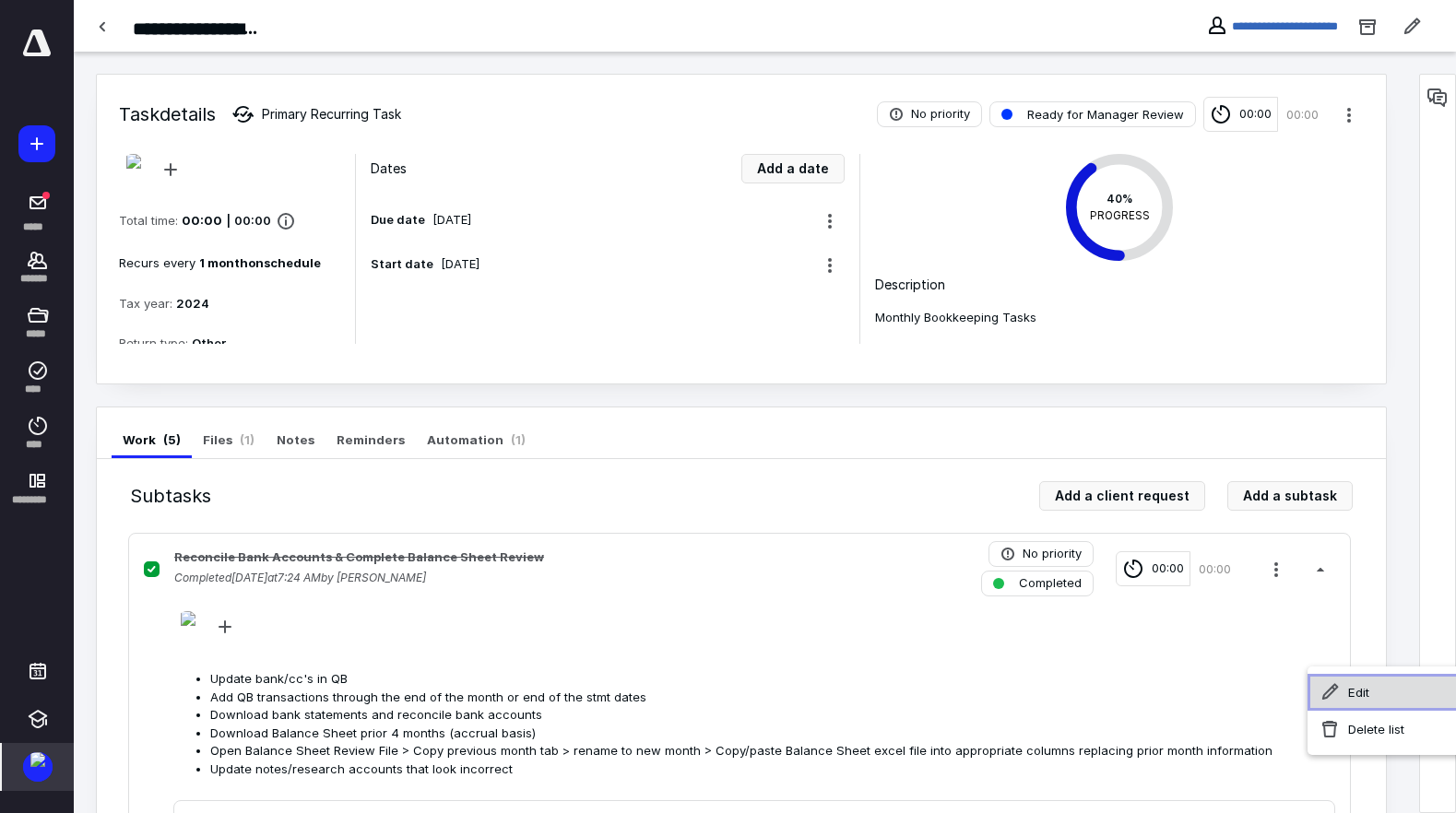 click 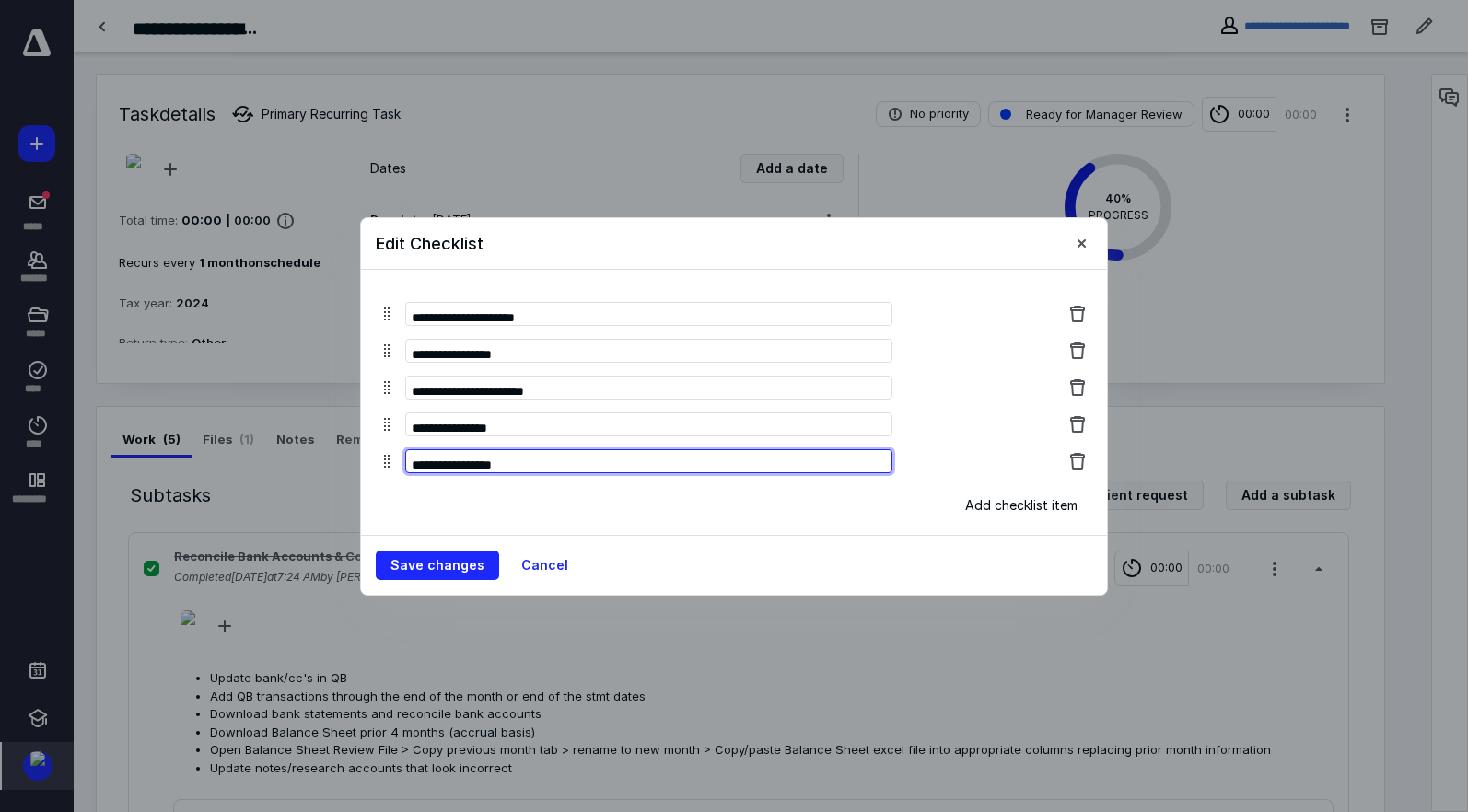 click on "**********" at bounding box center [648, 461] 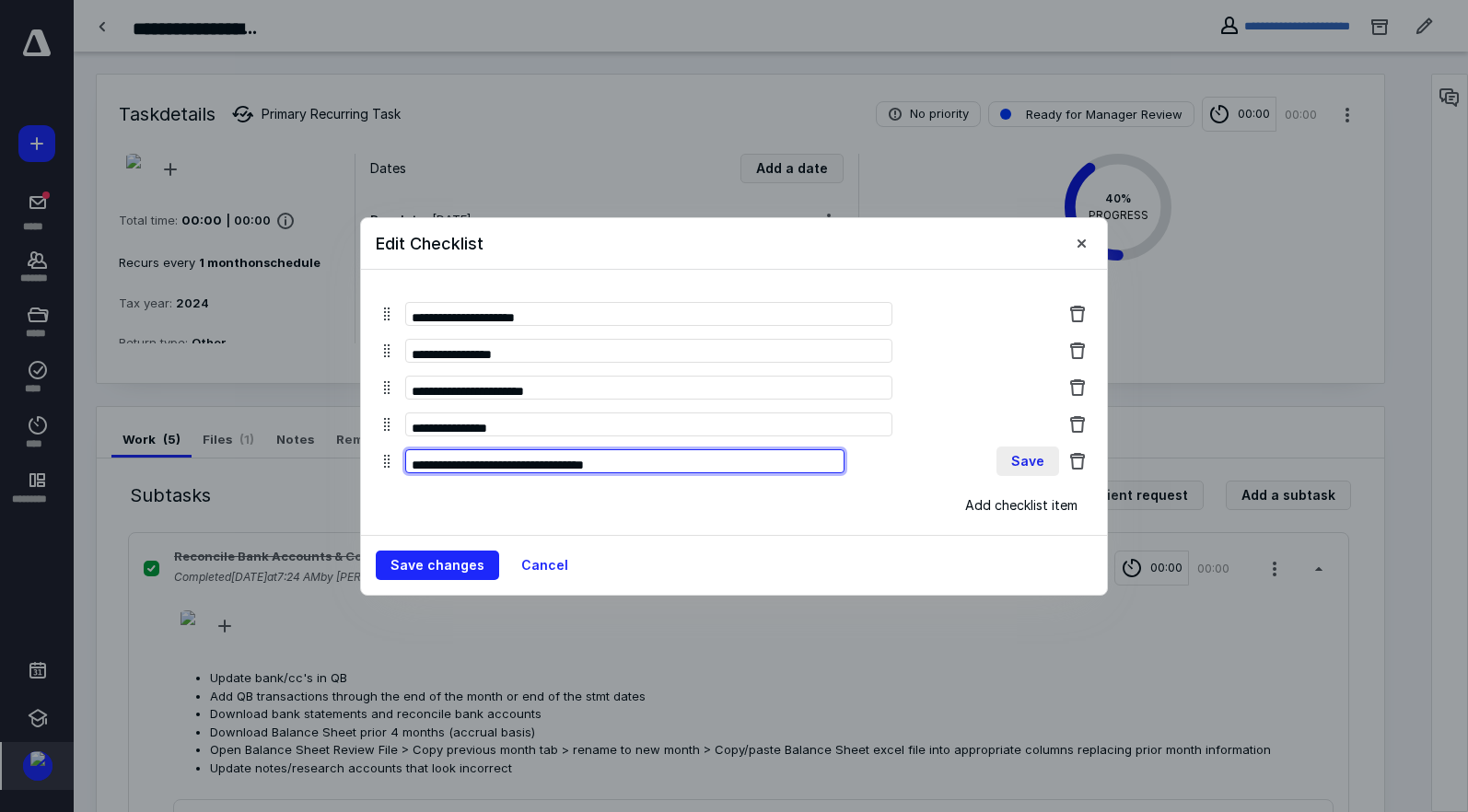 type on "**********" 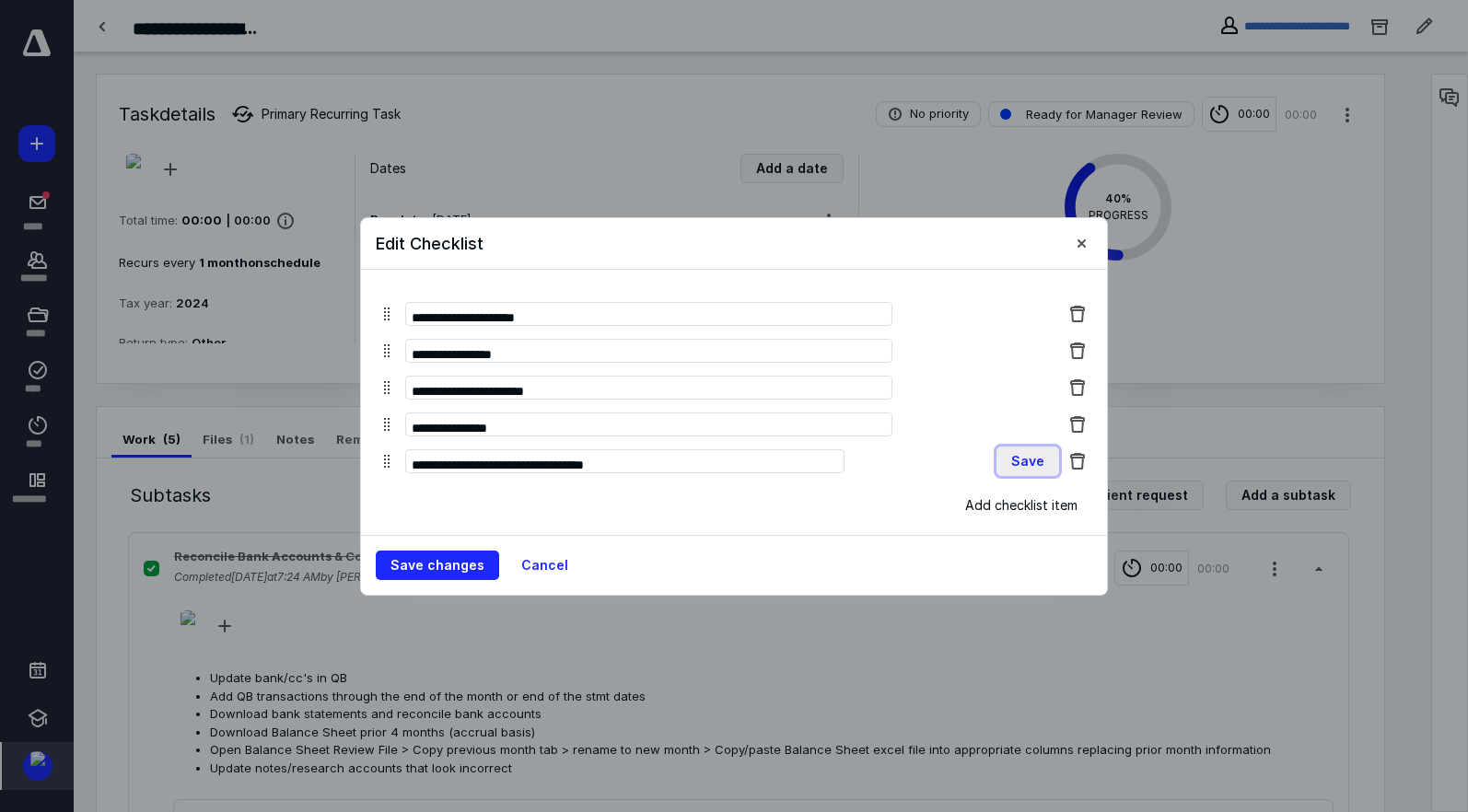 click on "Save" at bounding box center (1028, 461) 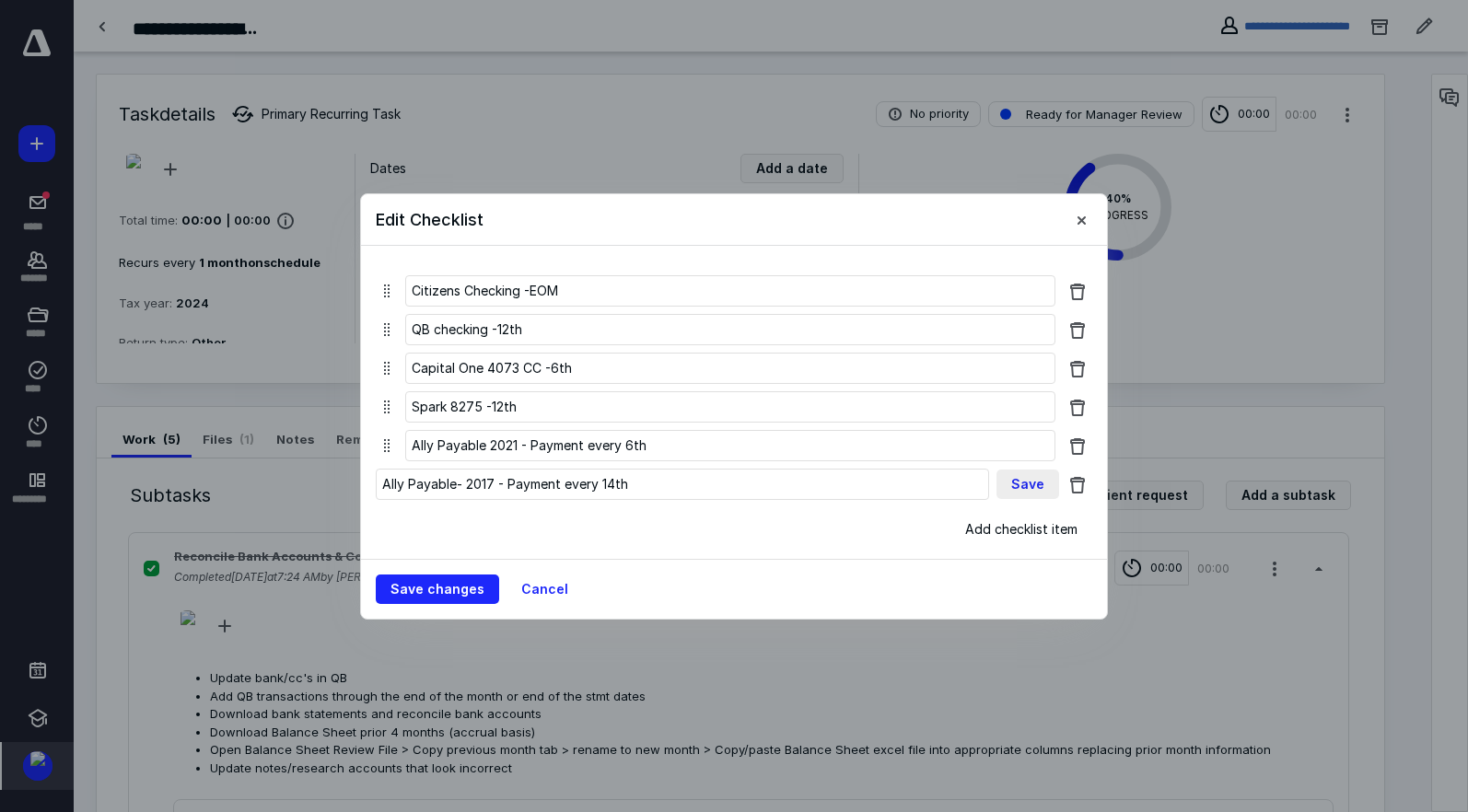 type on "Ally Payable- 2017 - Payment every 14th" 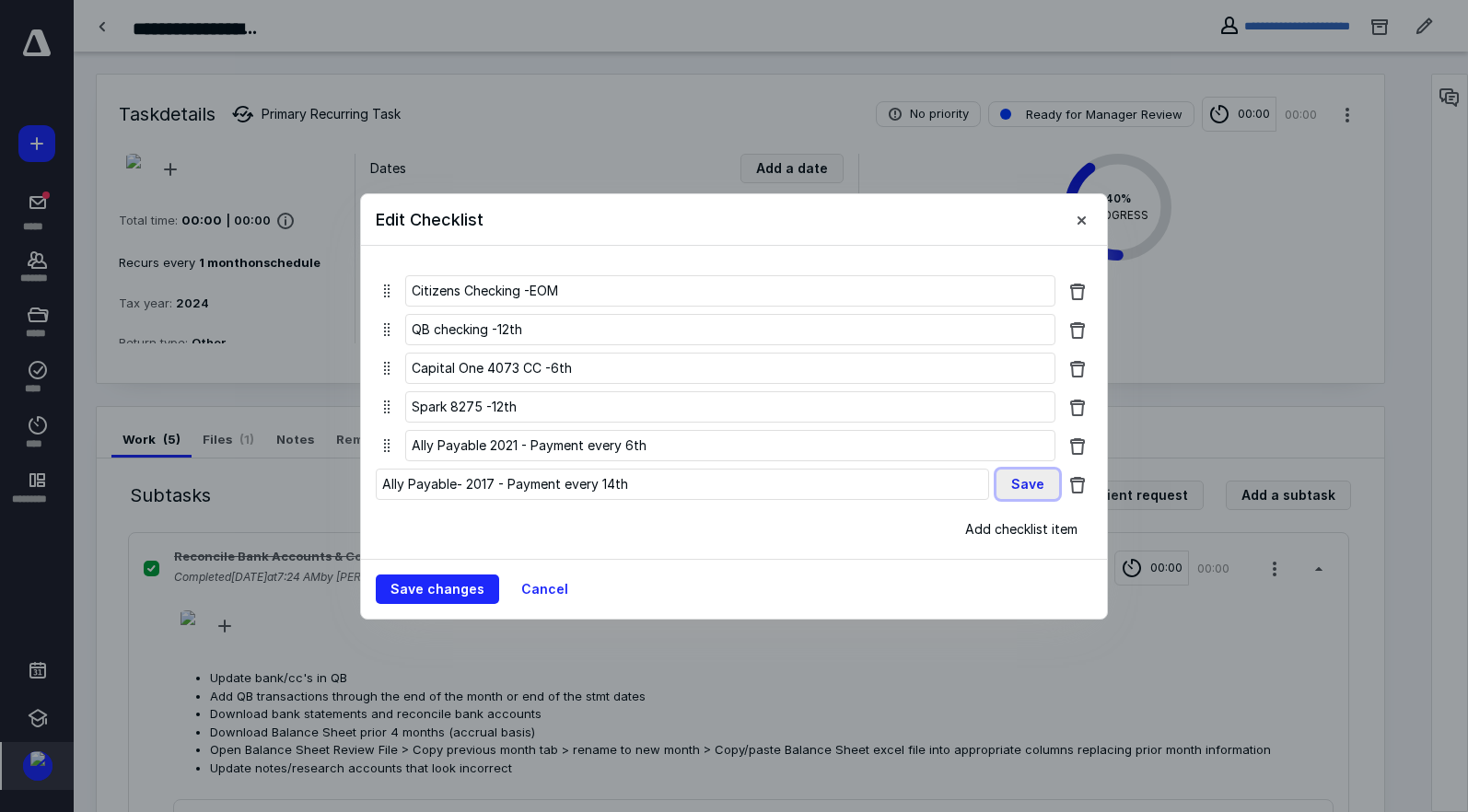 click on "Save" at bounding box center [1028, 484] 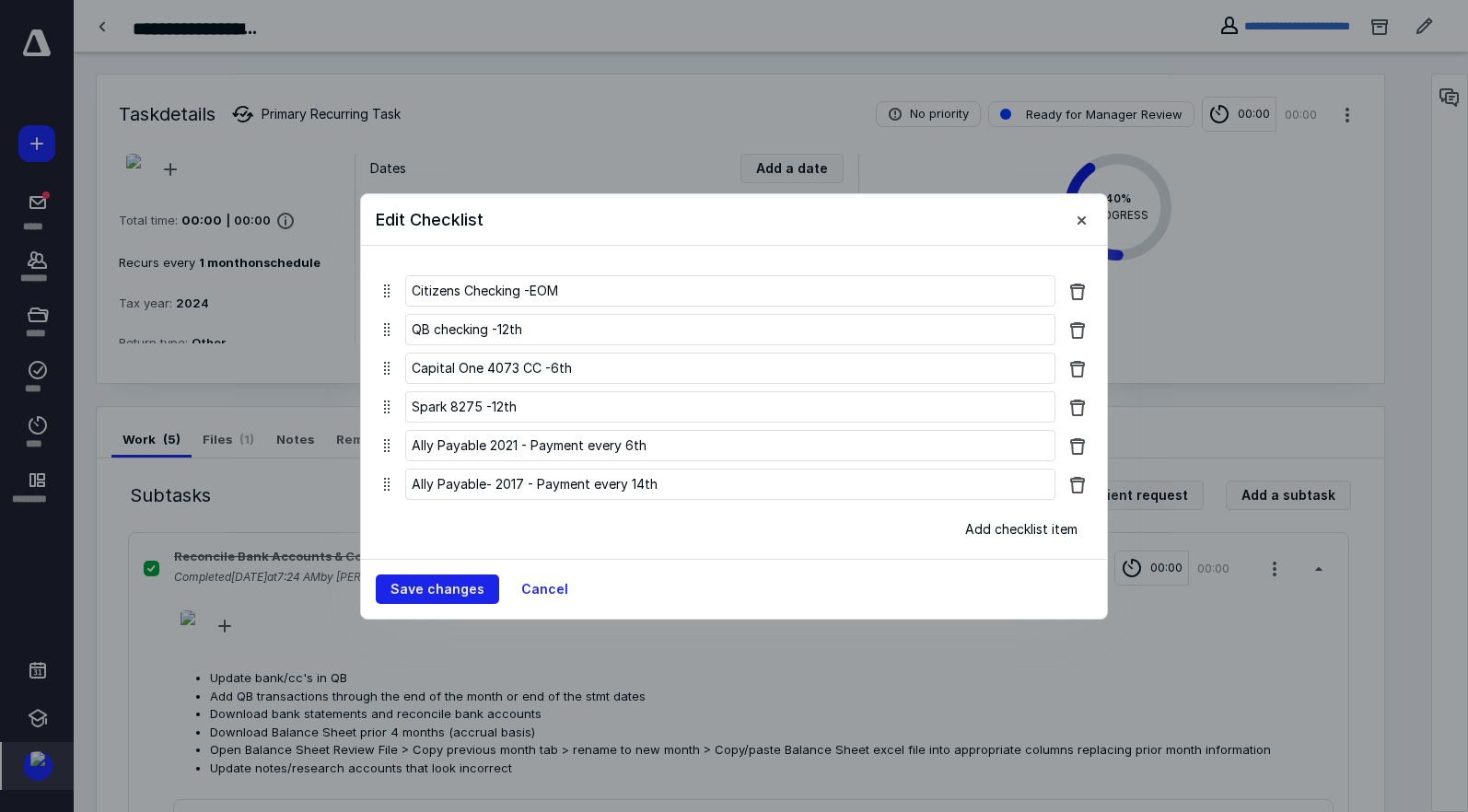 click on "Save changes" at bounding box center (437, 589) 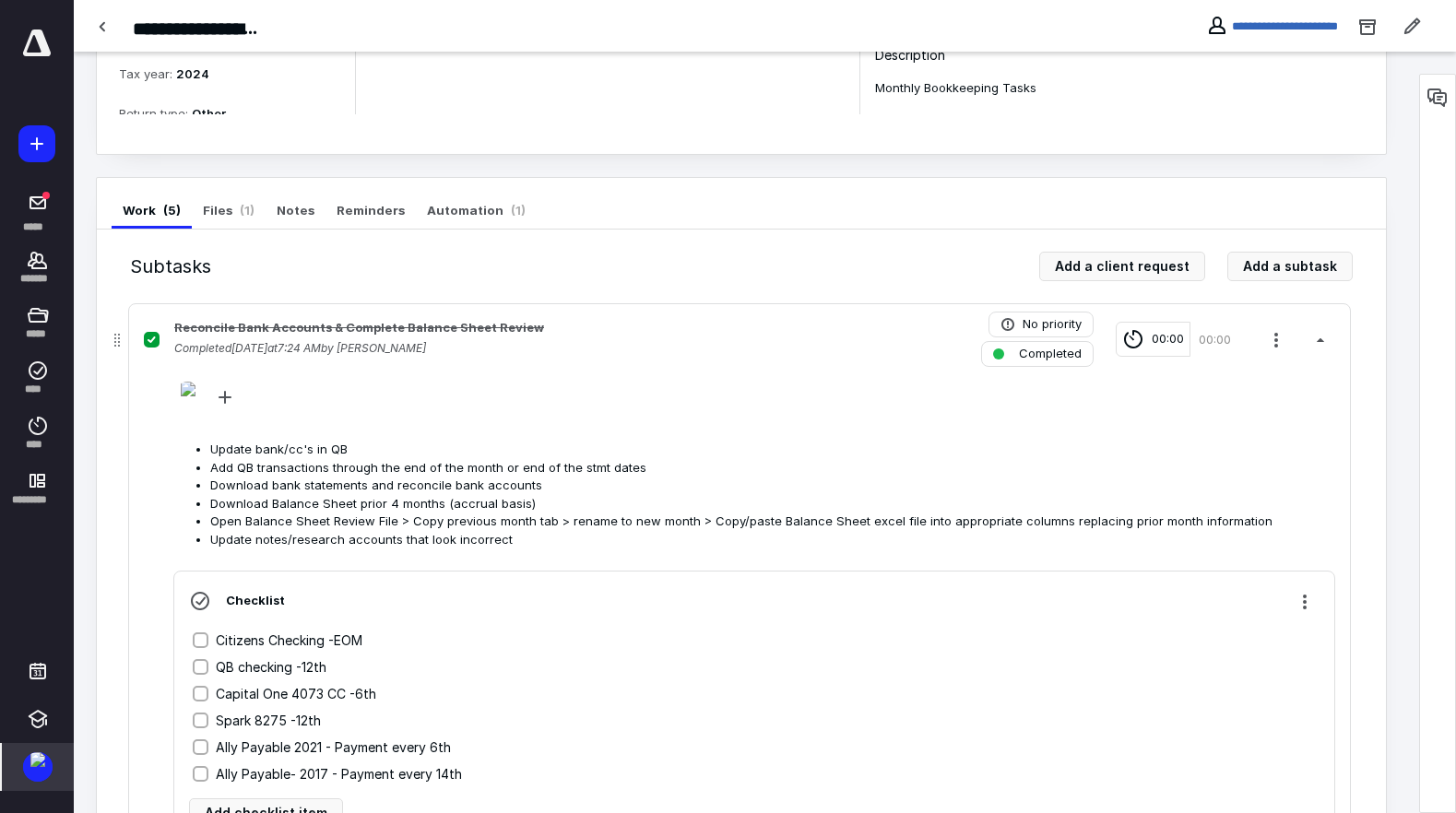 scroll, scrollTop: 369, scrollLeft: 0, axis: vertical 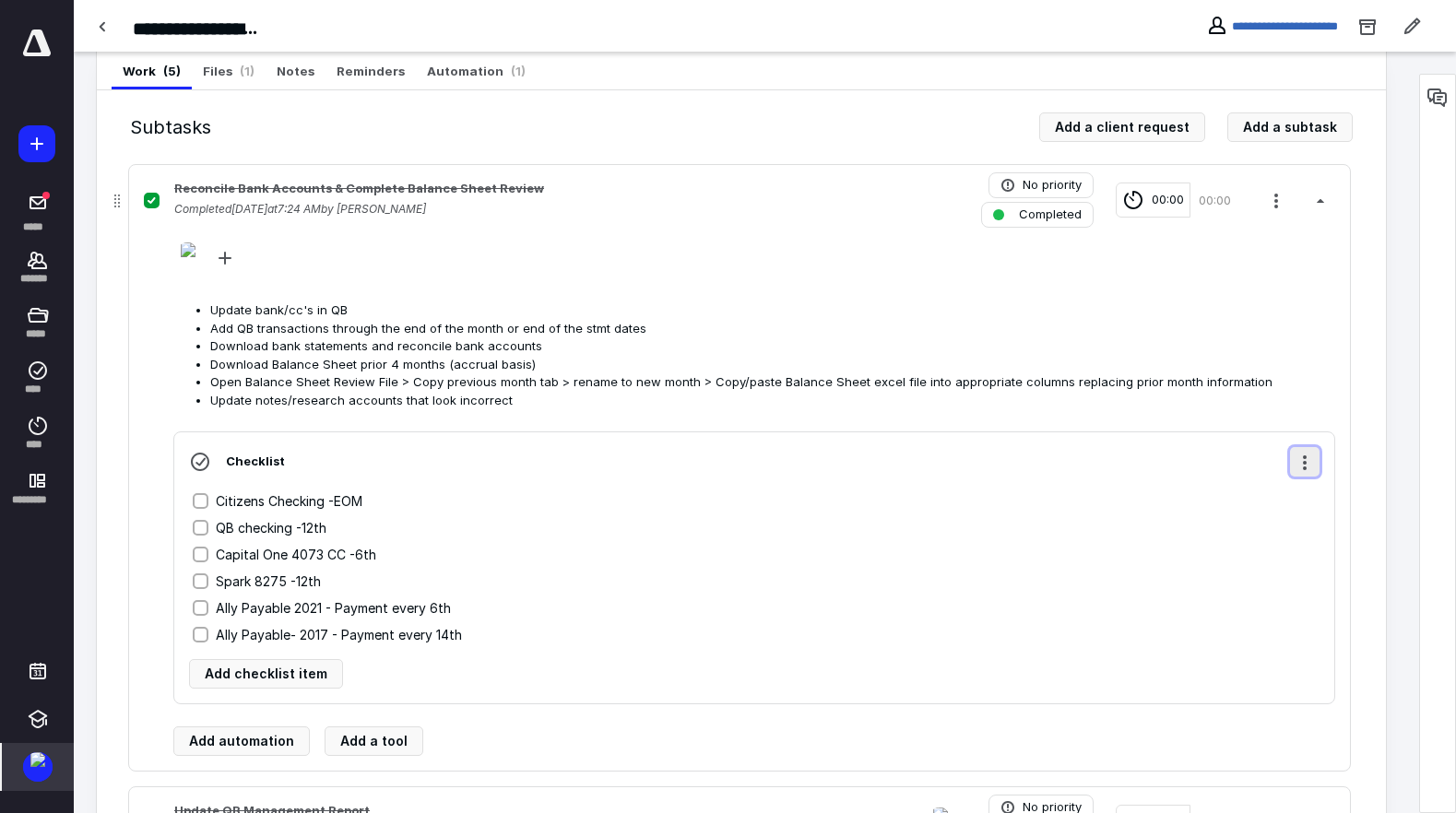 click at bounding box center (1305, 462) 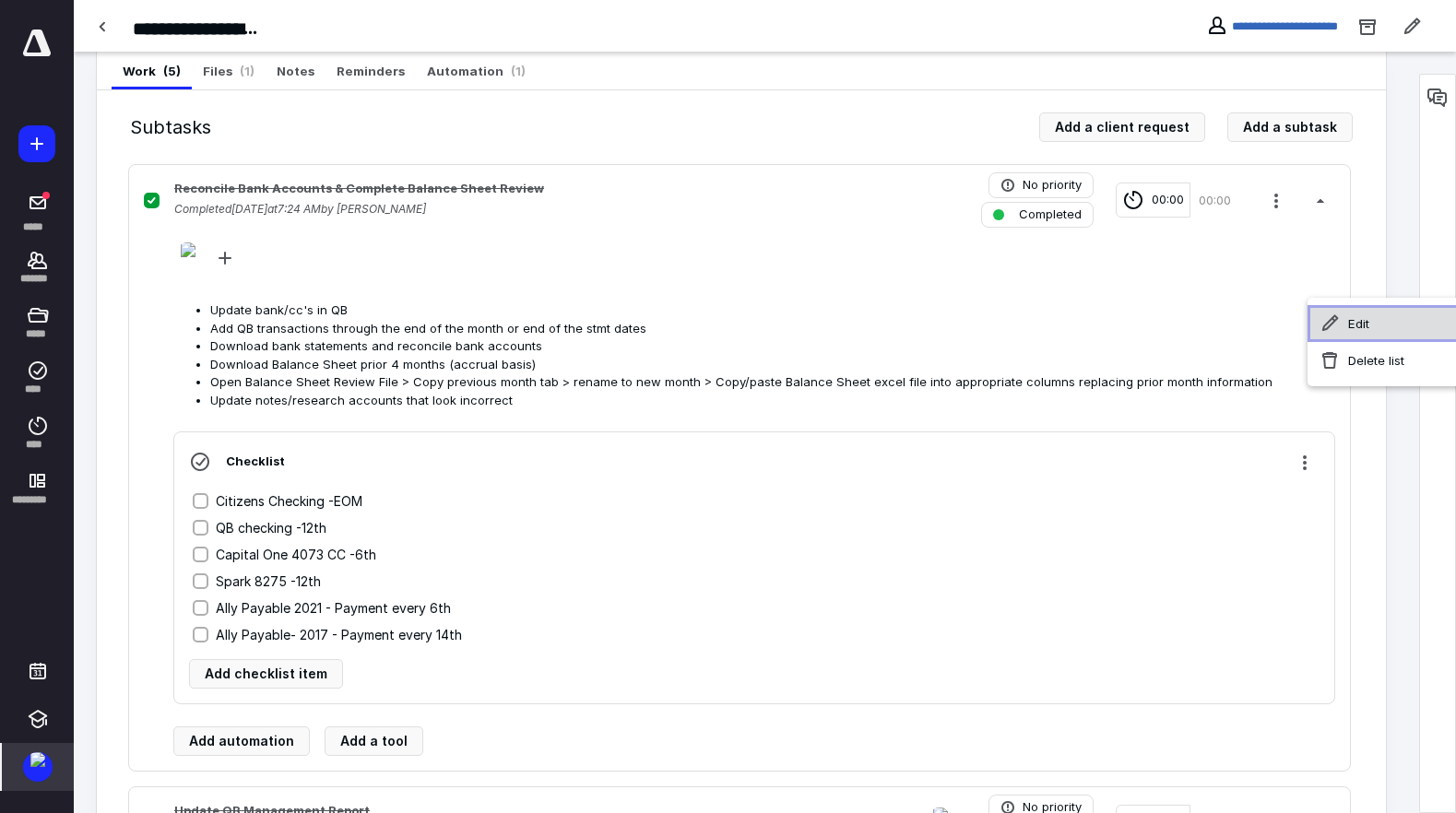 click on "Edit" at bounding box center (1391, 324) 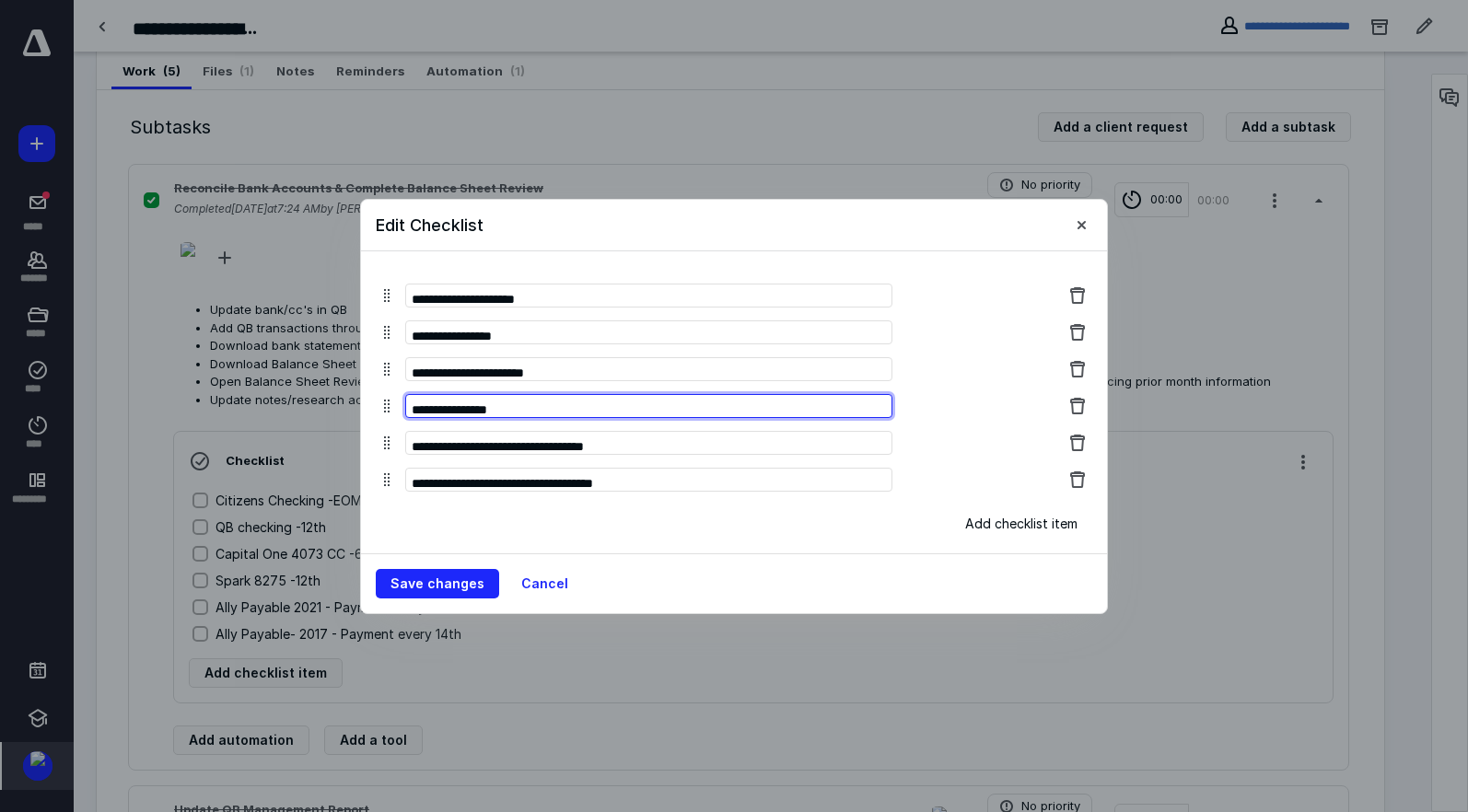 click on "**********" at bounding box center (648, 406) 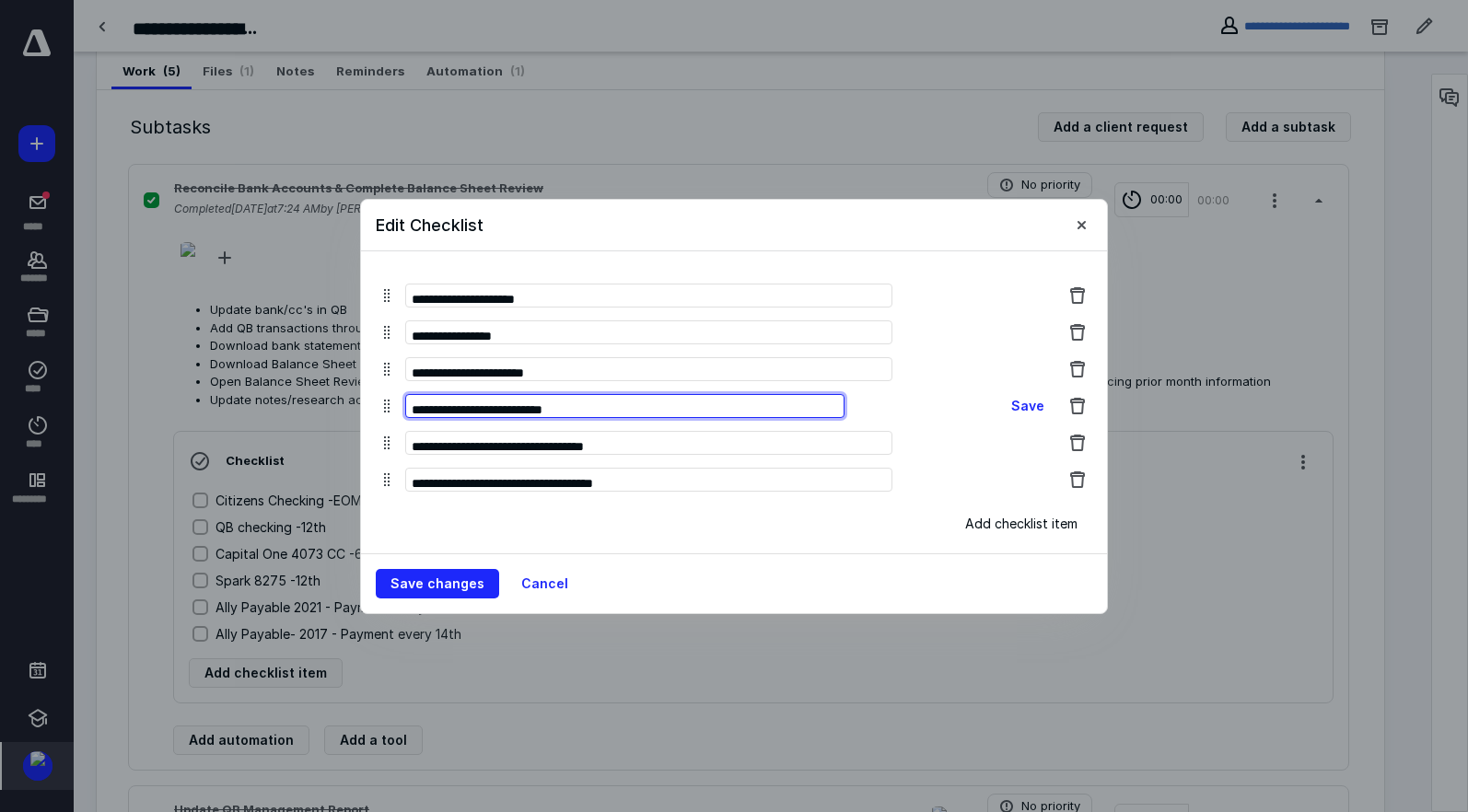 type on "**********" 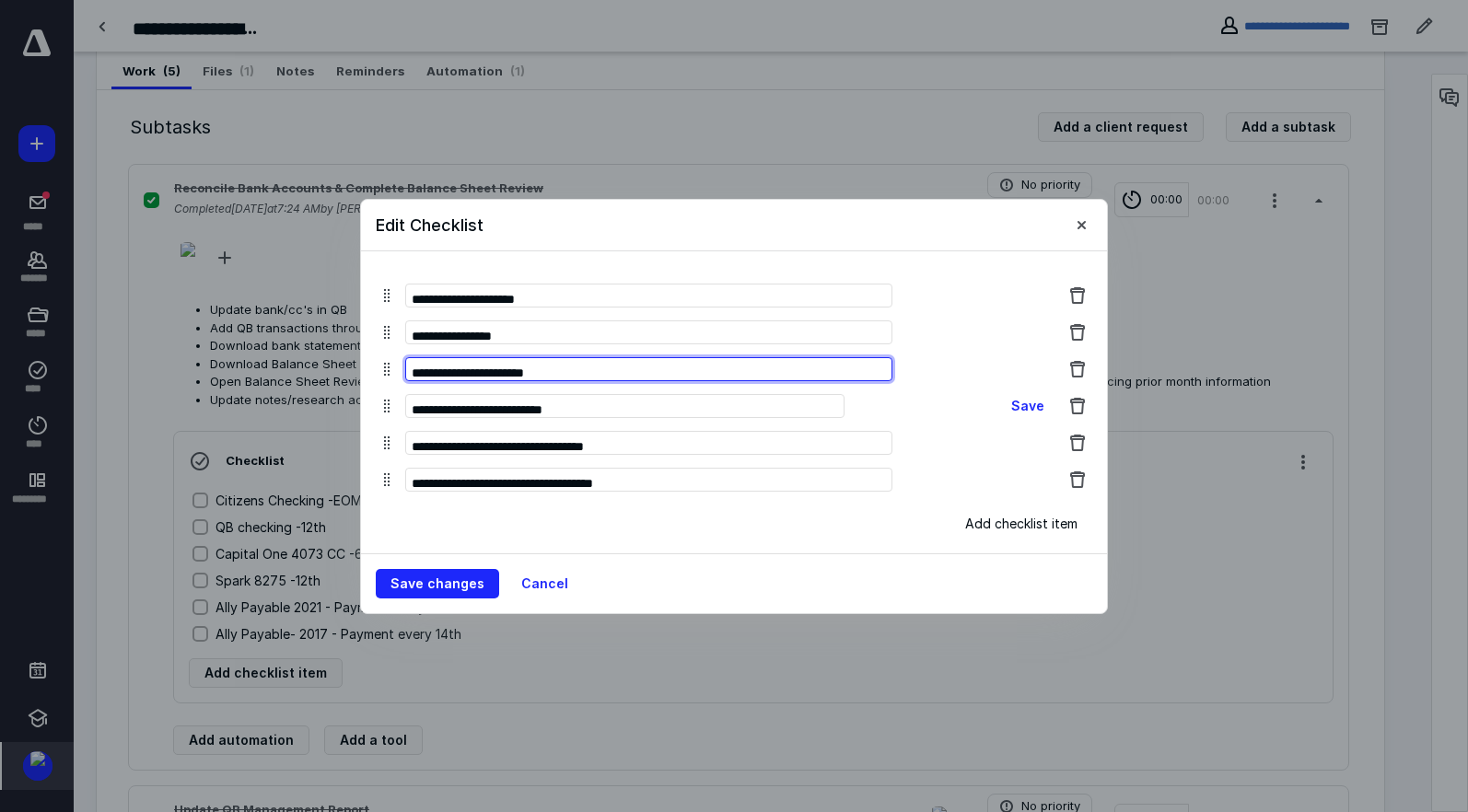 click on "**********" at bounding box center [648, 369] 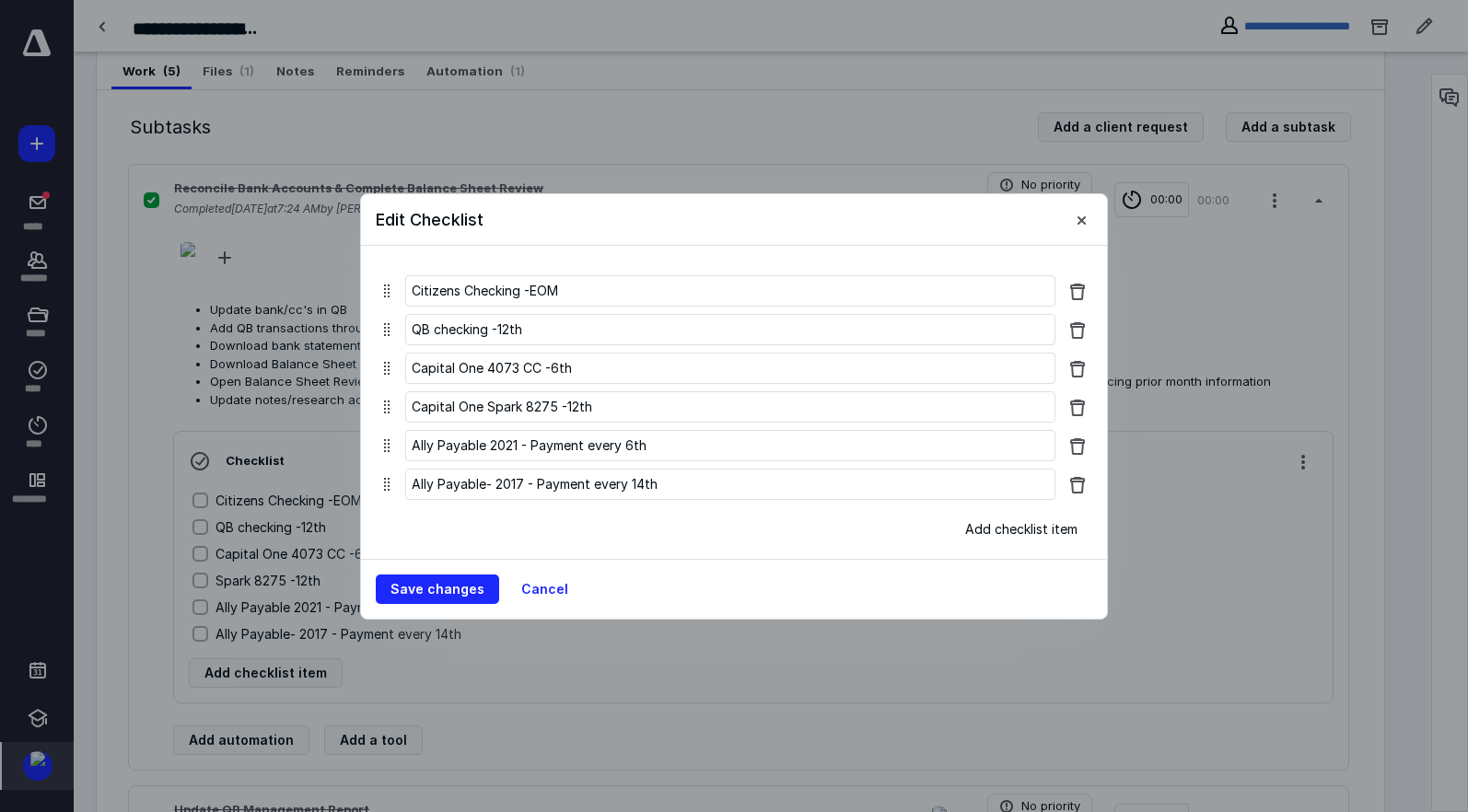 click on "Capital One 4073 CC -6th" at bounding box center [730, 368] 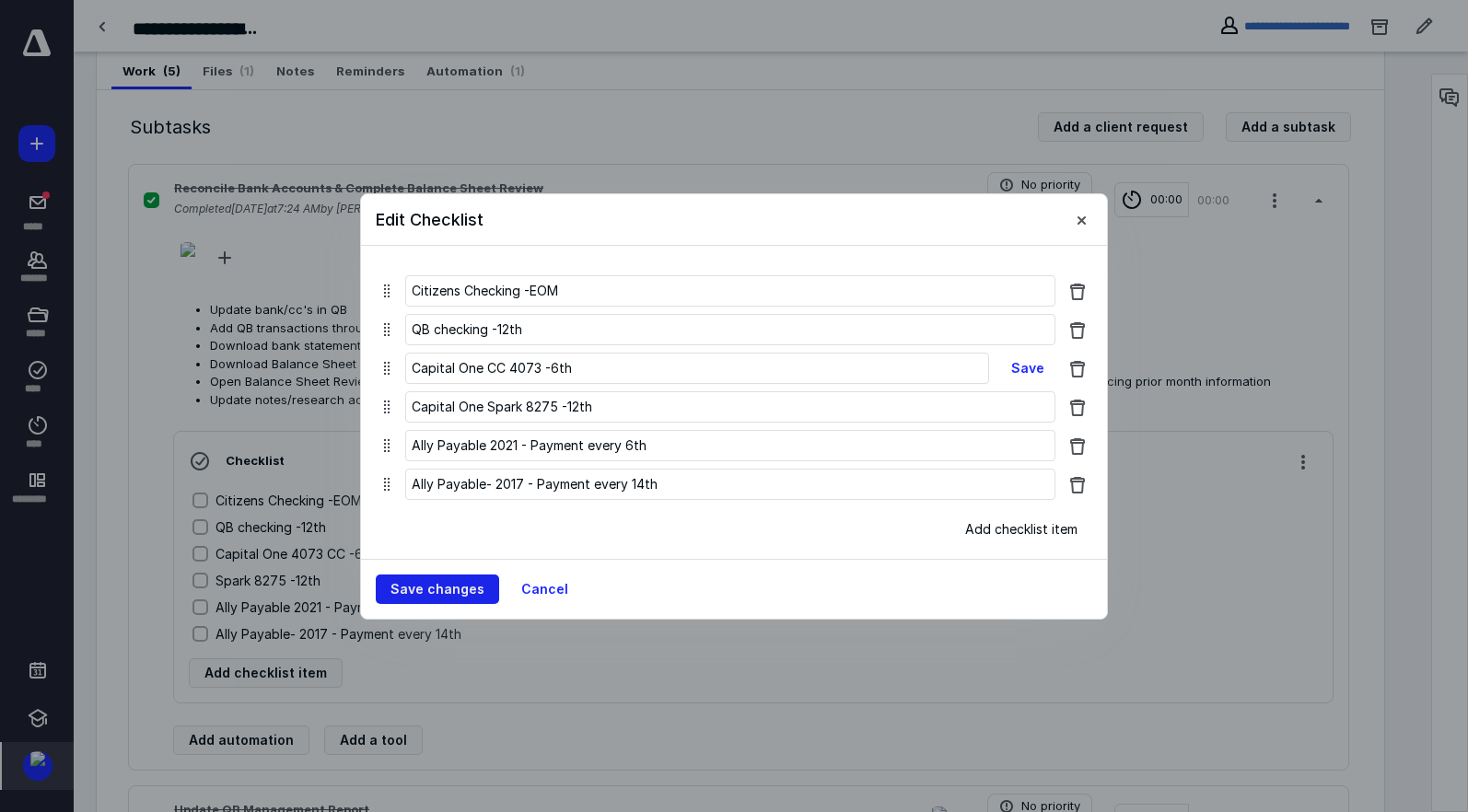 type on "Capital One CC 4073 -6th" 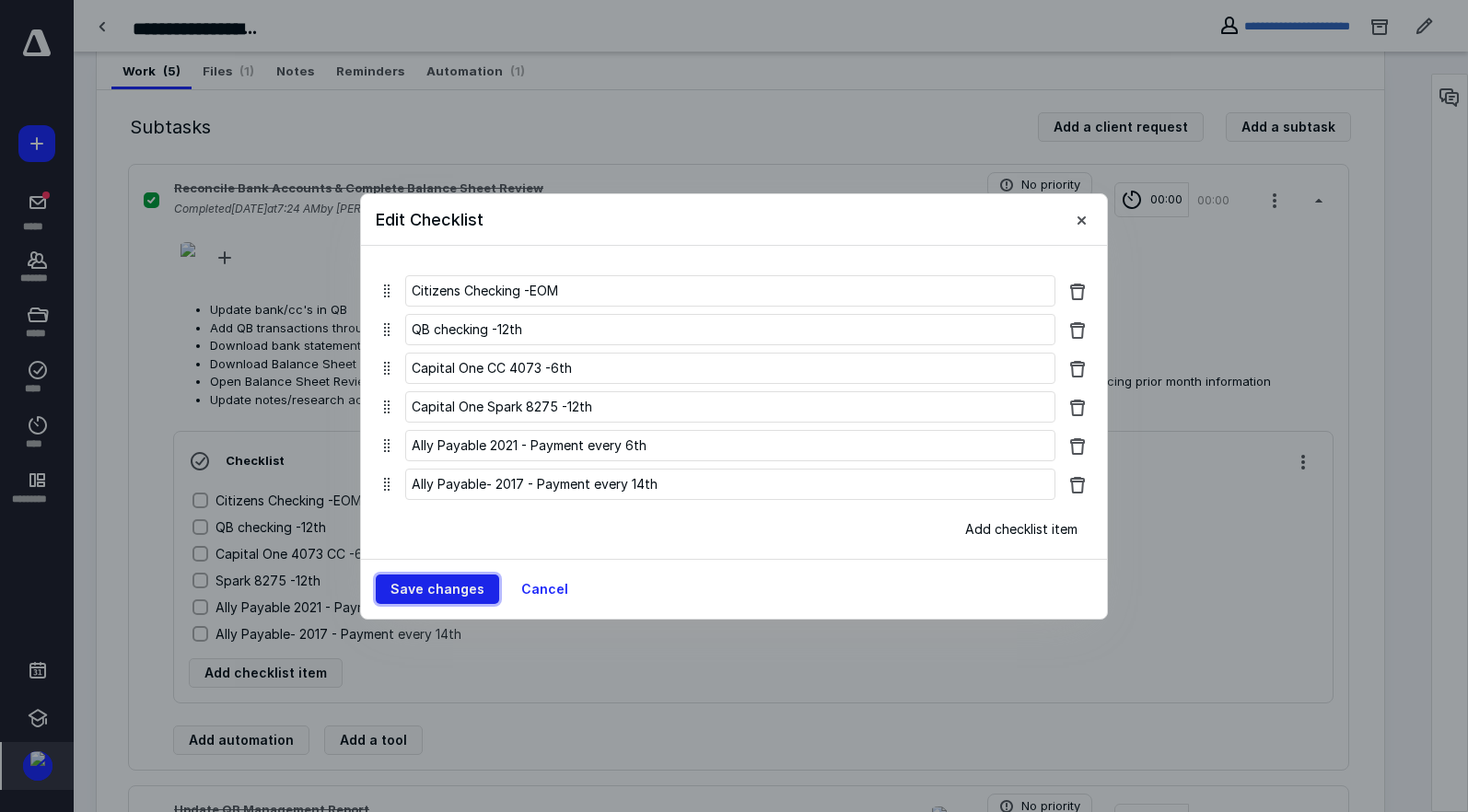 click on "Save changes" at bounding box center (437, 589) 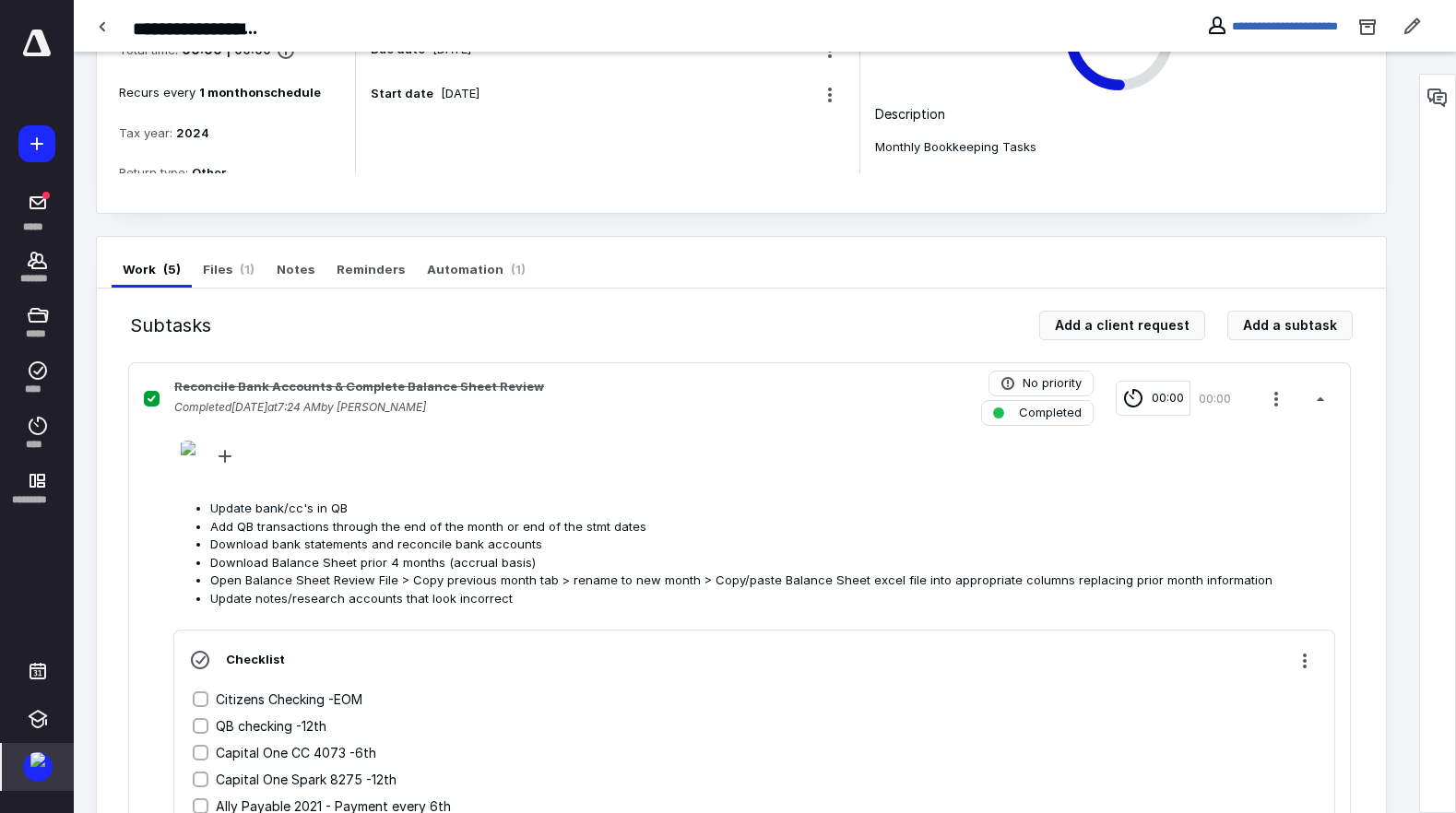 scroll, scrollTop: 170, scrollLeft: 0, axis: vertical 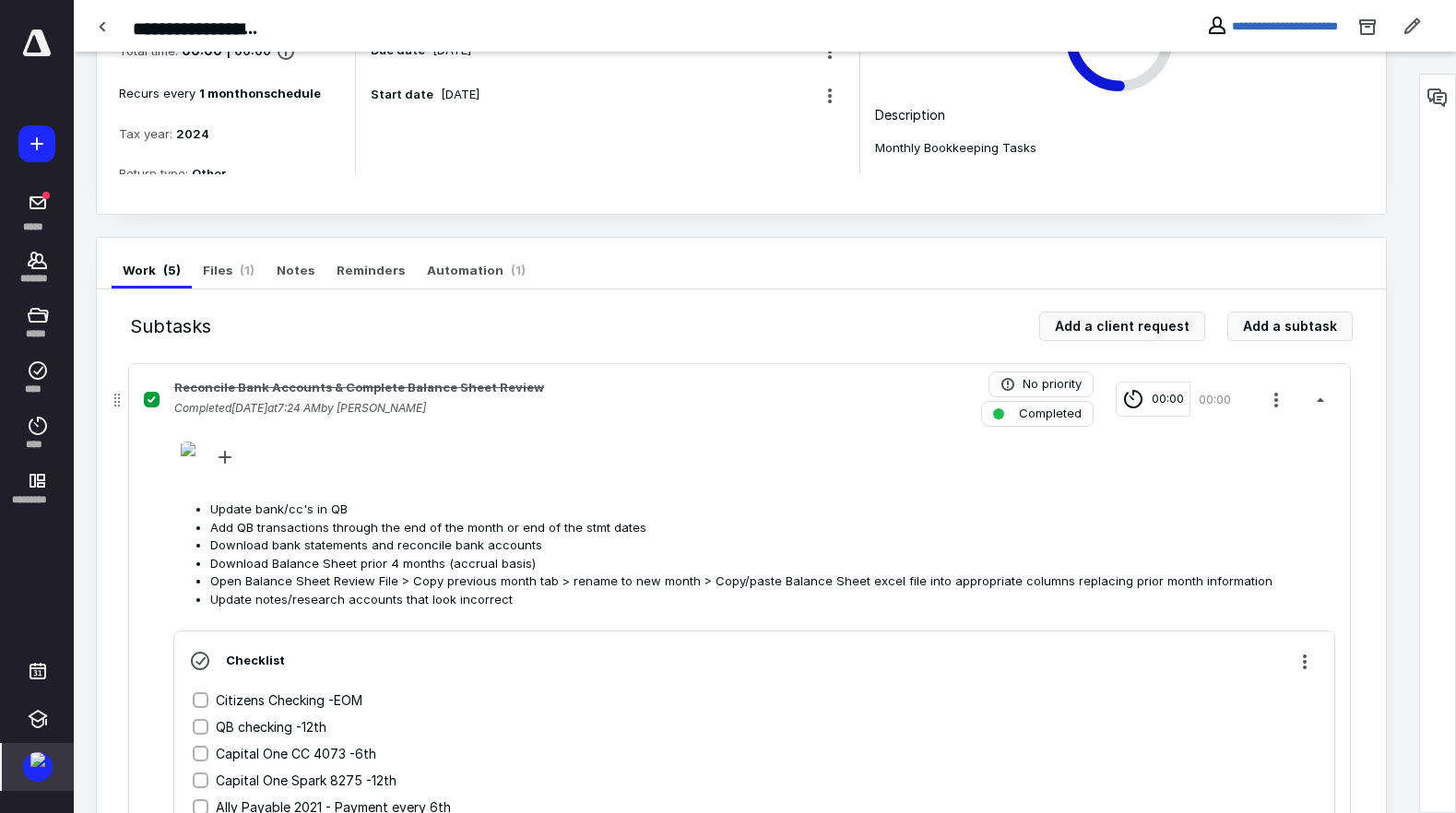 click on "Citizens Checking -EOM" at bounding box center (200, 700) 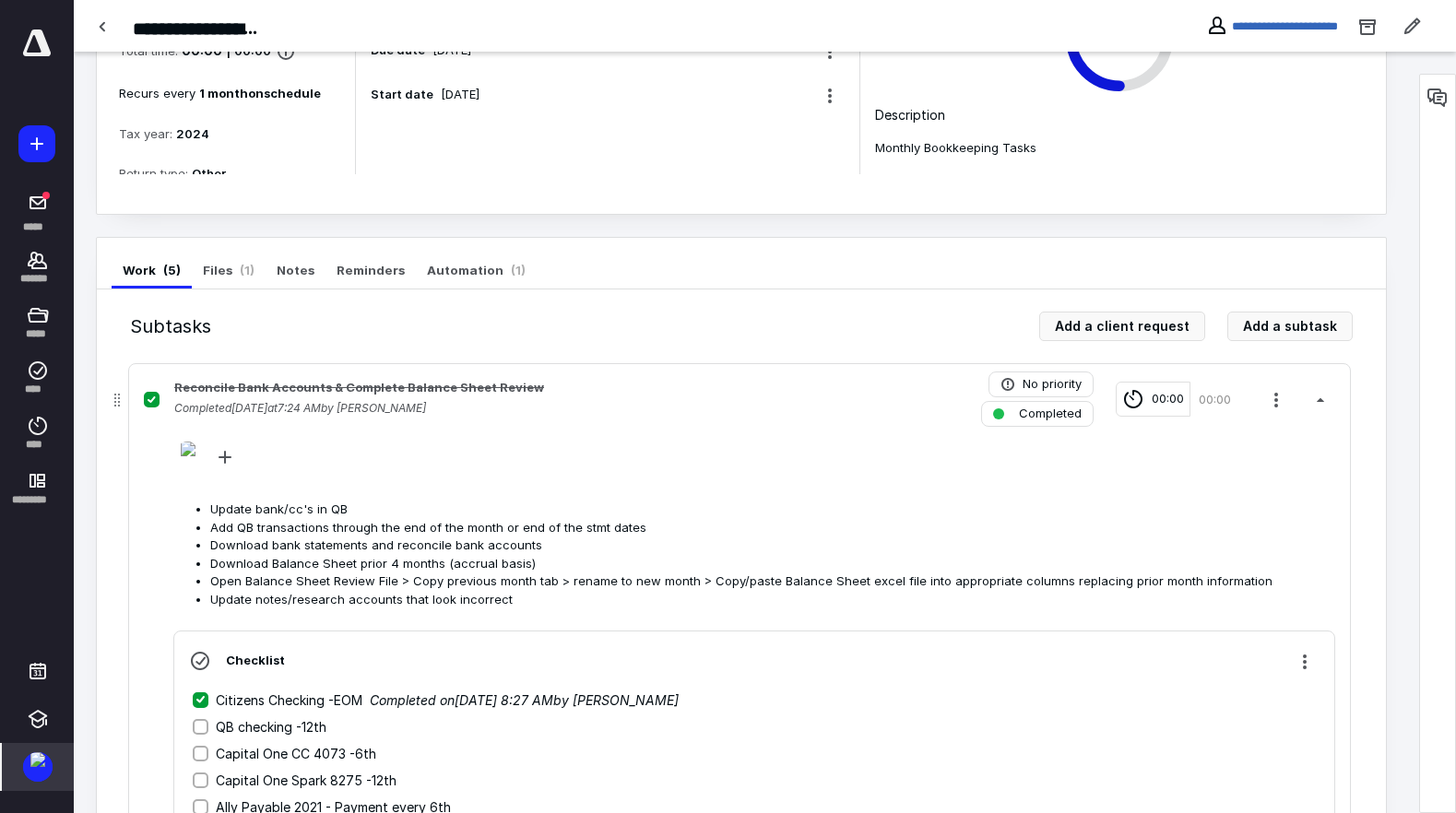 click 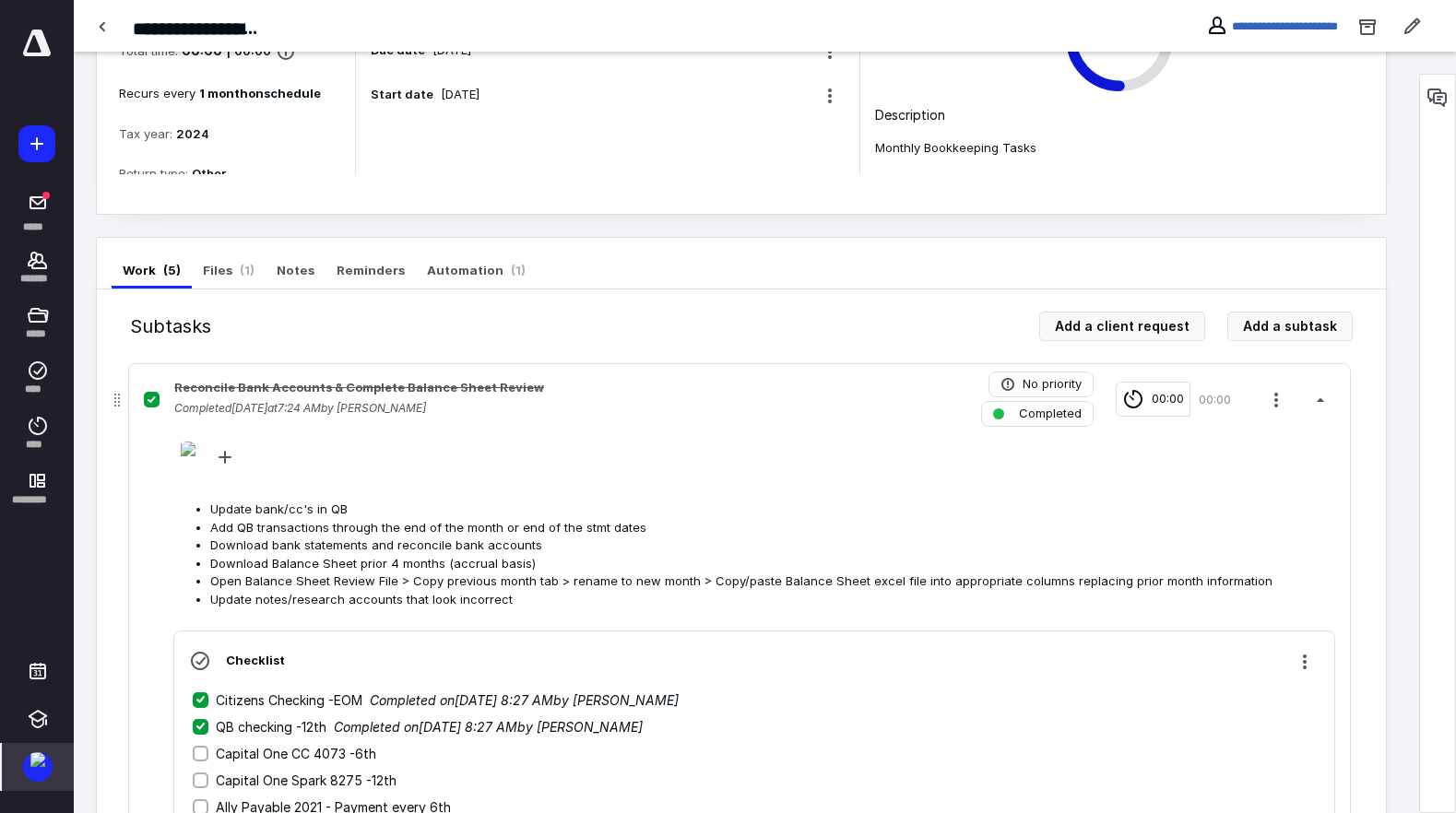 click 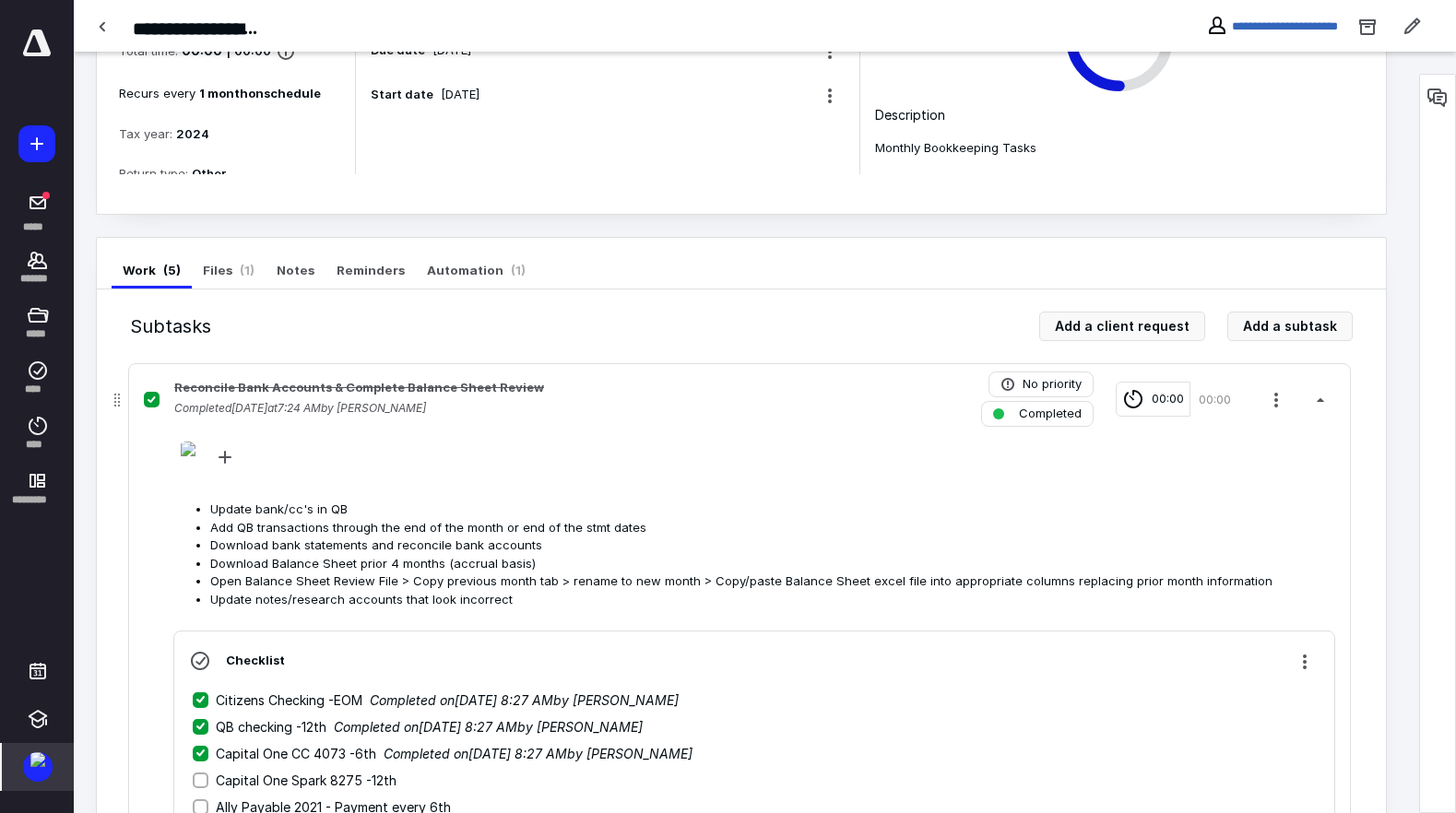 click 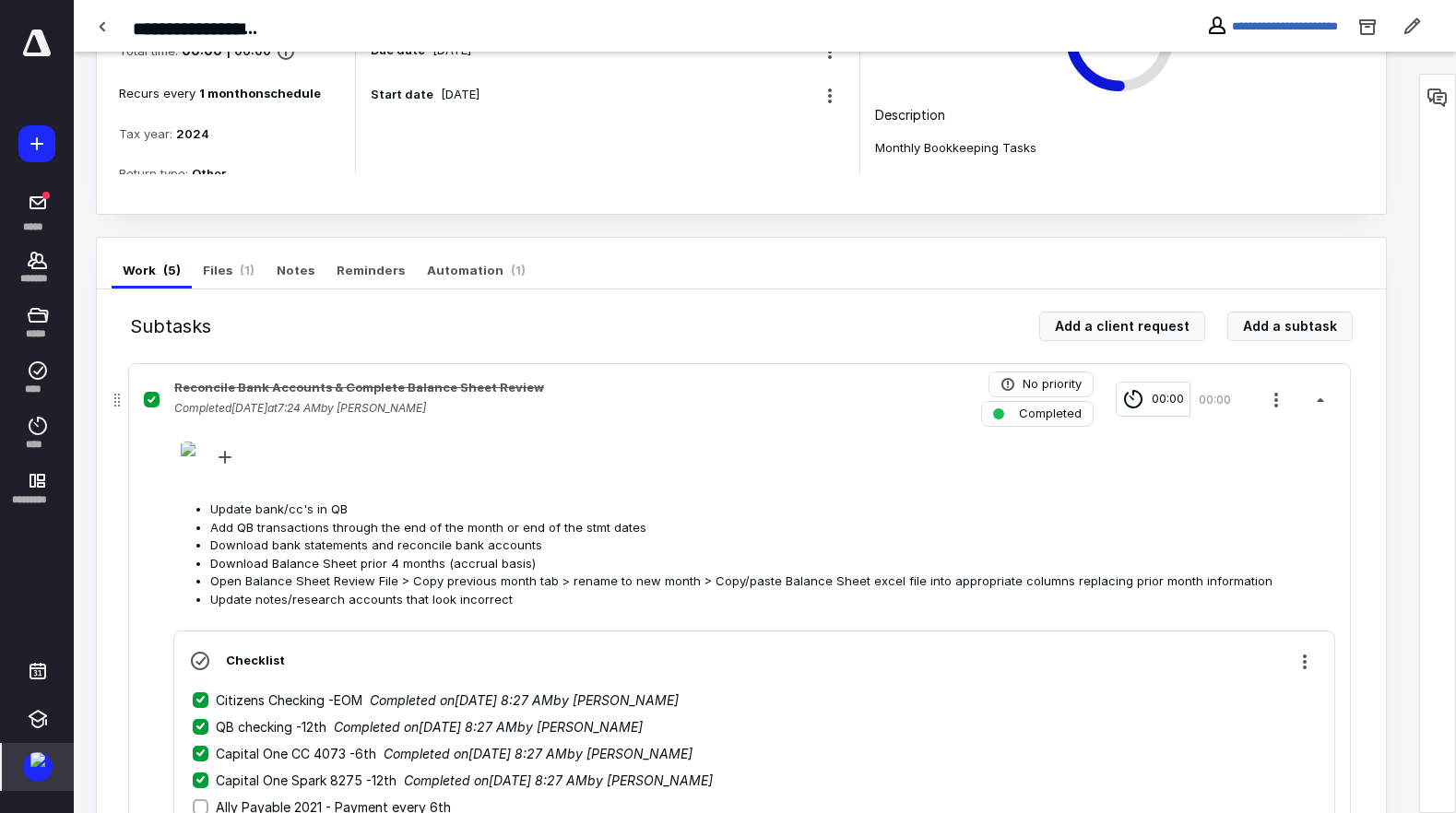 click 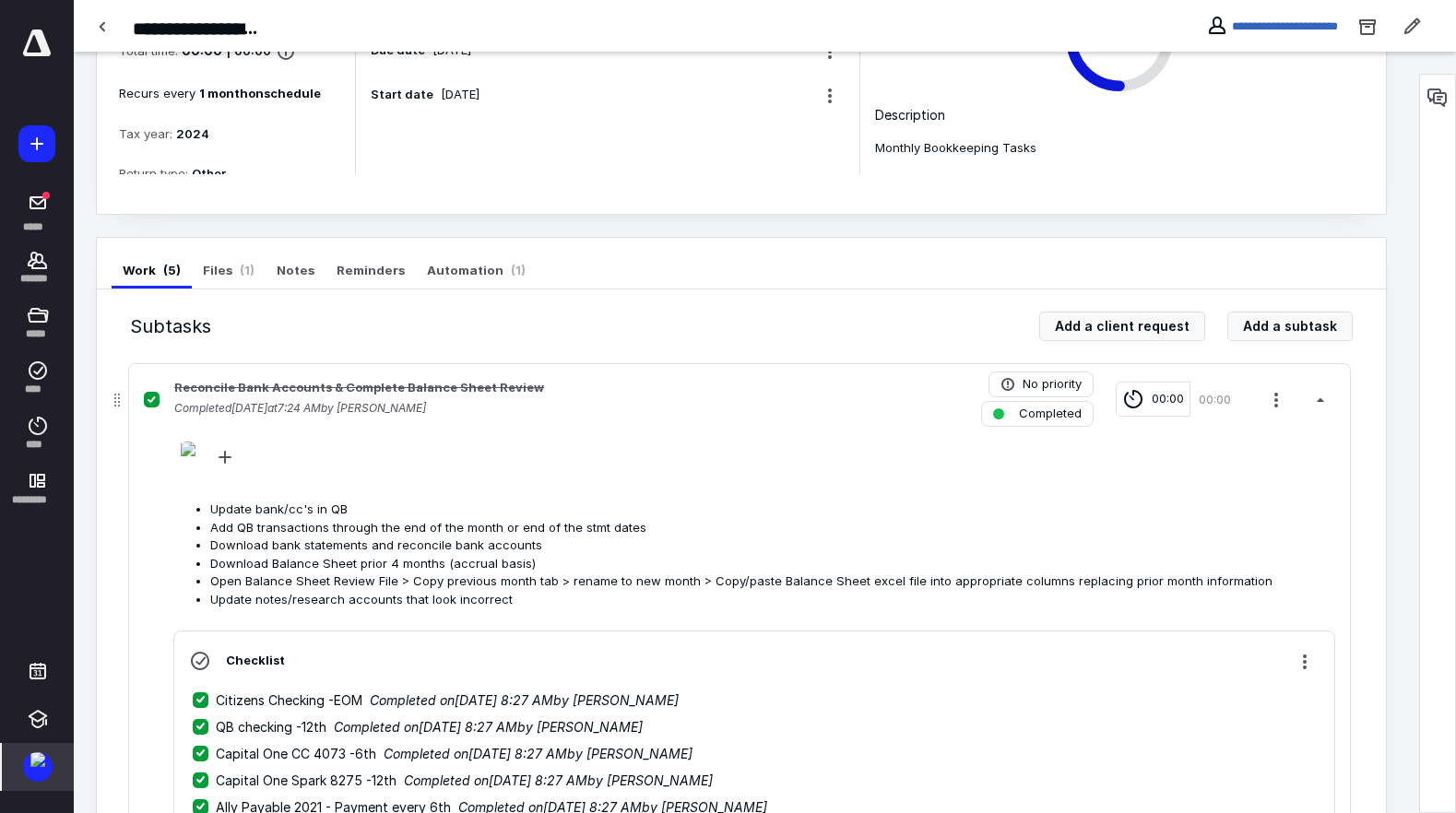 click 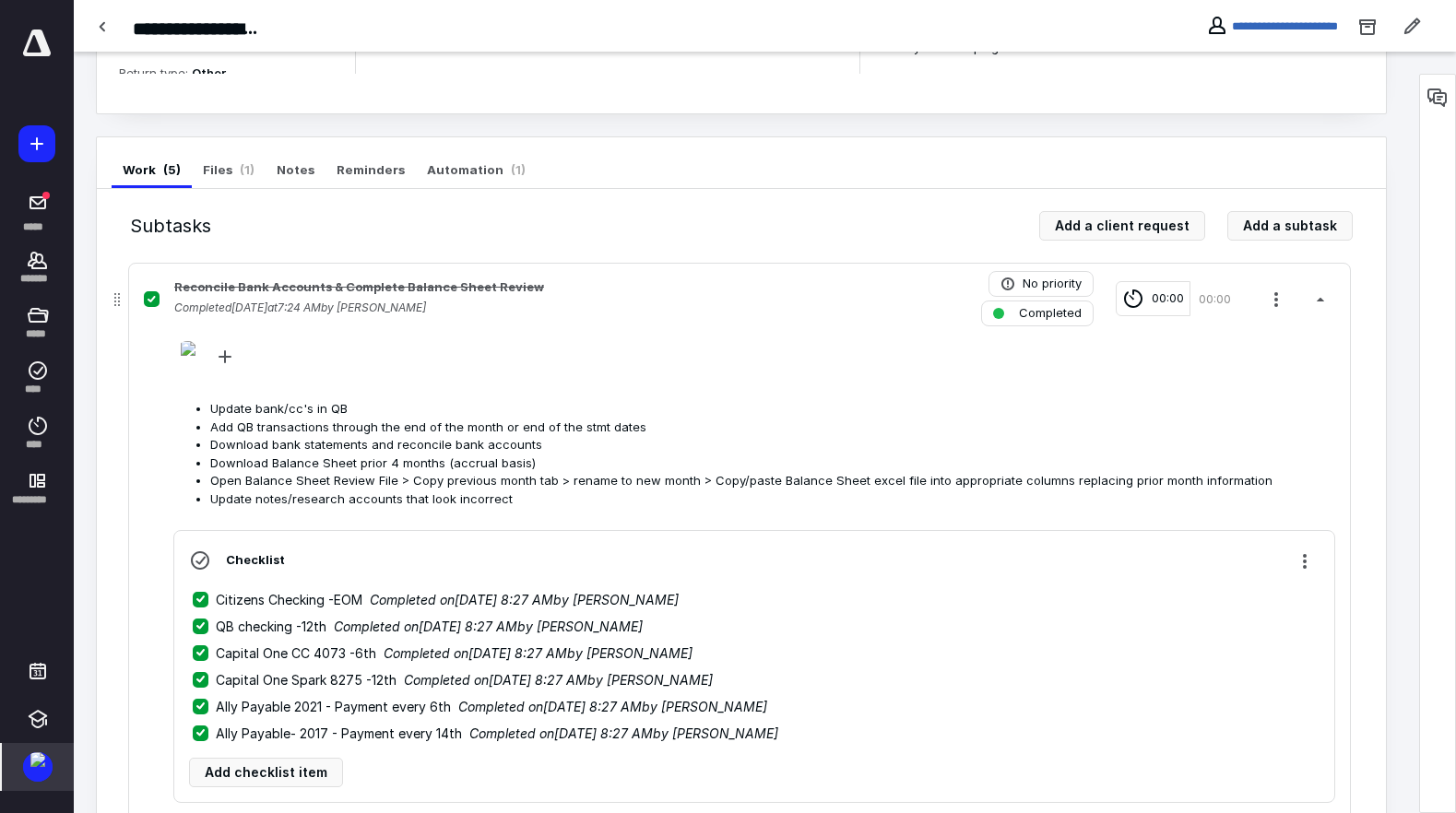 scroll, scrollTop: 0, scrollLeft: 0, axis: both 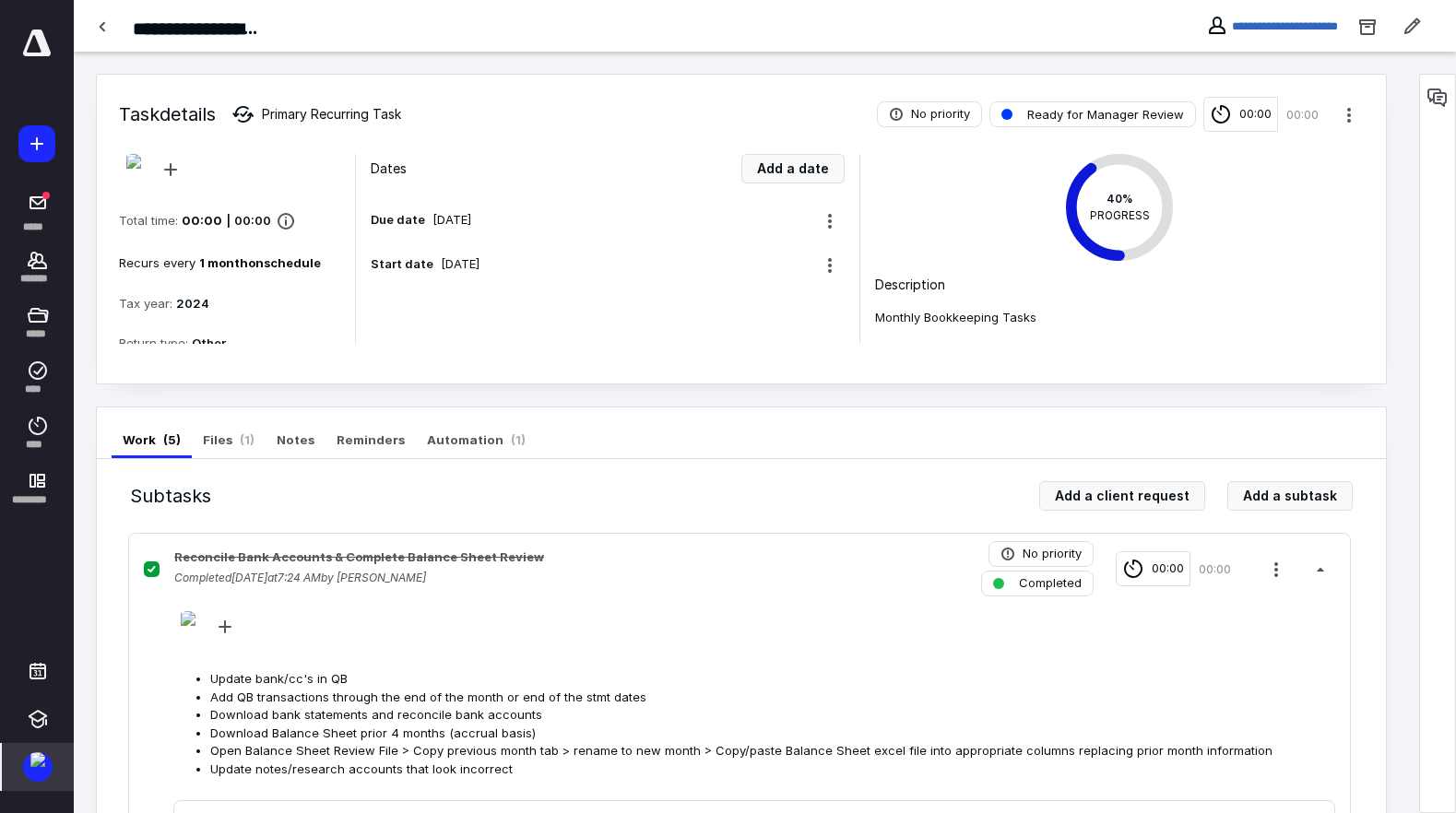 click on "Task  details  Primary Recurring Task No priority Ready for Manager Review 00:00 00:00" at bounding box center (741, 103) 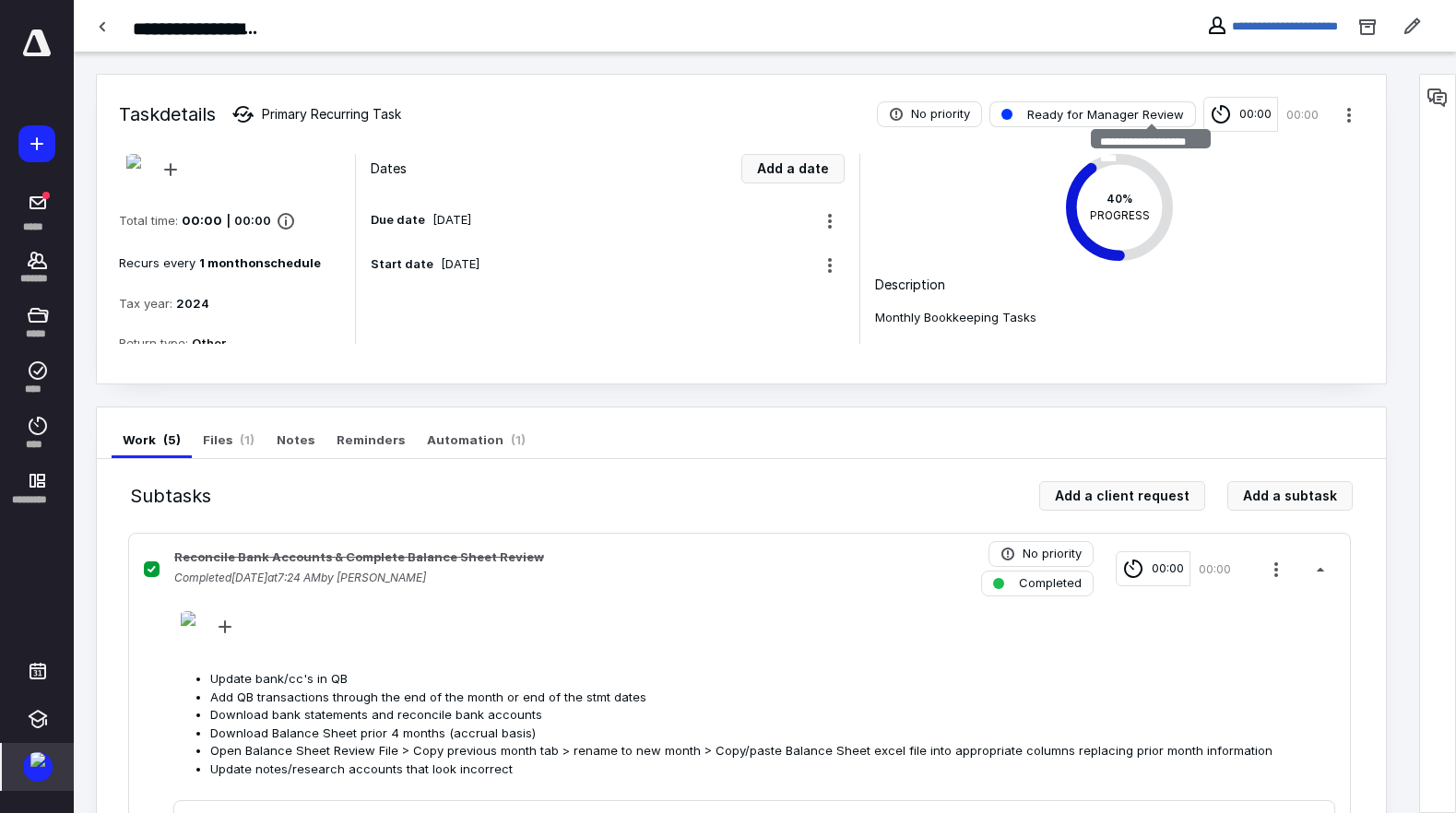 click on "Ready for Manager Review" at bounding box center (1106, 114) 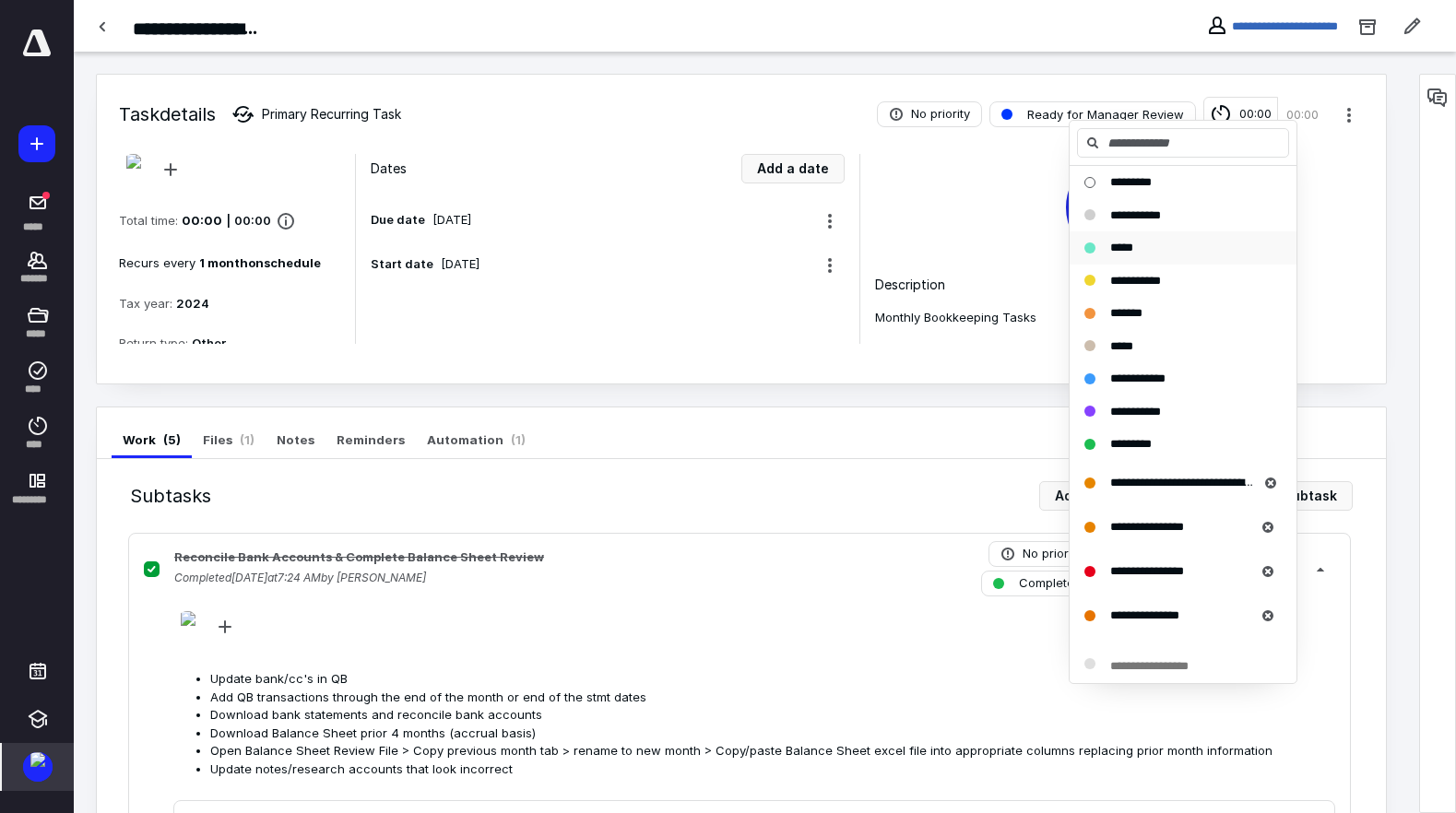 click on "*****" at bounding box center [1172, 248] 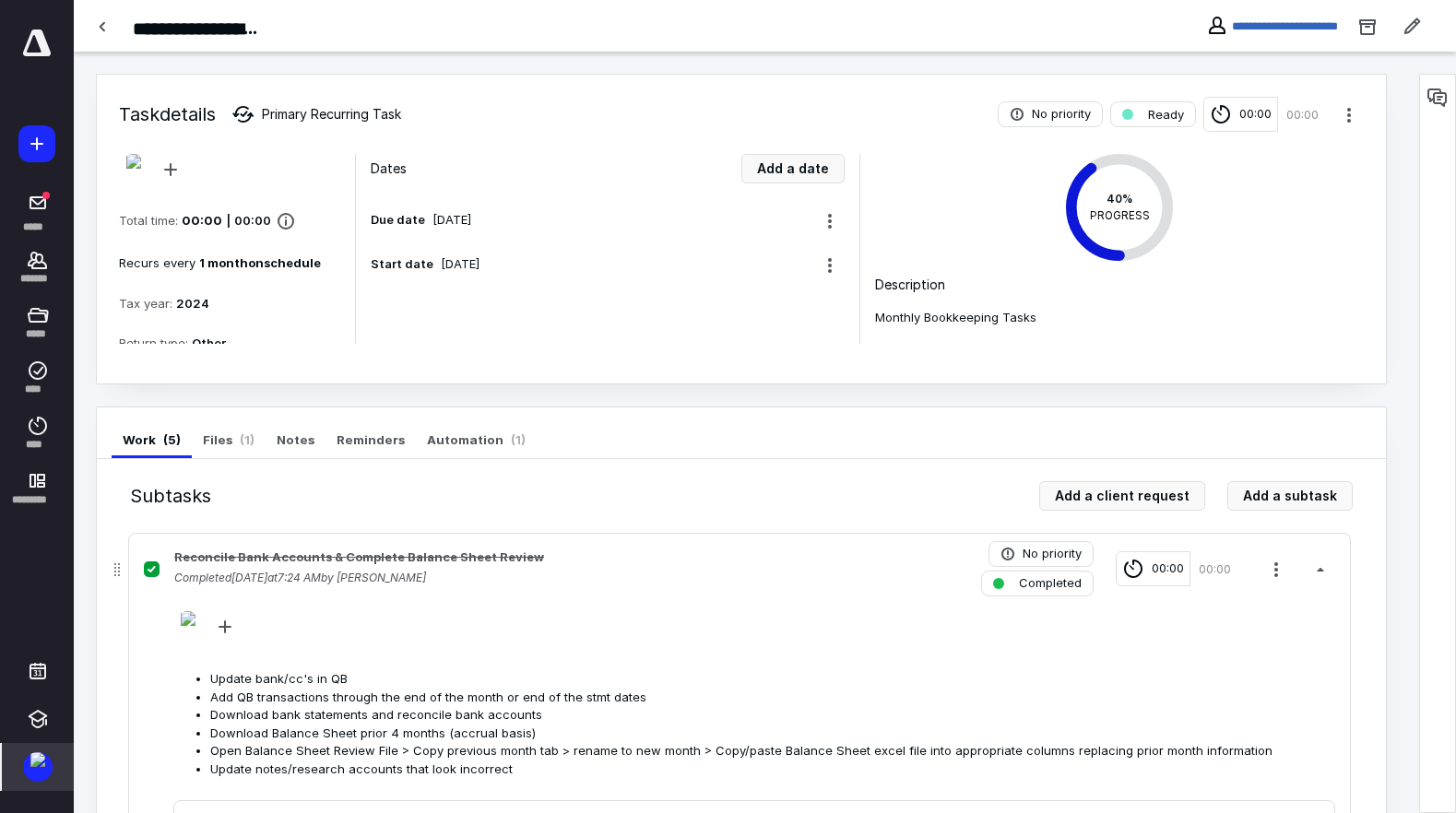 click on "Reconcile Bank Accounts & Complete Balance Sheet Review Completed  July 7, 2025  at  7:24 AM  by Jason Bancayrin No priority Completed 00:00 00:00" at bounding box center [740, 569] 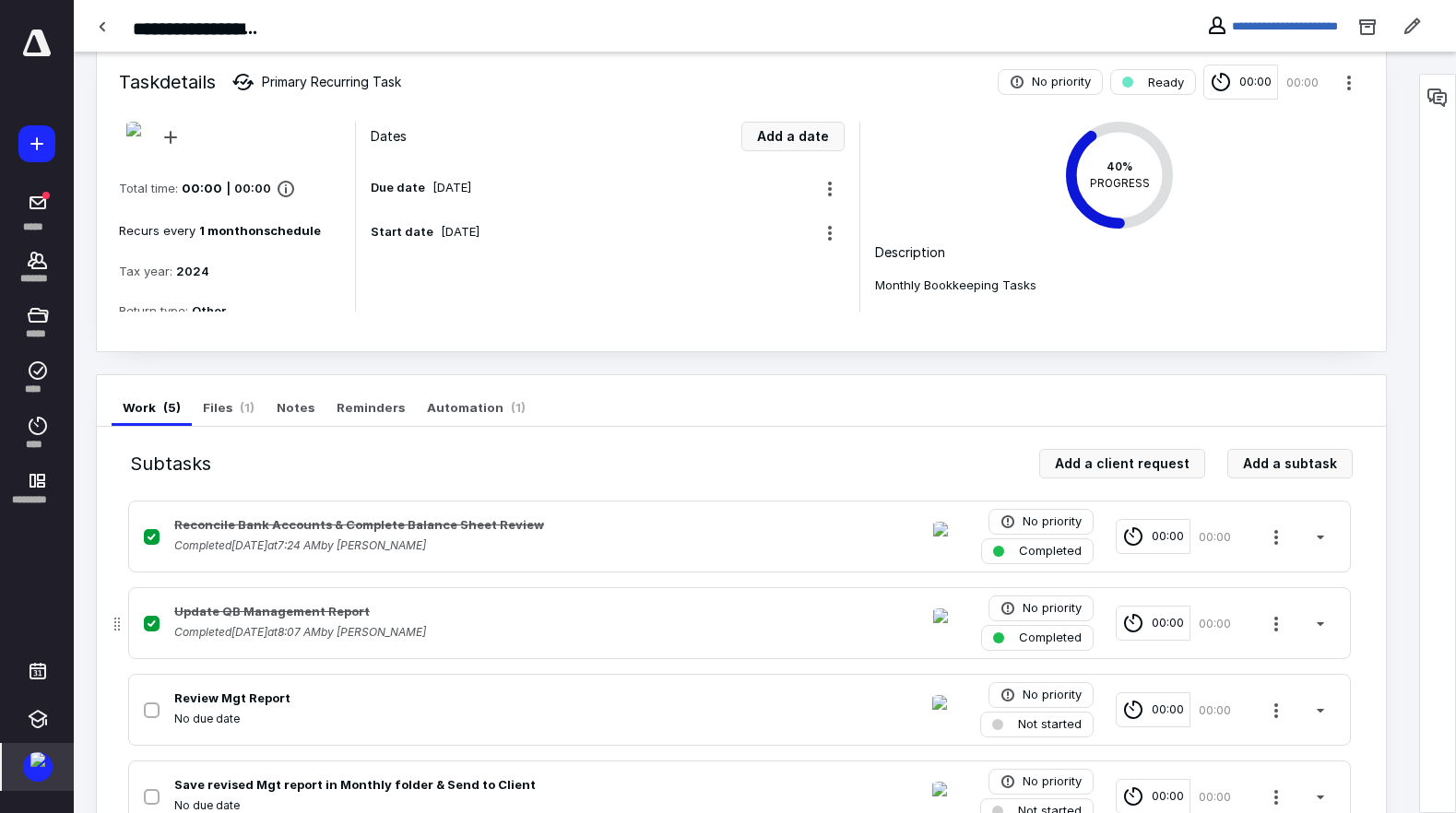 scroll, scrollTop: 49, scrollLeft: 0, axis: vertical 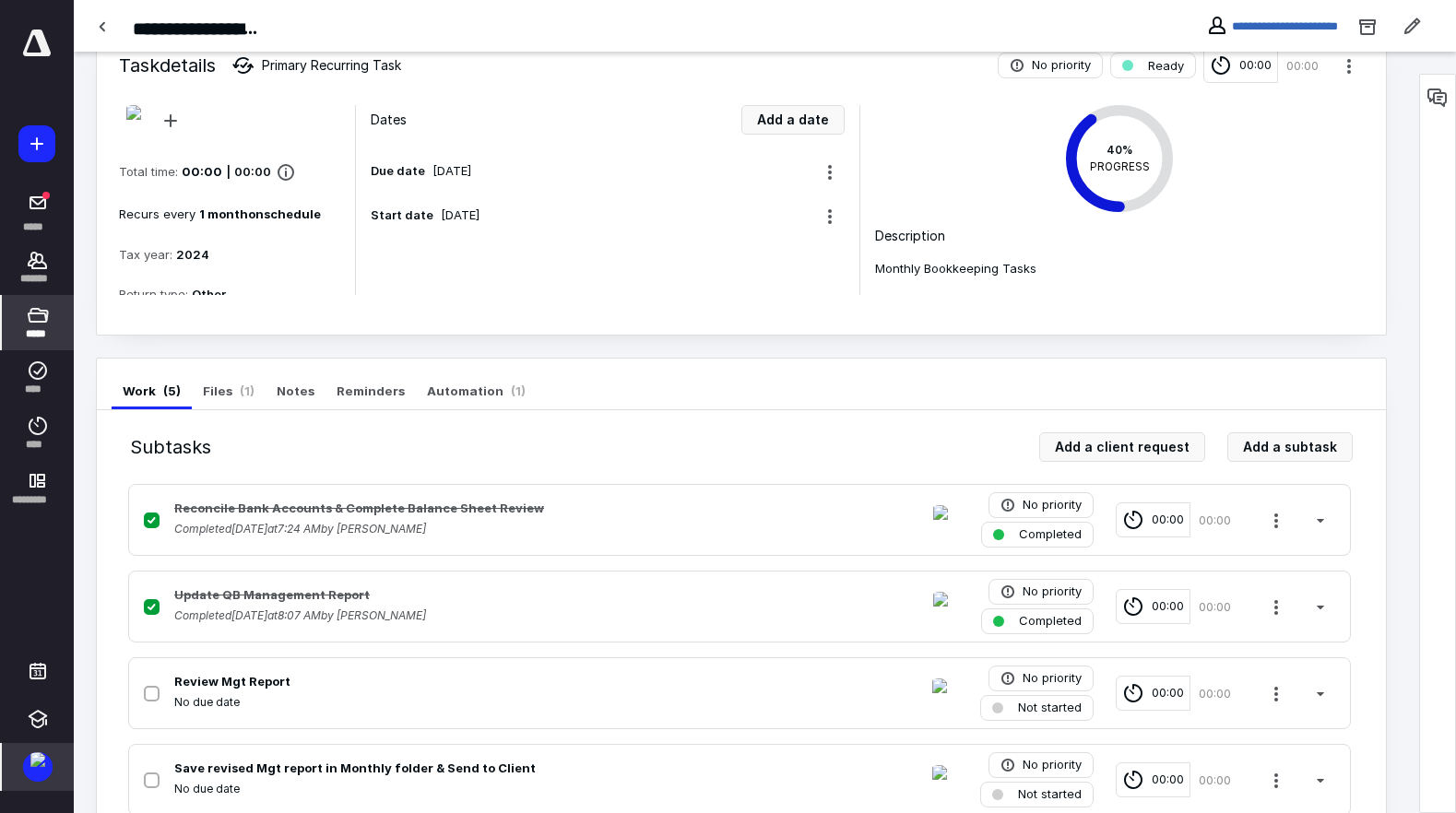 click on "*****" at bounding box center (37, 334) 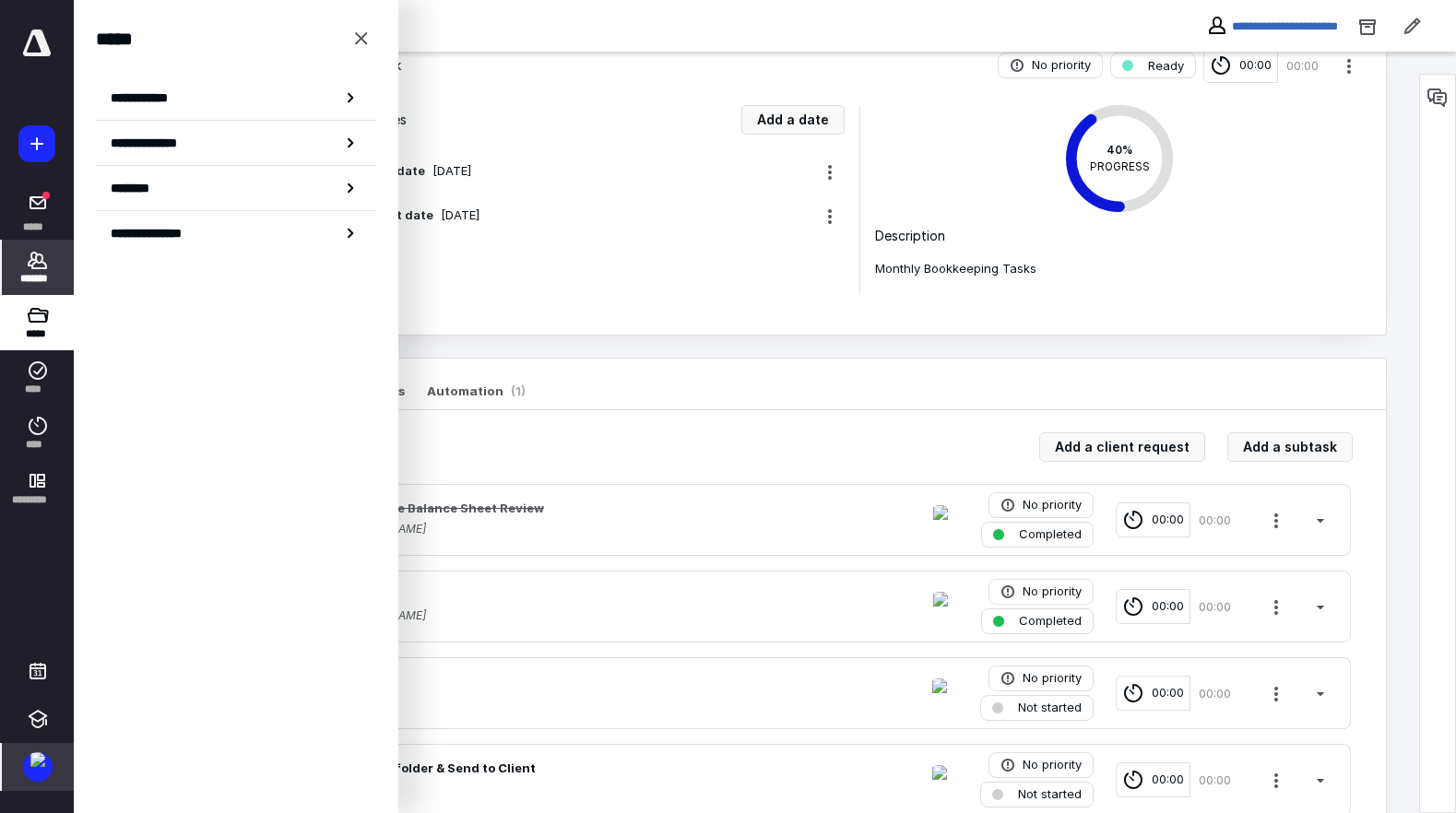 click on "*******" at bounding box center [38, 267] 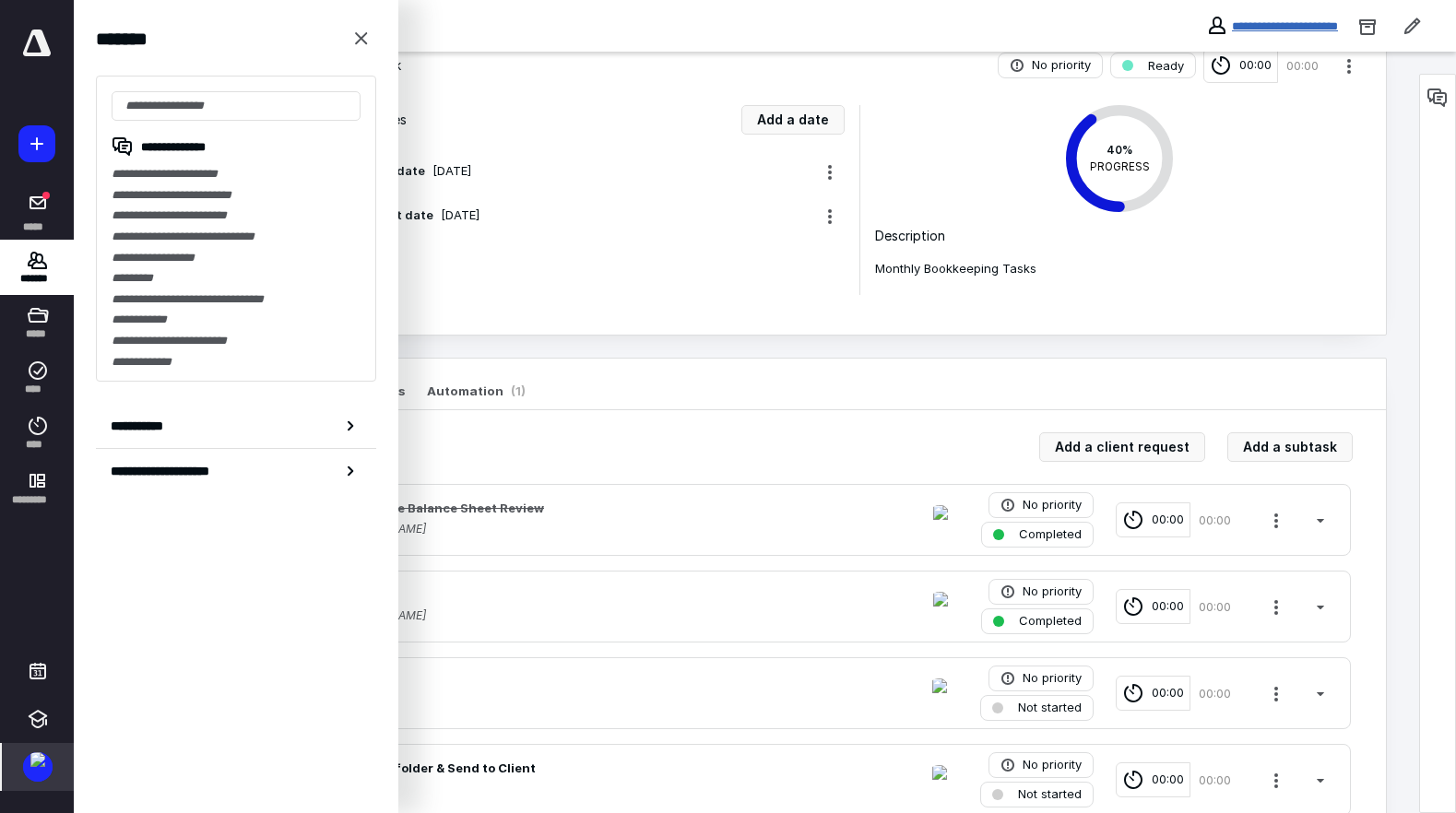 click on "**********" at bounding box center (1284, 26) 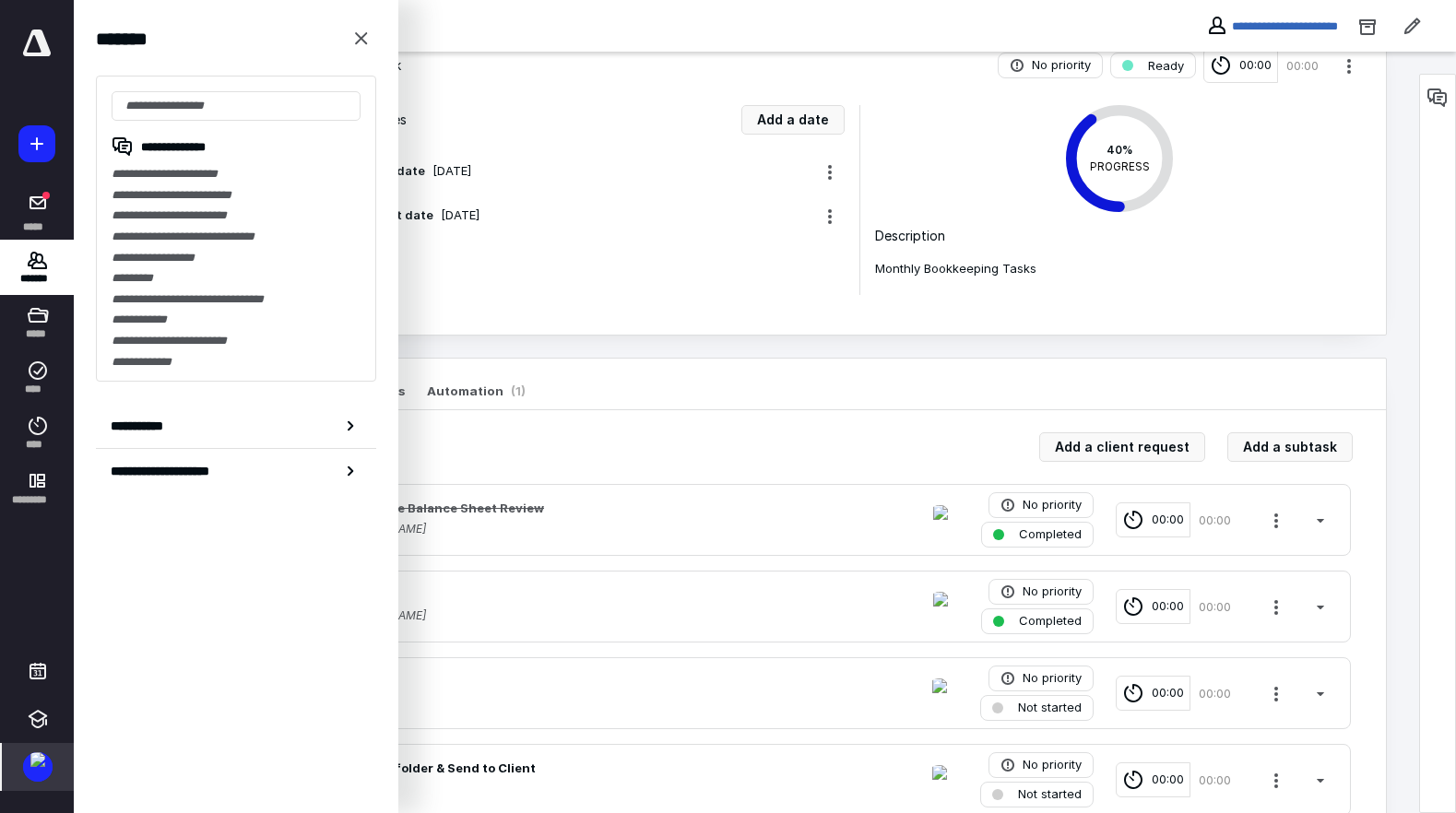 scroll, scrollTop: 0, scrollLeft: 0, axis: both 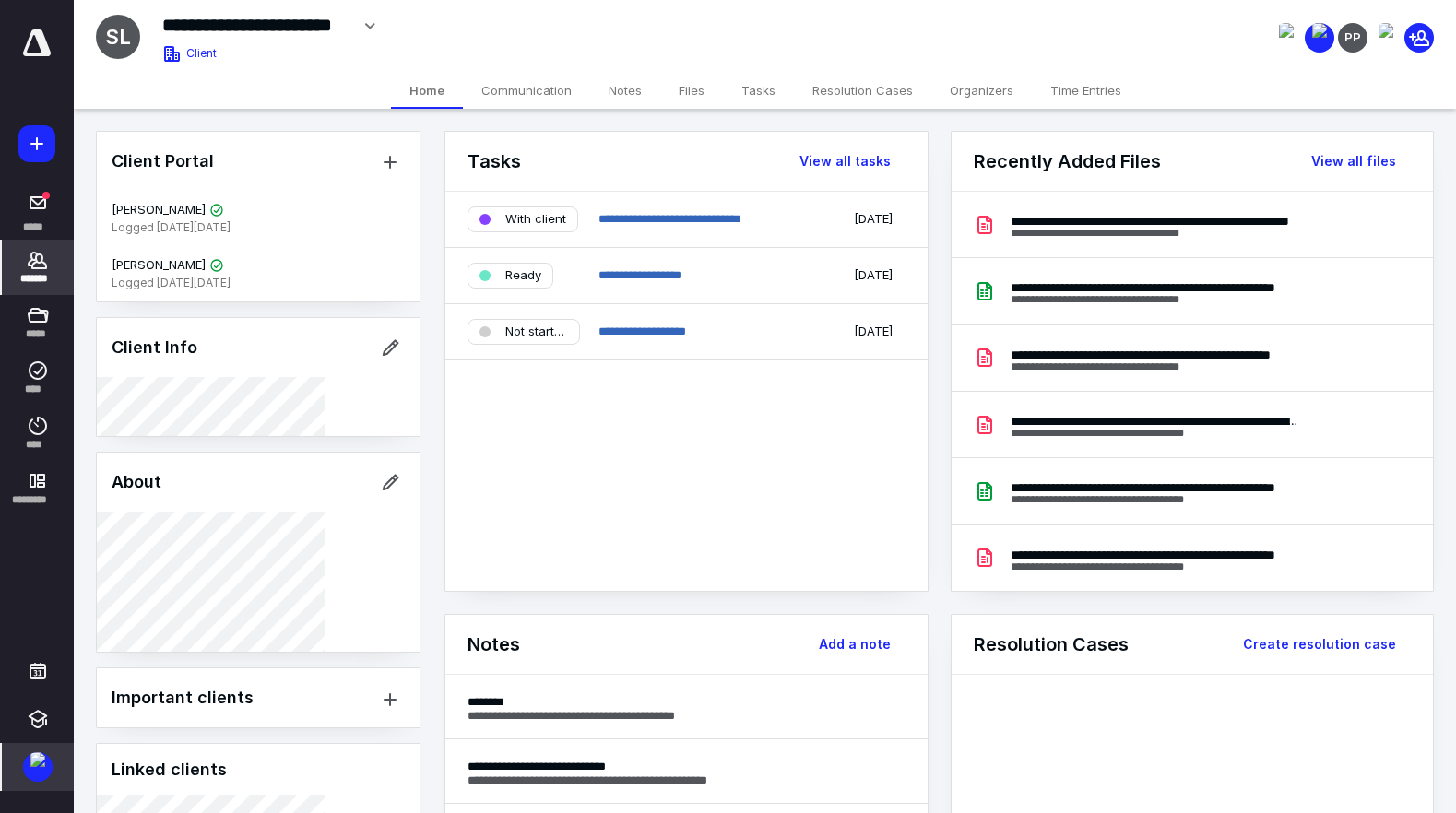 click on "*******" at bounding box center [38, 278] 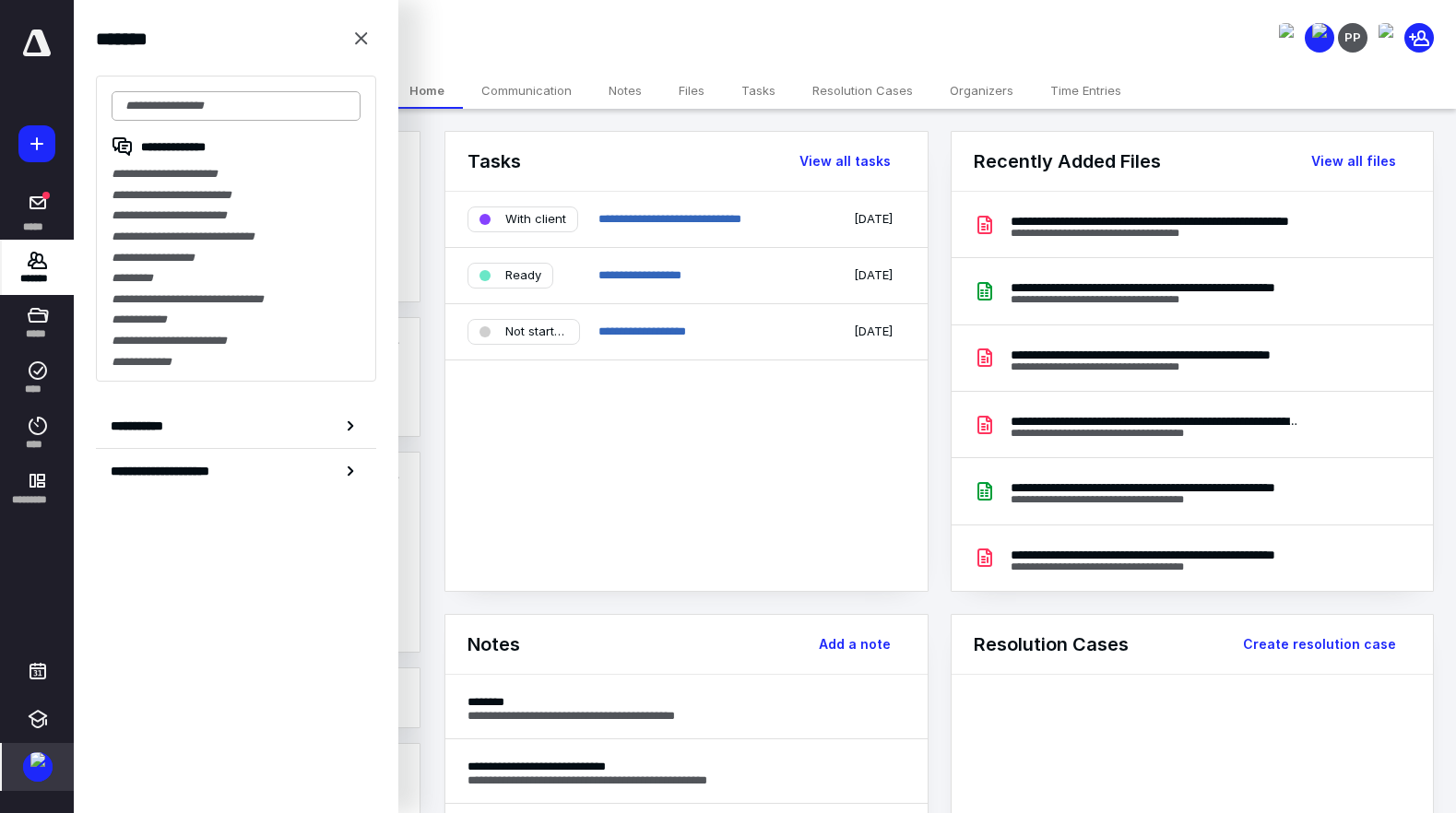 click at bounding box center (236, 106) 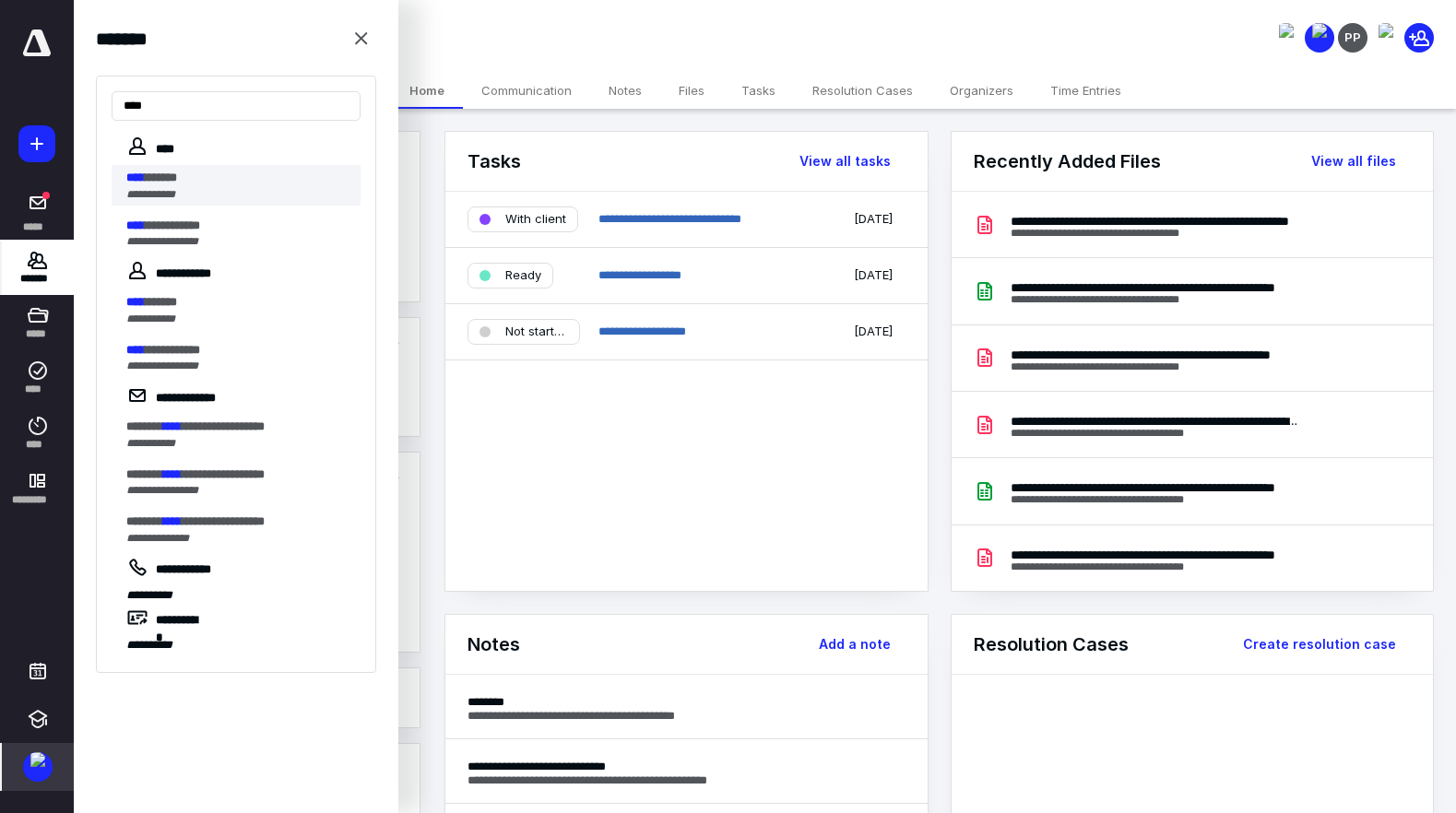 type on "****" 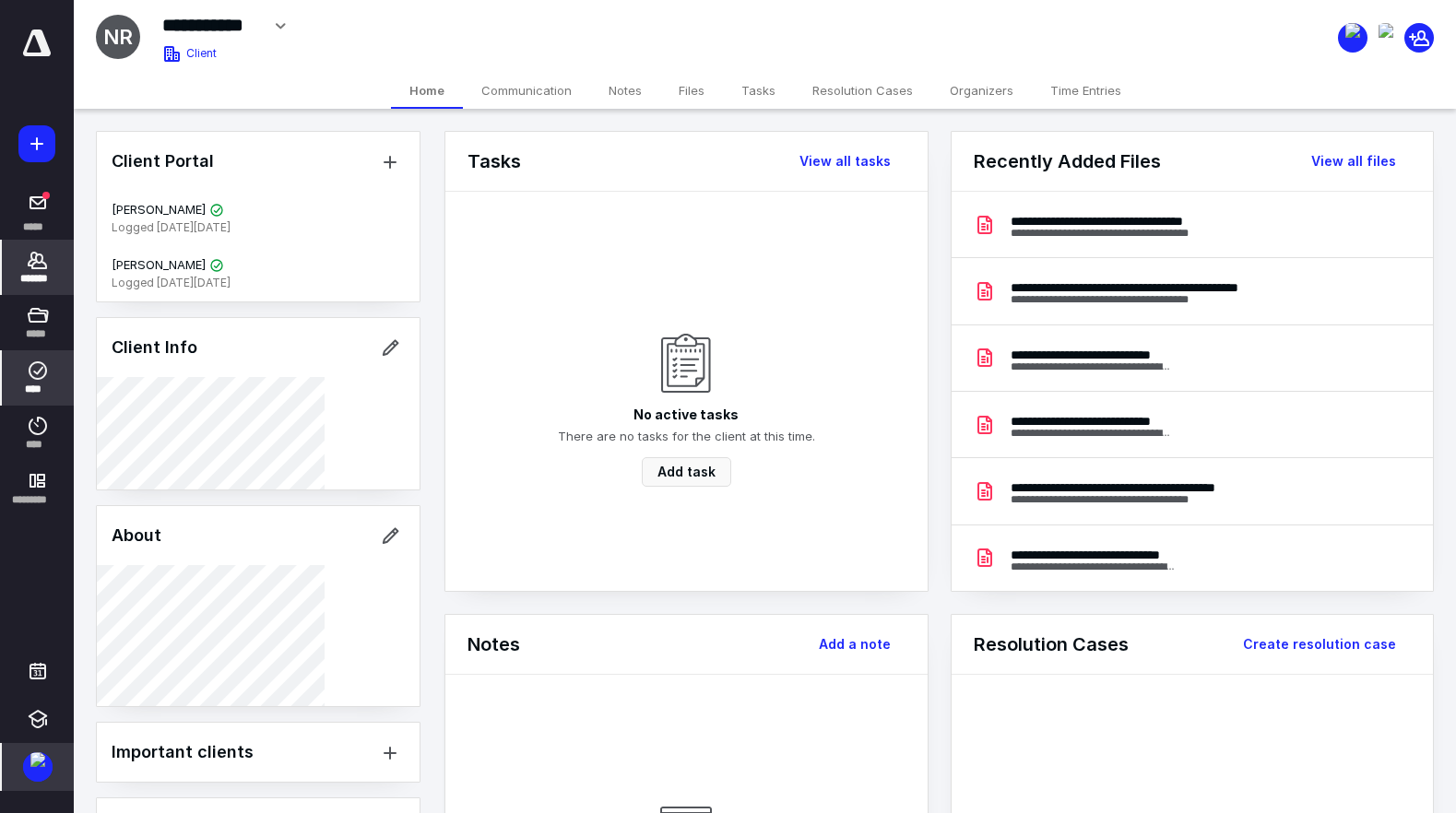 click on "****" at bounding box center (38, 378) 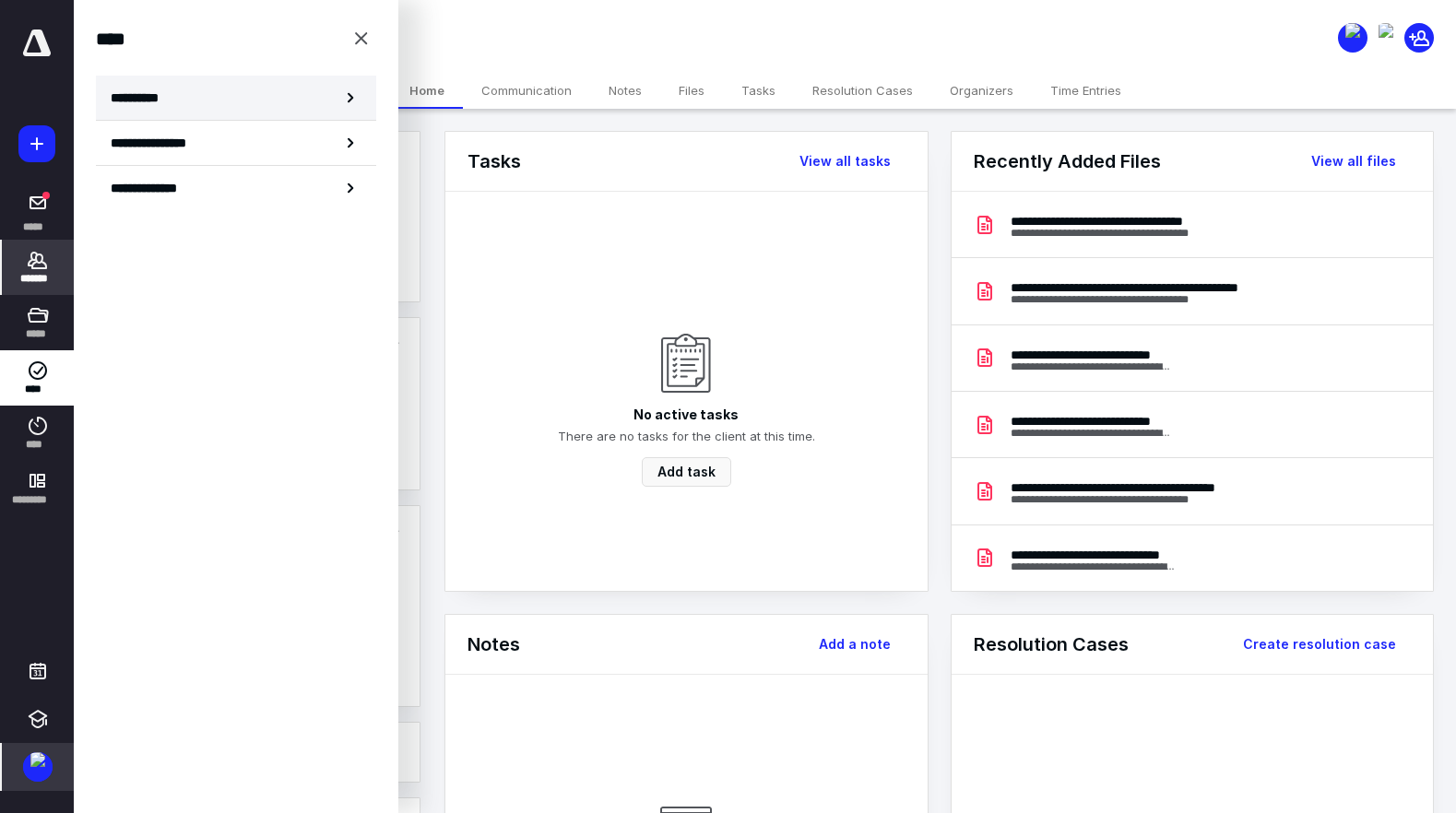 click on "**********" at bounding box center (236, 98) 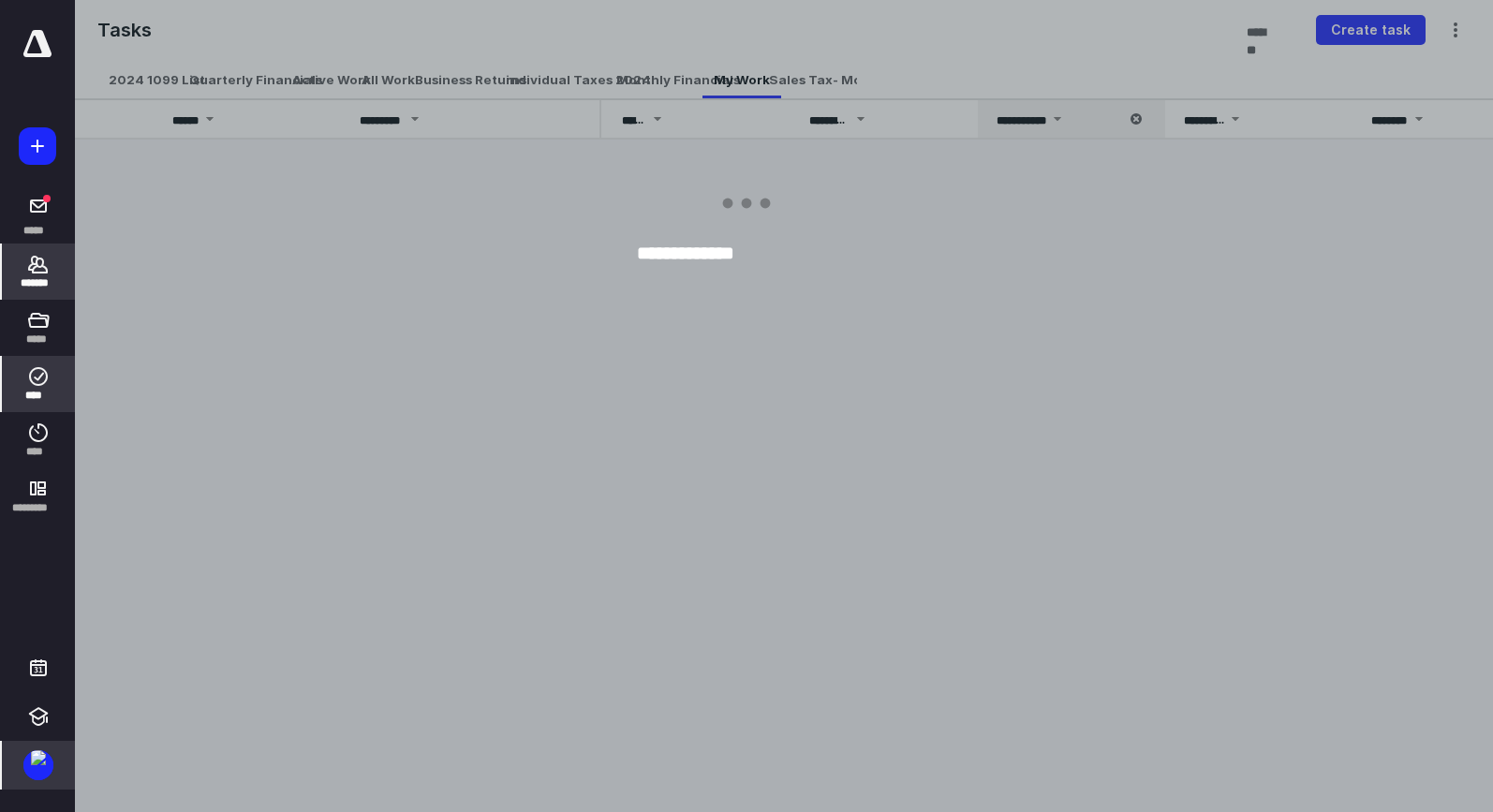 click on "*******" at bounding box center [38, 272] 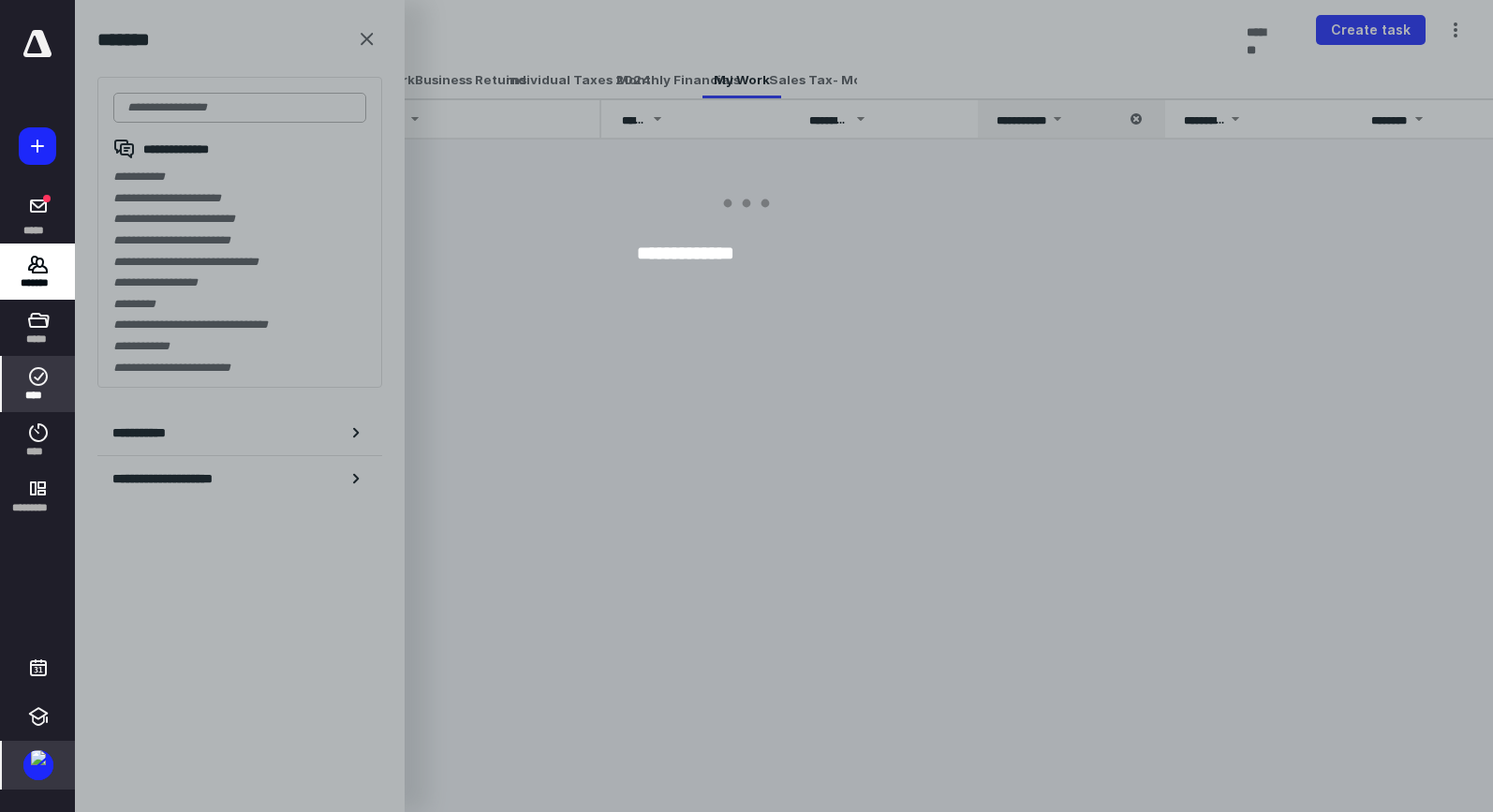 click at bounding box center (240, 108) 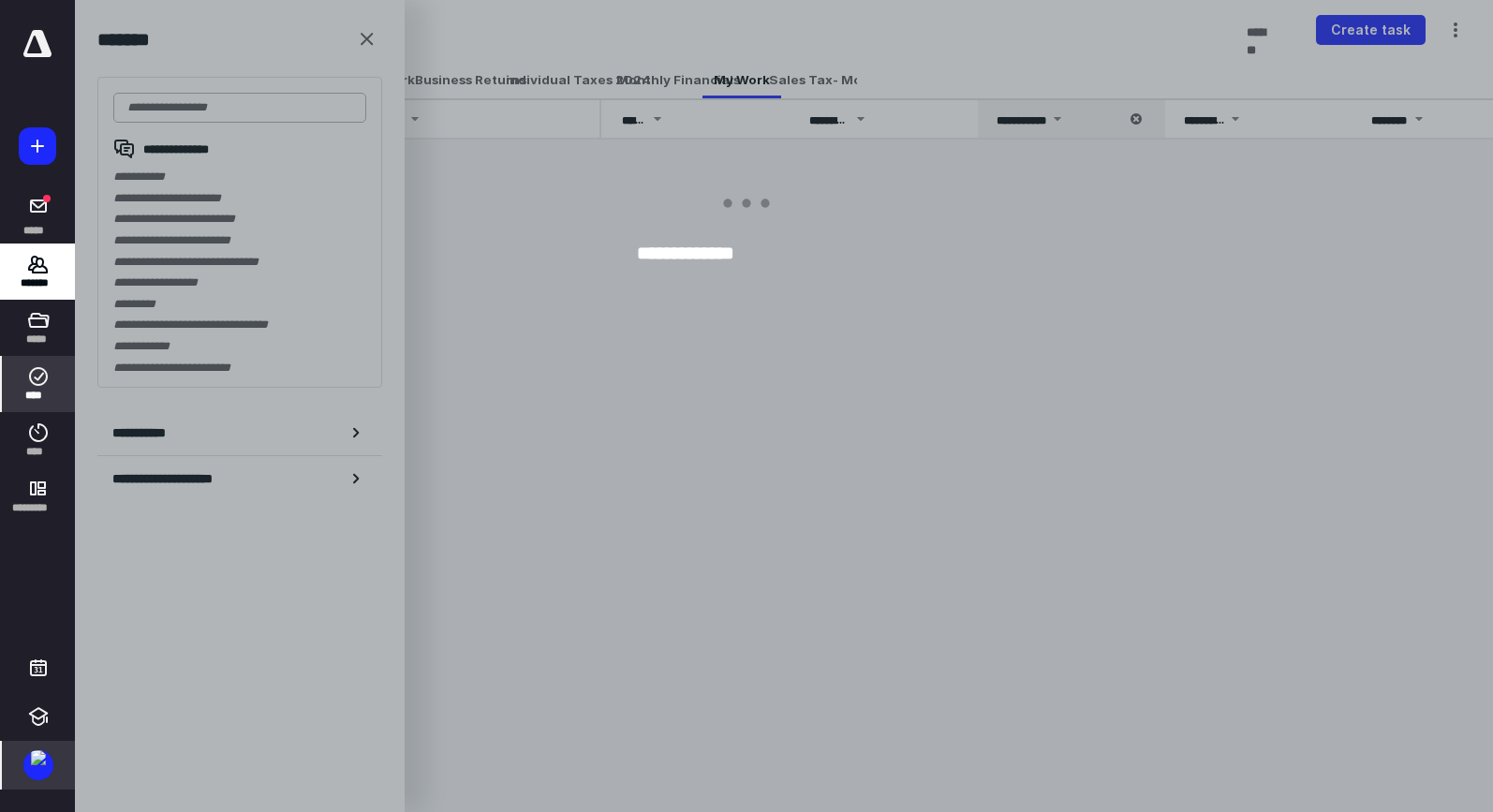 click at bounding box center [240, 108] 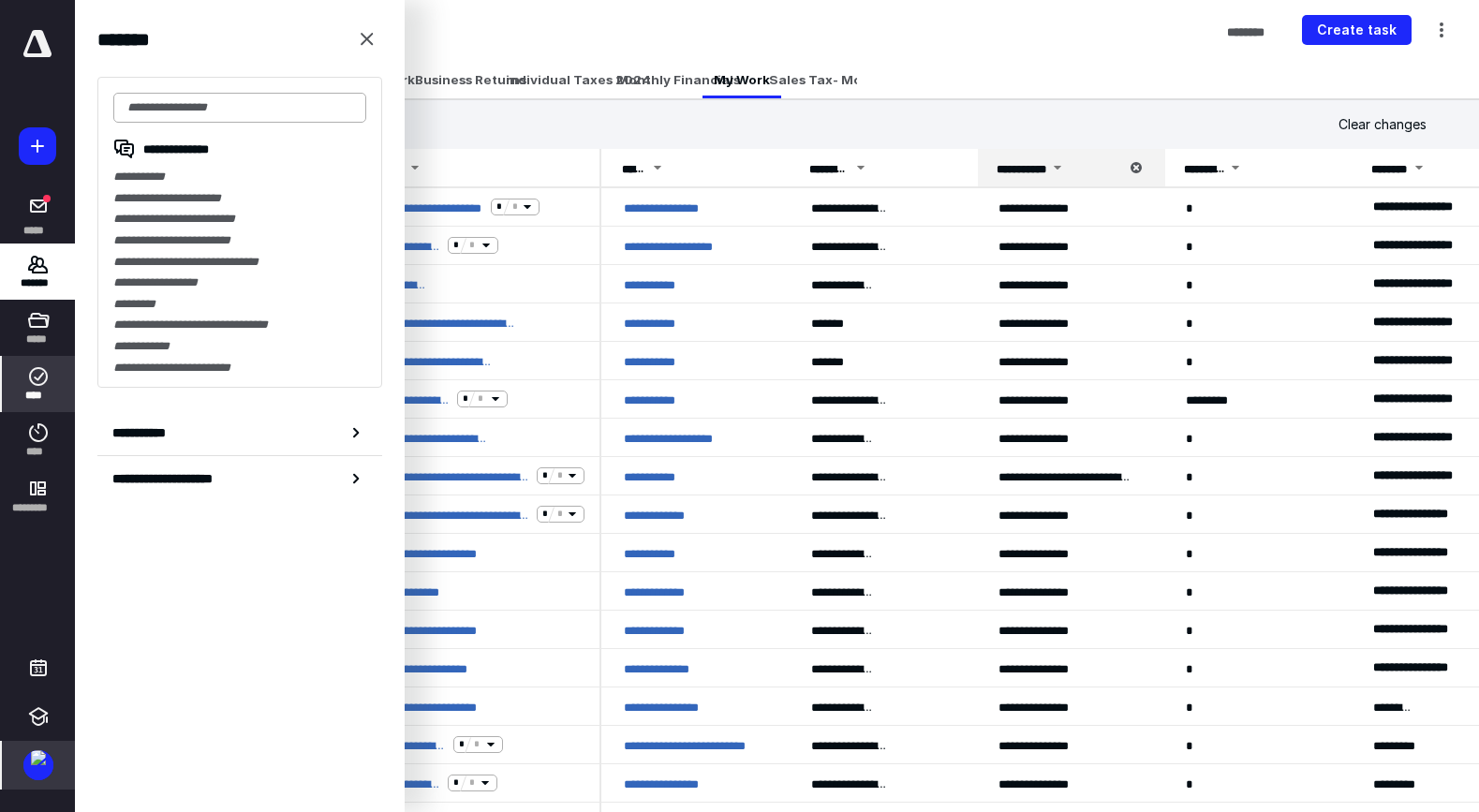 click at bounding box center (240, 108) 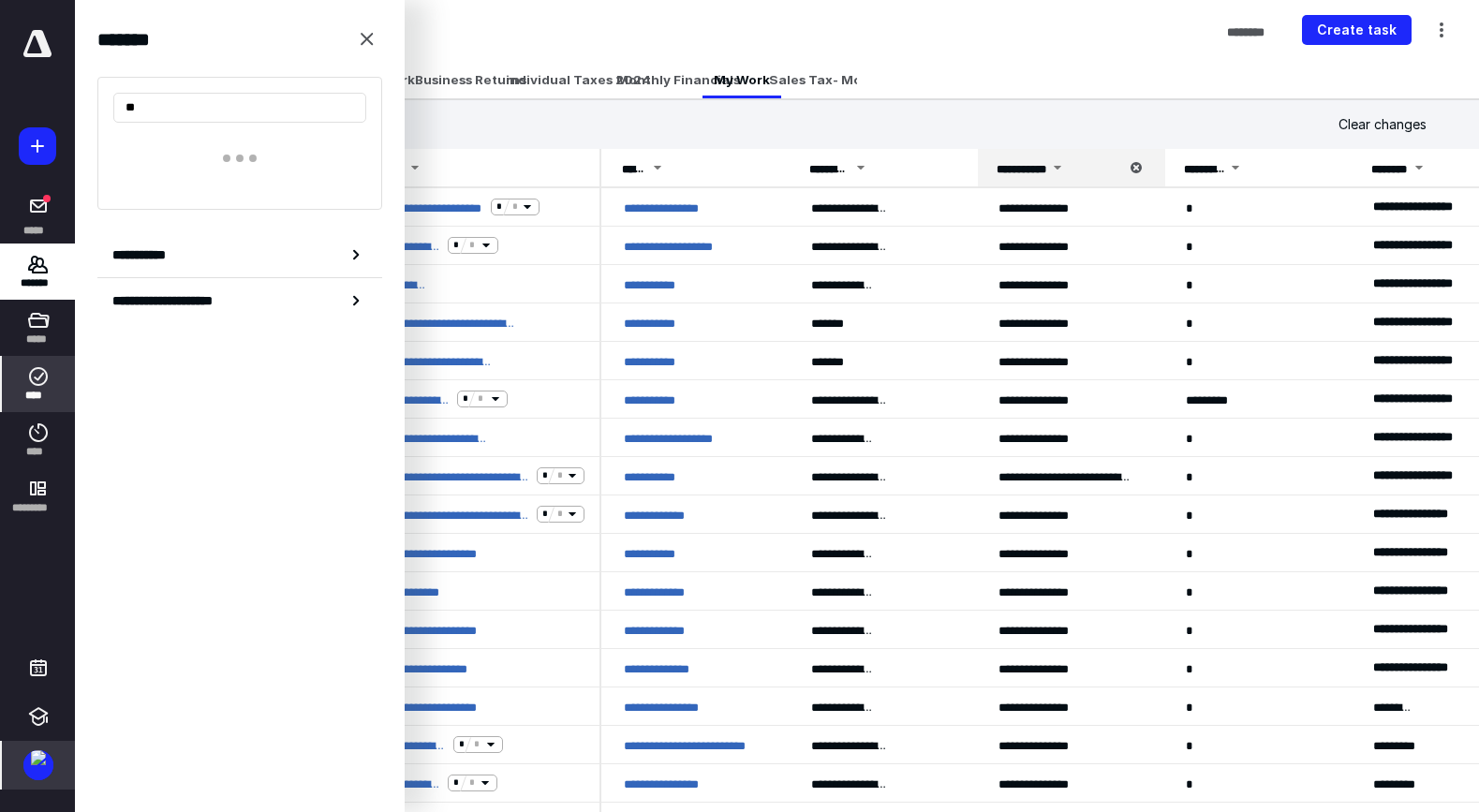 type on "*" 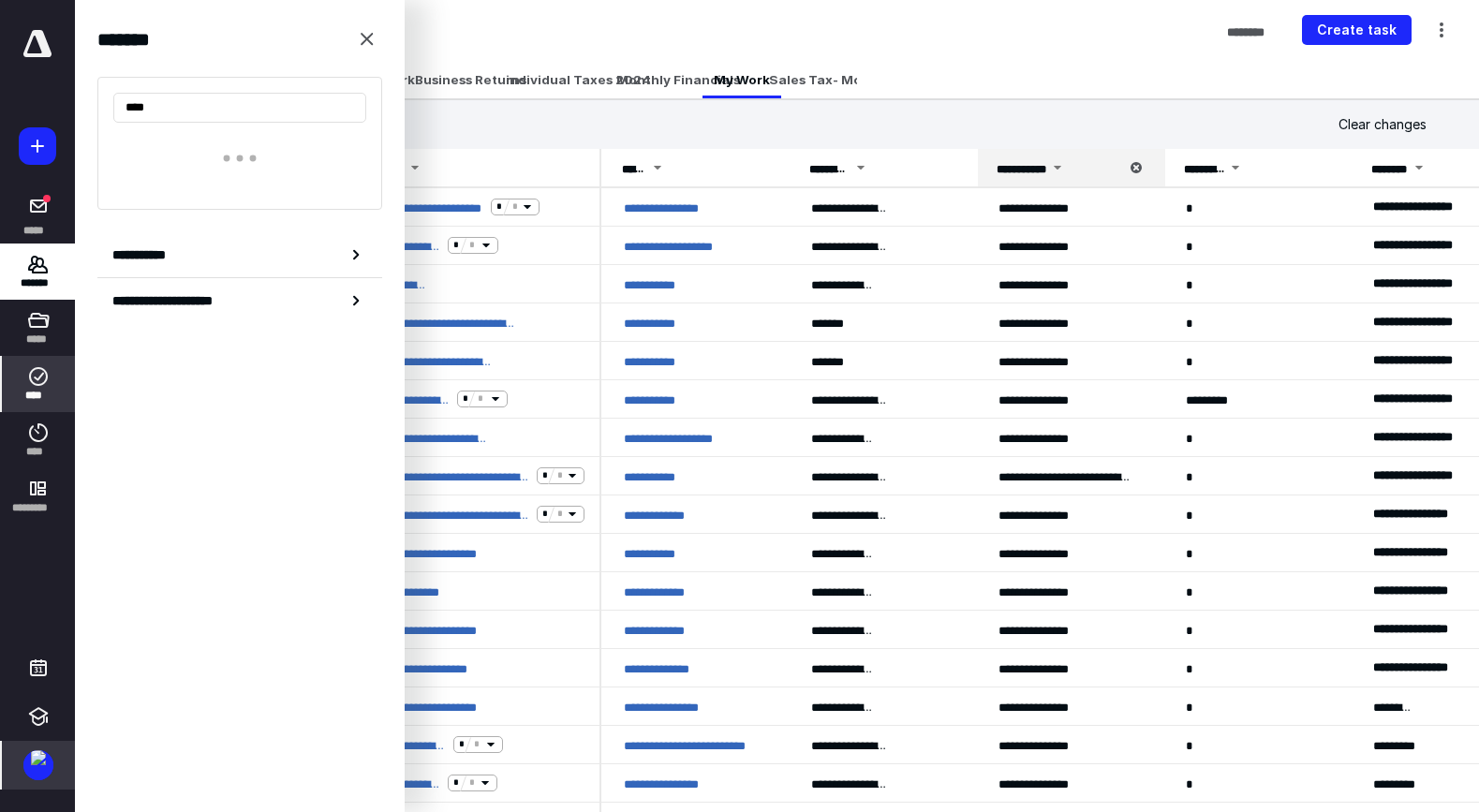 type on "****" 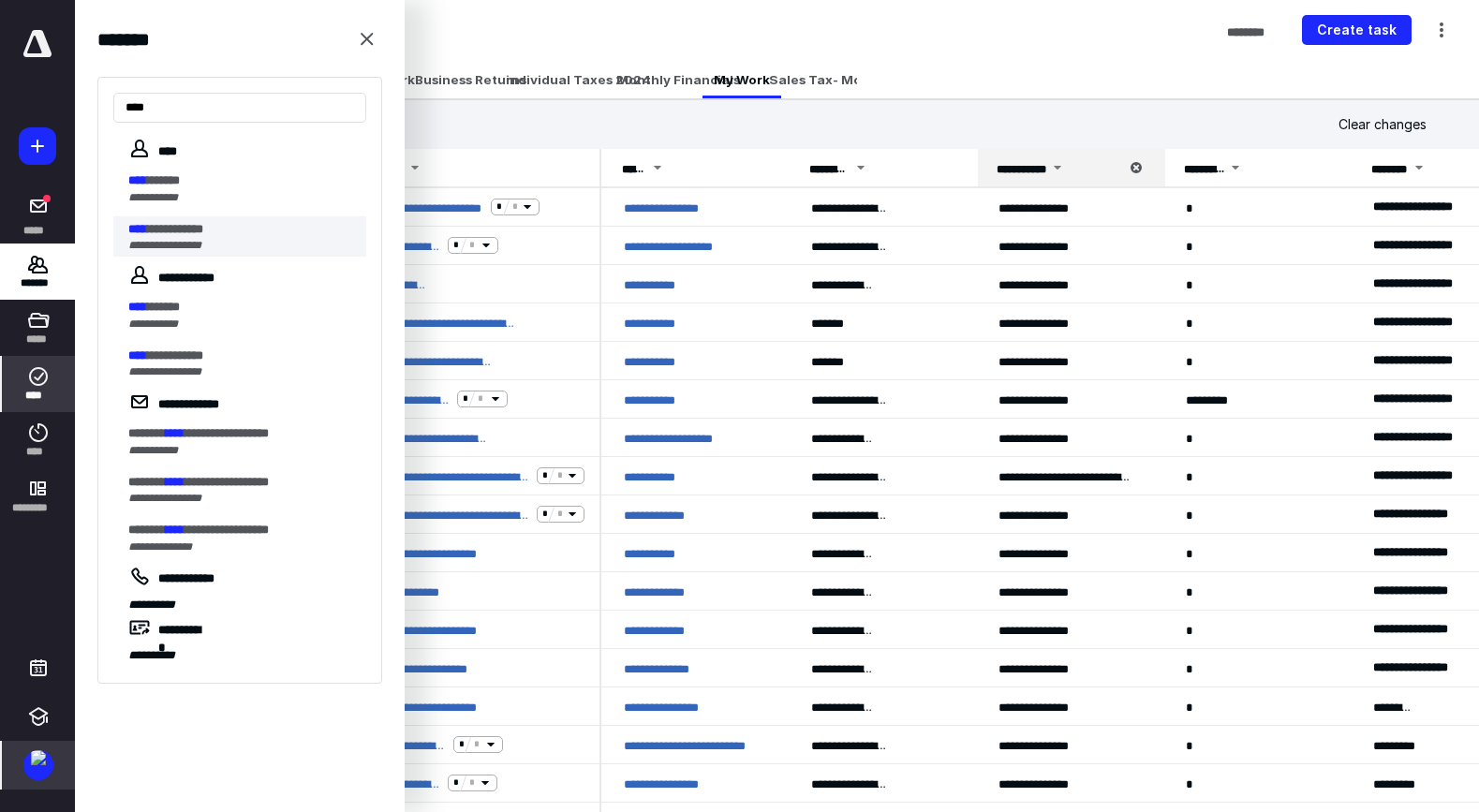 click on "**********" at bounding box center (242, 229) 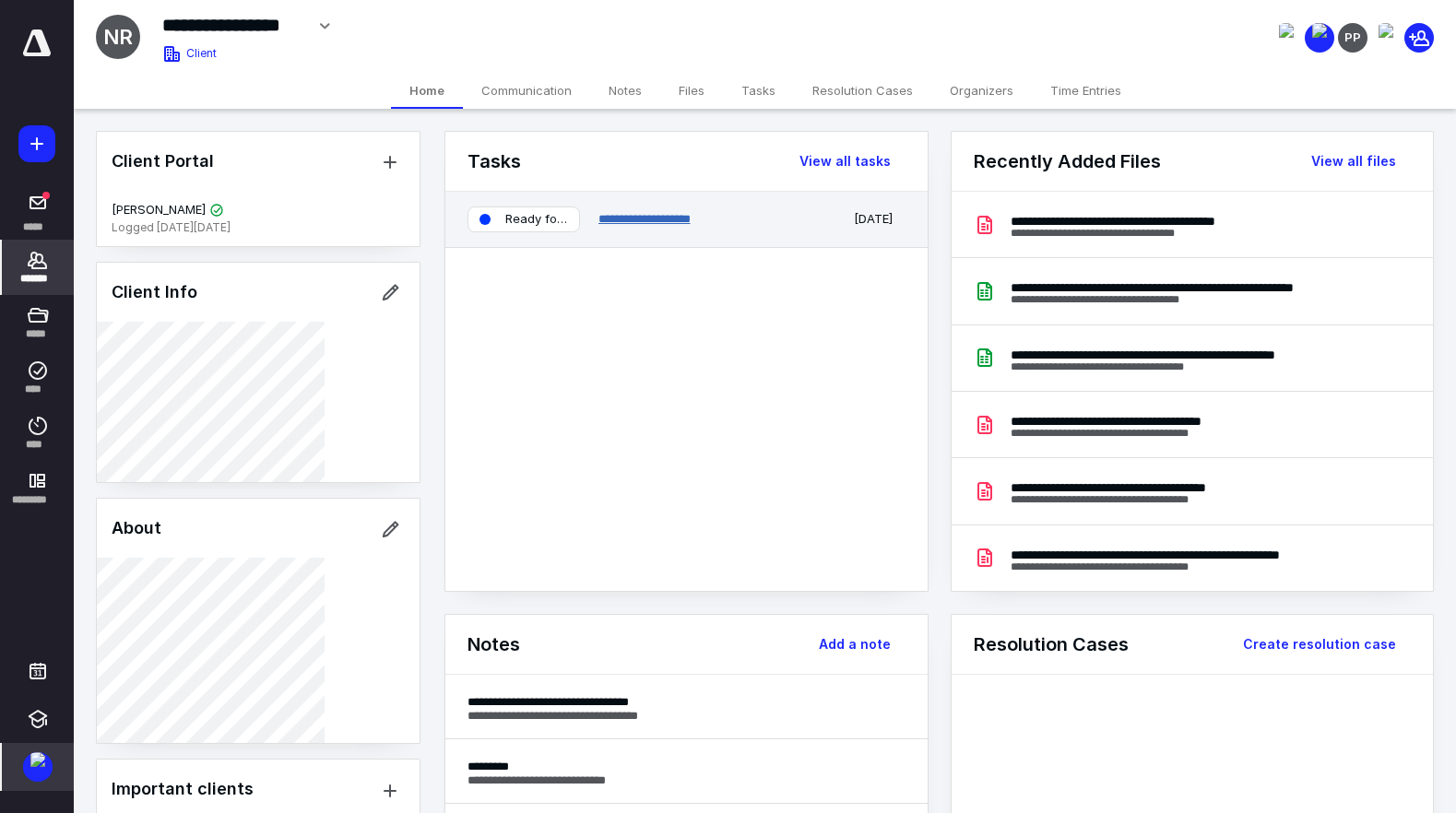 click on "**********" at bounding box center [645, 218] 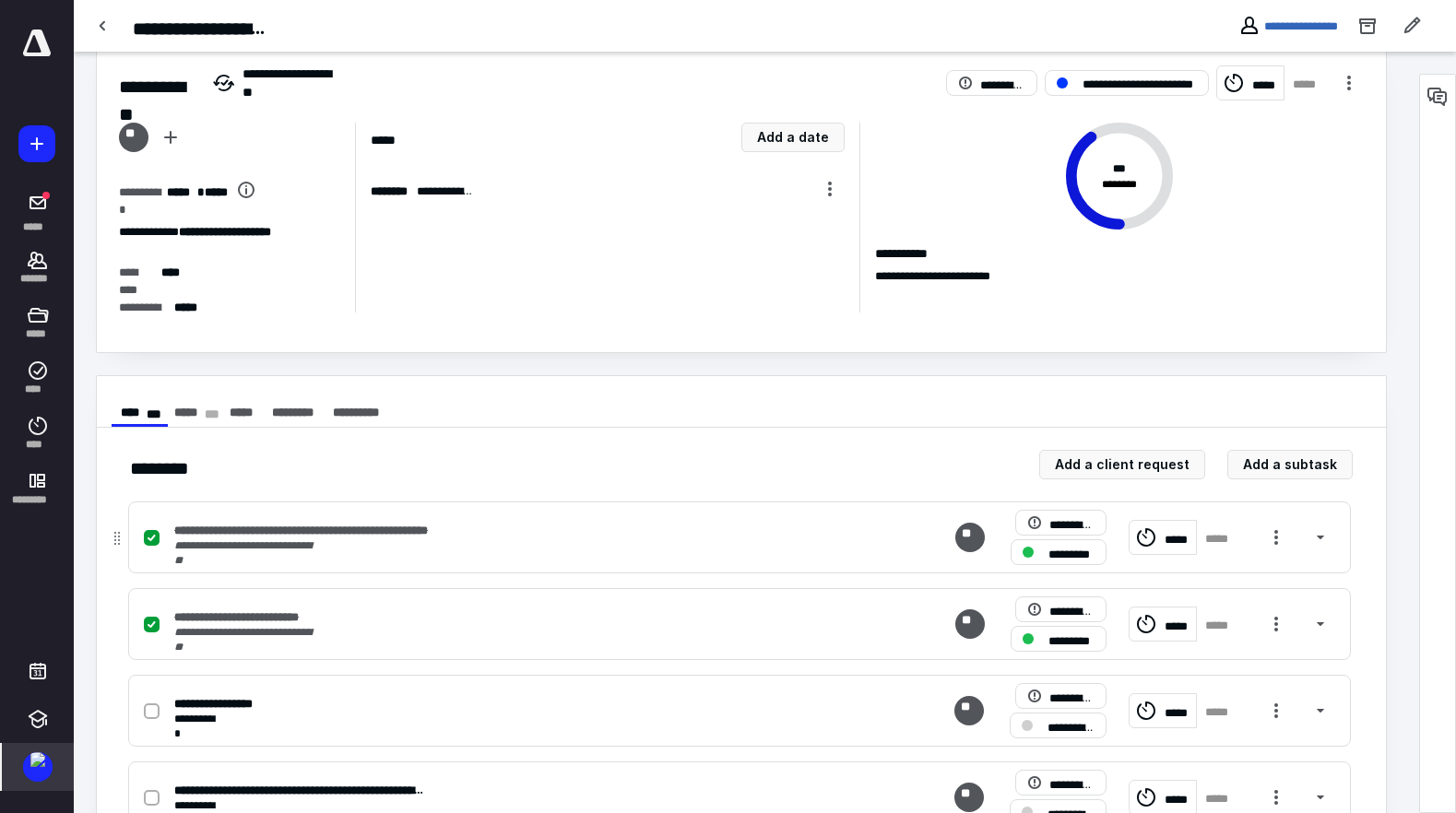 scroll, scrollTop: 49, scrollLeft: 0, axis: vertical 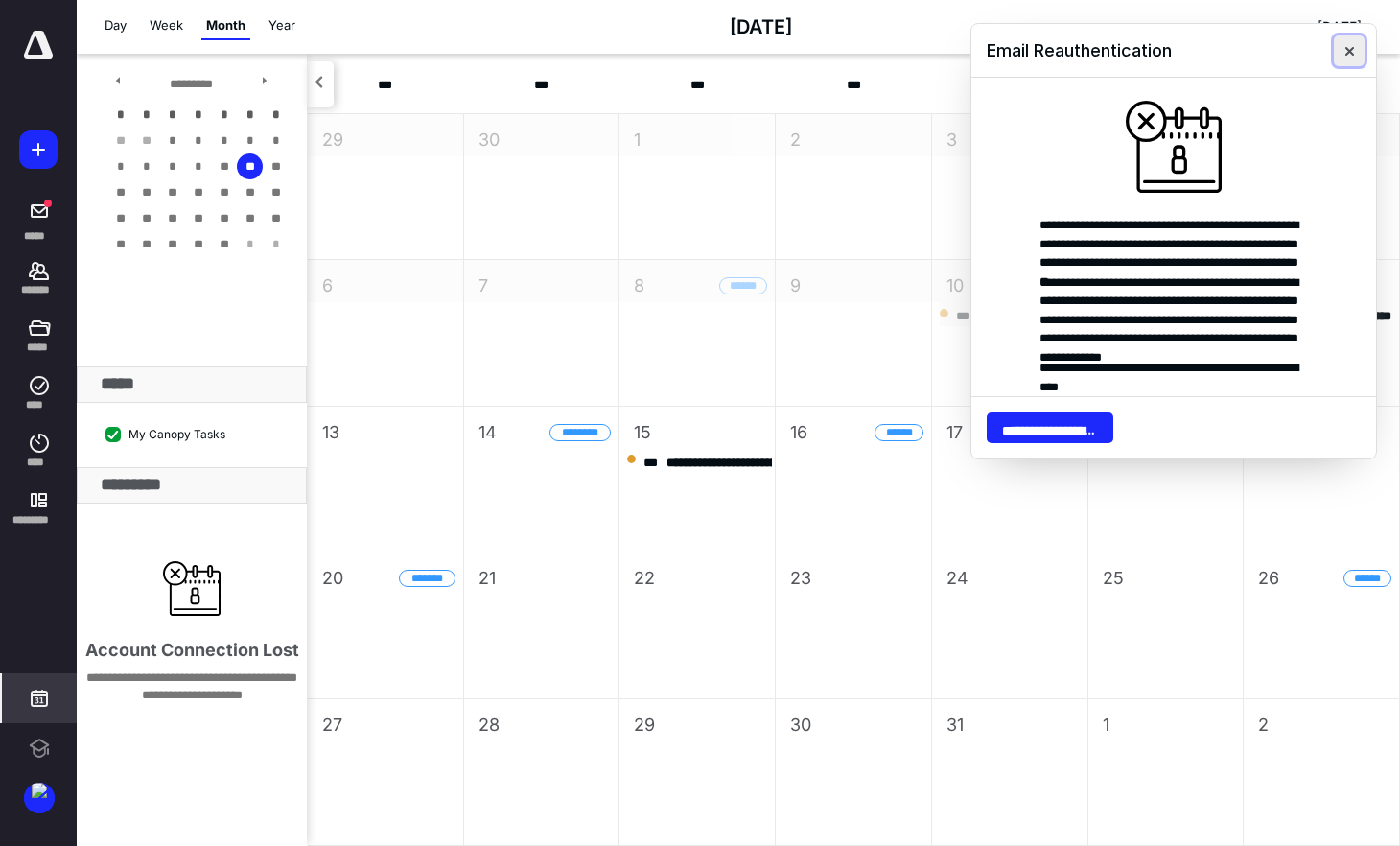 click at bounding box center [1349, 51] 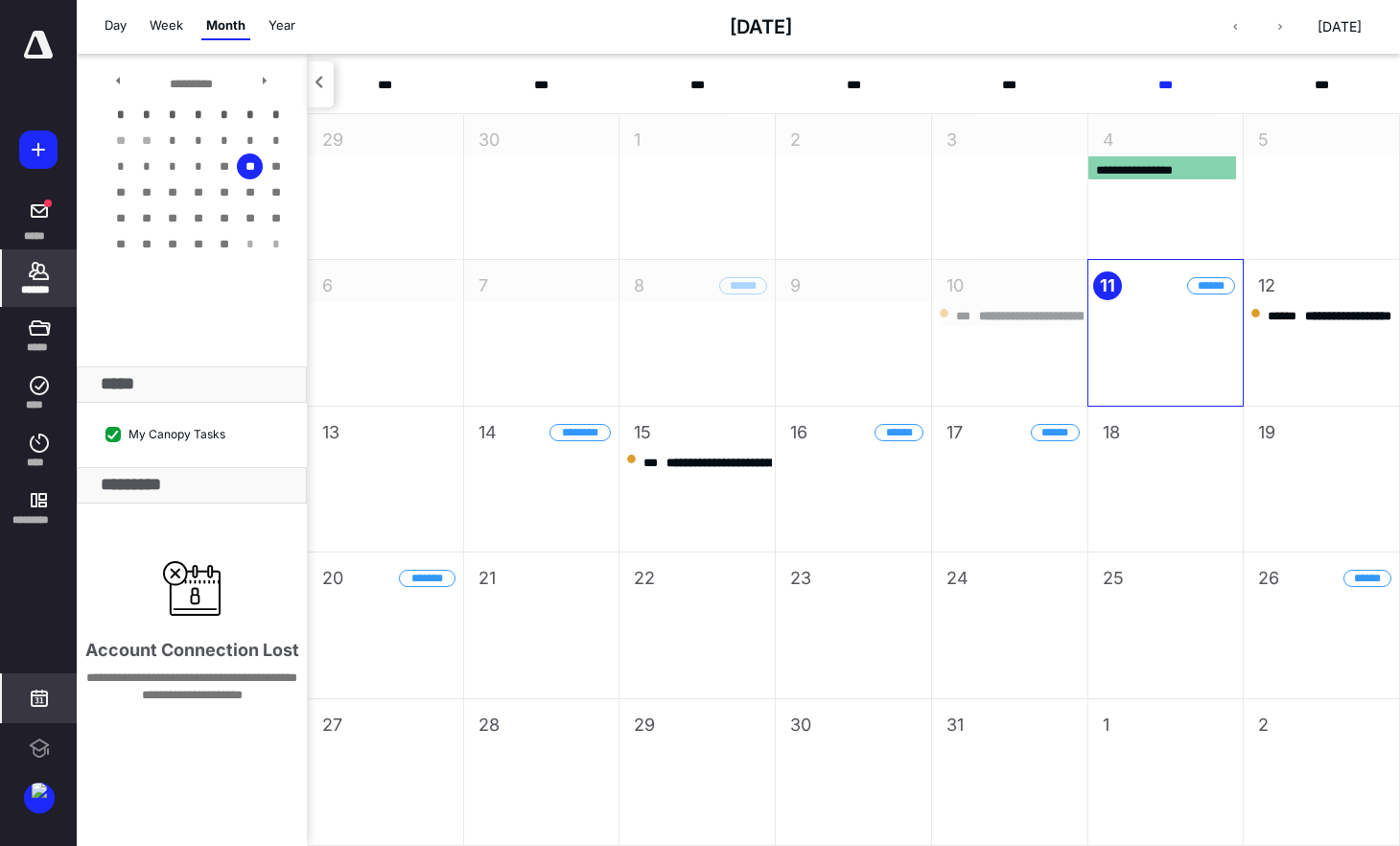 click on "*******" at bounding box center [39, 290] 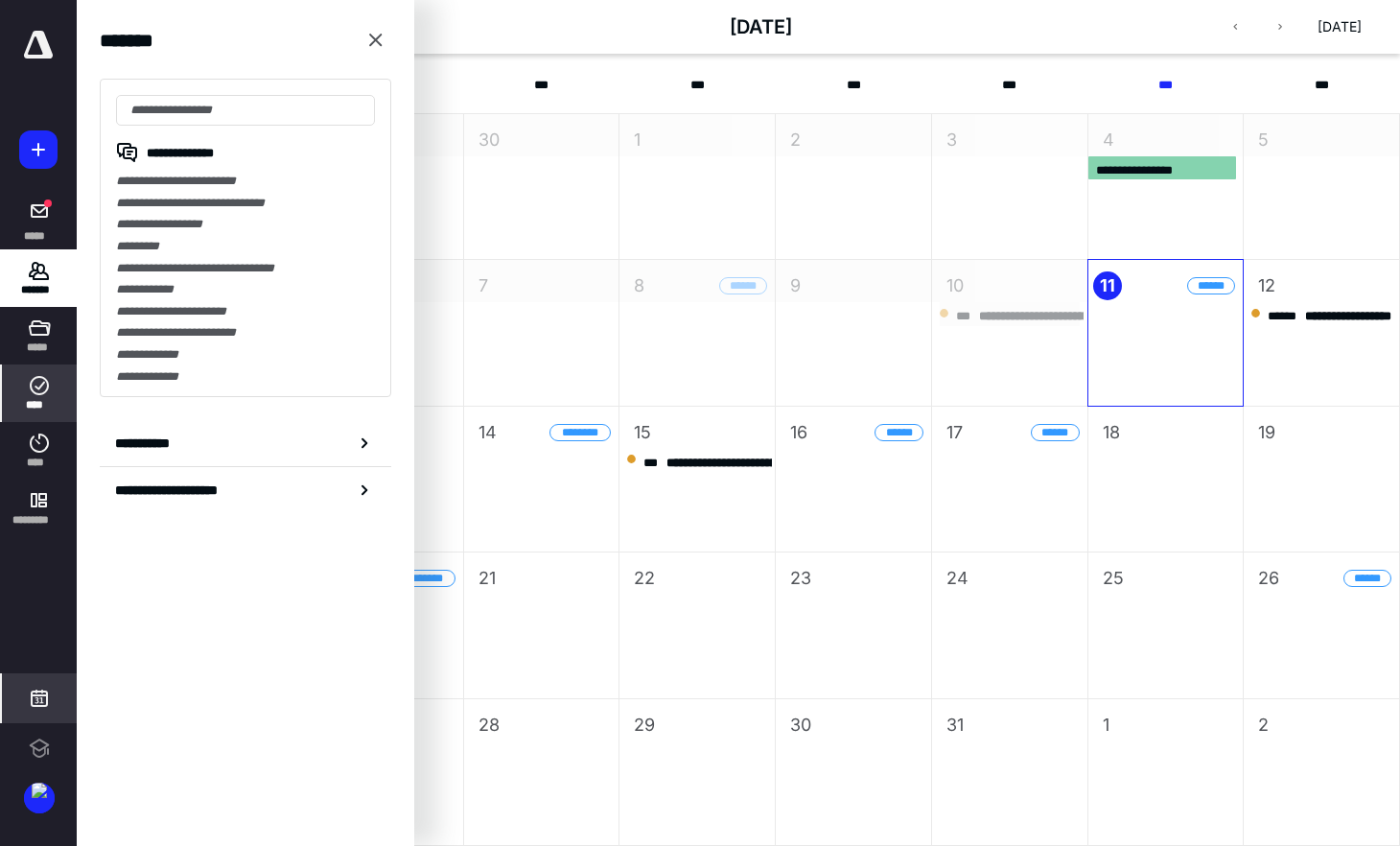 click on "****" at bounding box center (39, 405) 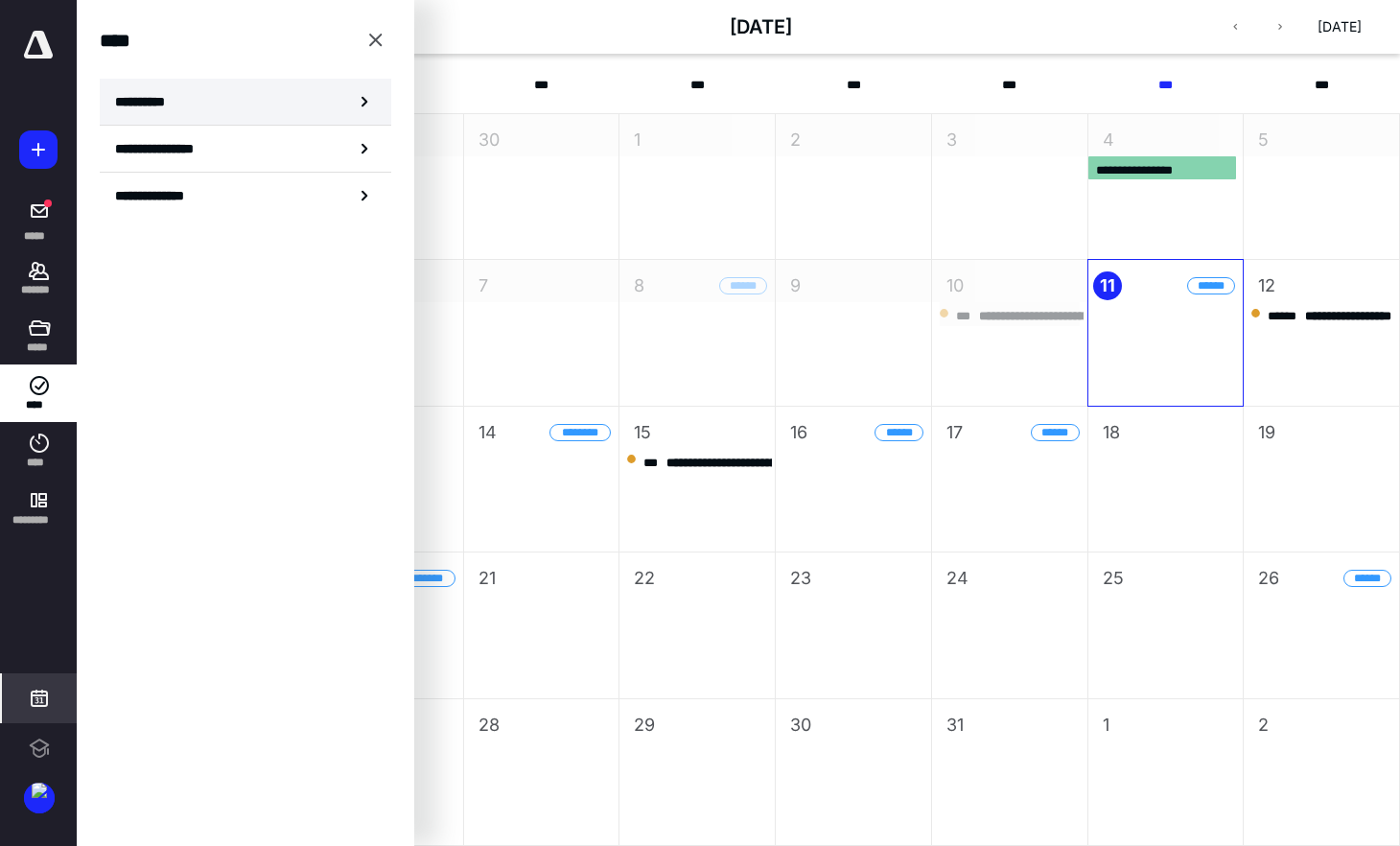 click on "**********" at bounding box center (245, 102) 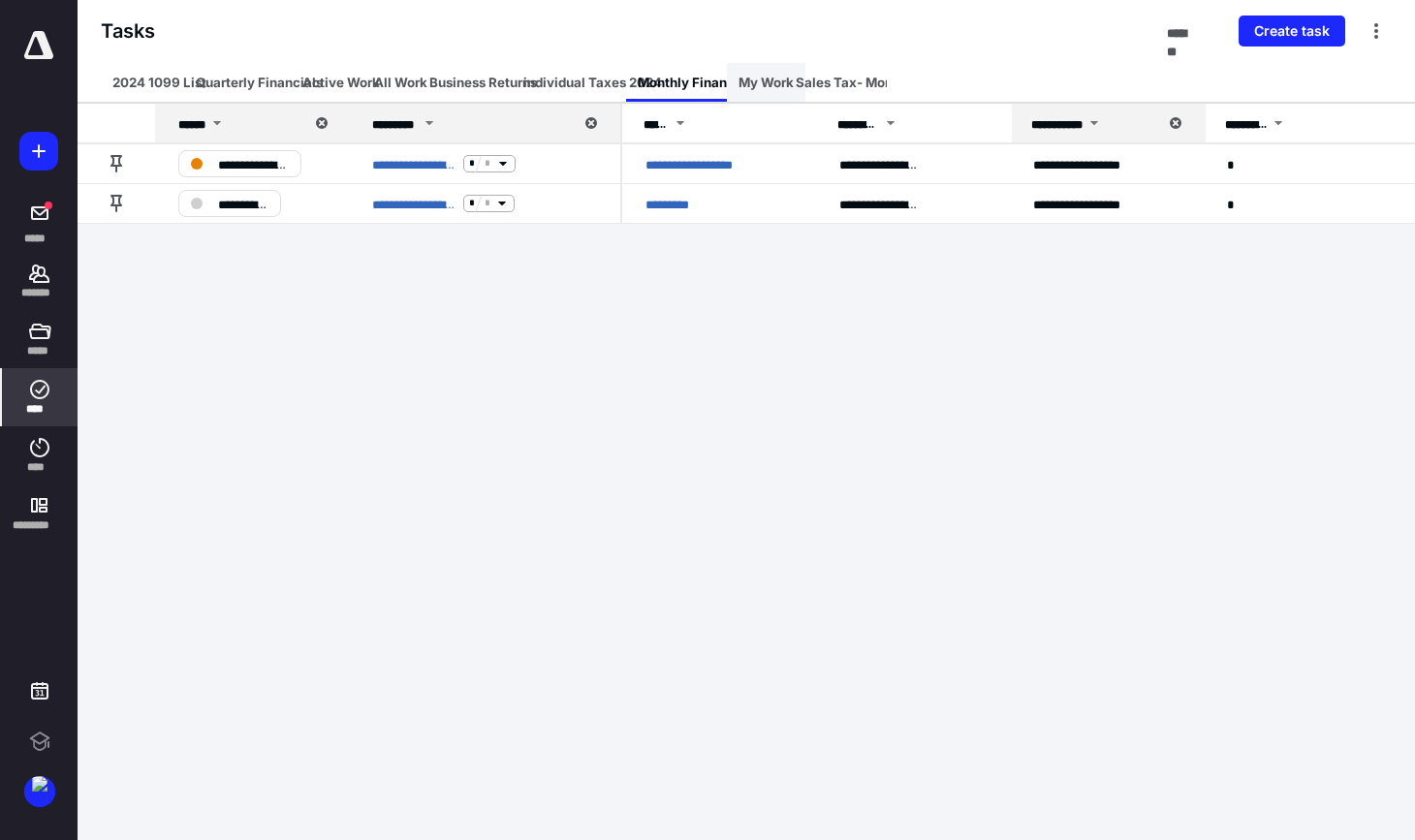 click on "My Work" at bounding box center [766, 82] 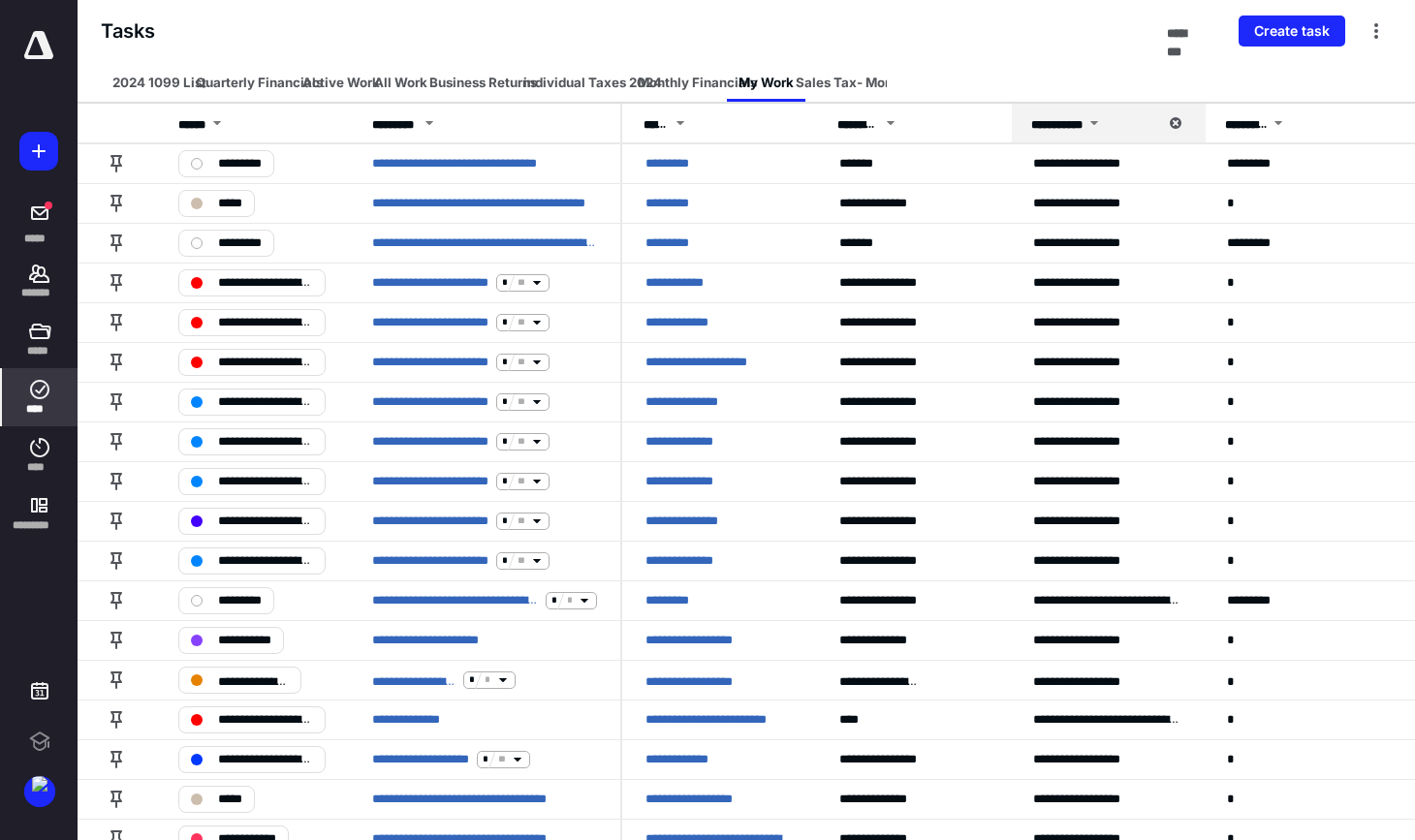 click on "Monthly Financials" at bounding box center (697, 82) 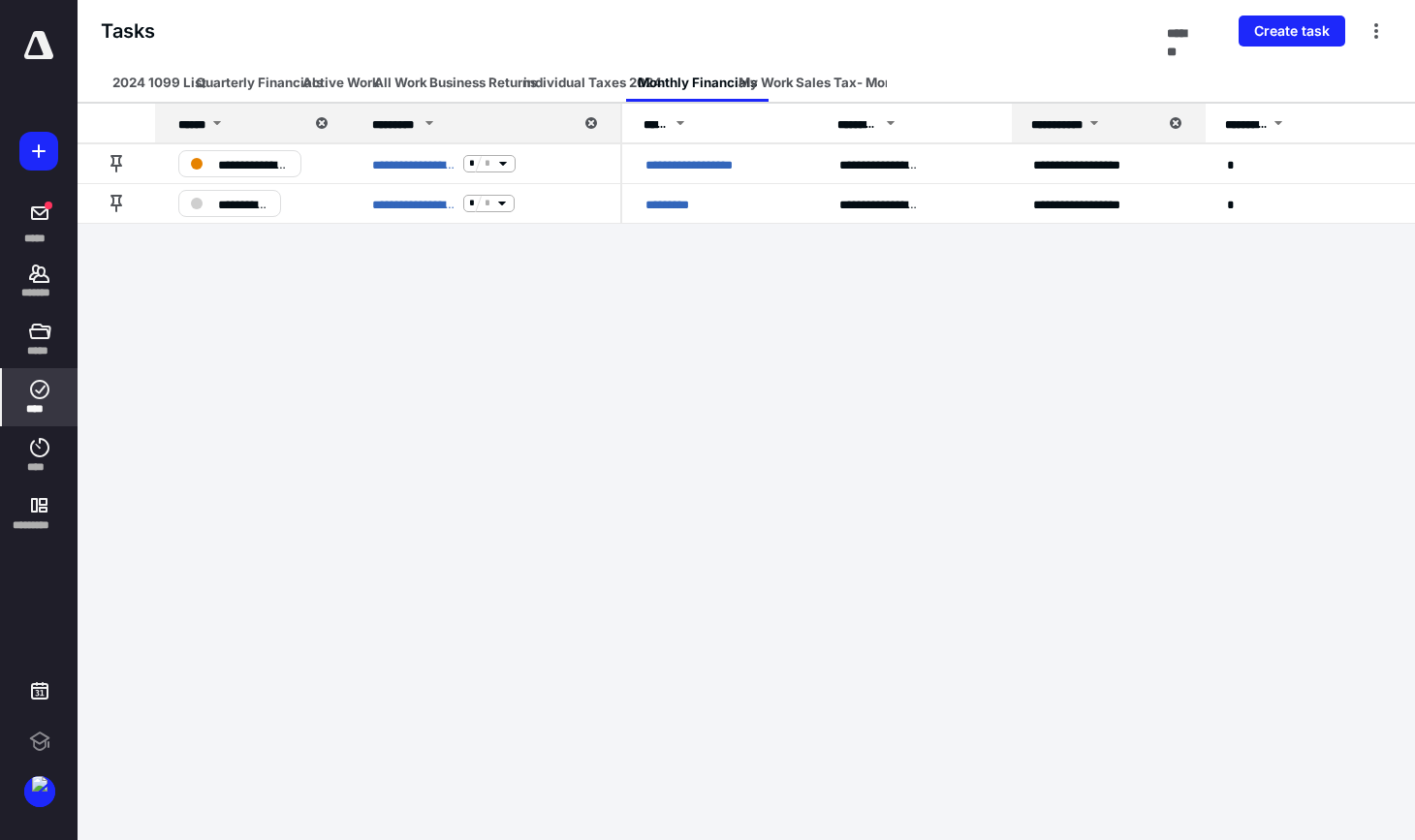 click on "**********" at bounding box center [1056, 123] 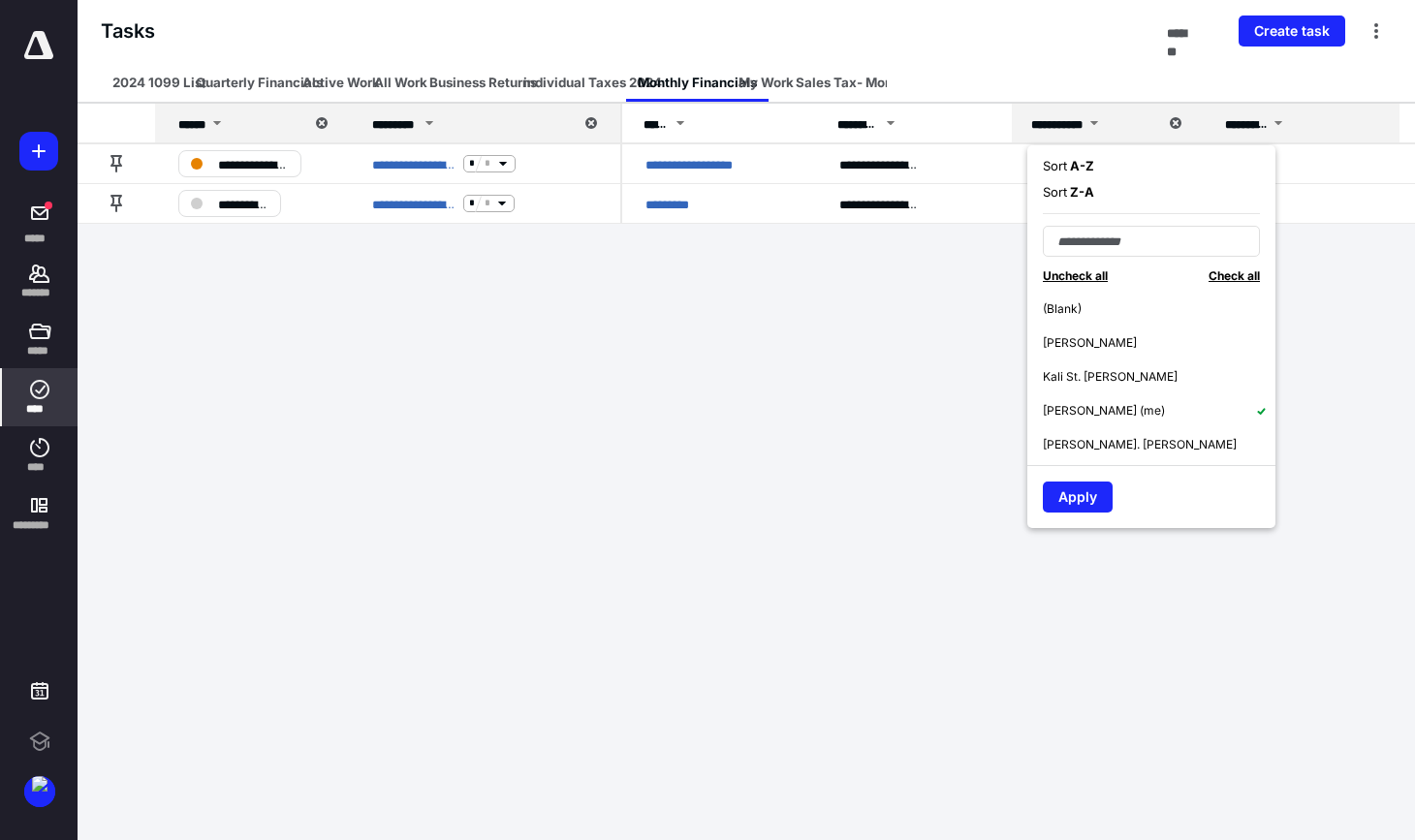 click on "**********" at bounding box center (1303, 123) 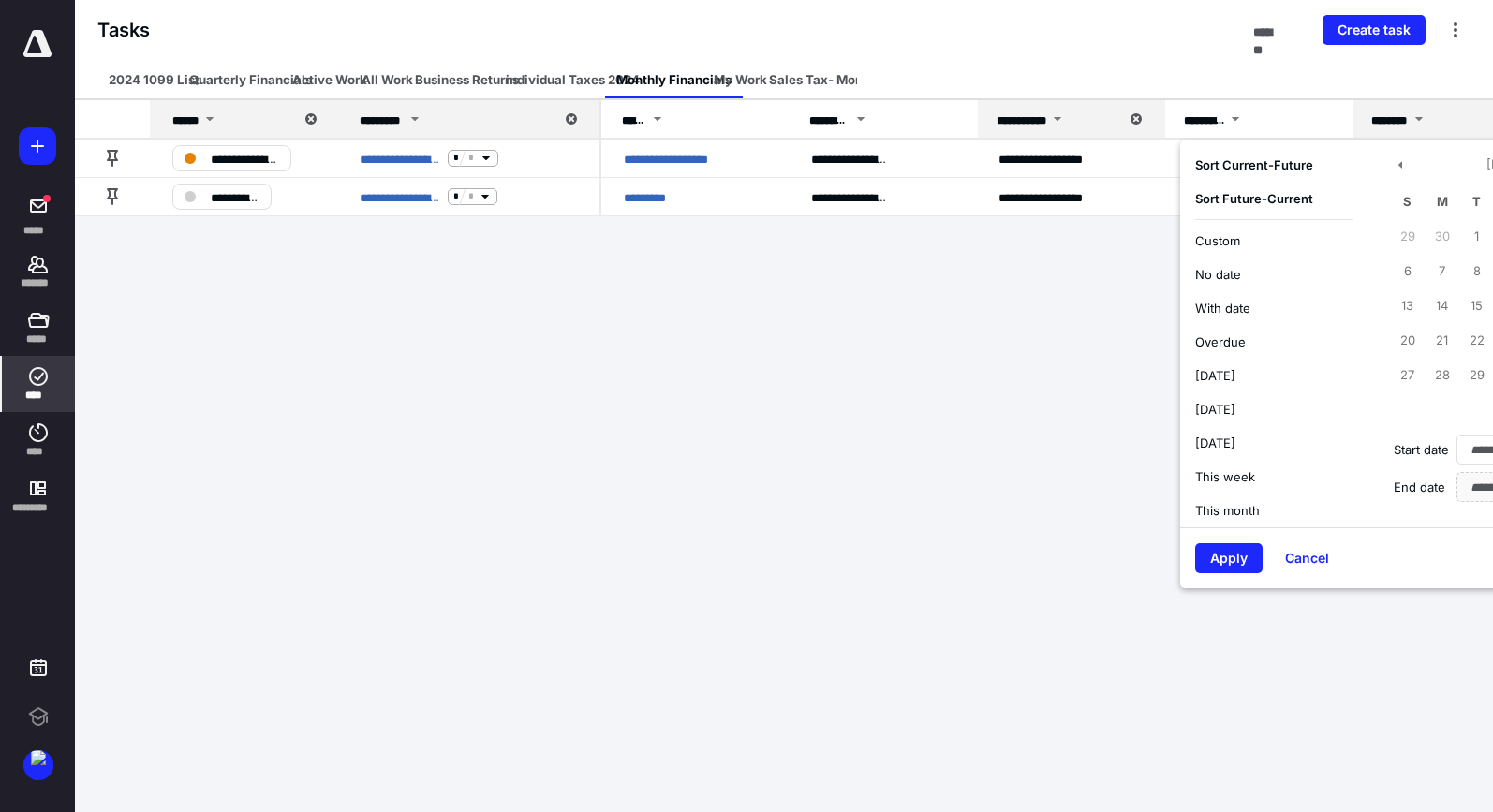 click on "********" at bounding box center (1446, 119) 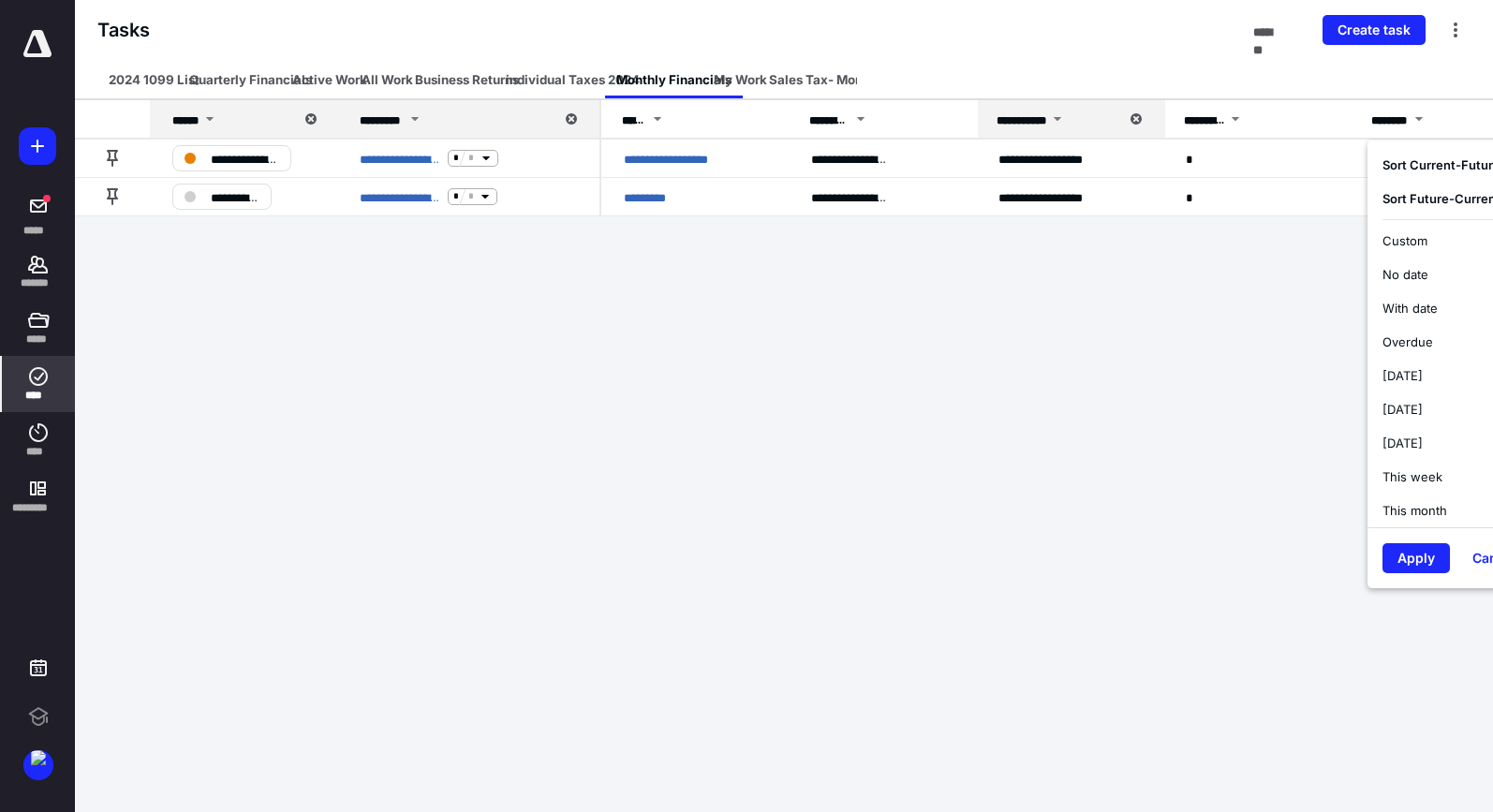click on "This month" at bounding box center (1414, 510) 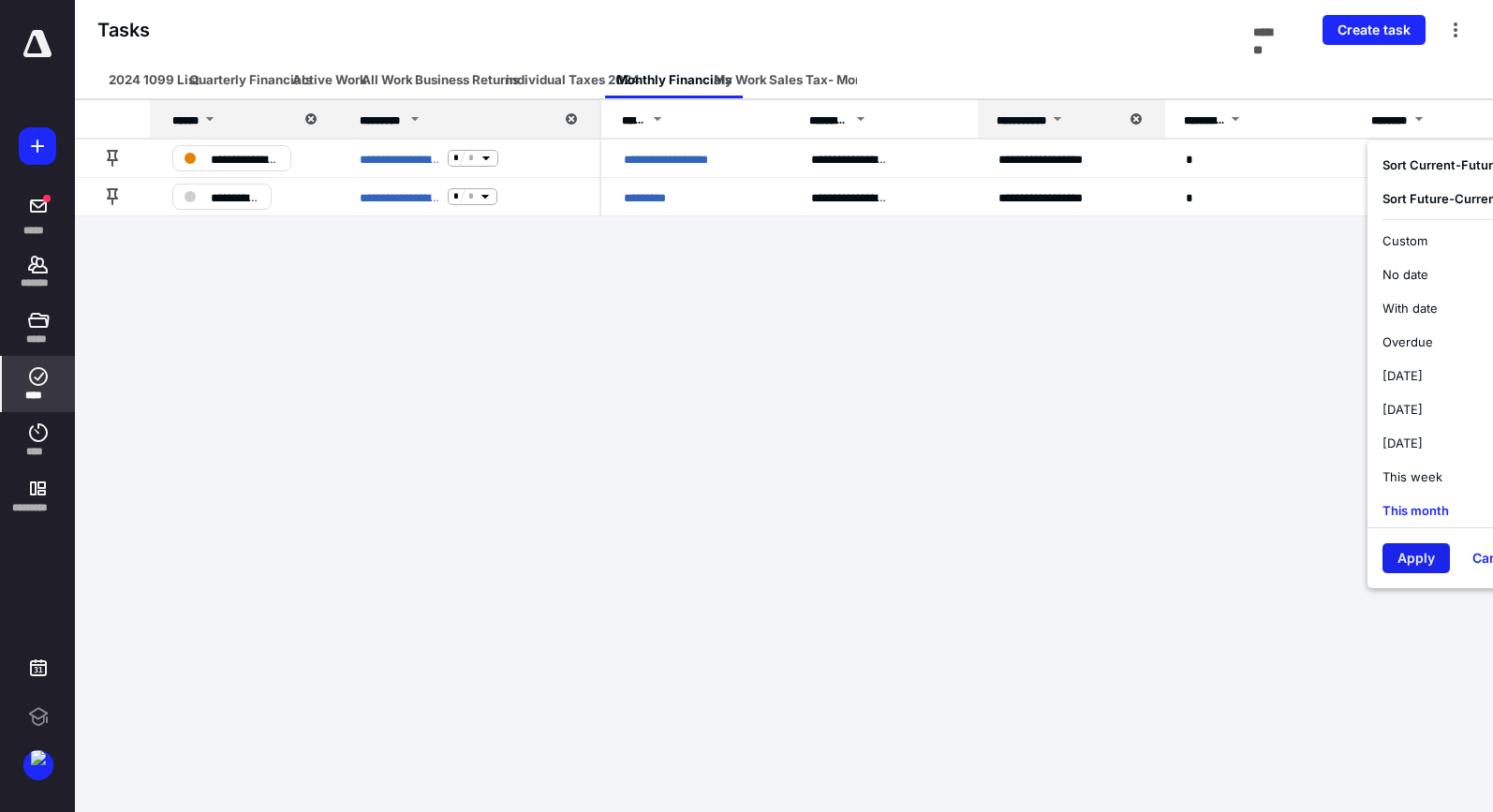 click on "Apply" at bounding box center [1416, 558] 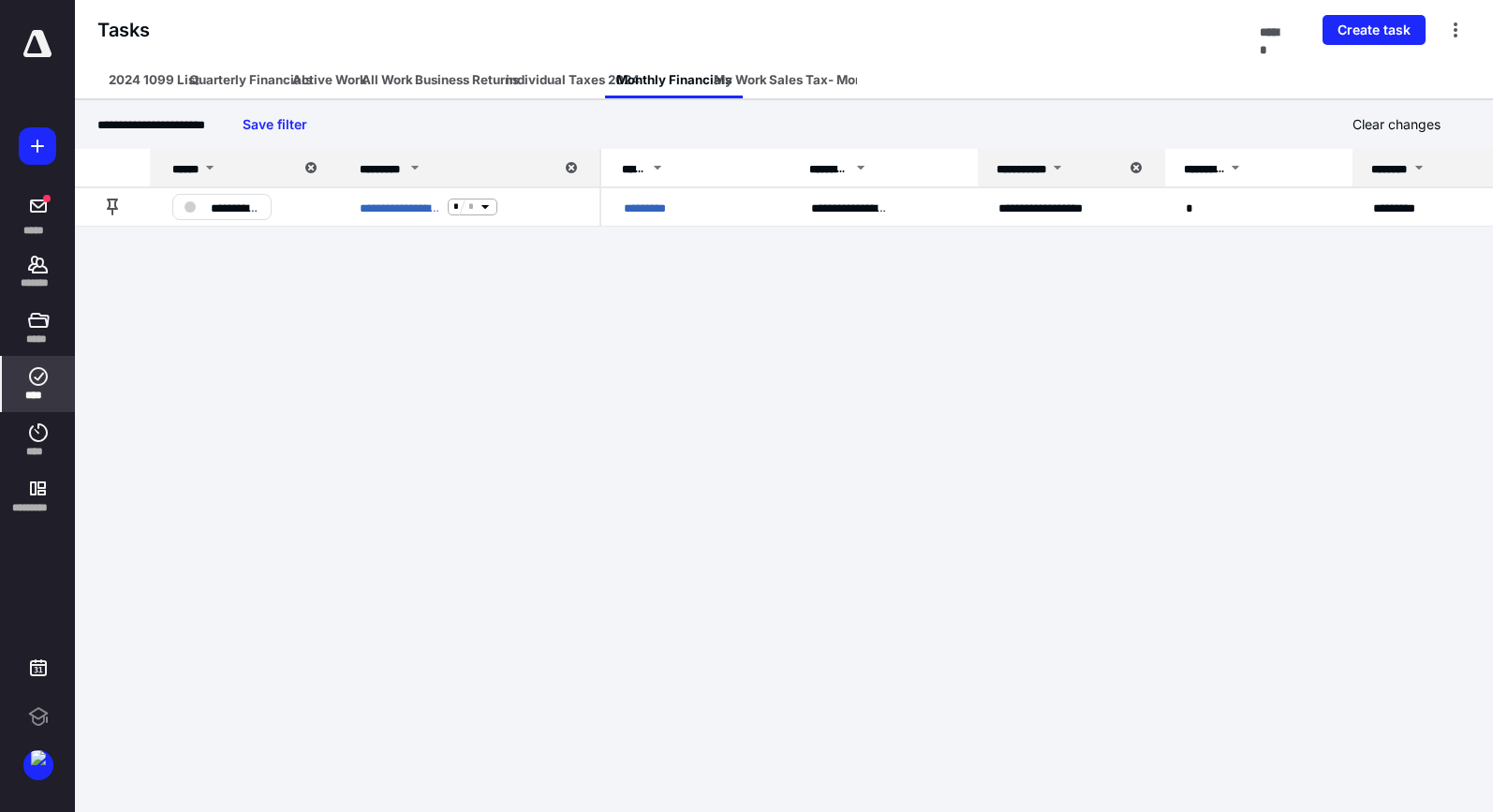 click on "**********" at bounding box center [1057, 168] 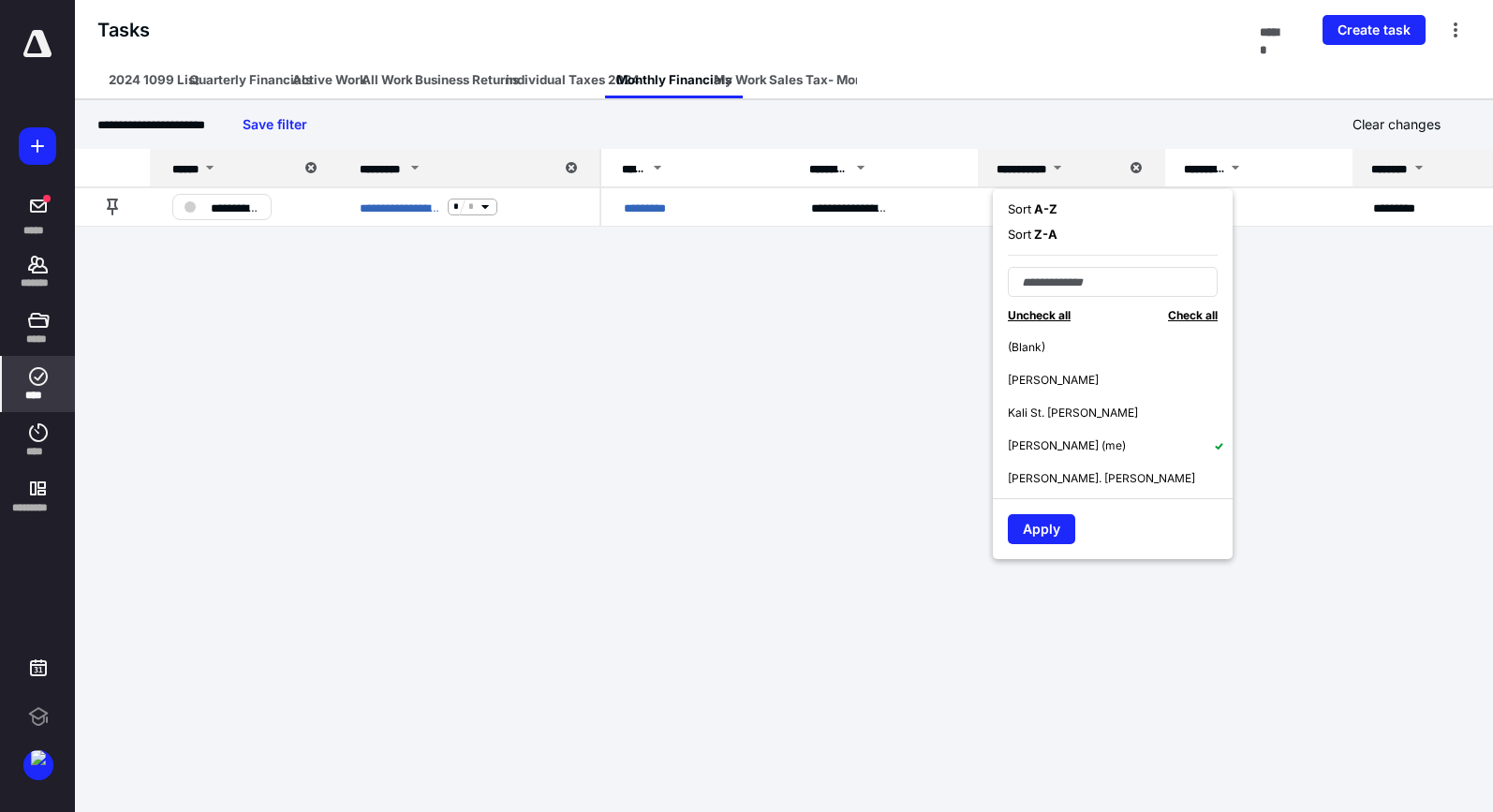 click on "Check all" at bounding box center (1192, 315) 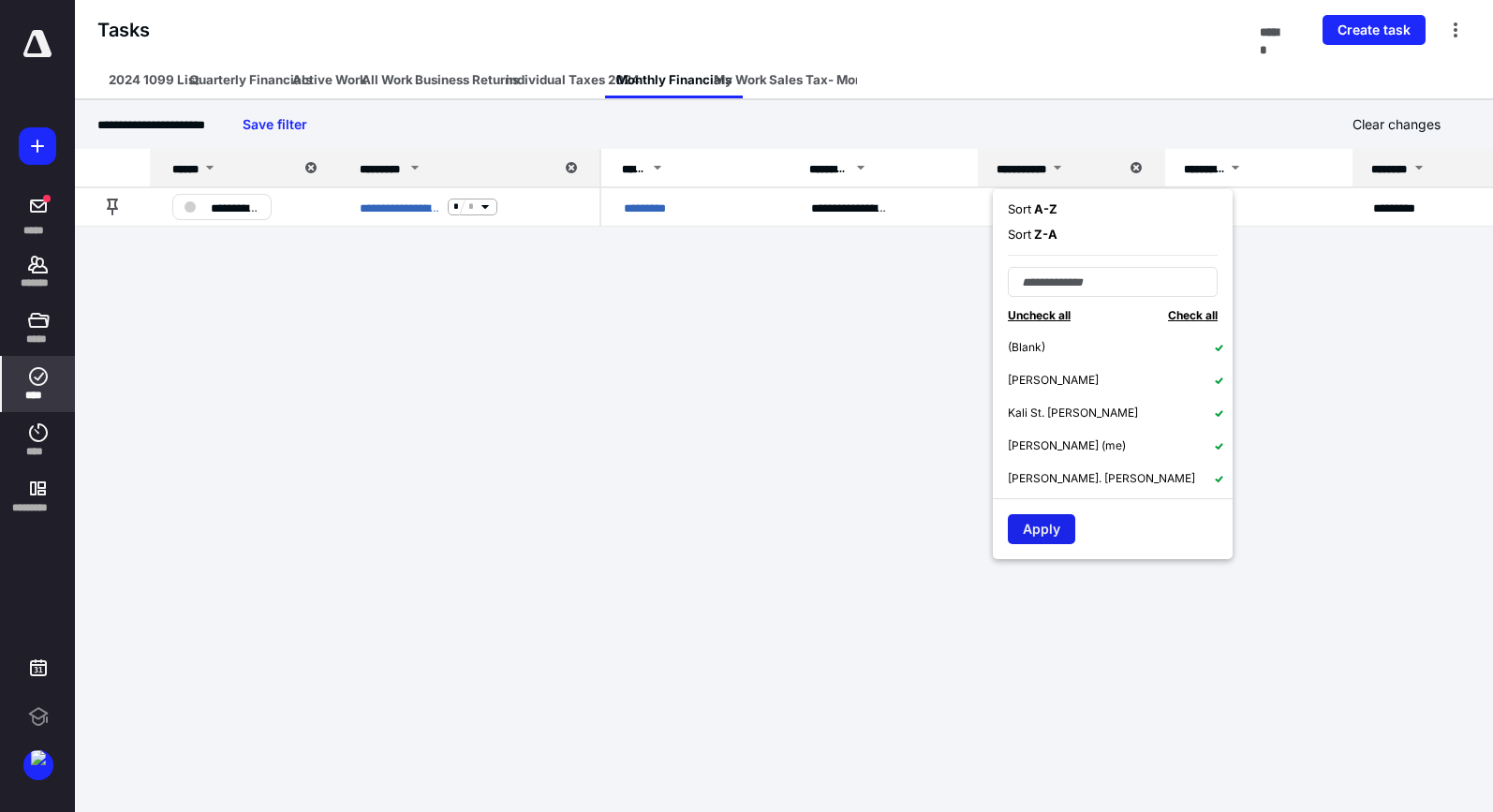 click on "Apply" at bounding box center [1042, 529] 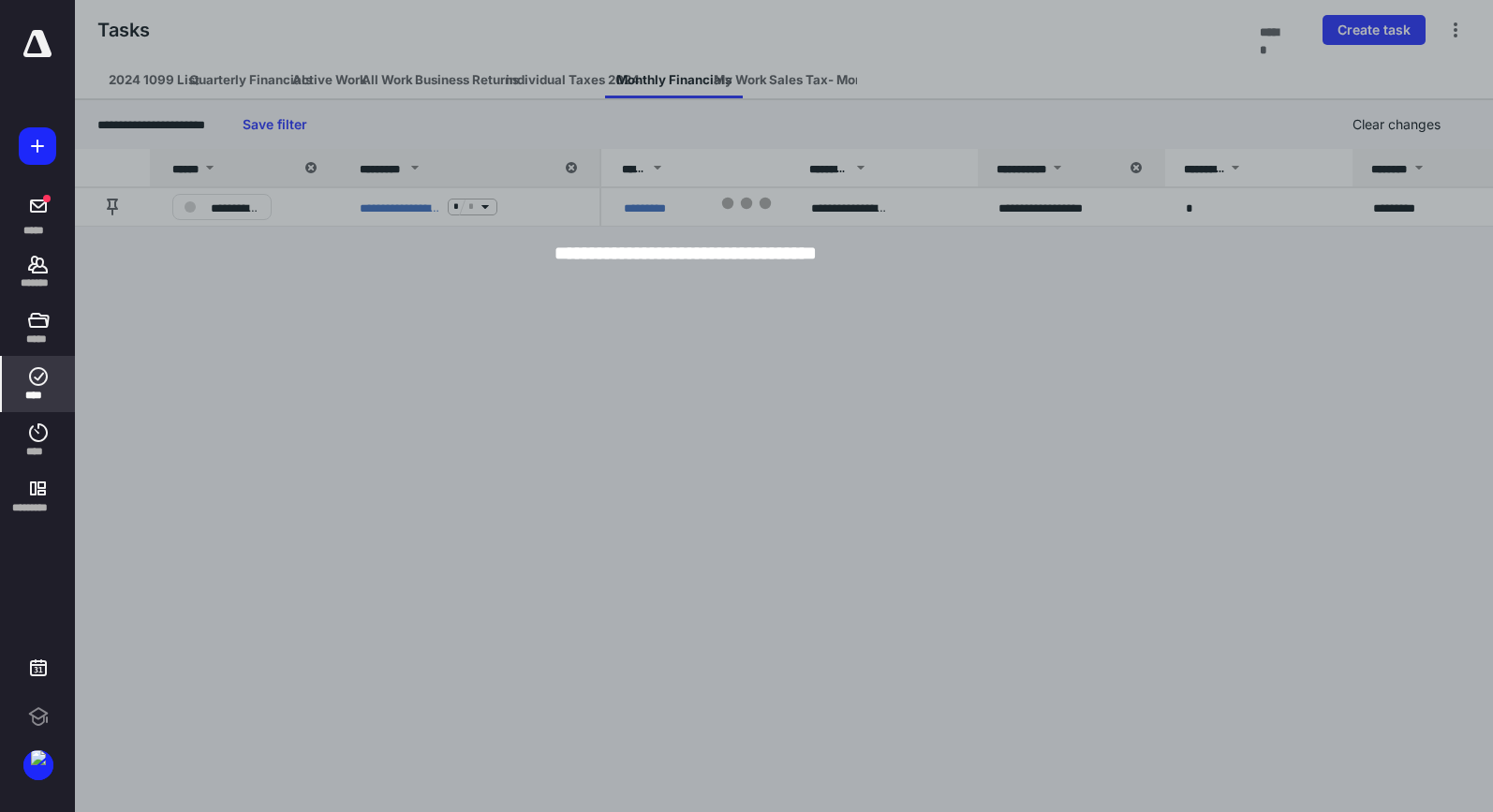 click on "******" at bounding box center [185, 168] 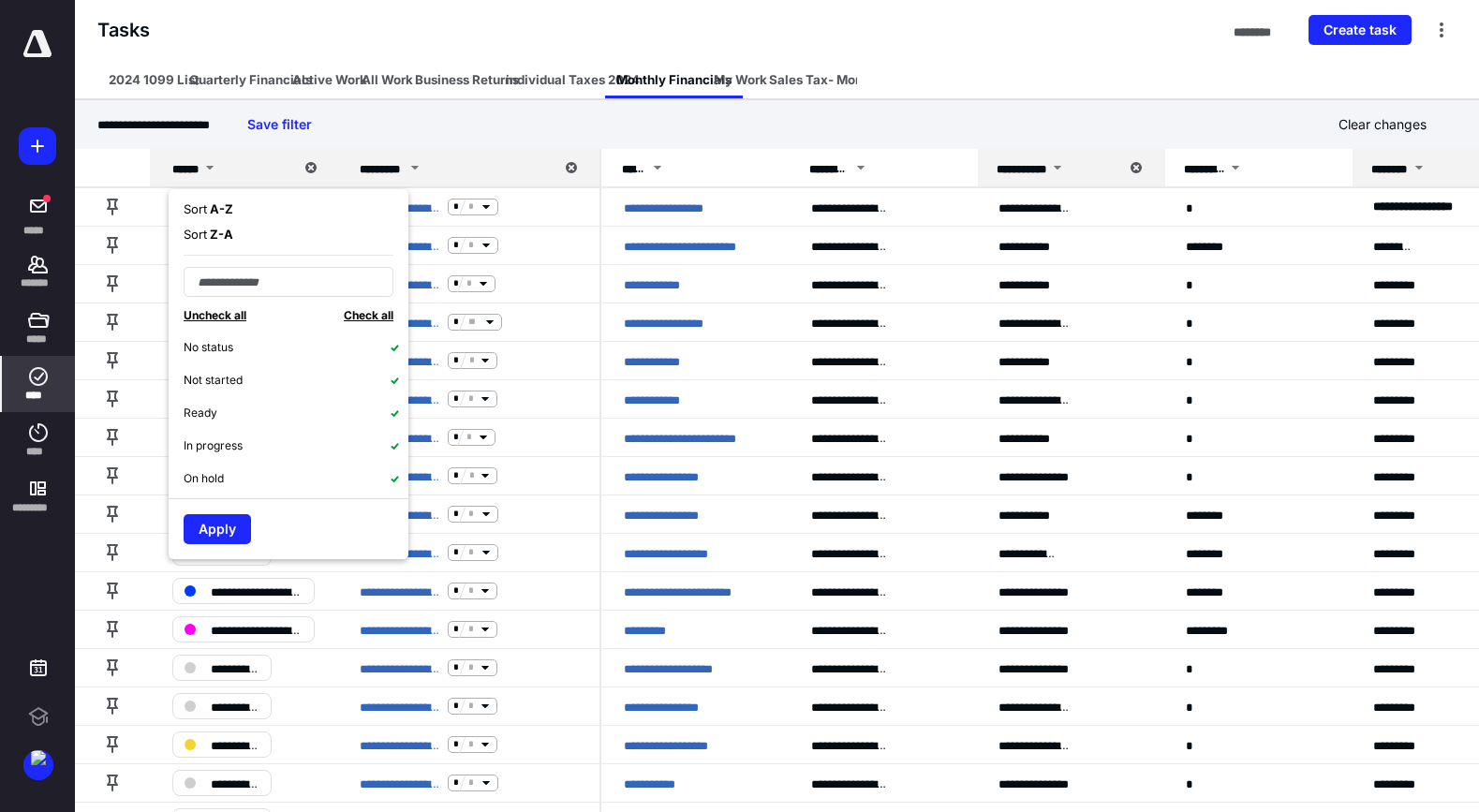 click on "Sort   A  -  Z" at bounding box center (288, 209) 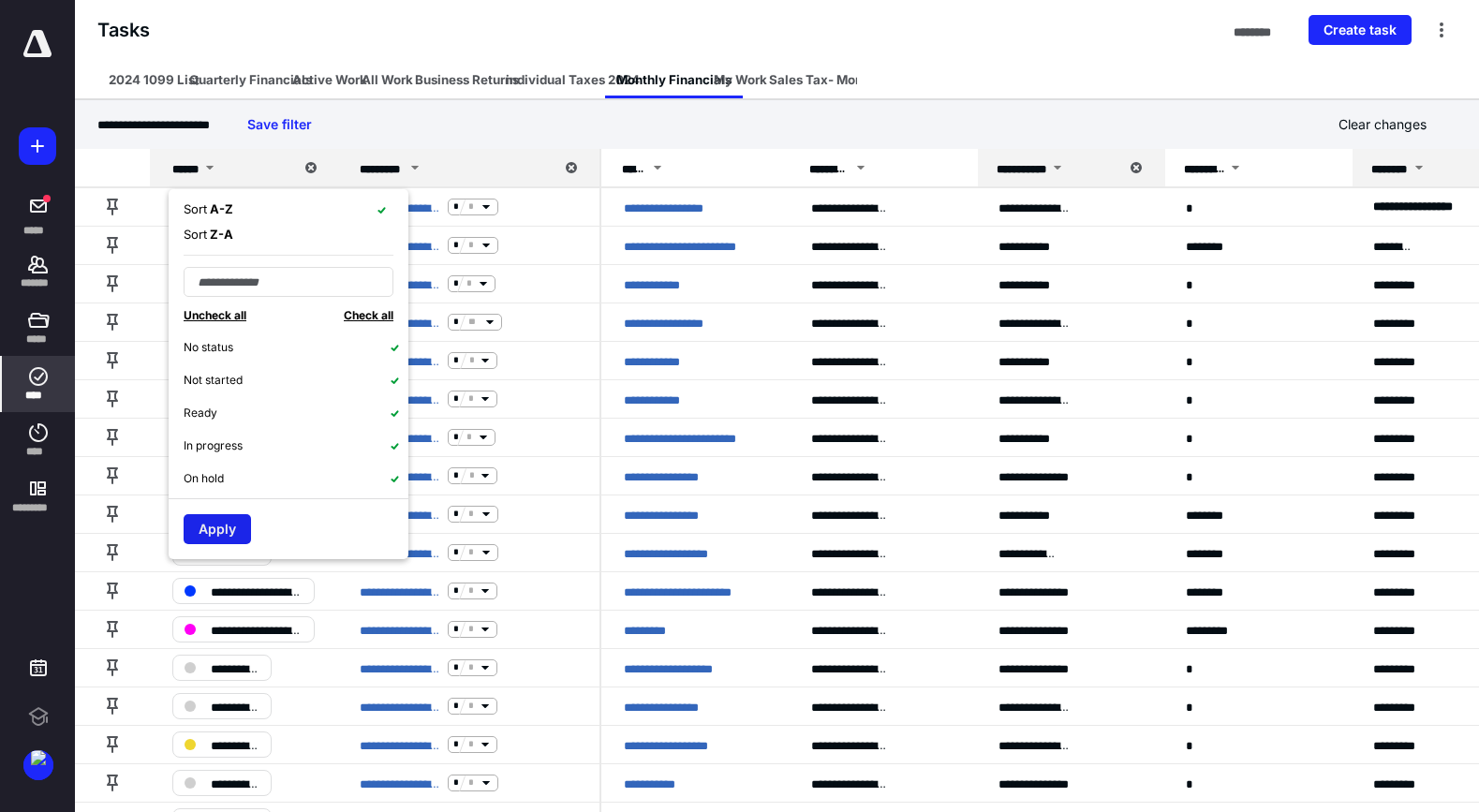 click on "Apply" at bounding box center (217, 529) 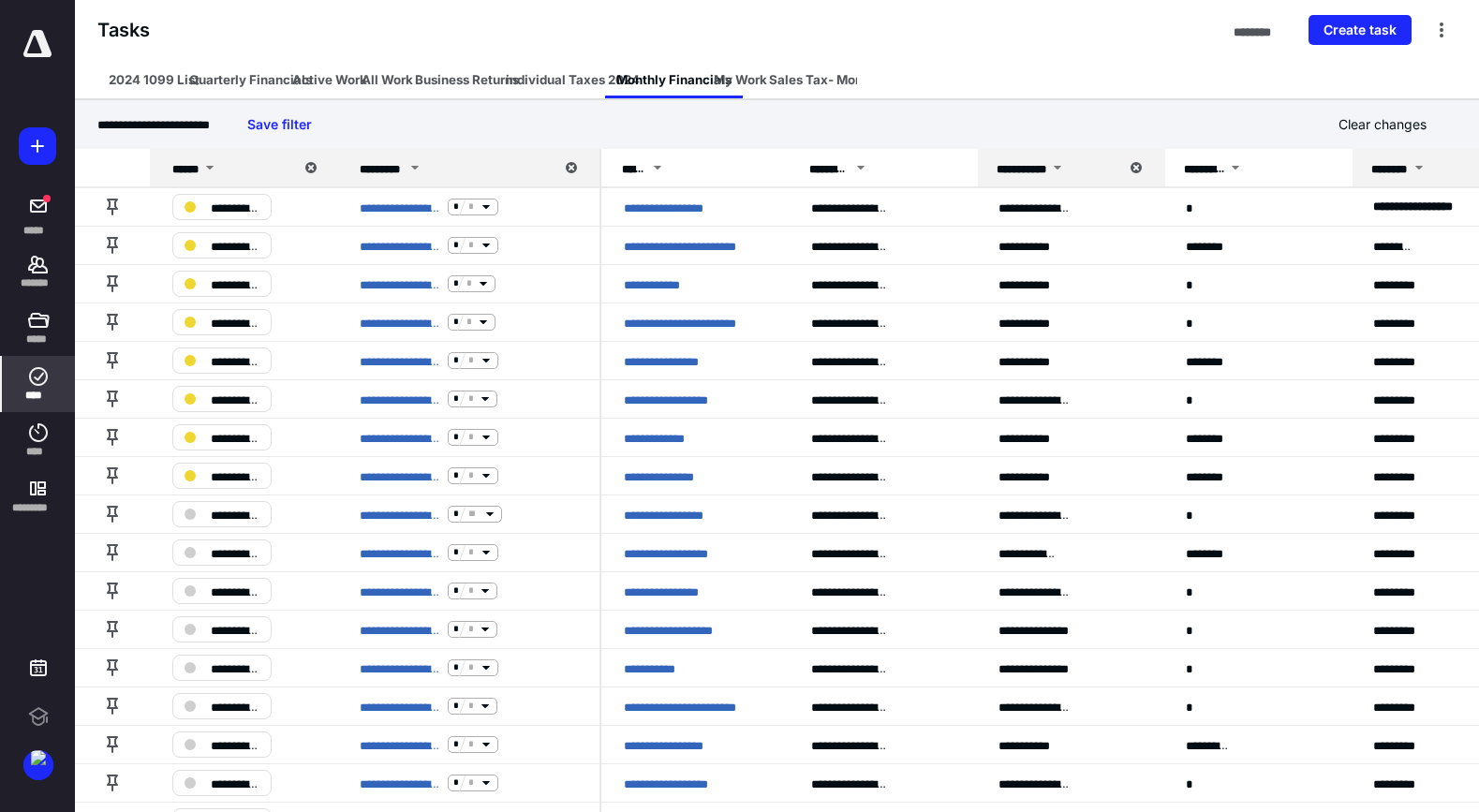 click on "******" at bounding box center (185, 168) 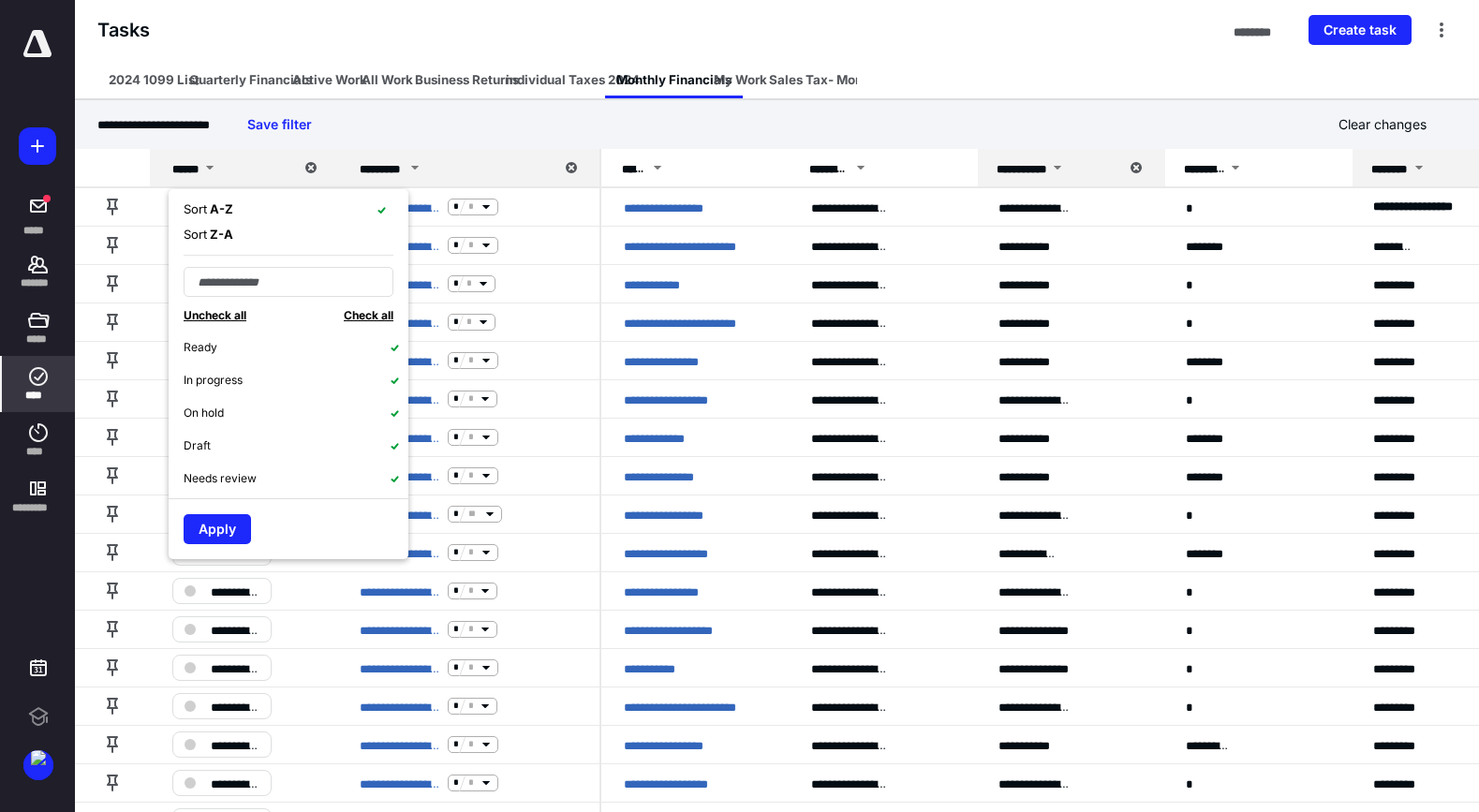 scroll, scrollTop: 94, scrollLeft: 0, axis: vertical 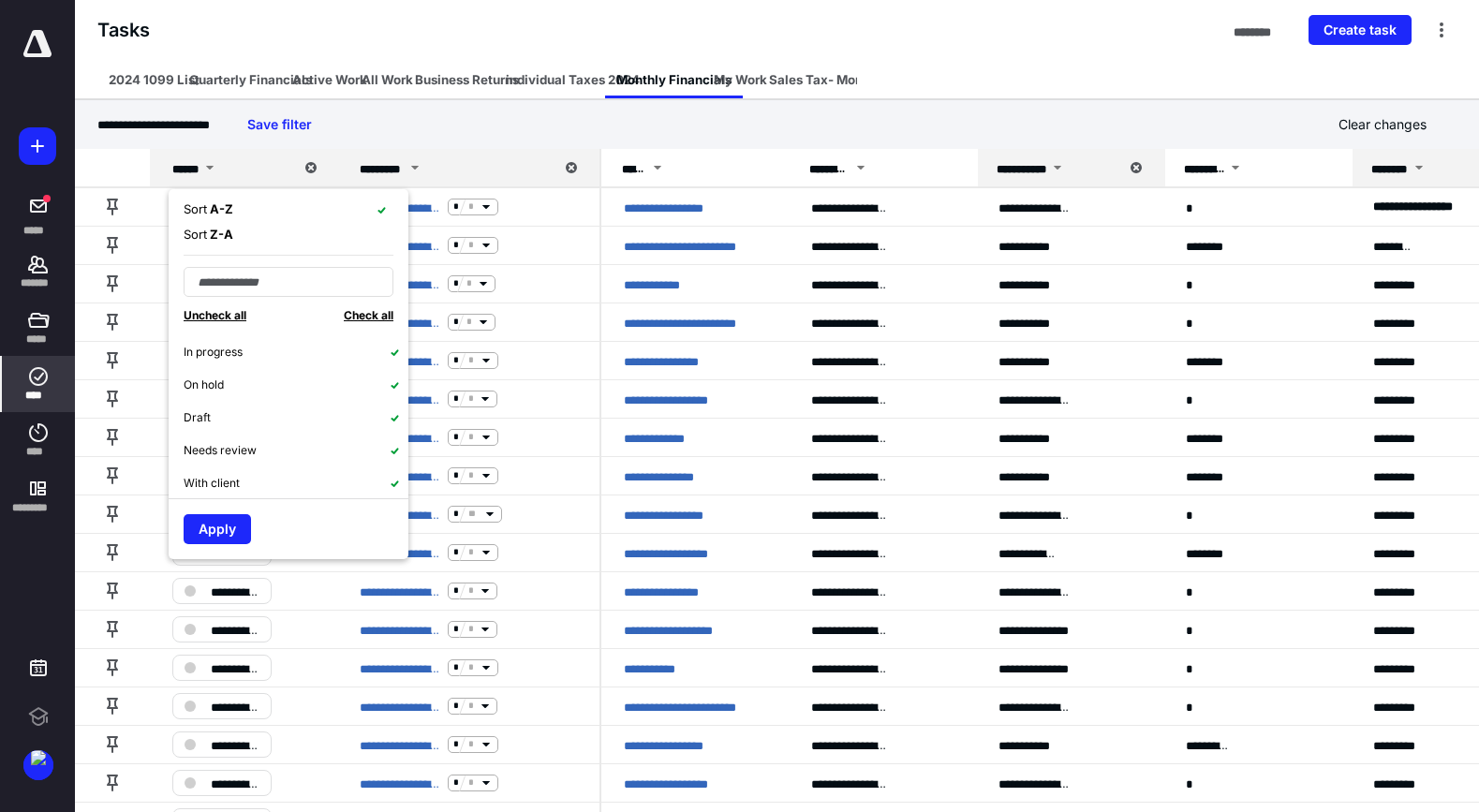 click on "Uncheck all" at bounding box center [214, 315] 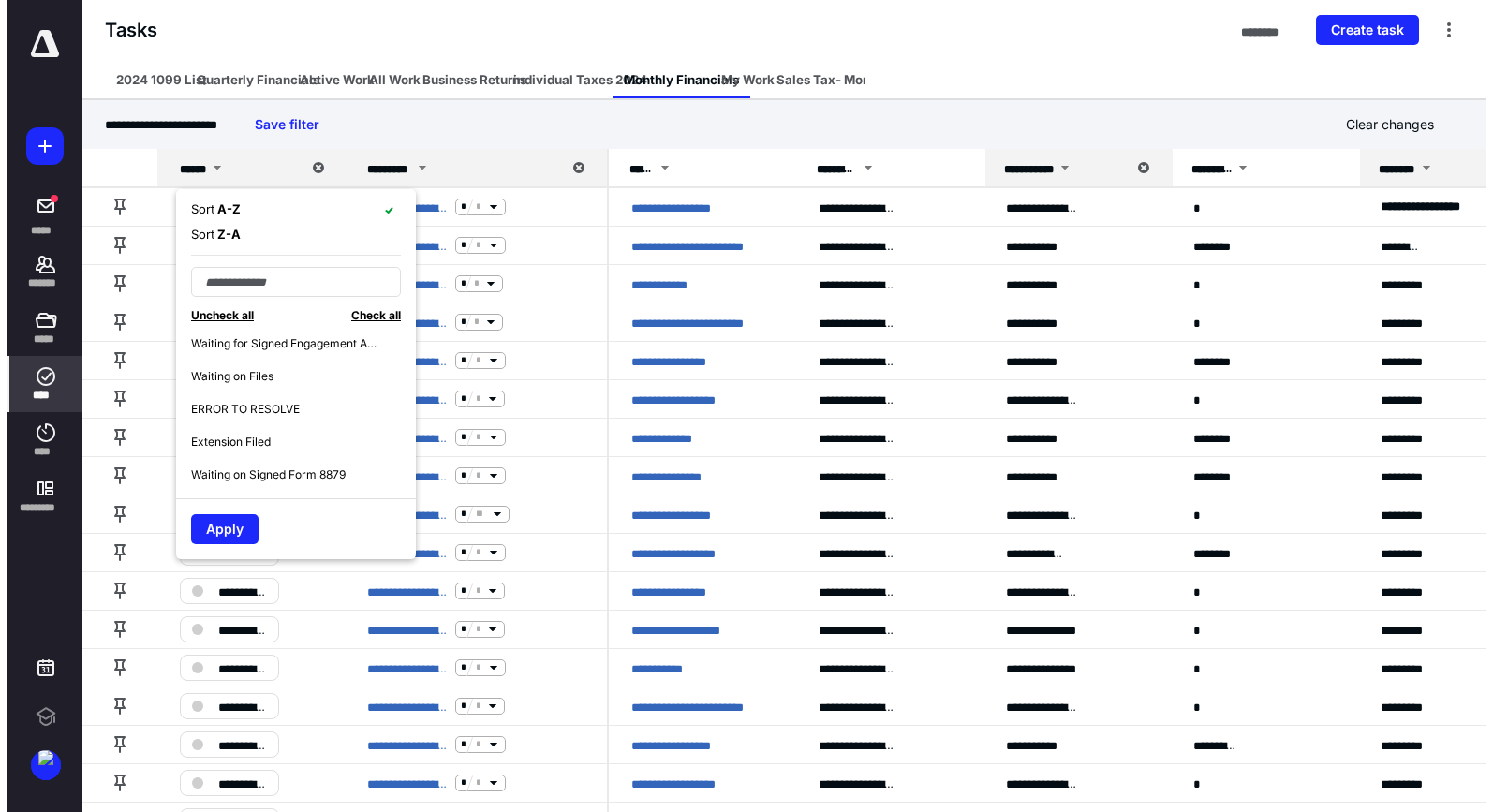 scroll, scrollTop: 253, scrollLeft: 0, axis: vertical 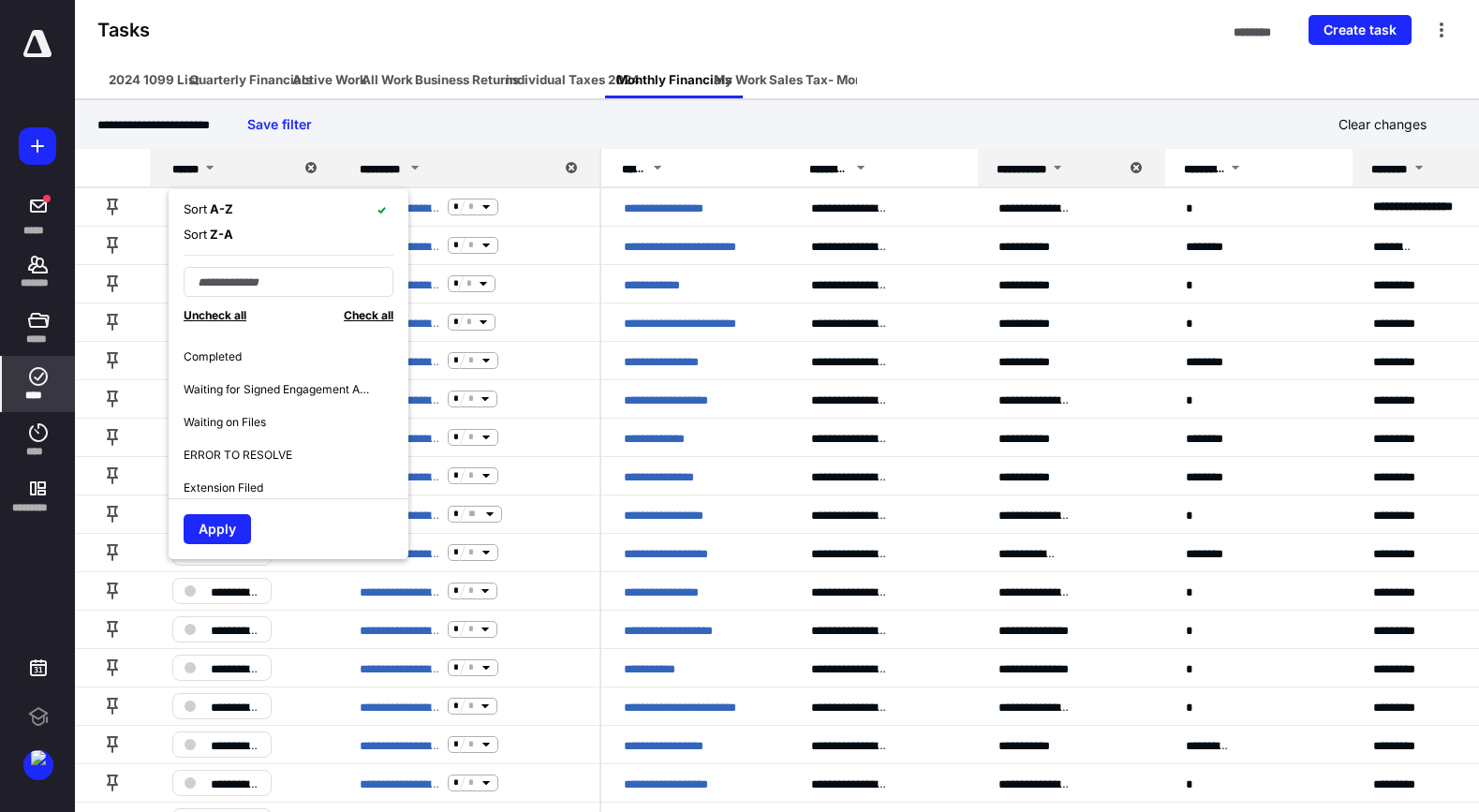 click on "Completed" at bounding box center (296, 356) 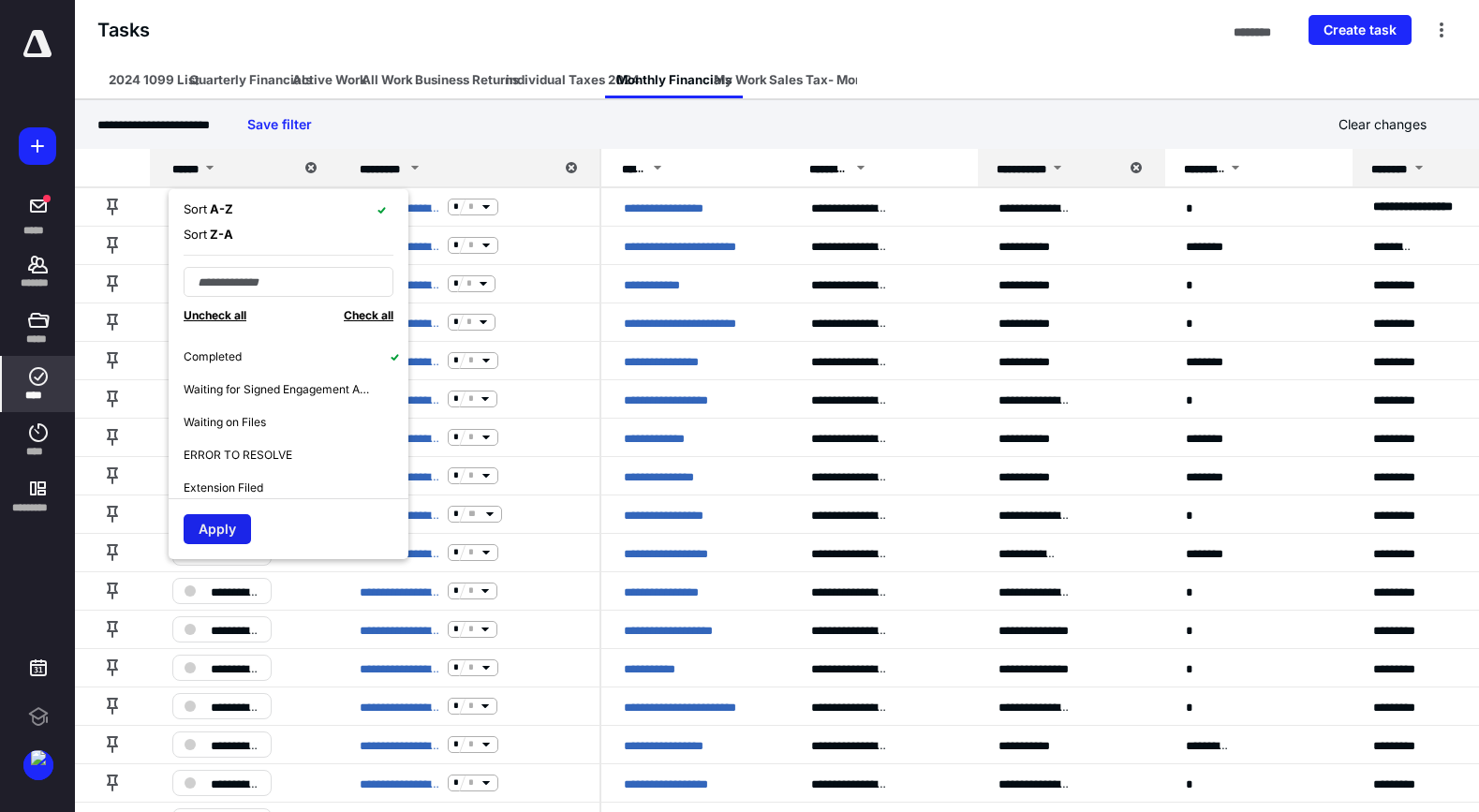 click on "Apply" at bounding box center [217, 529] 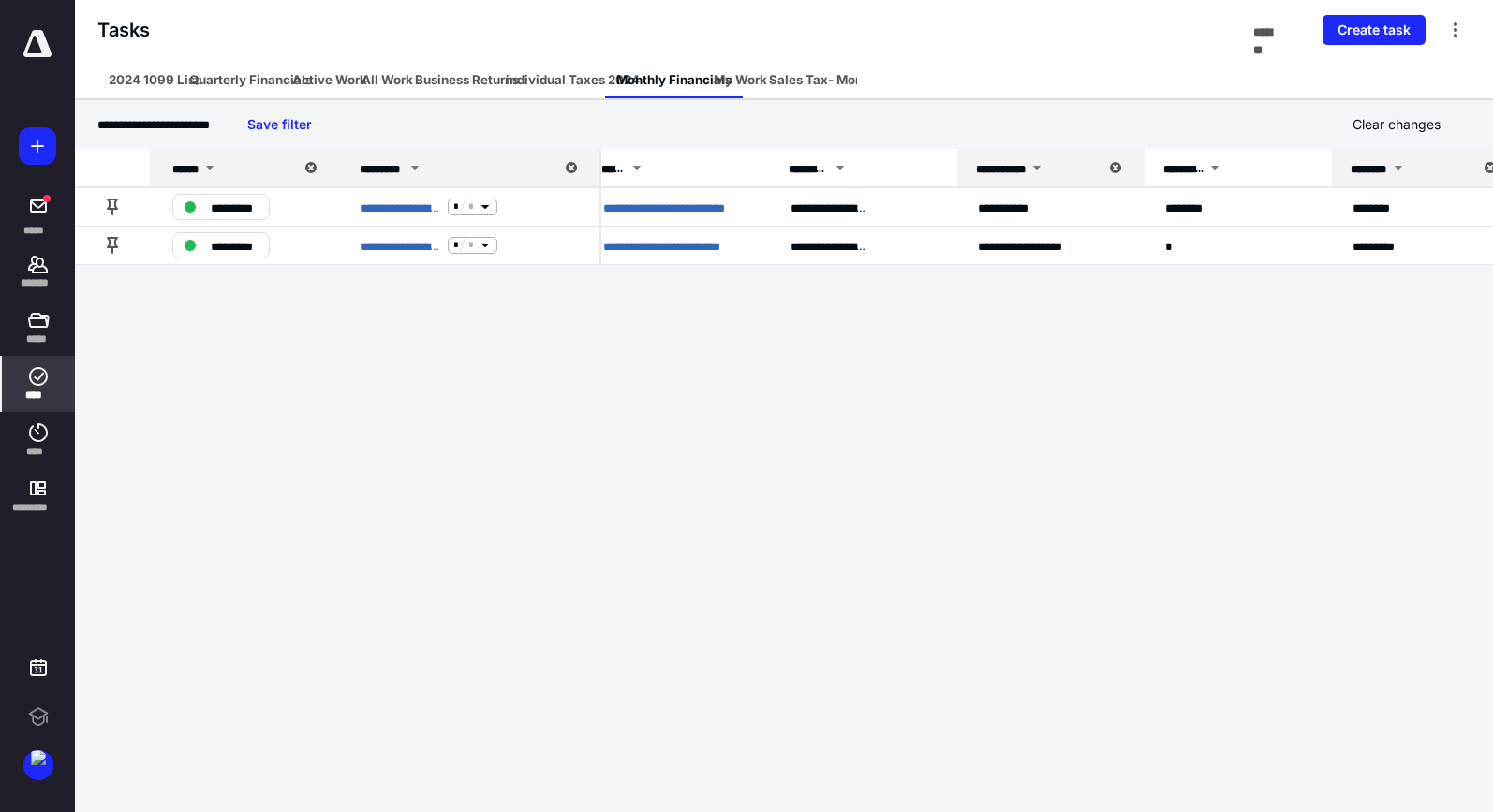 scroll, scrollTop: 0, scrollLeft: 0, axis: both 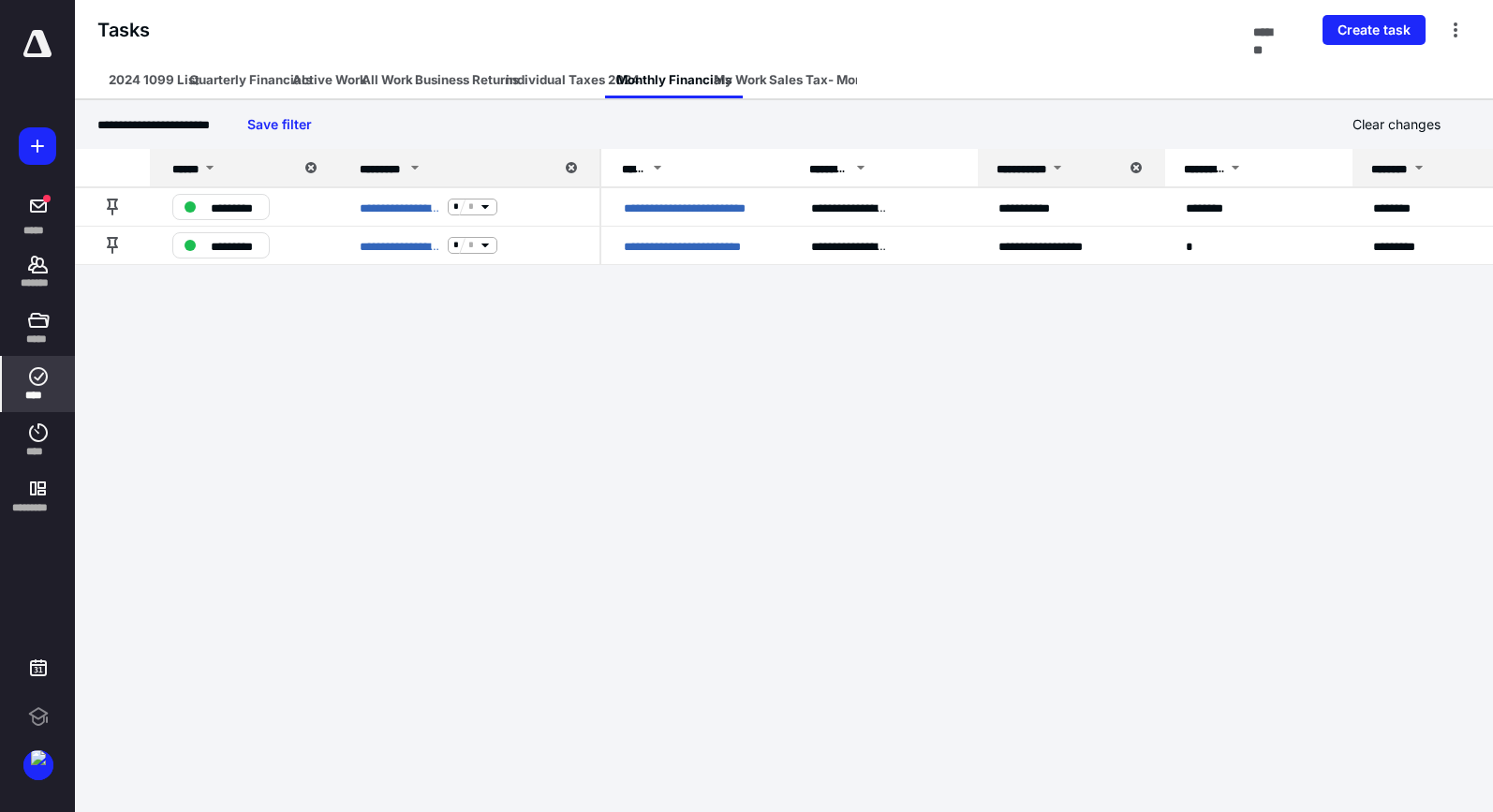 click 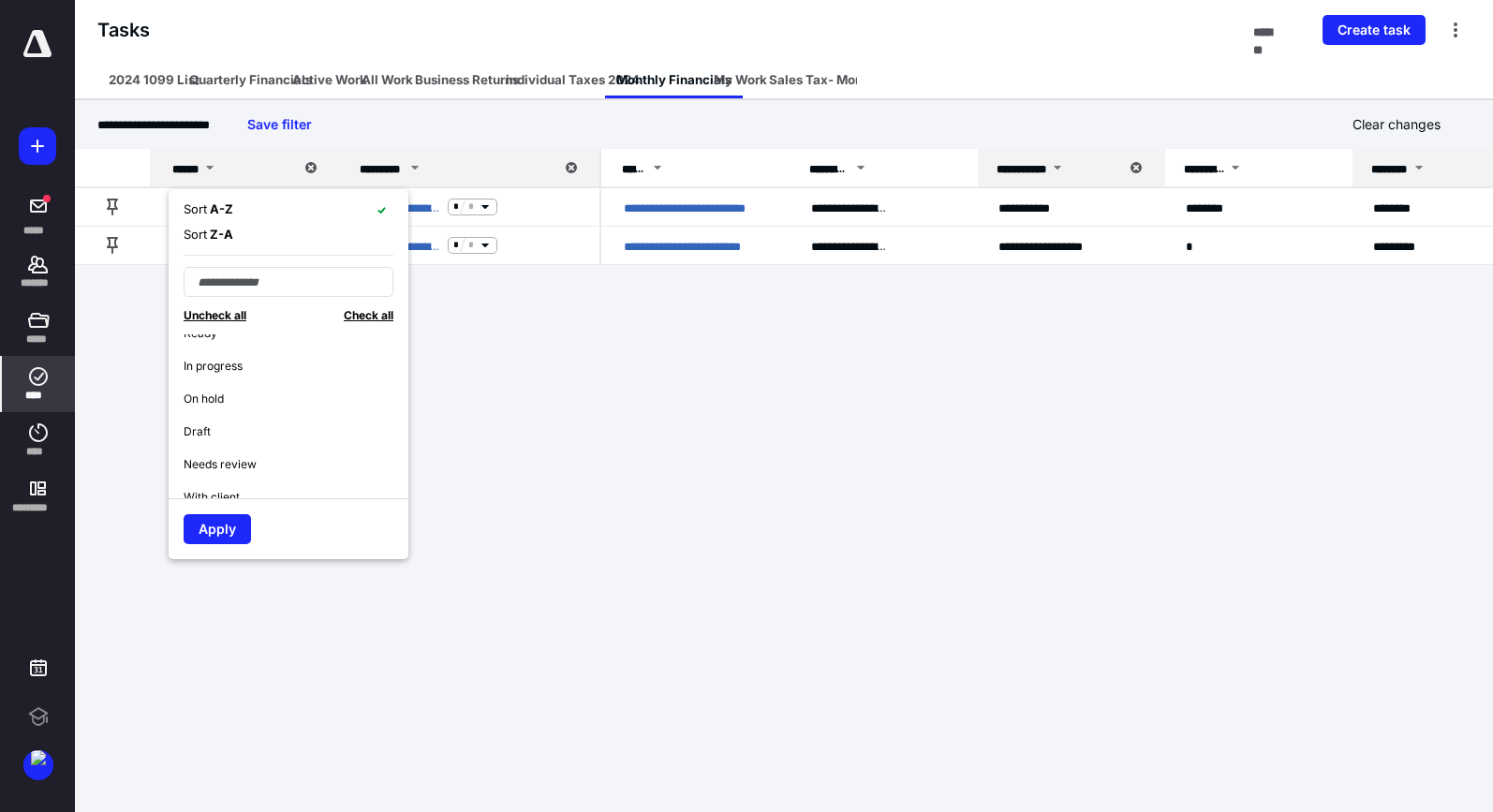 scroll, scrollTop: 187, scrollLeft: 0, axis: vertical 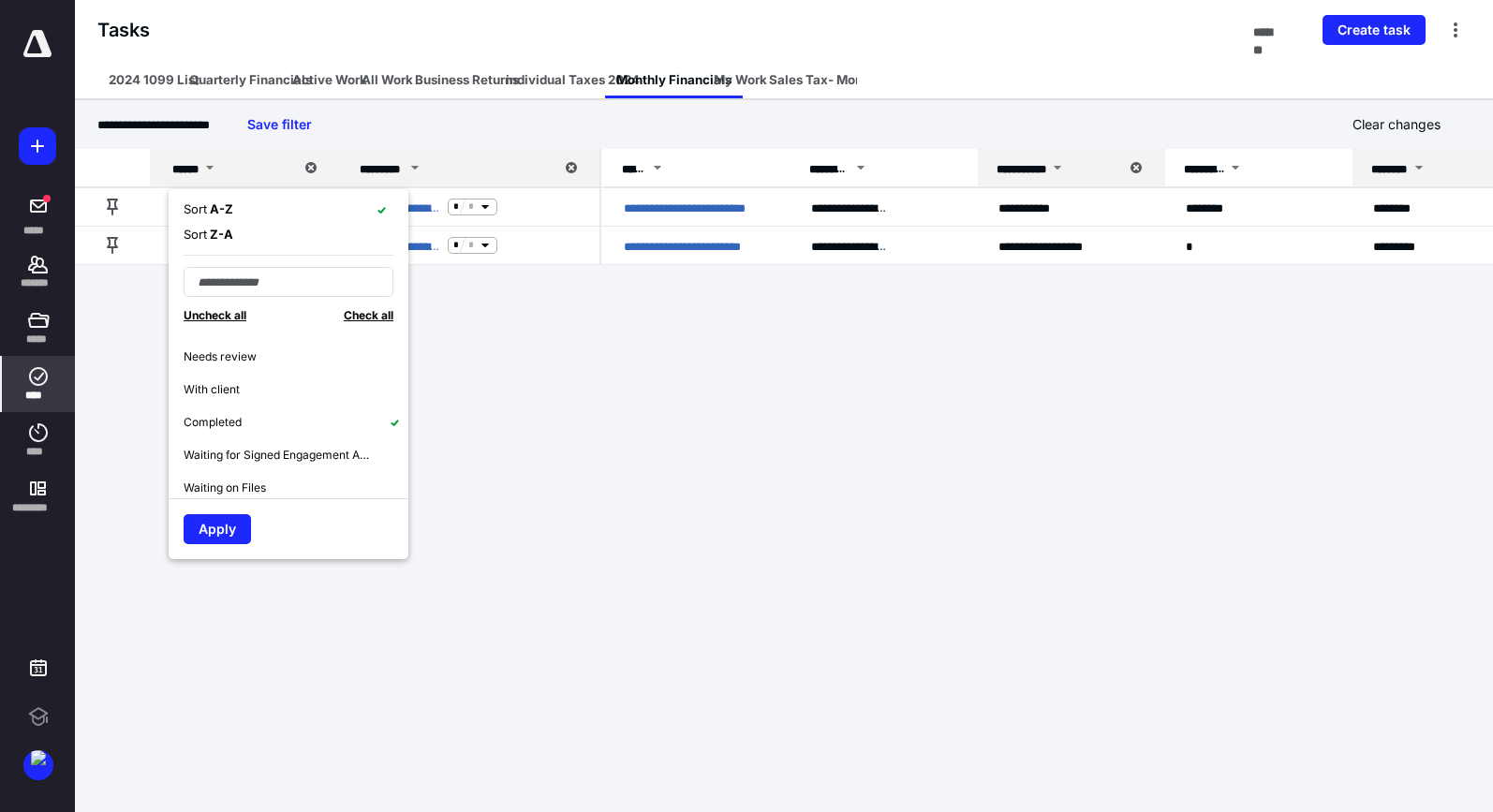 click on "With client" at bounding box center (296, 389) 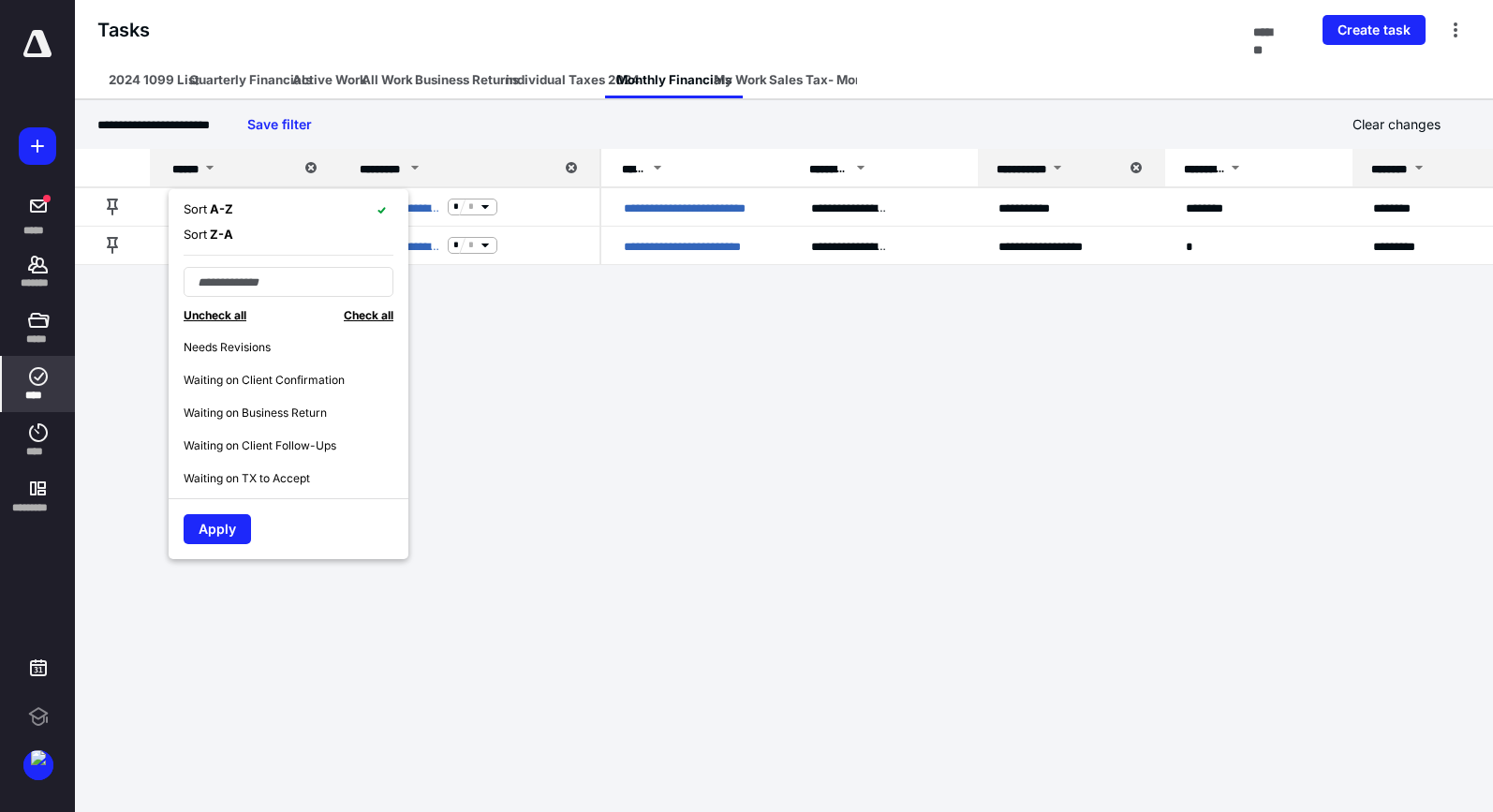 scroll, scrollTop: 656, scrollLeft: 0, axis: vertical 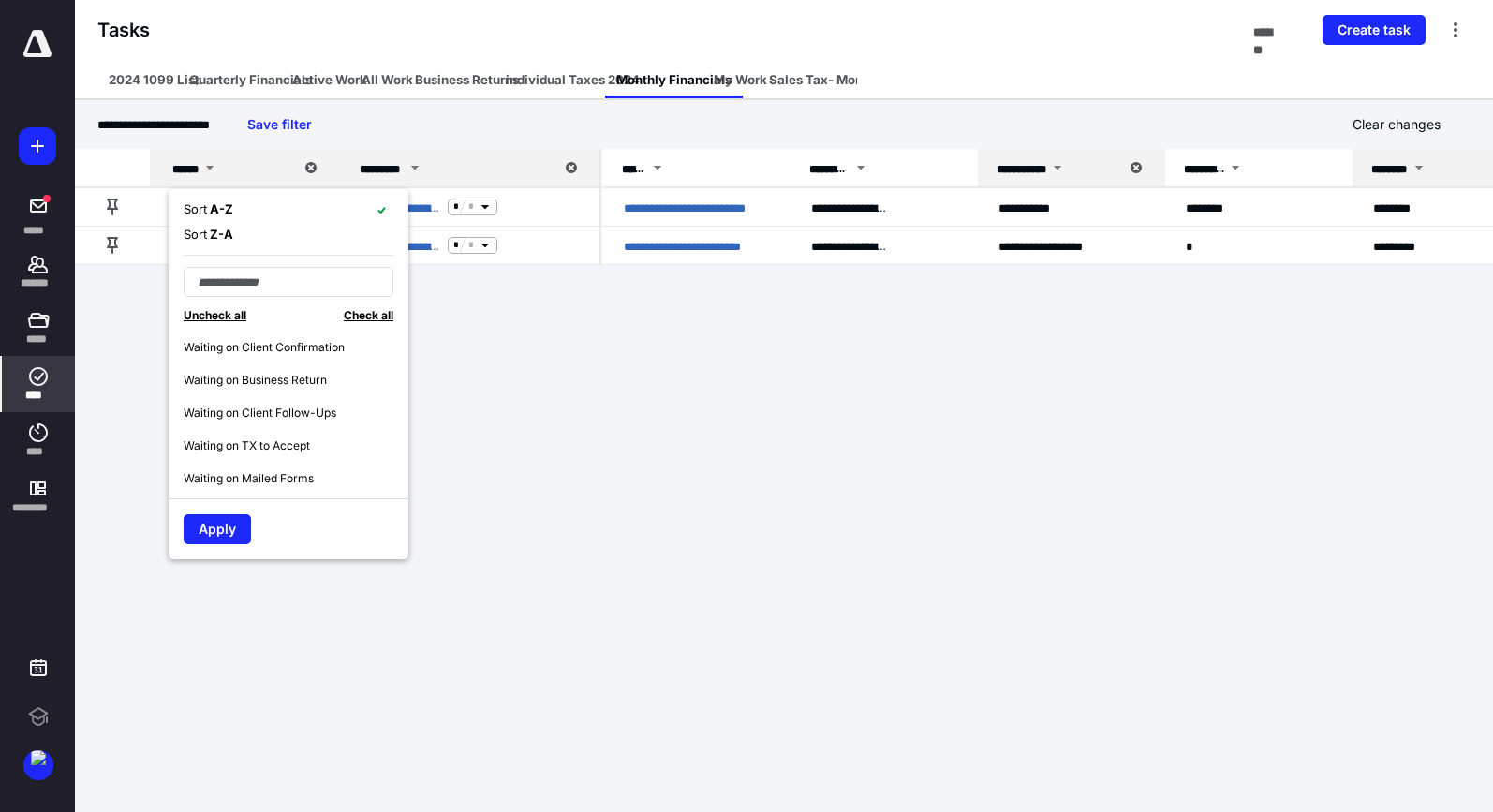 click on "Waiting on Client Follow-Ups" at bounding box center [296, 412] 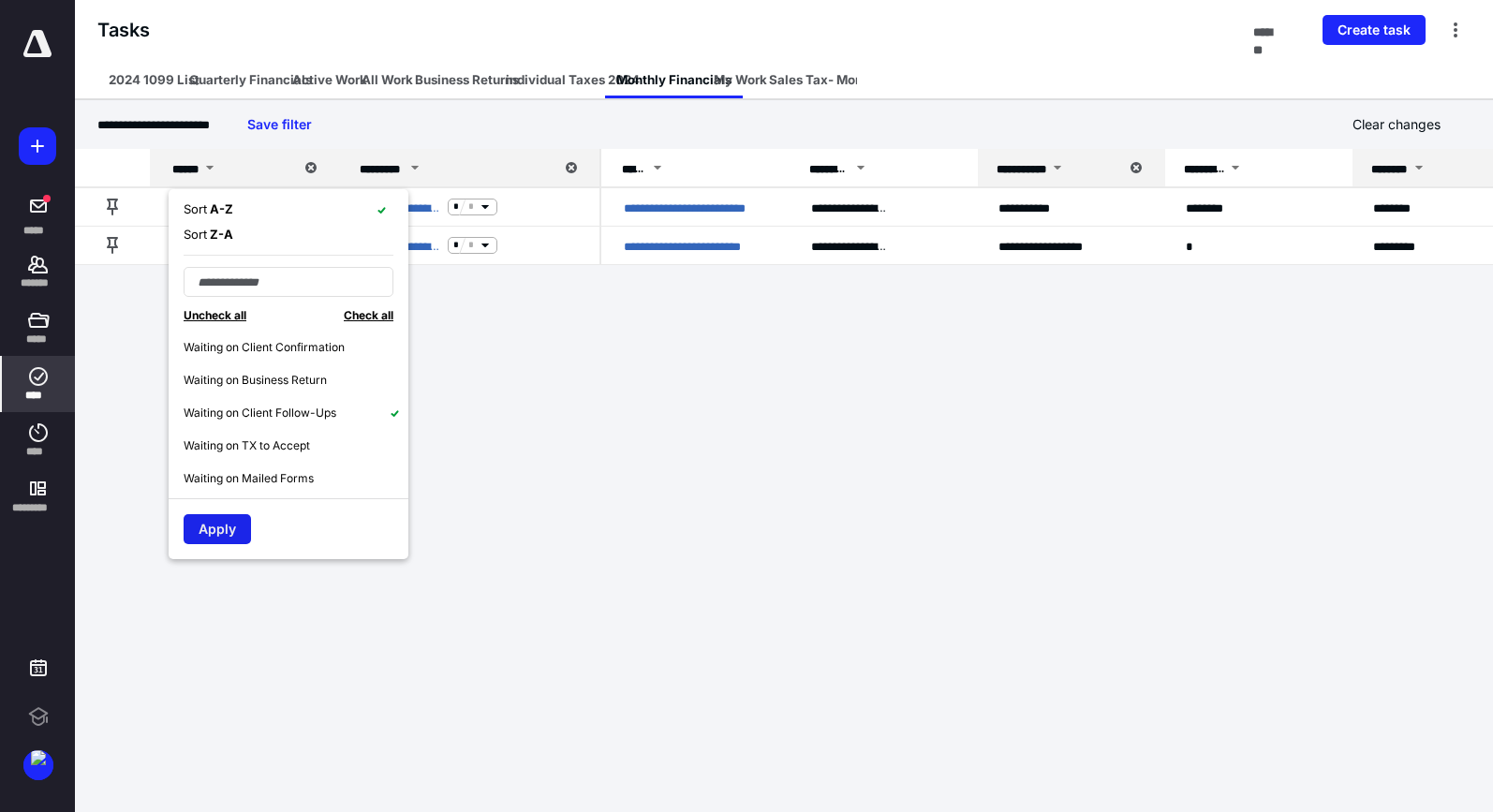 click on "Apply" at bounding box center (217, 529) 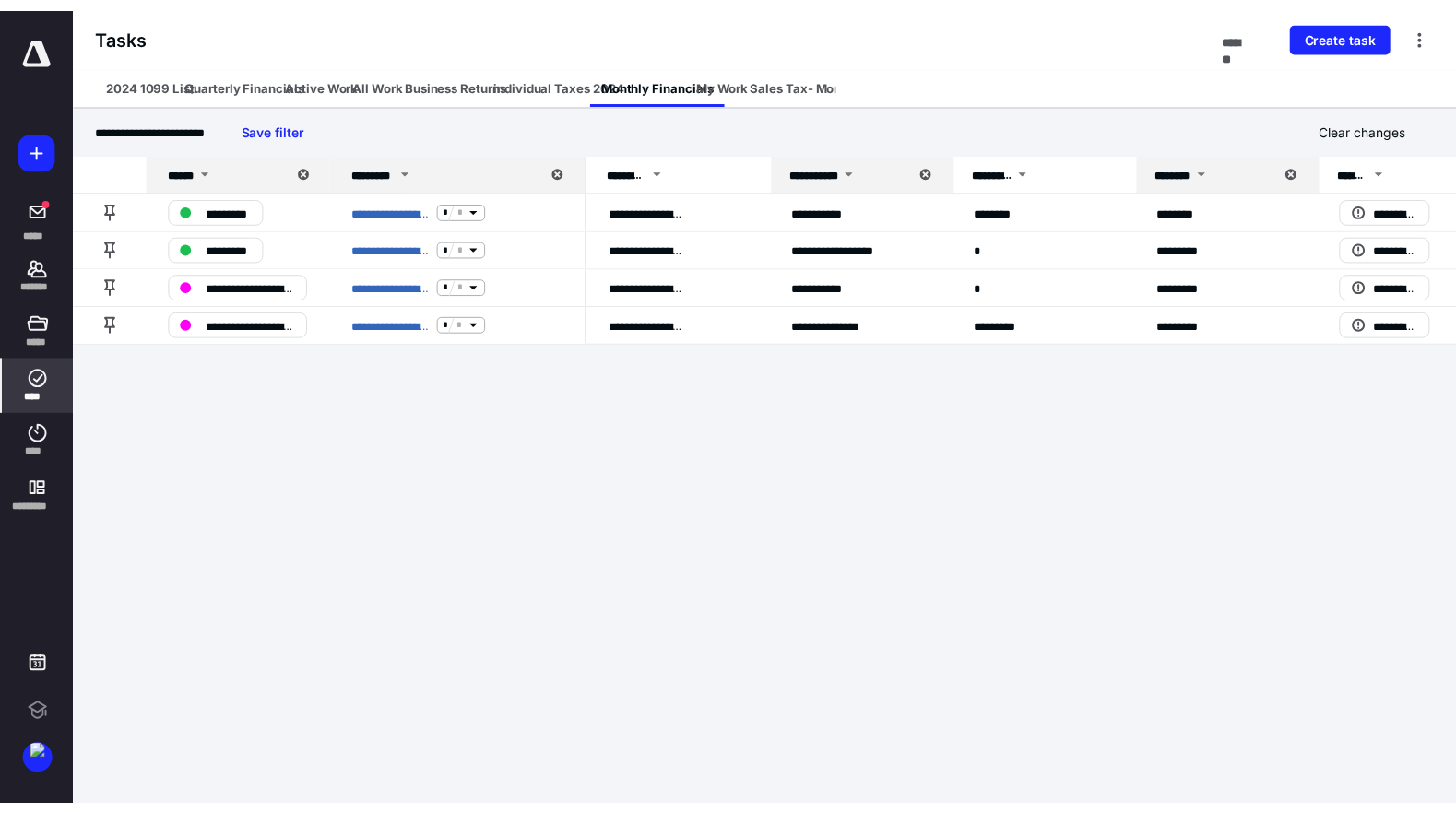 scroll, scrollTop: 0, scrollLeft: 0, axis: both 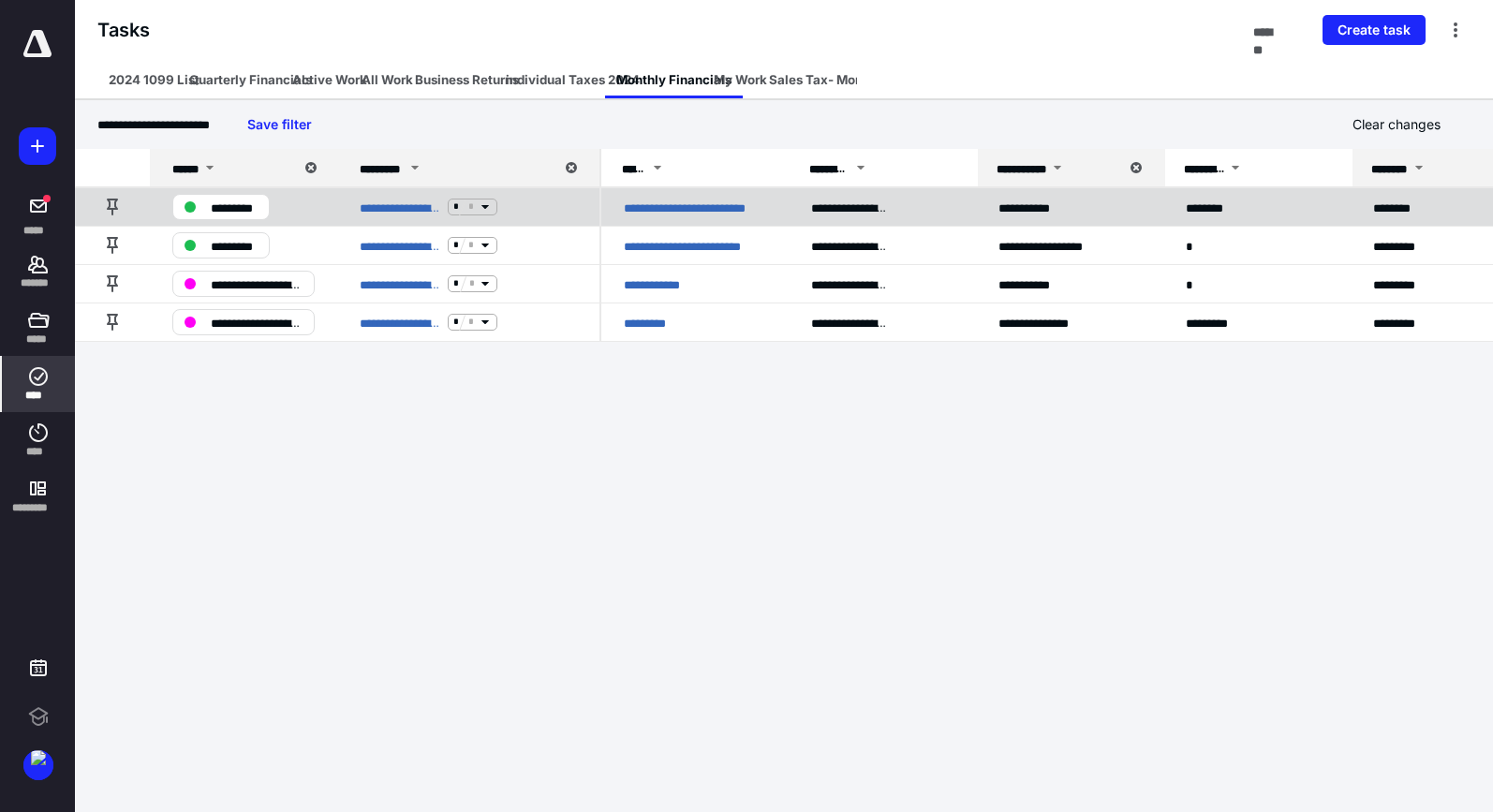 click on "**********" at bounding box center (695, 206) 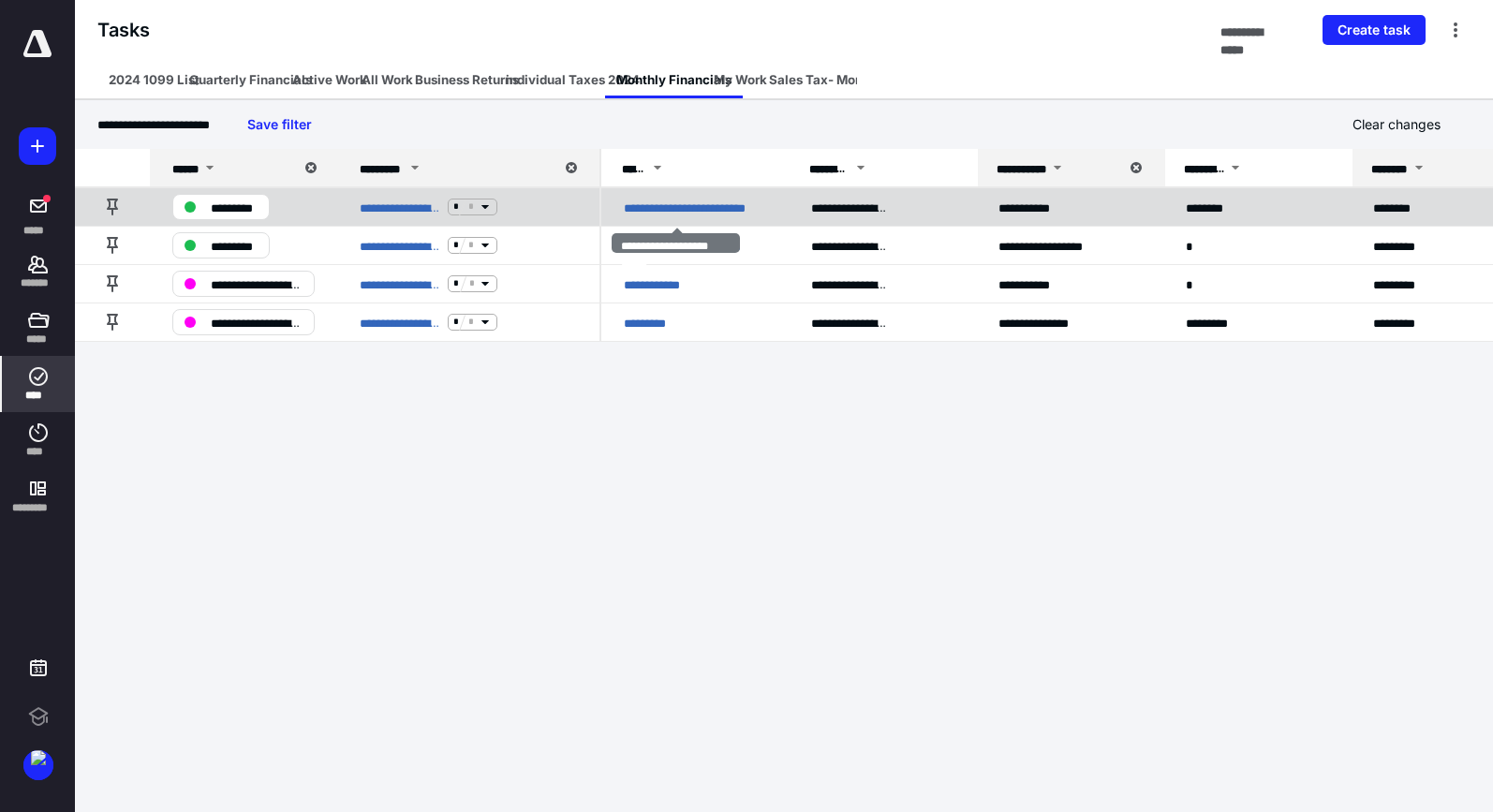 click on "**********" at bounding box center (685, 206) 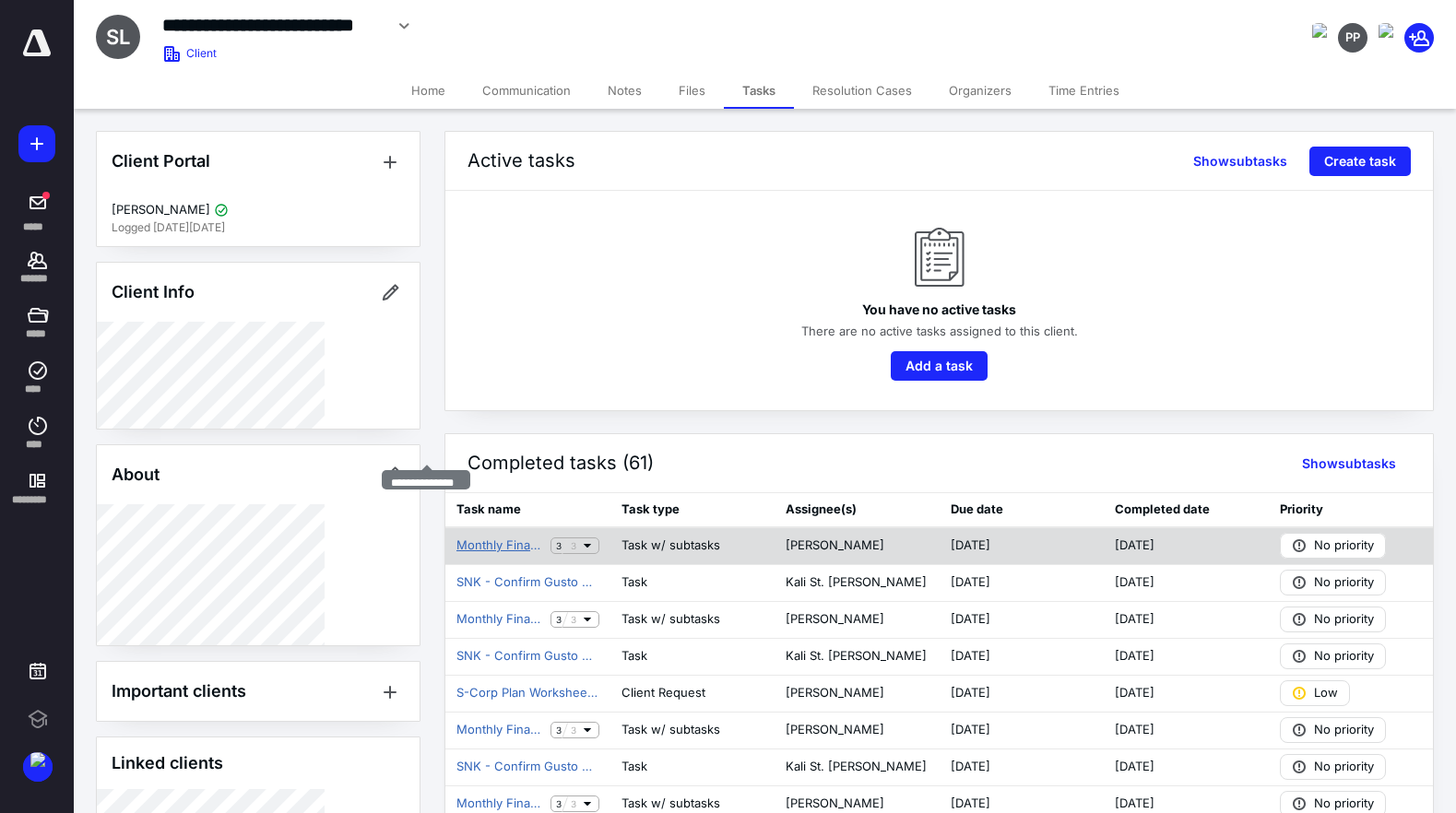 click on "Monthly Financials" at bounding box center [500, 546] 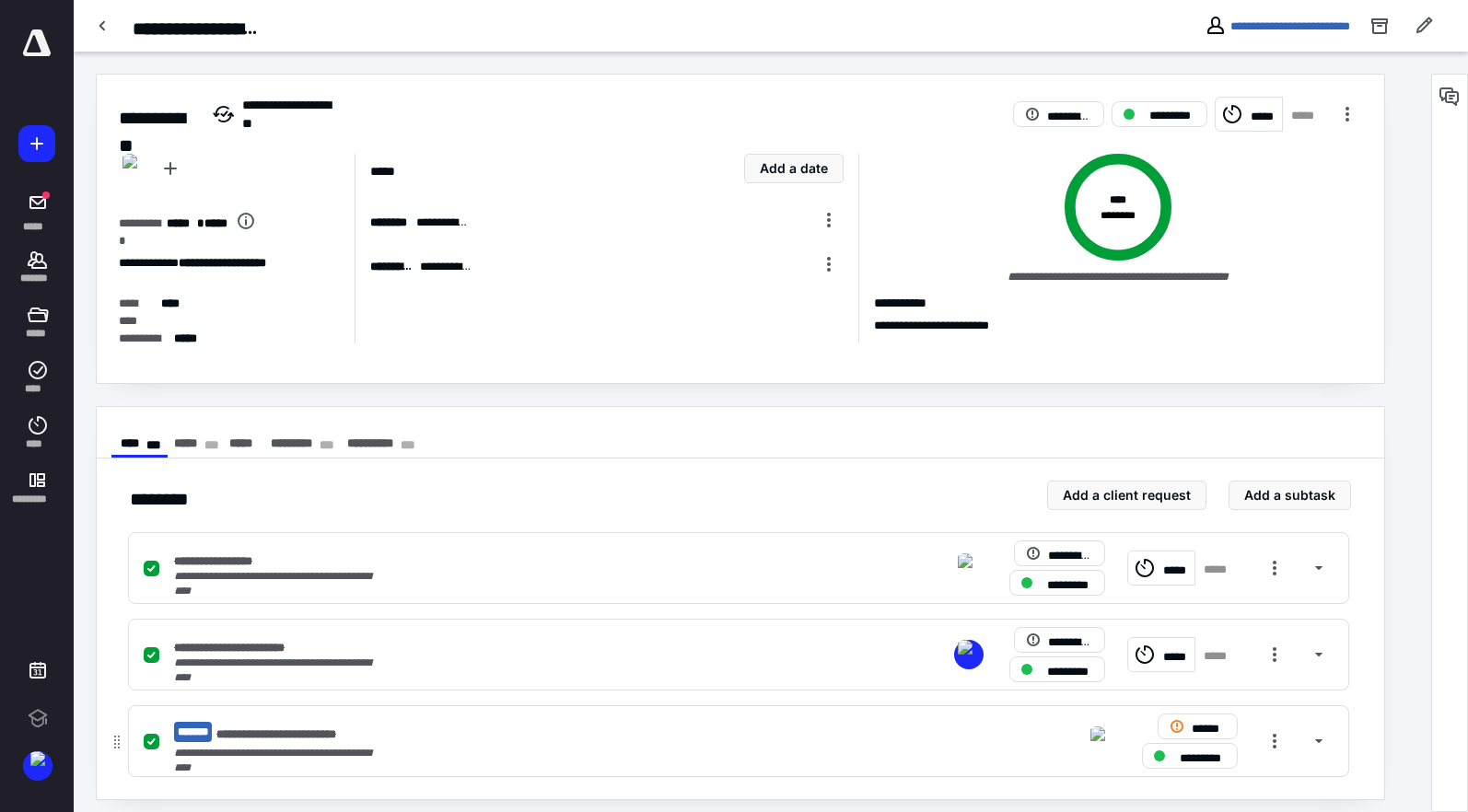 click on "**********" at bounding box center (496, 751) 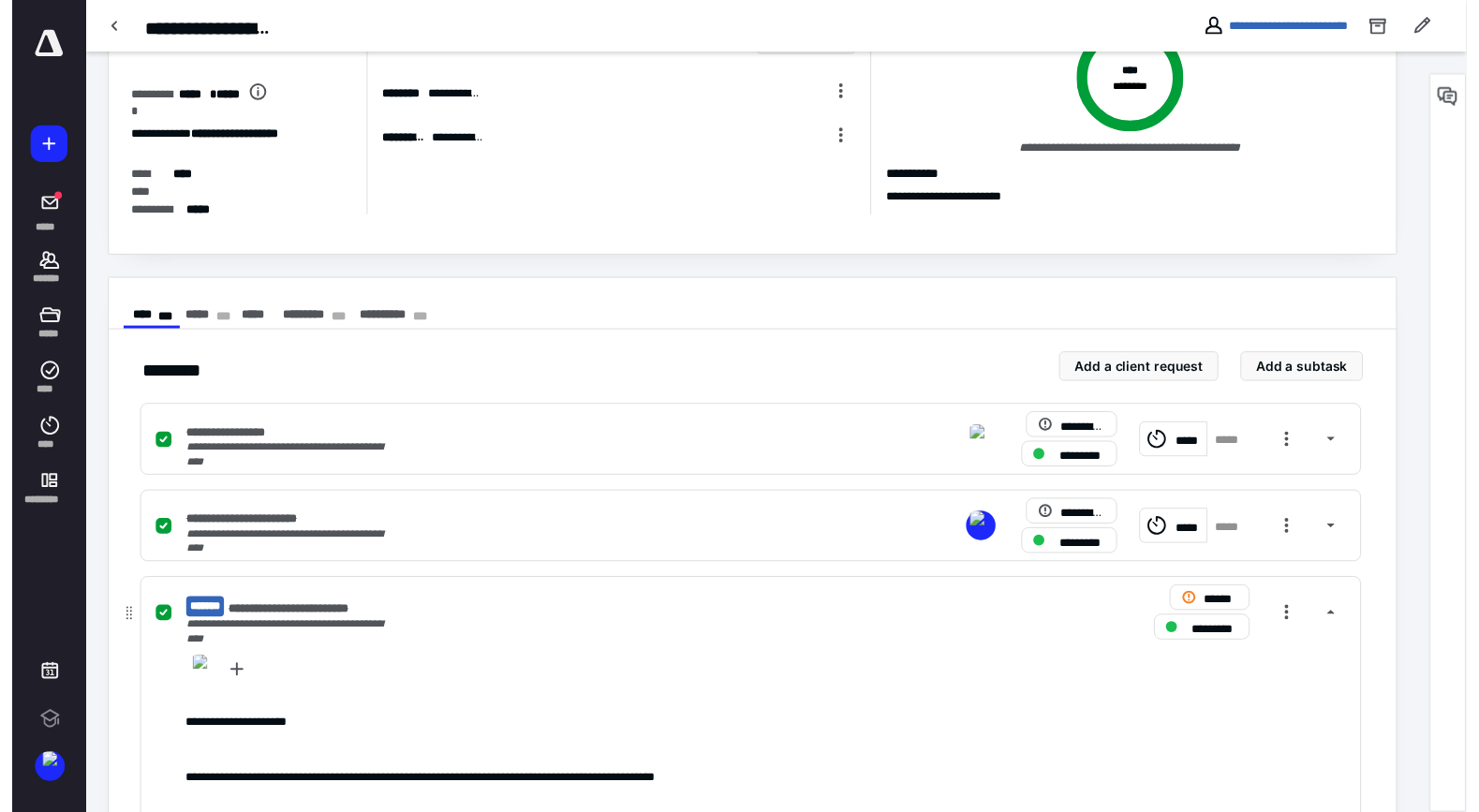 scroll, scrollTop: 0, scrollLeft: 0, axis: both 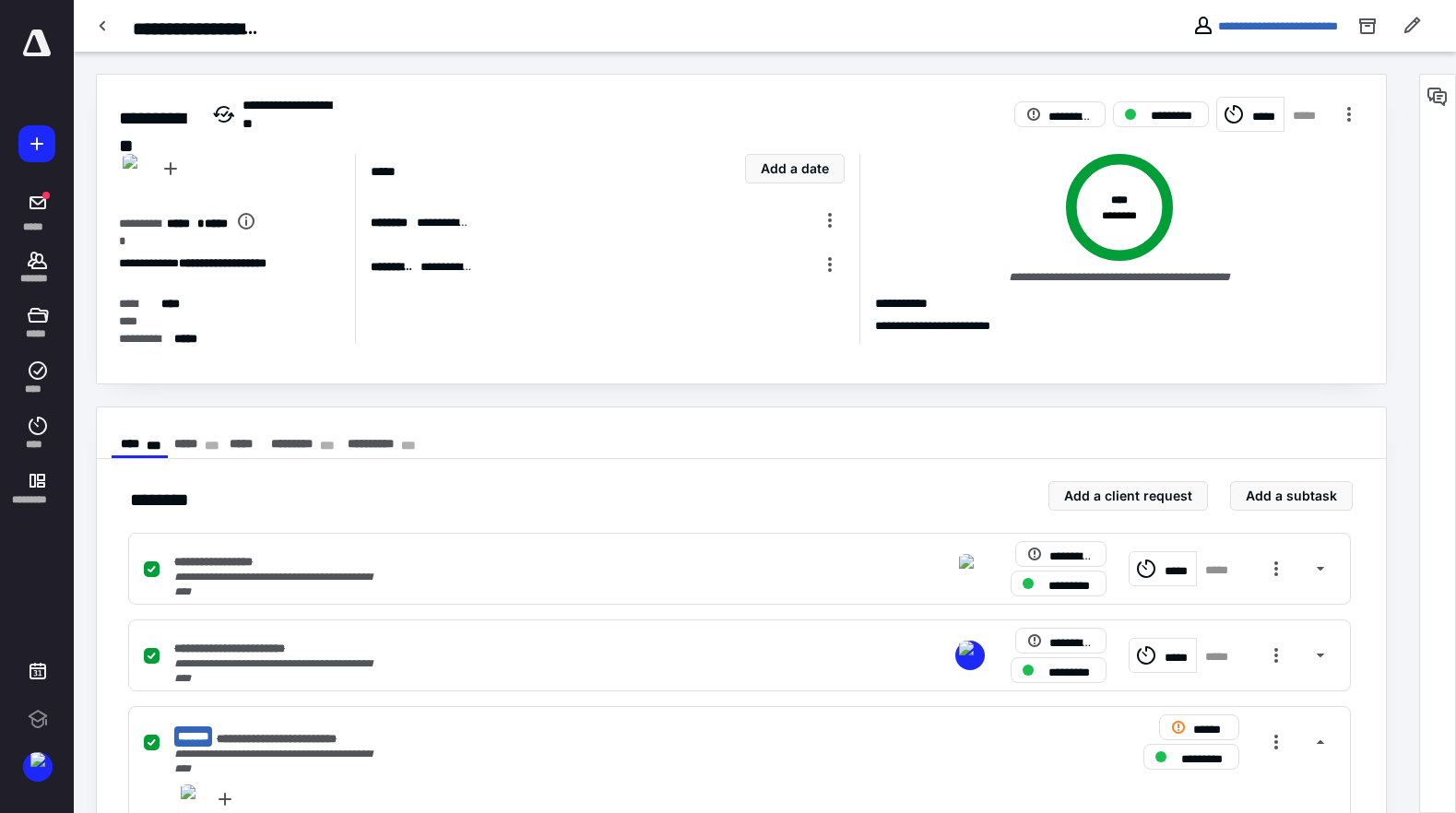 click on "**********" at bounding box center (741, 103) 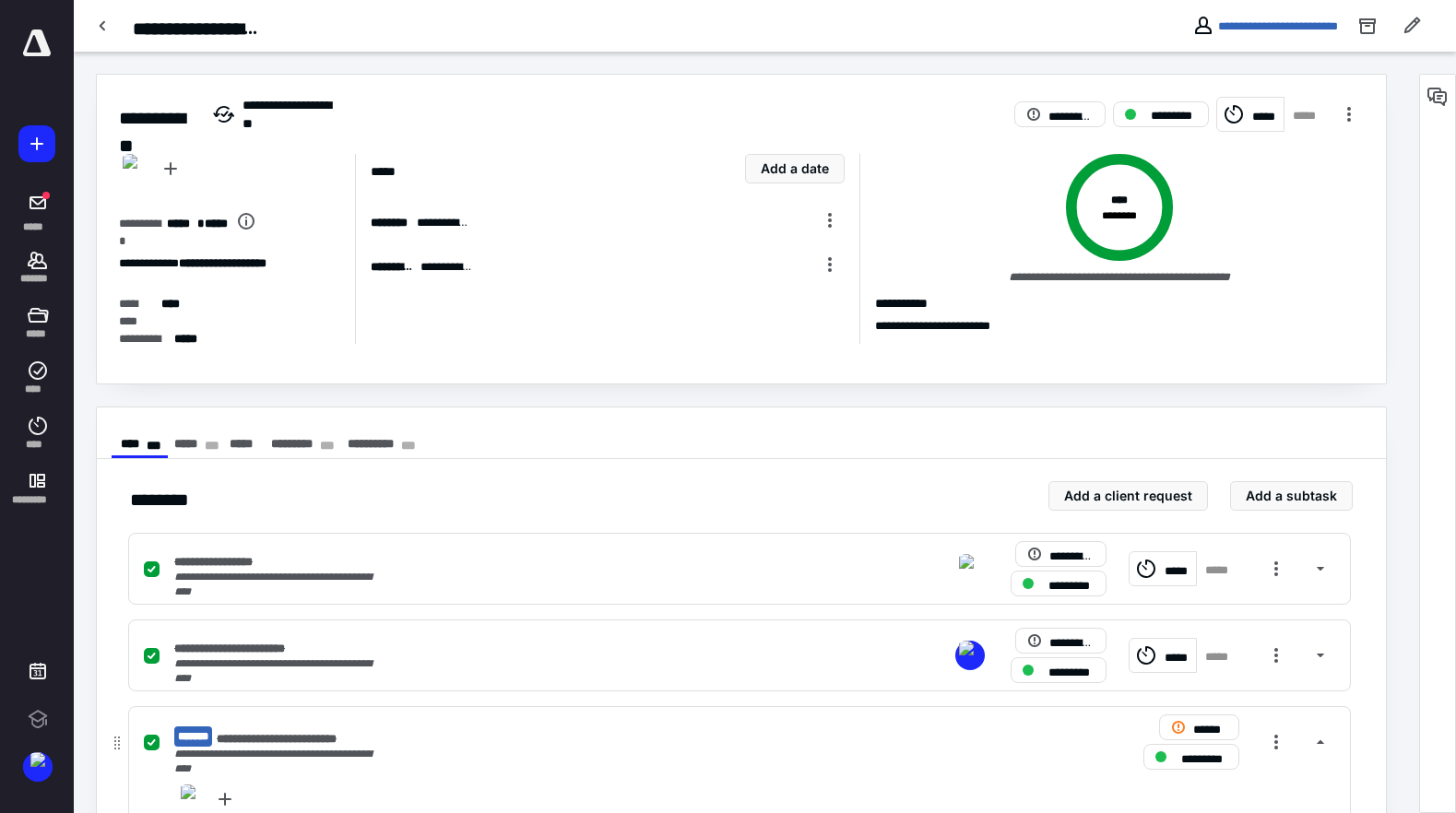 click on "**********" at bounding box center (497, 736) 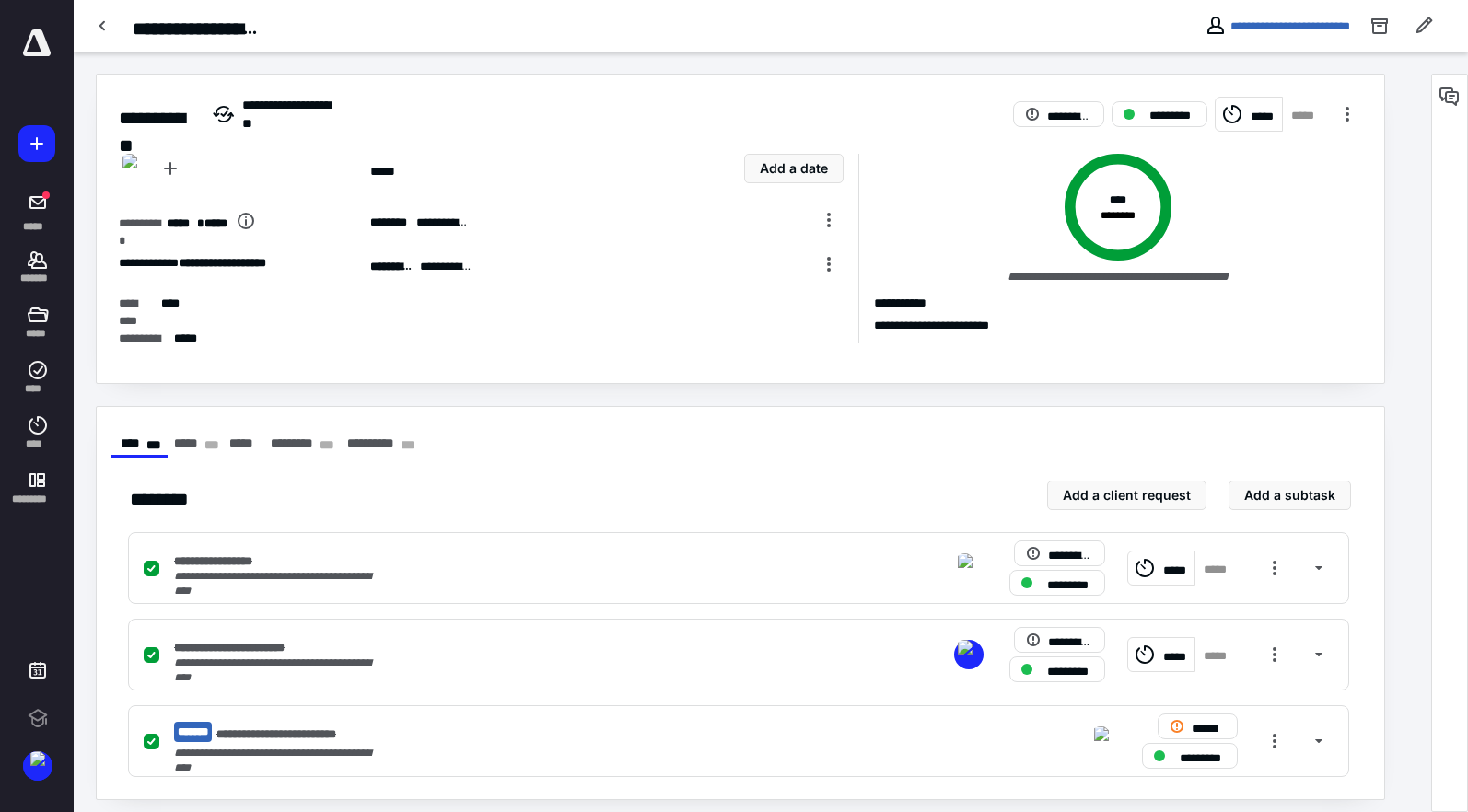 click on "**********" at bounding box center [1277, 26] 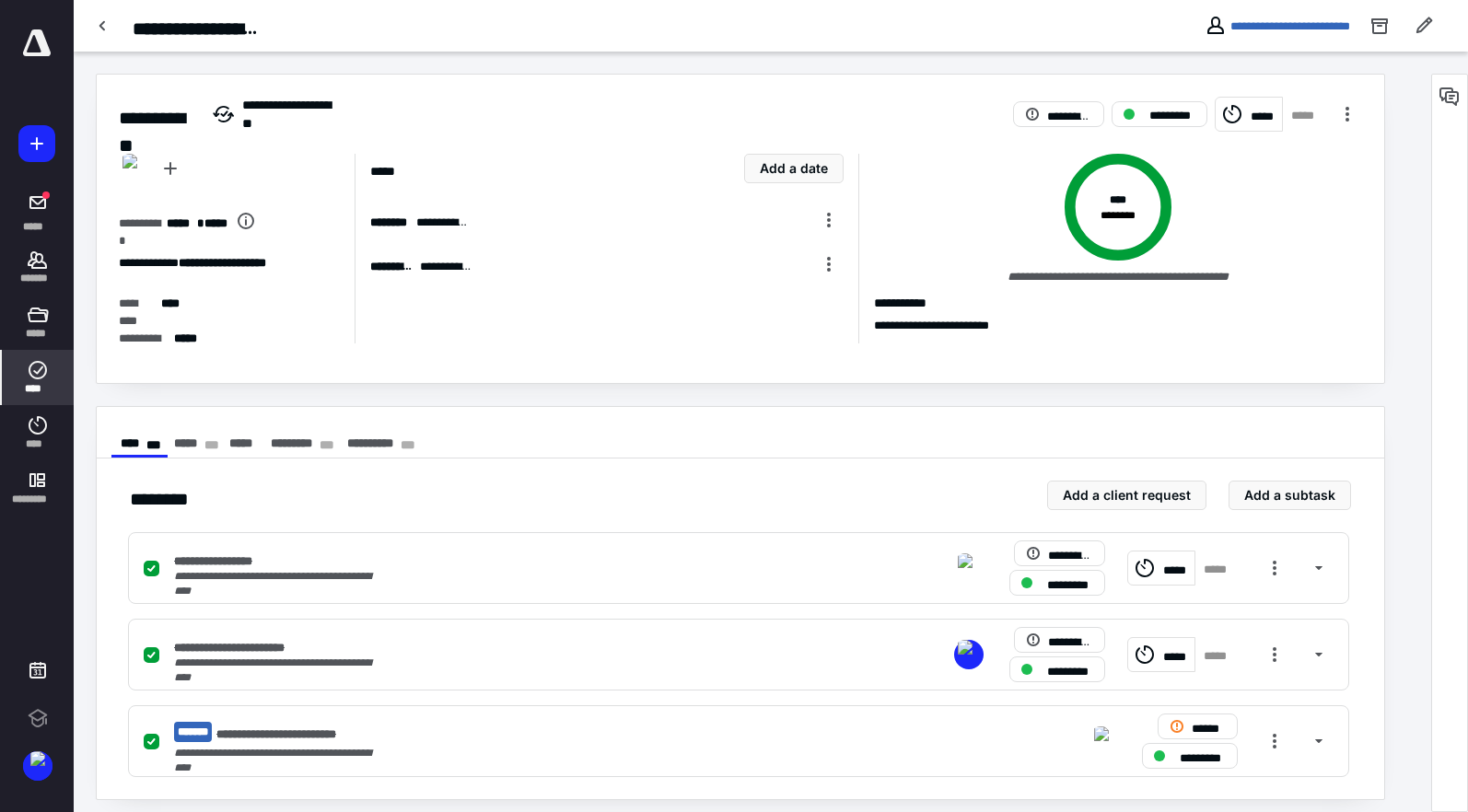 click on "****" at bounding box center (38, 389) 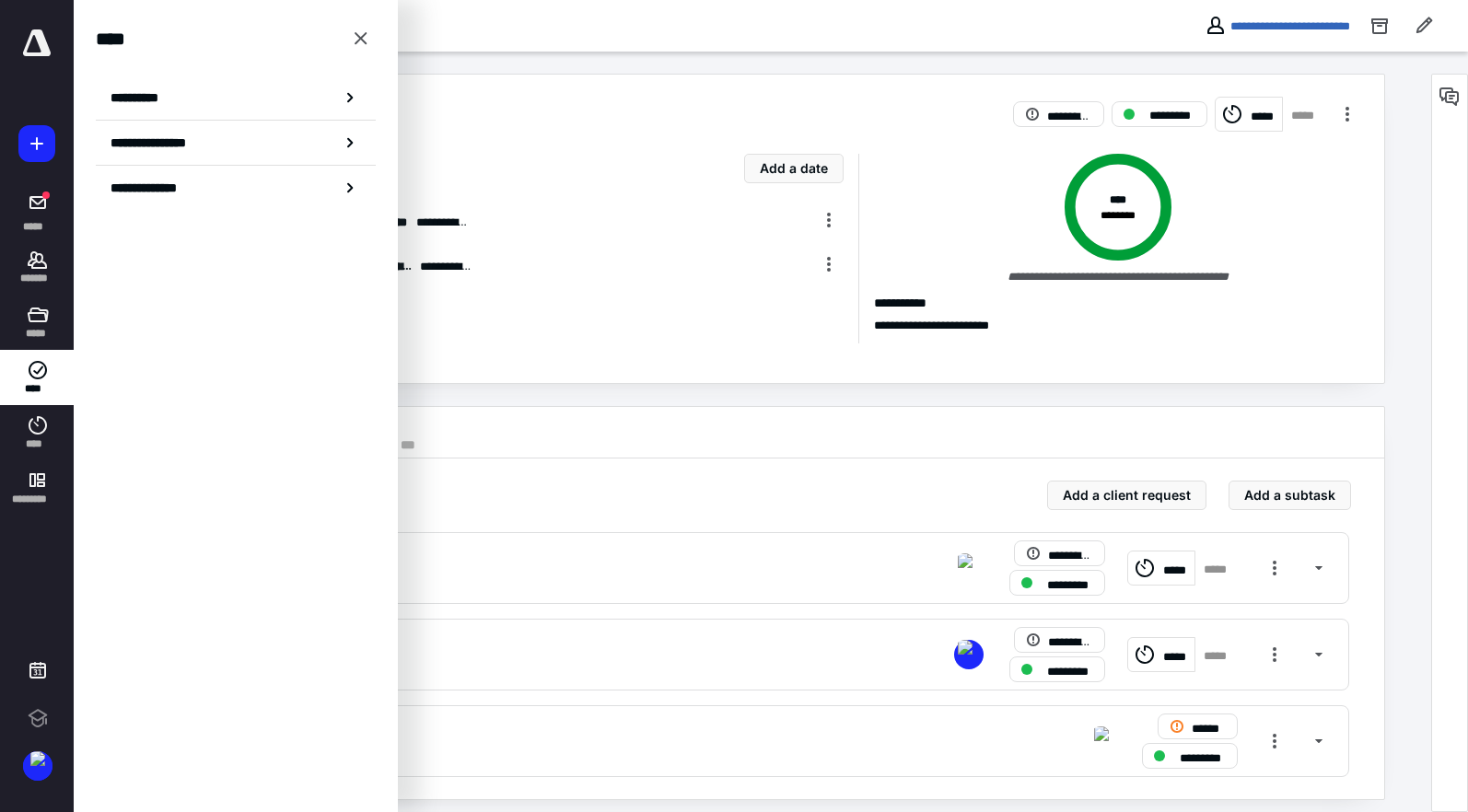 click on "**********" at bounding box center [771, 26] 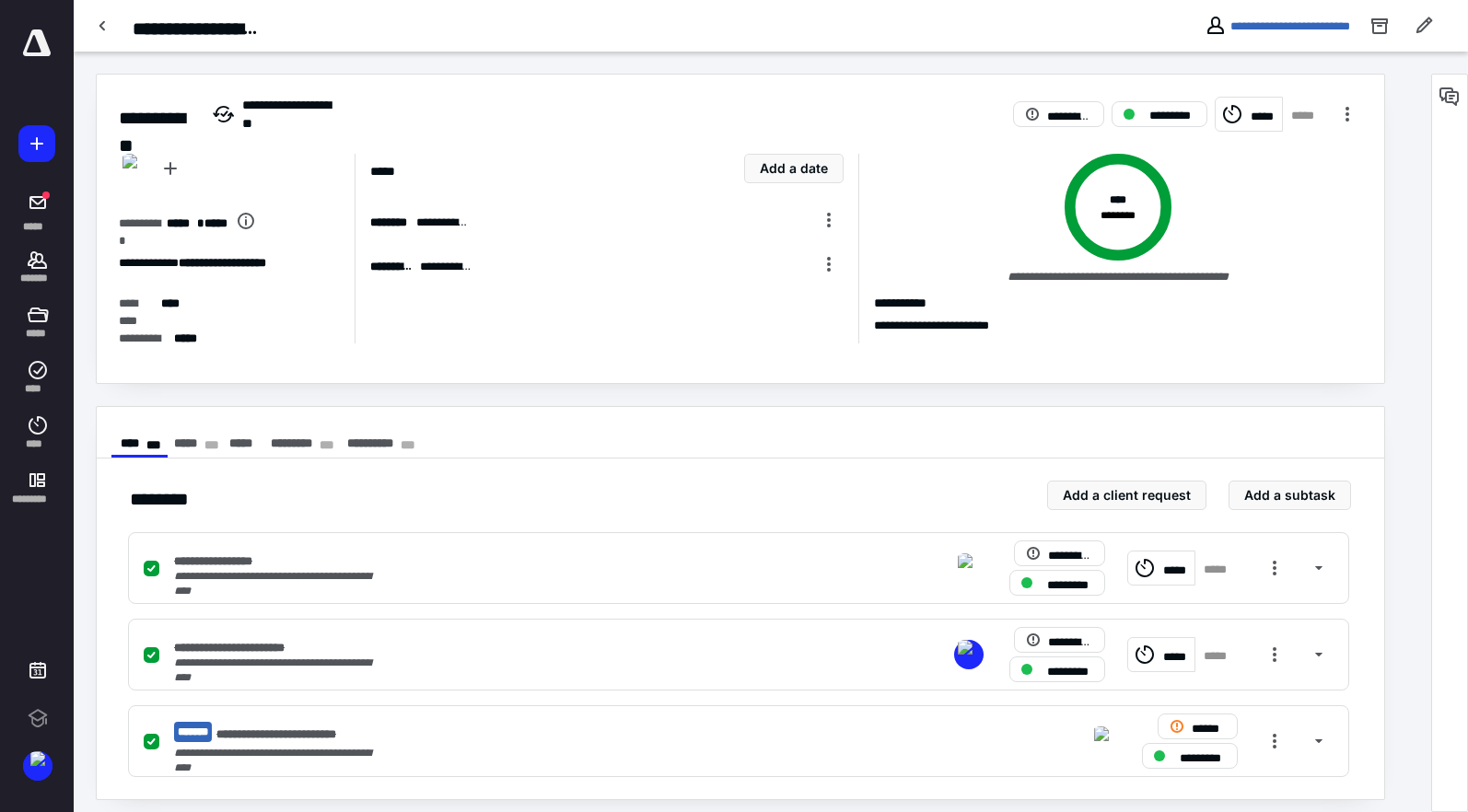 click on "**********" at bounding box center [37, 406] 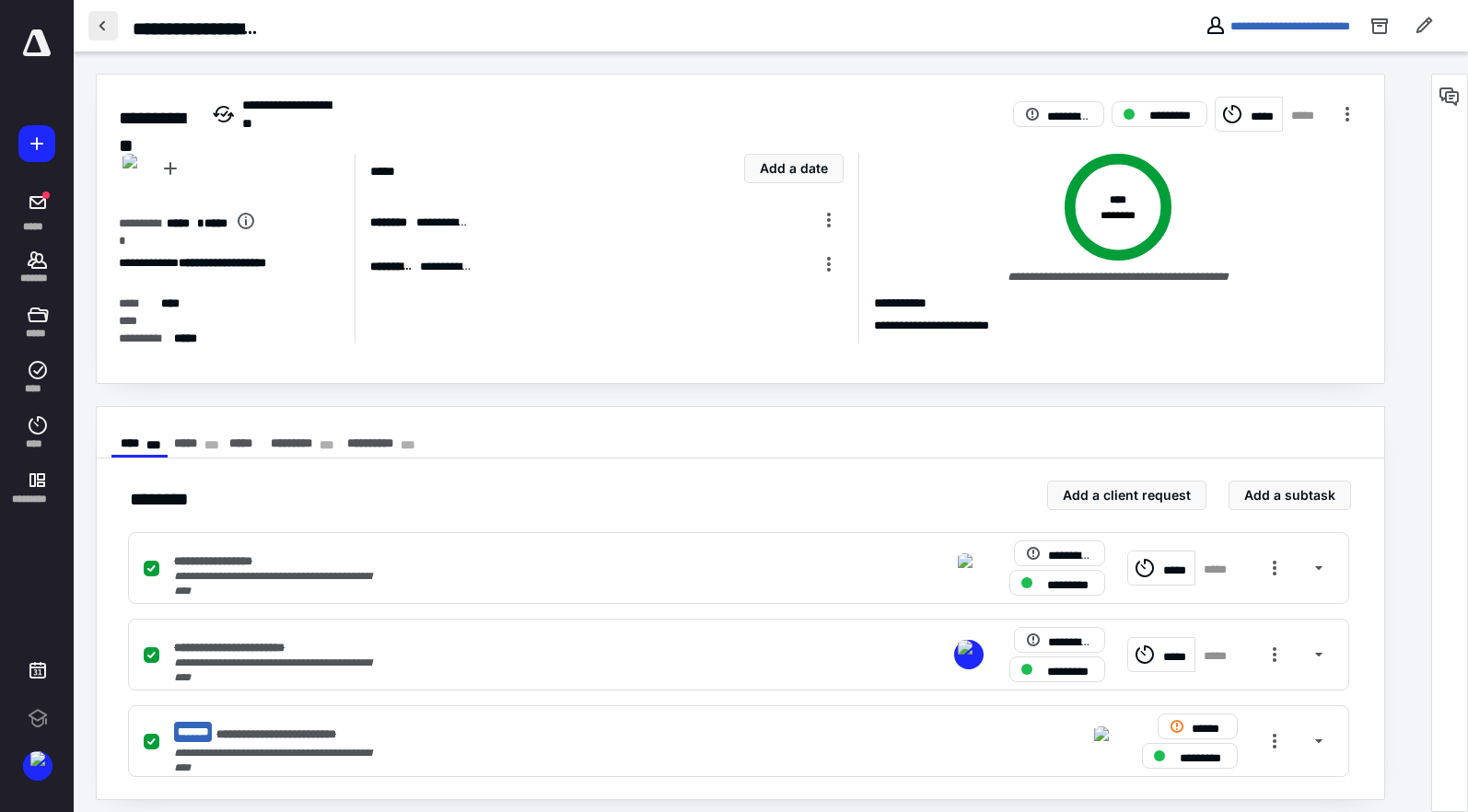 click at bounding box center (103, 26) 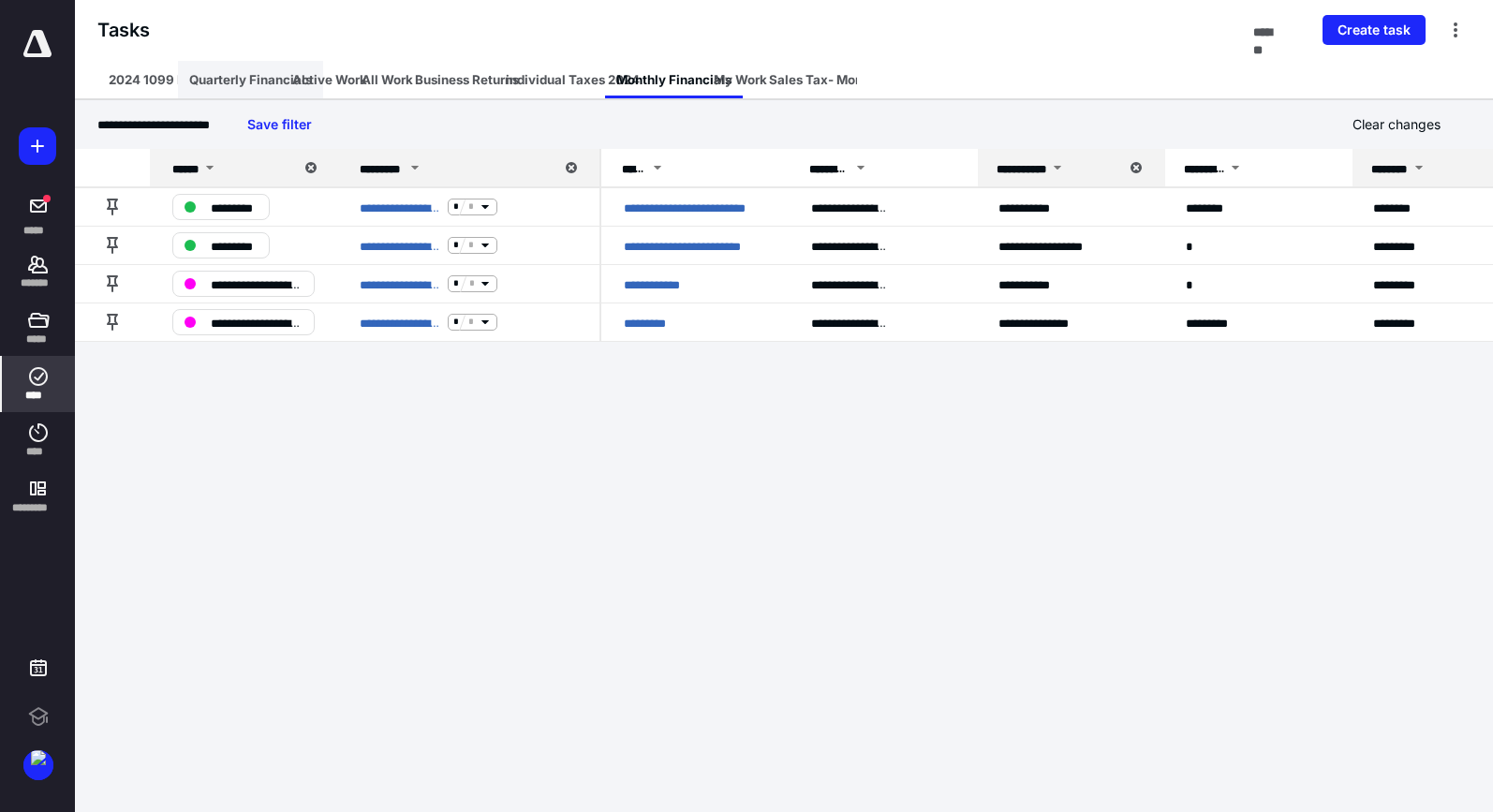 click on "Quarterly Financials" at bounding box center [250, 80] 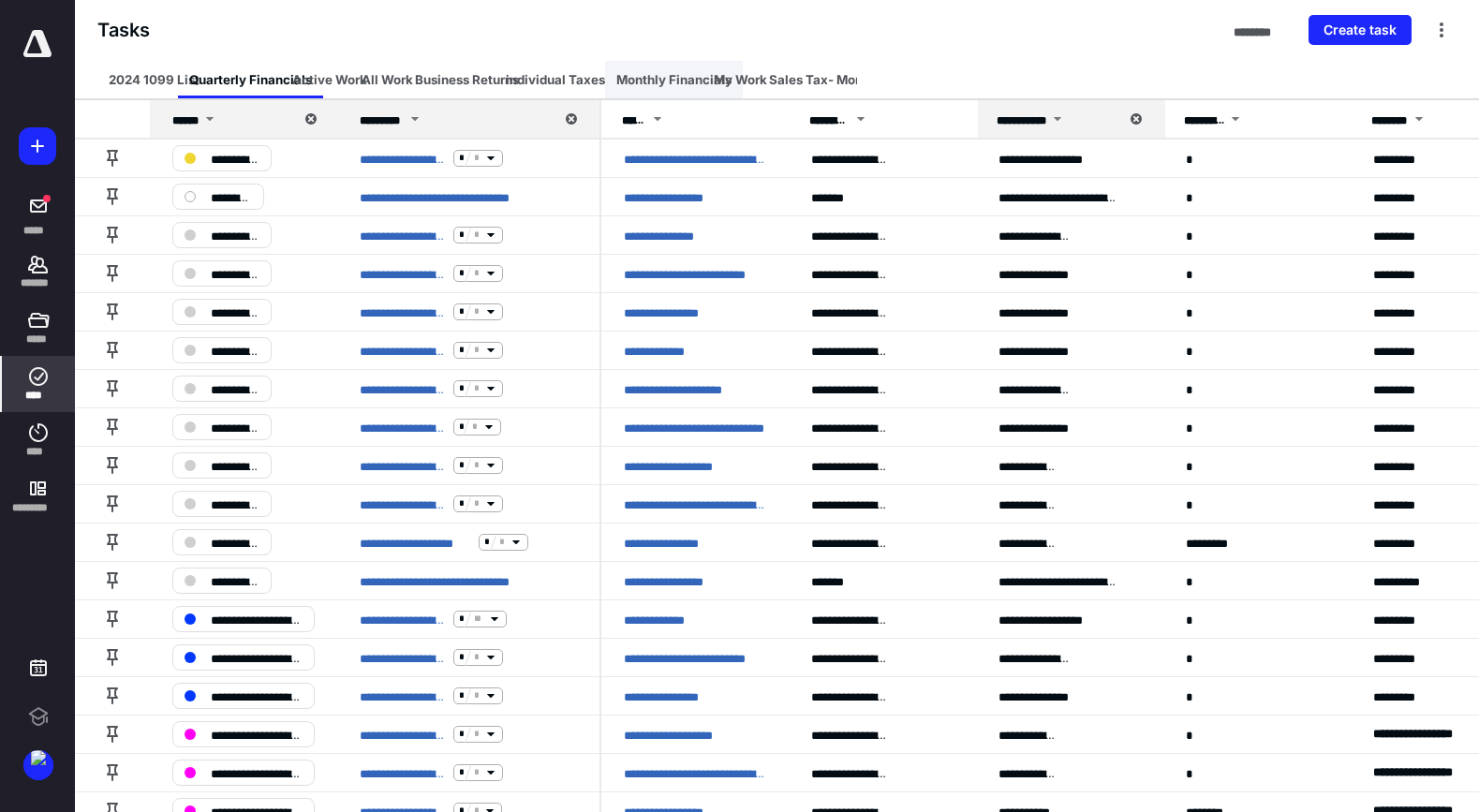 click on "Monthly Financials" at bounding box center [673, 80] 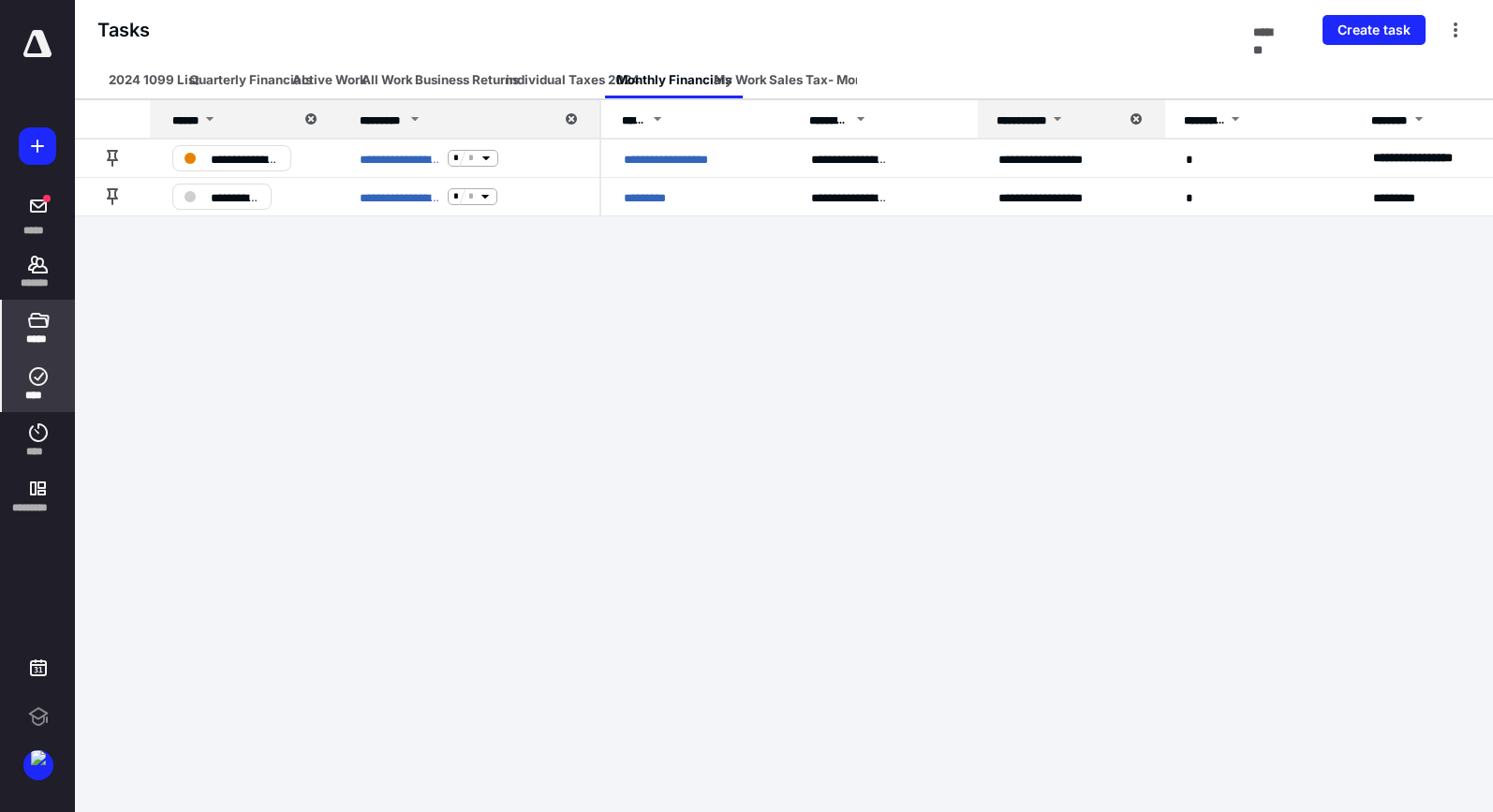 click on "*****" at bounding box center (37, 339) 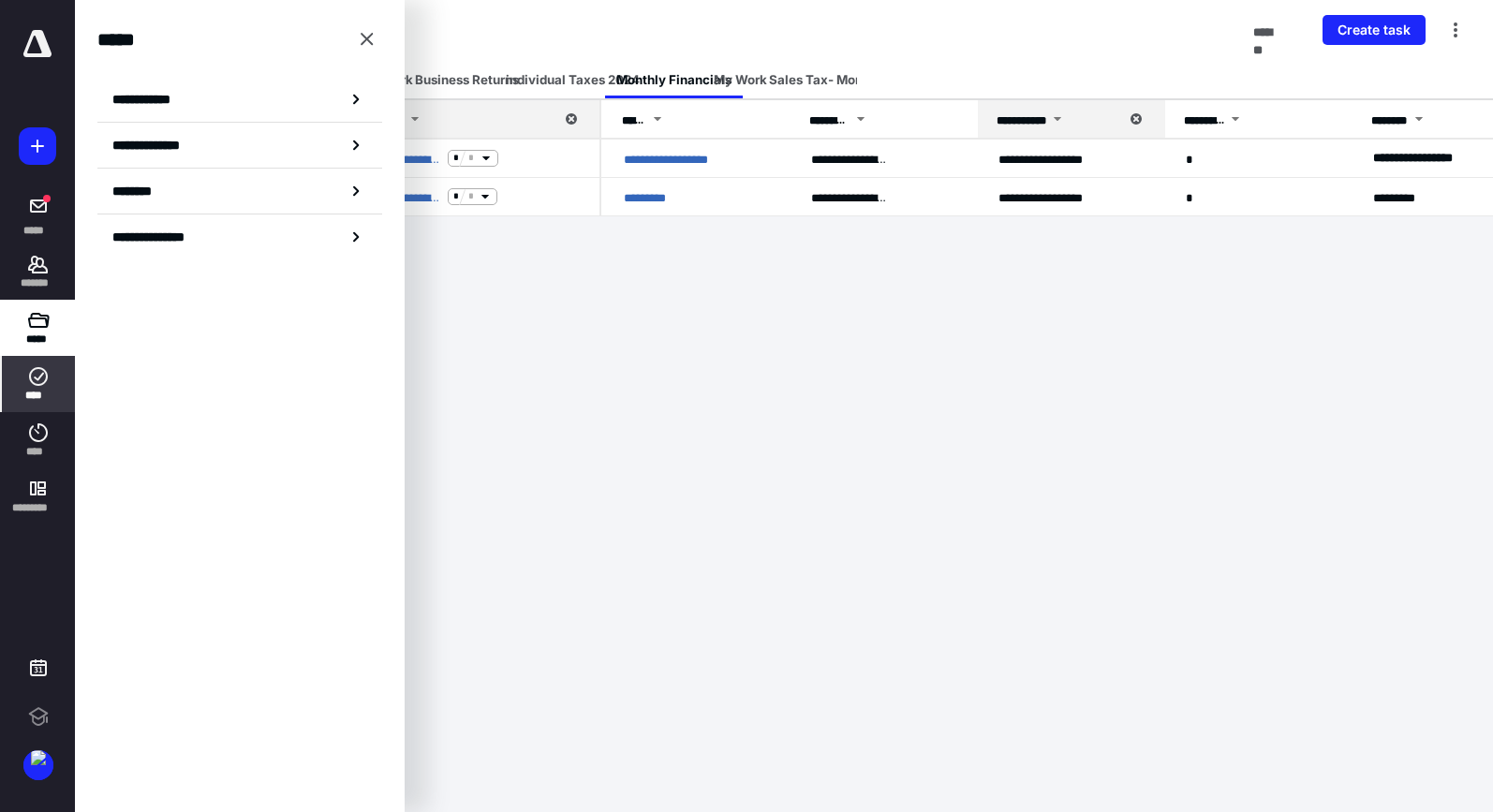 click on "****" at bounding box center [38, 395] 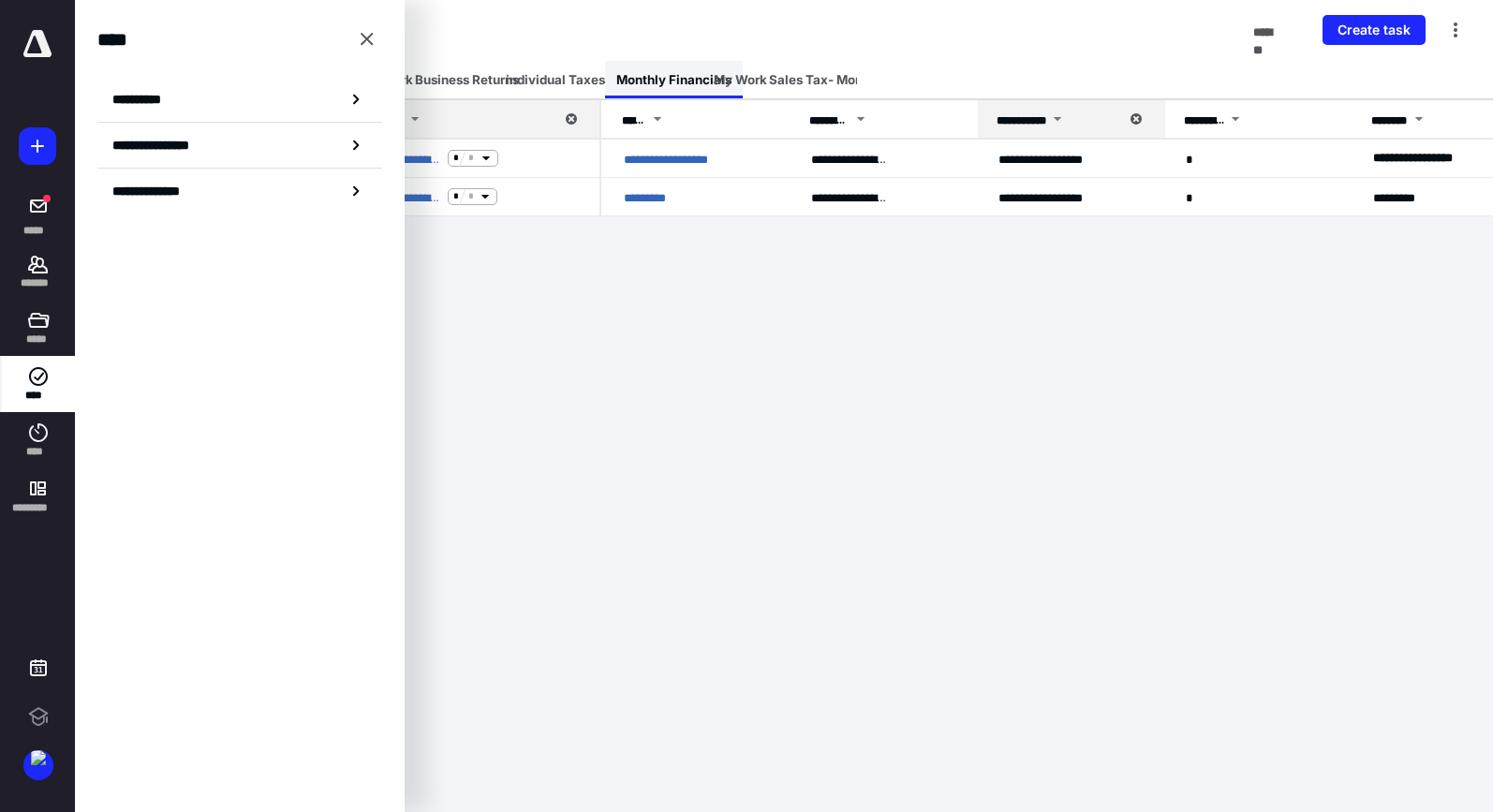 click on "Monthly Financials" at bounding box center (673, 80) 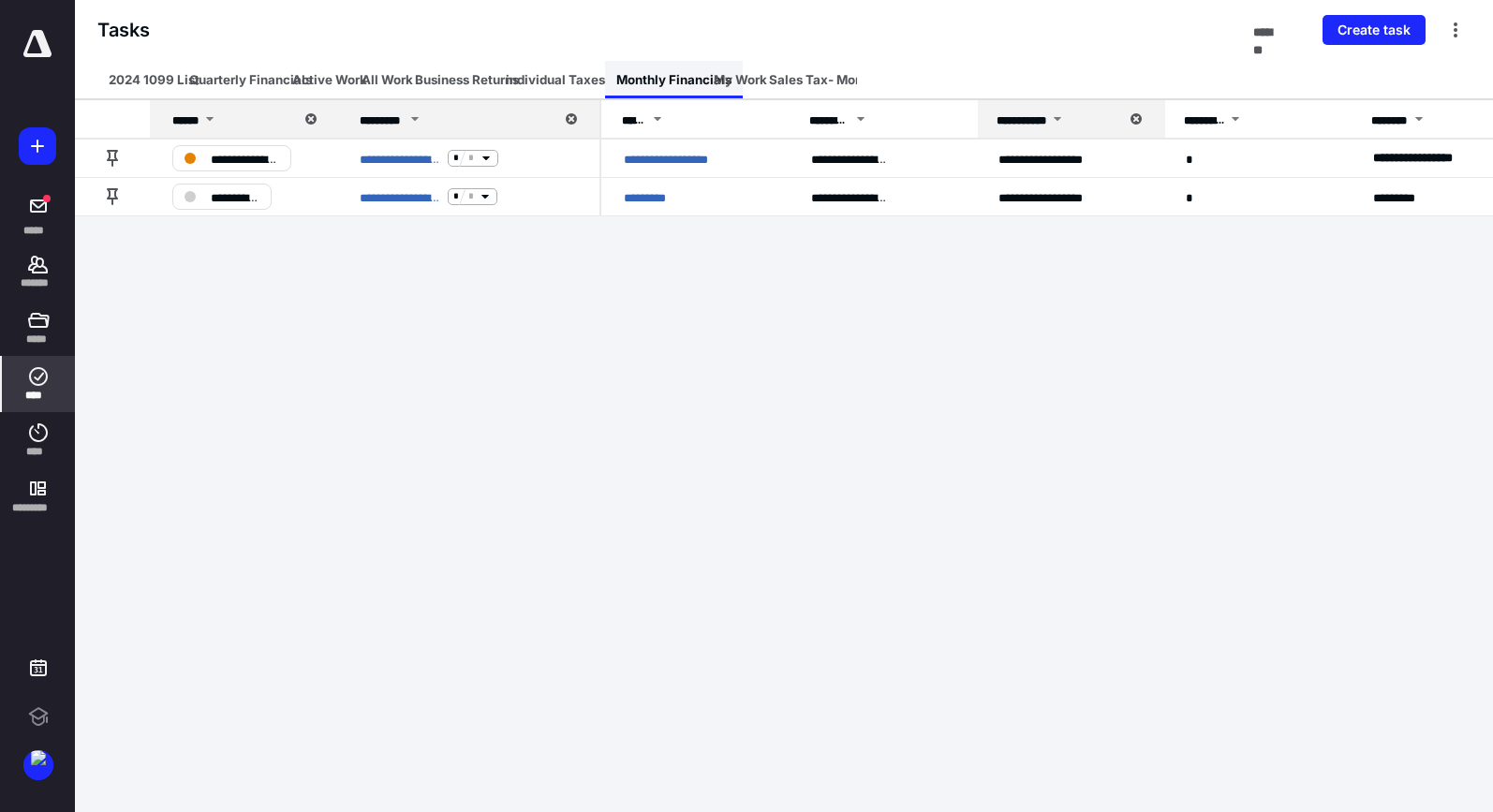 click on "Monthly Financials" at bounding box center [673, 80] 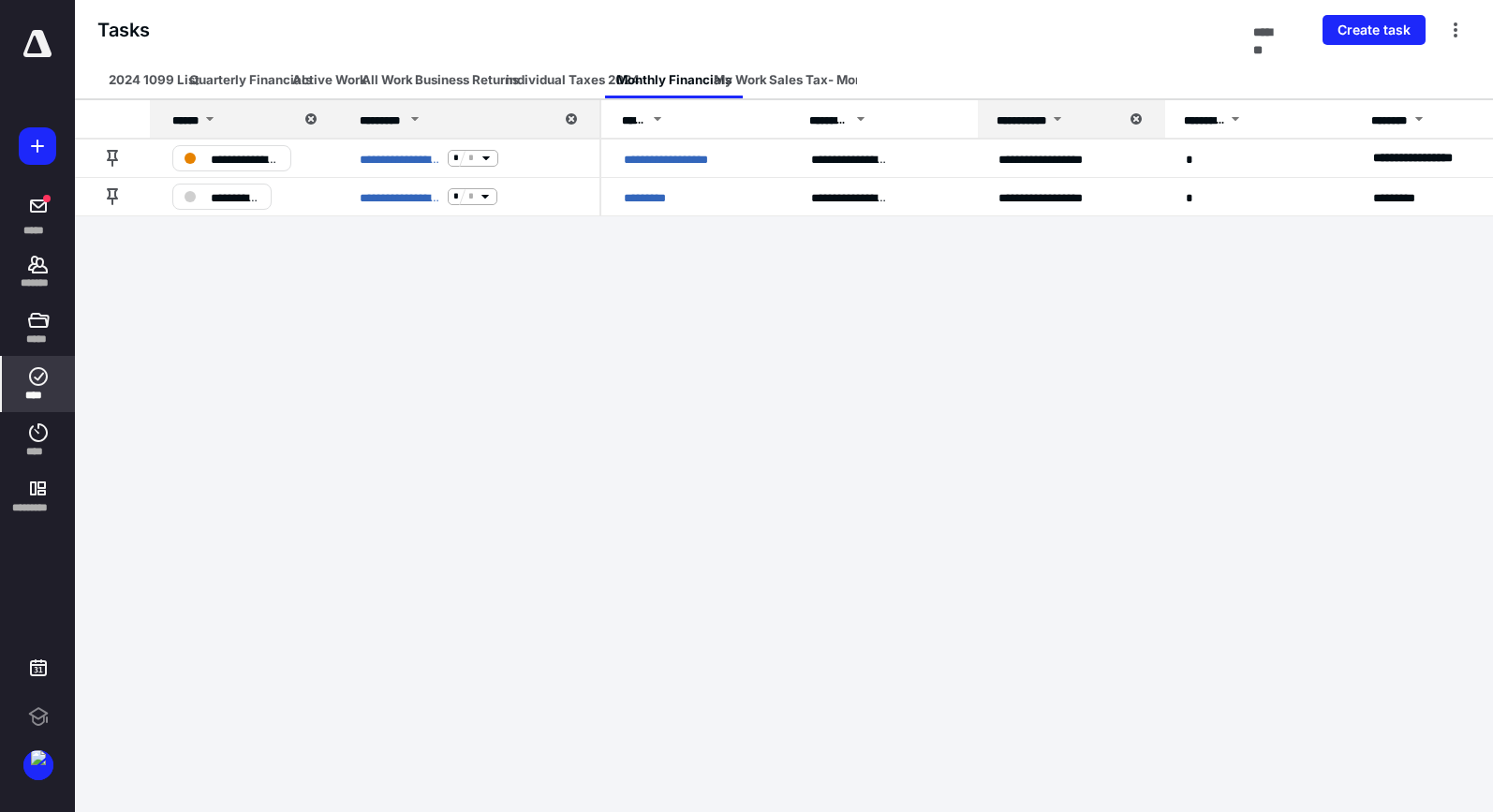 click on "My Work" at bounding box center [740, 80] 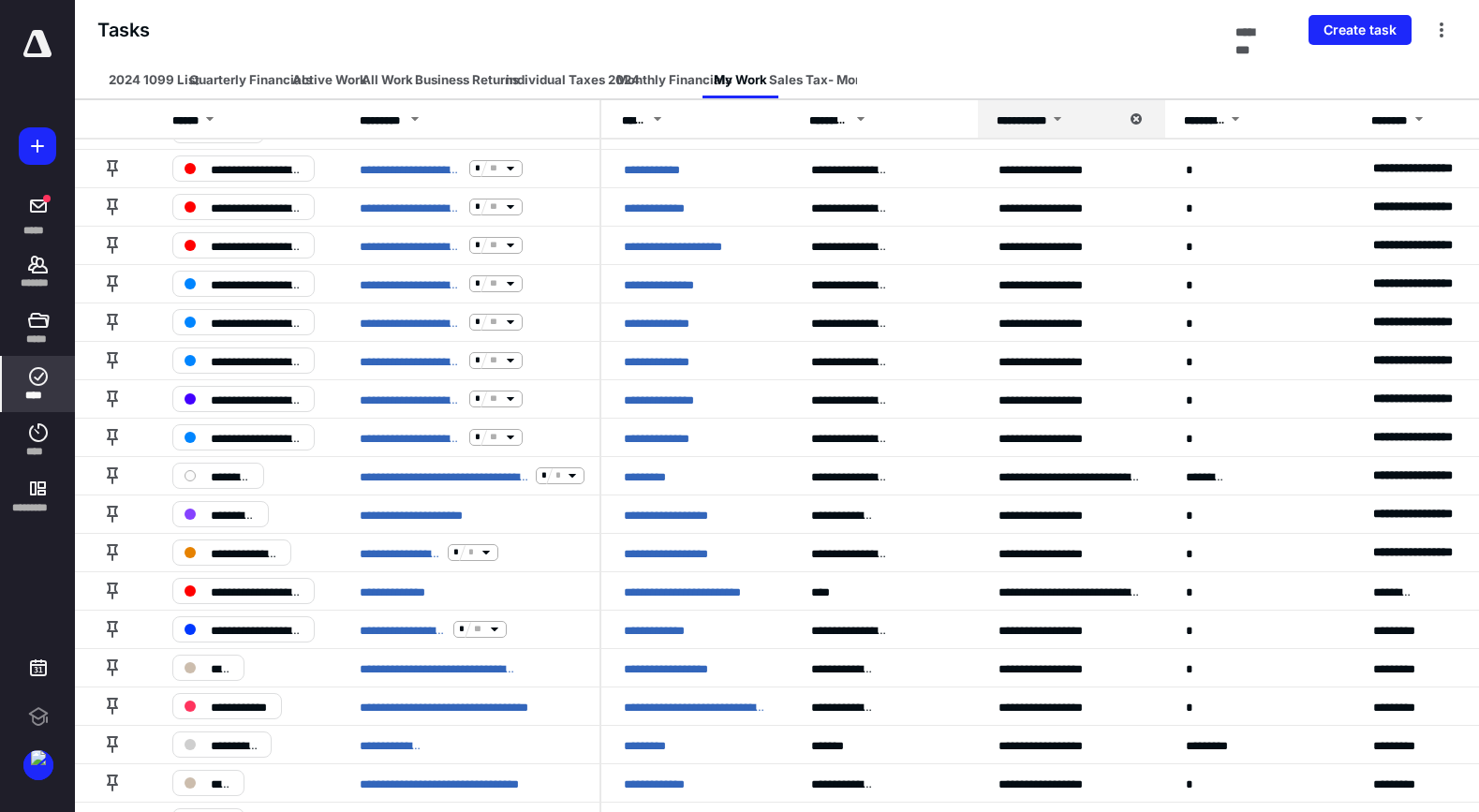 scroll, scrollTop: 0, scrollLeft: 0, axis: both 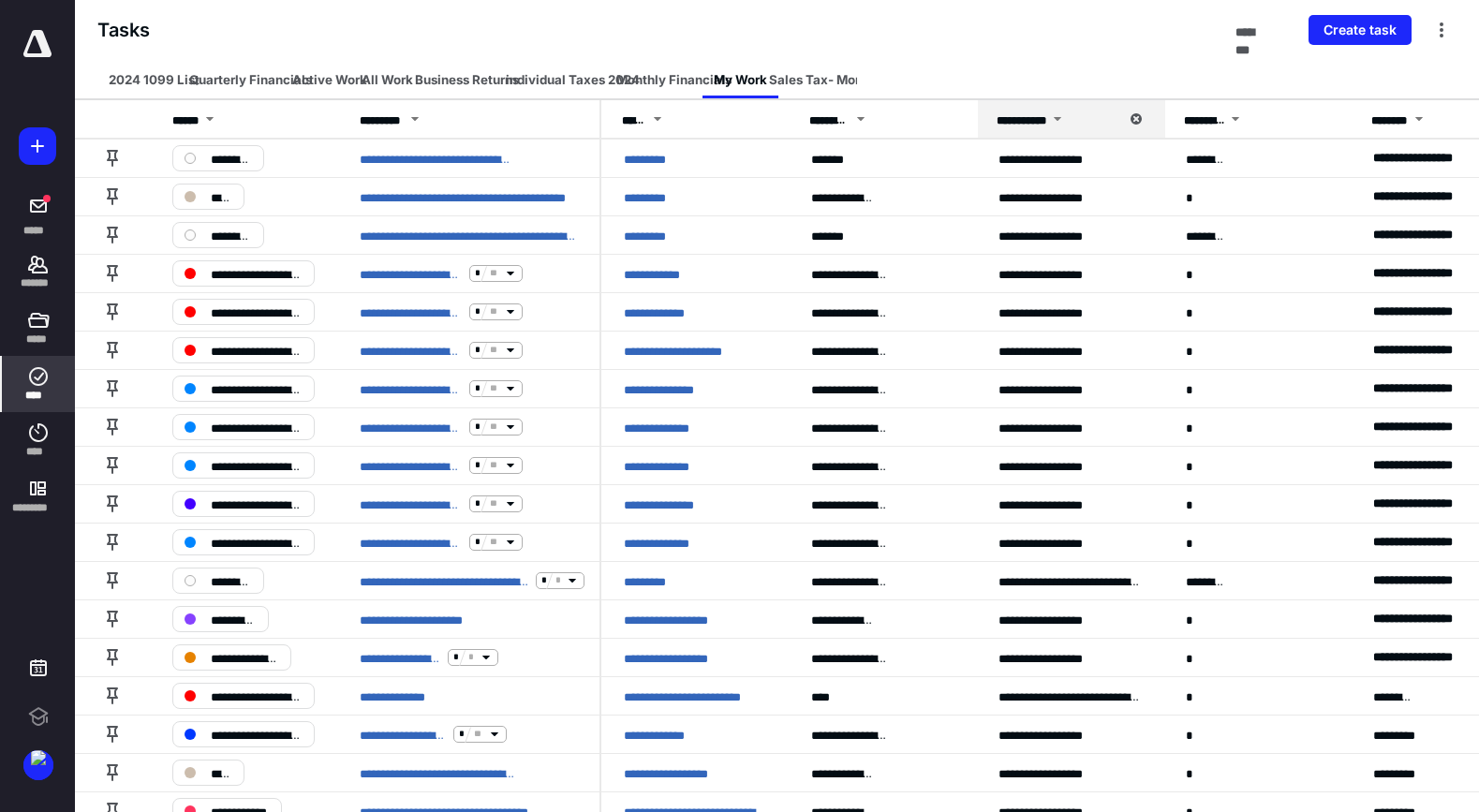click 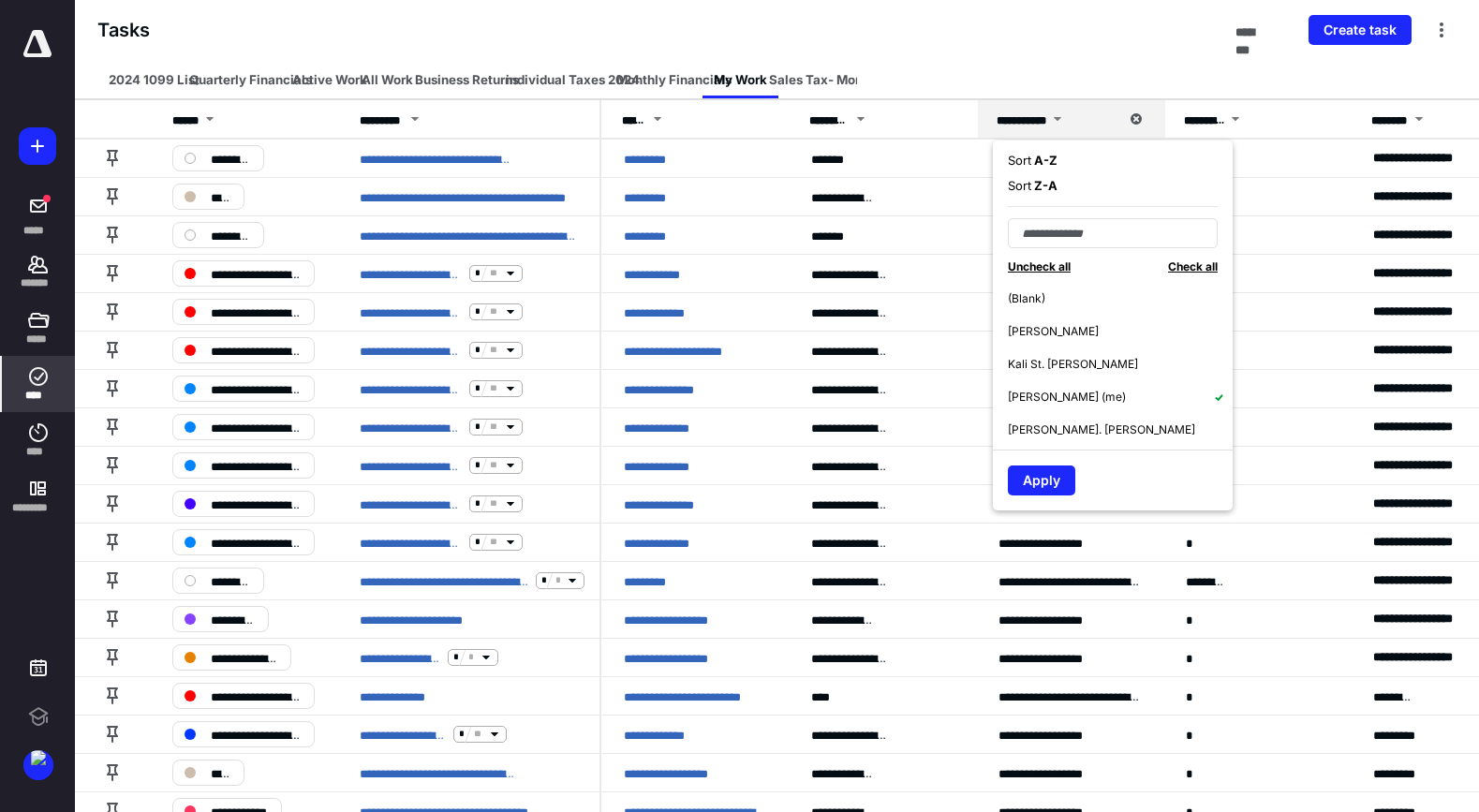 click on "[PERSON_NAME]" at bounding box center [1120, 331] 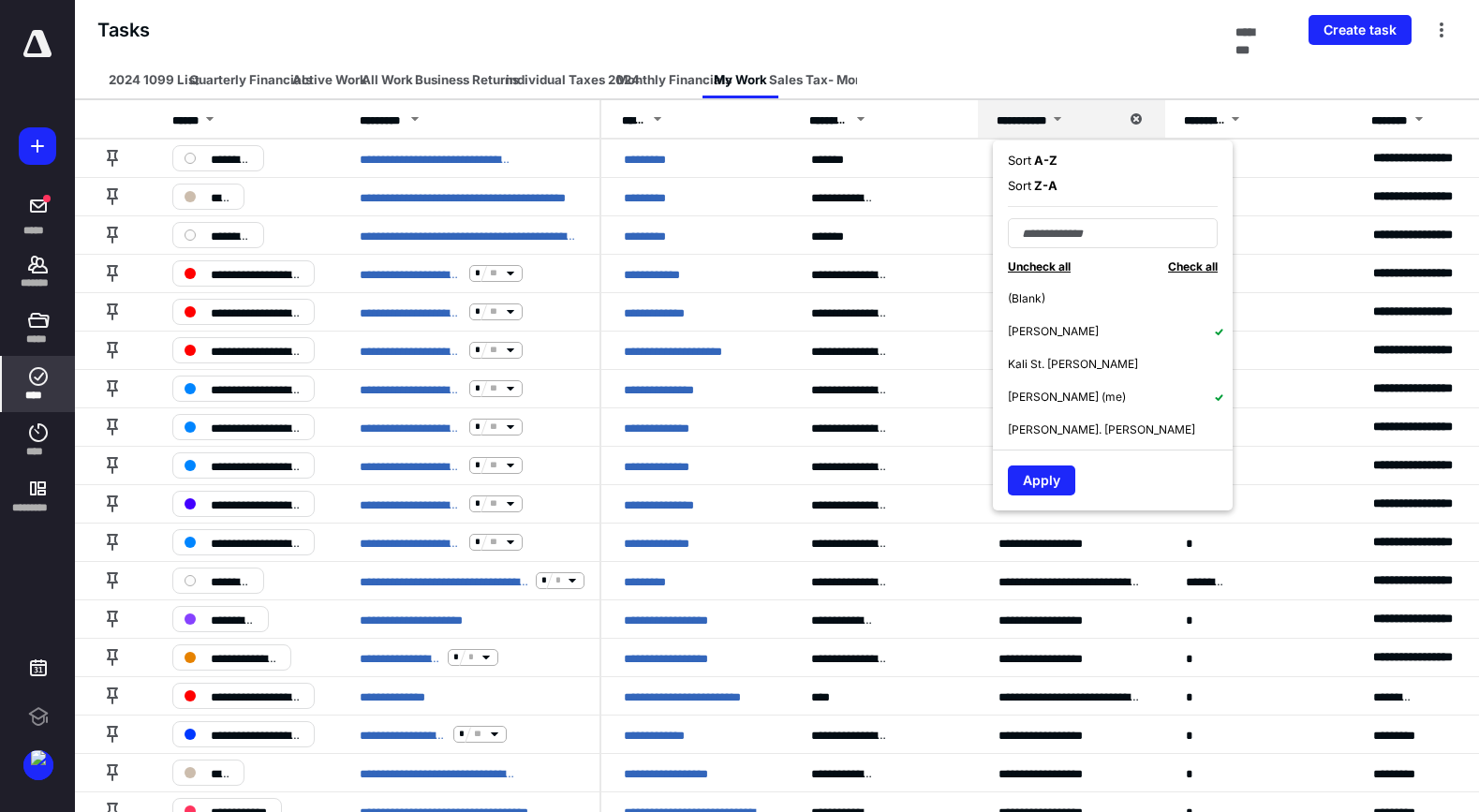 click 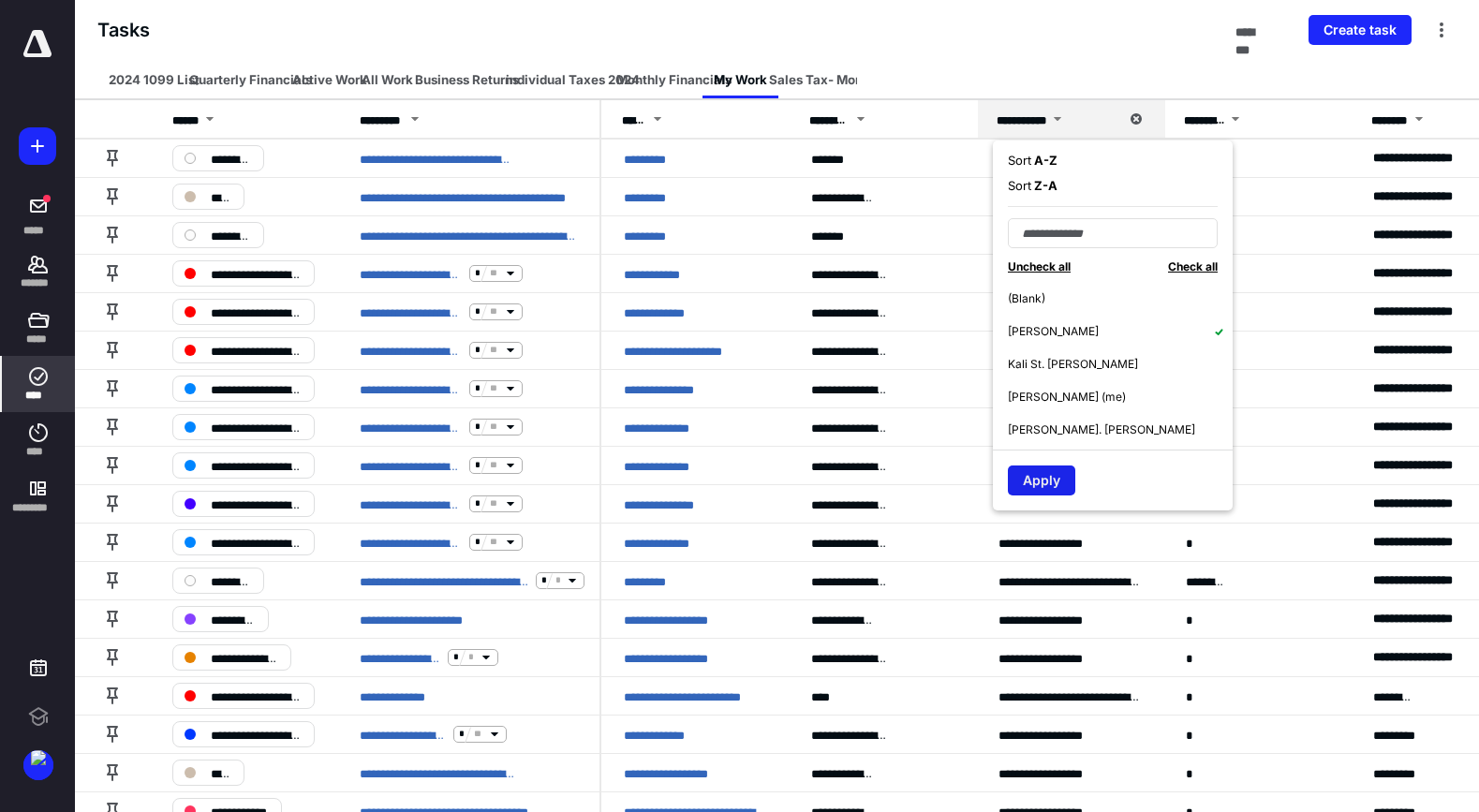 click on "Apply" at bounding box center [1042, 480] 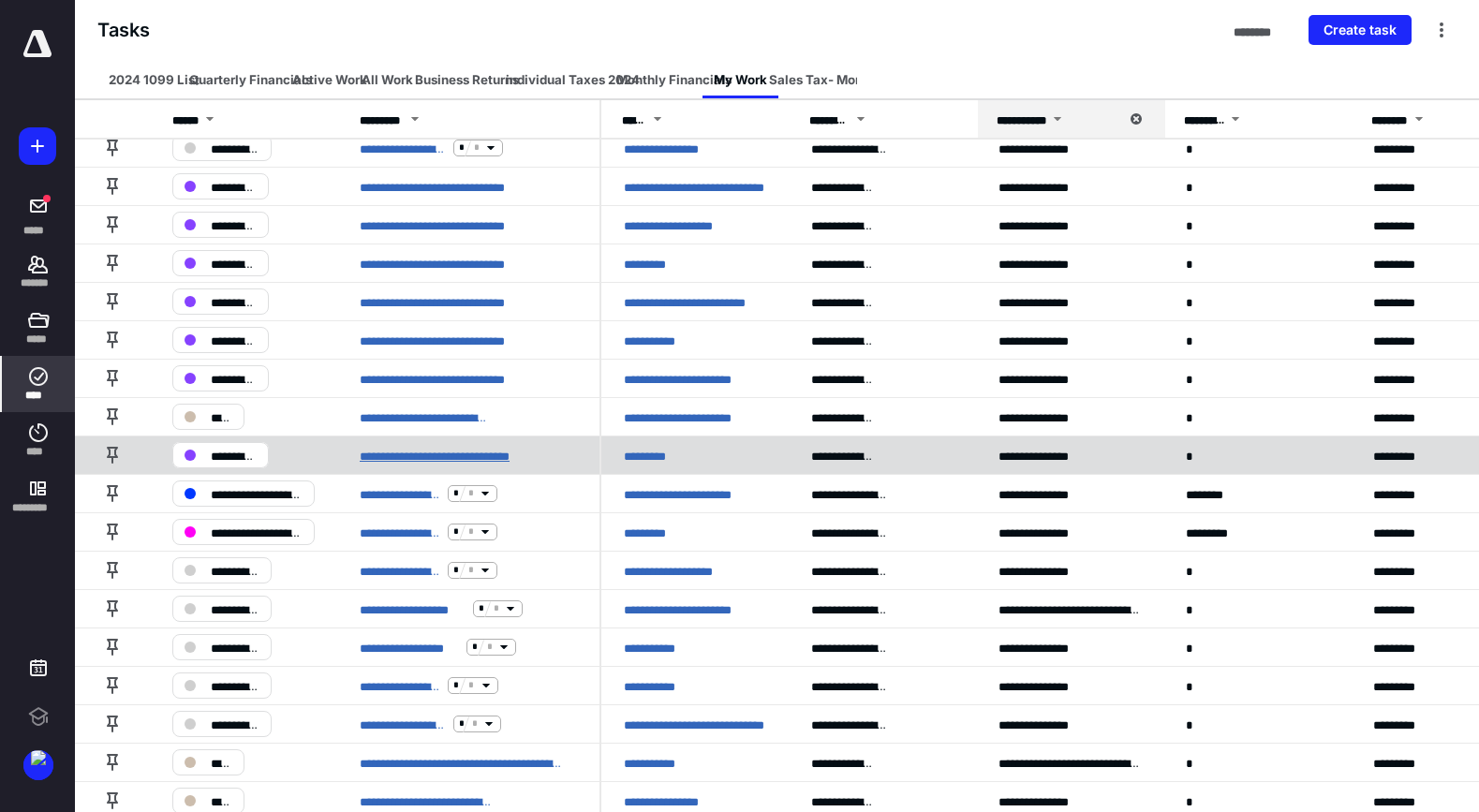 scroll, scrollTop: 1124, scrollLeft: 0, axis: vertical 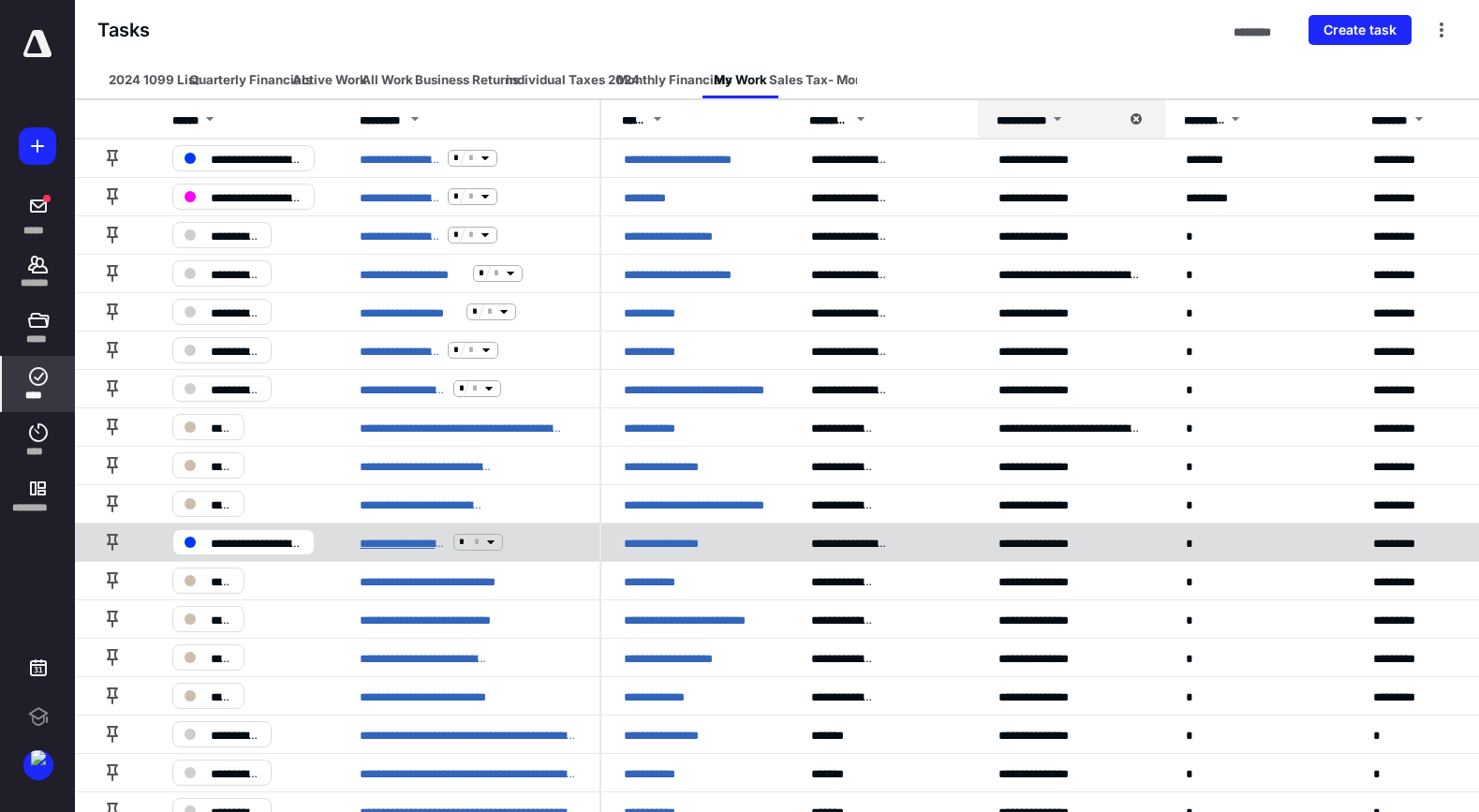 click on "**********" at bounding box center (403, 541) 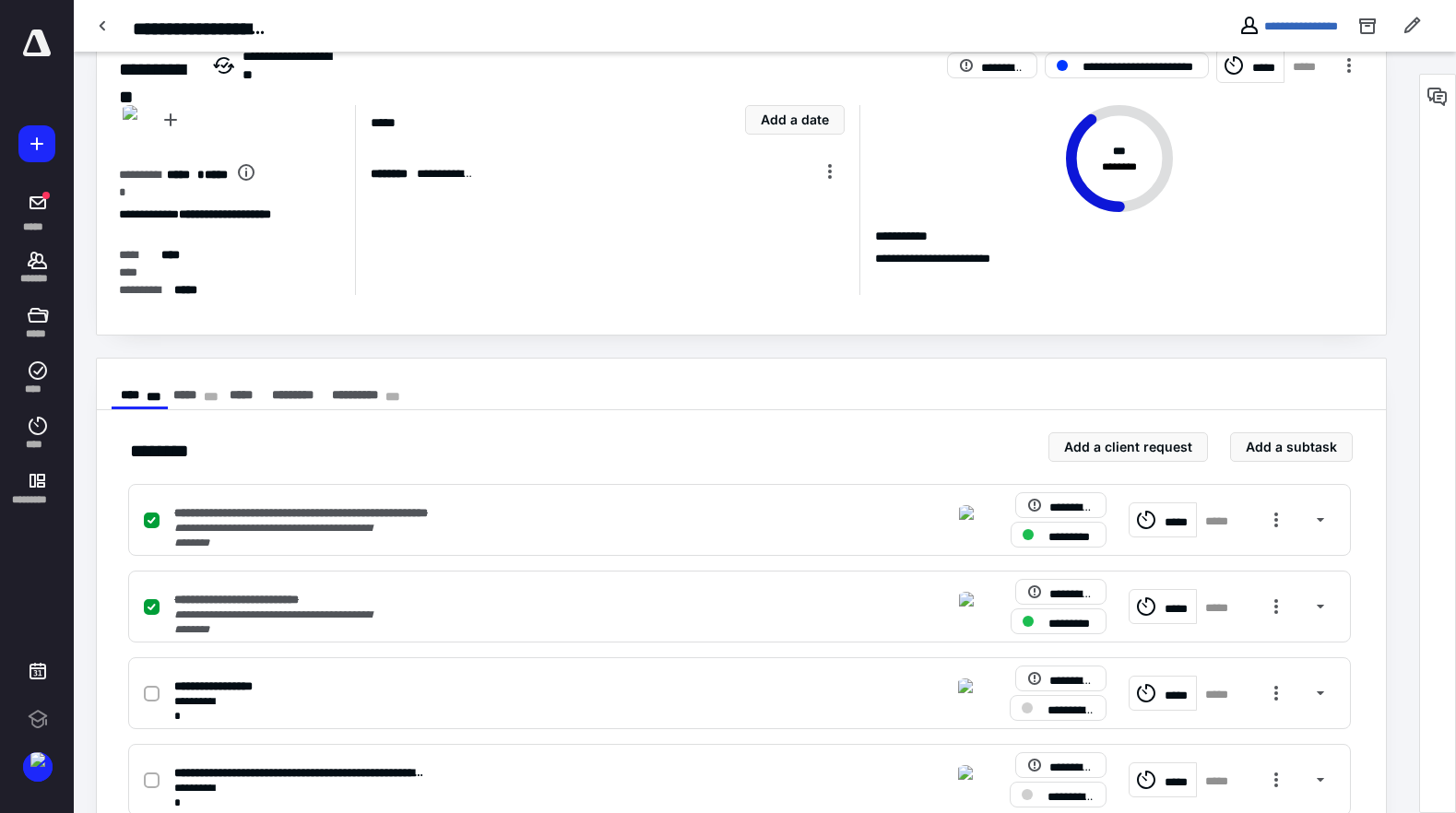 scroll, scrollTop: 0, scrollLeft: 0, axis: both 